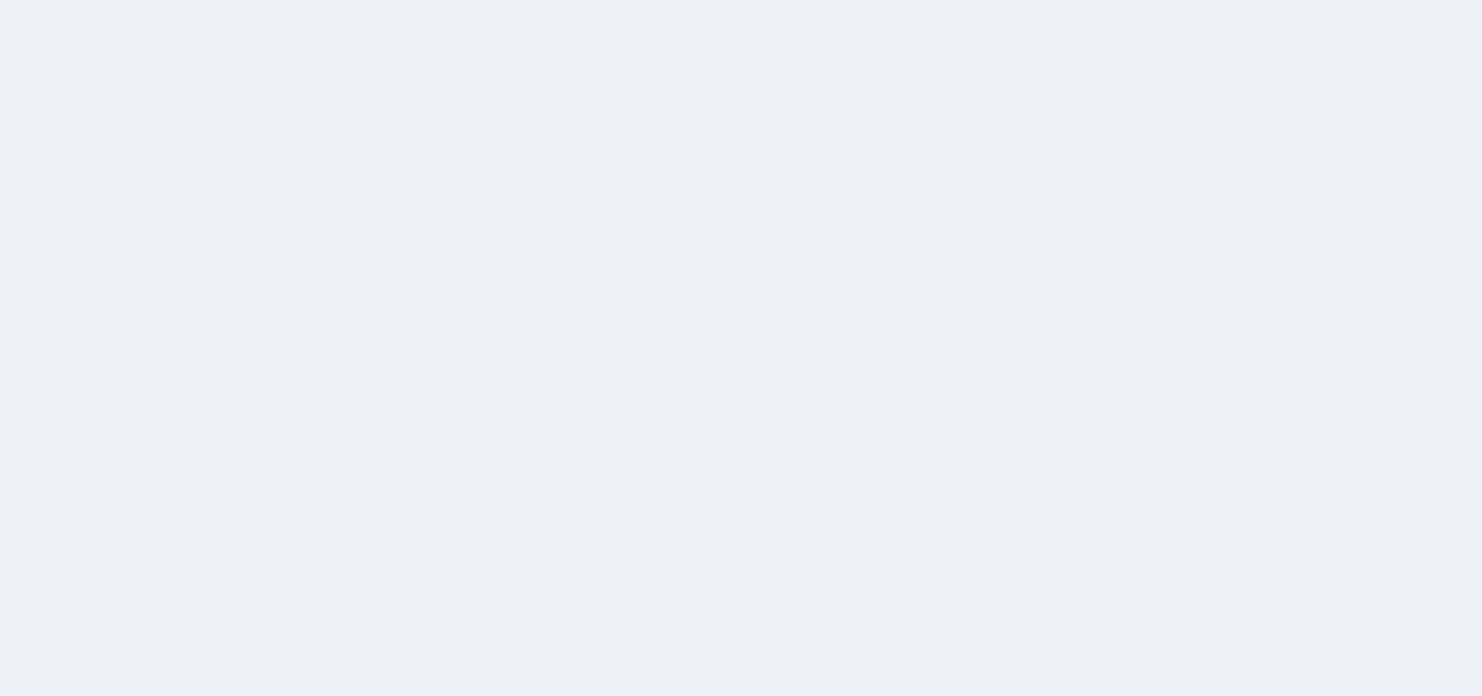 scroll, scrollTop: 0, scrollLeft: 0, axis: both 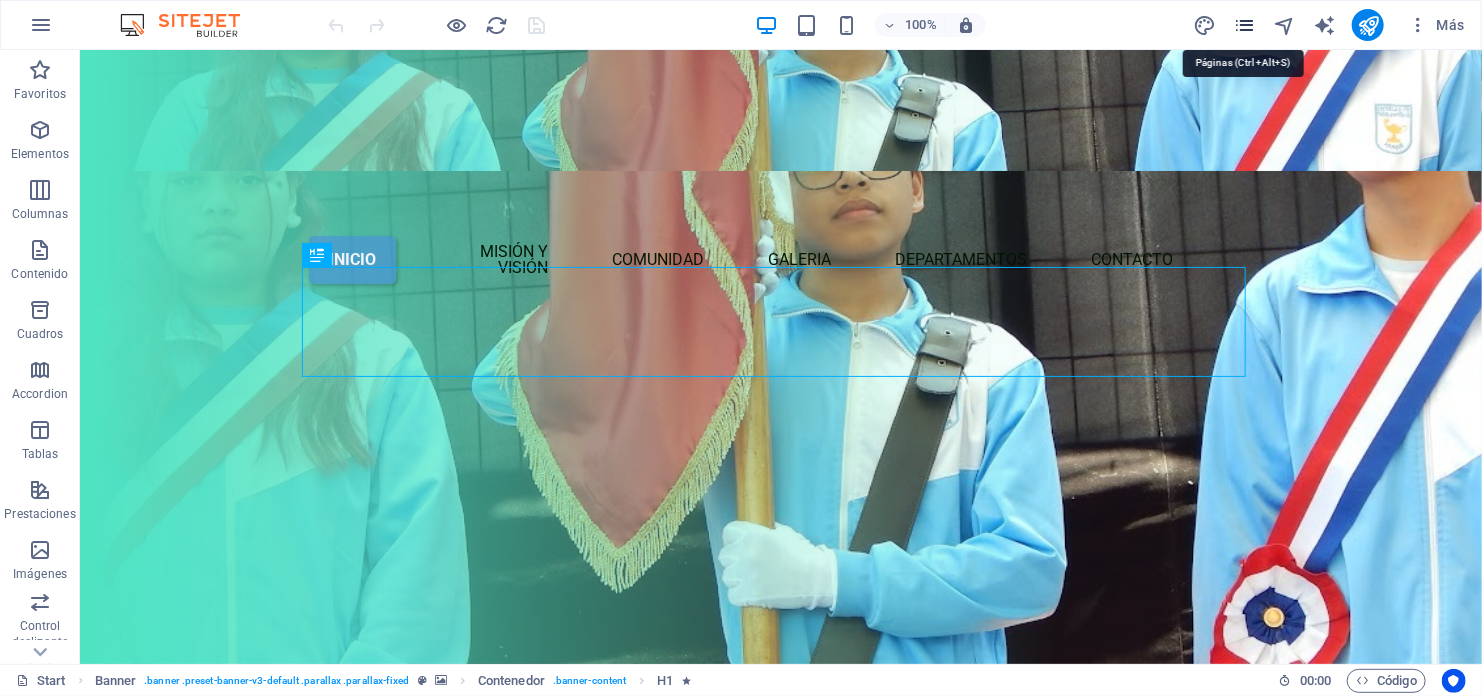 click at bounding box center [1244, 25] 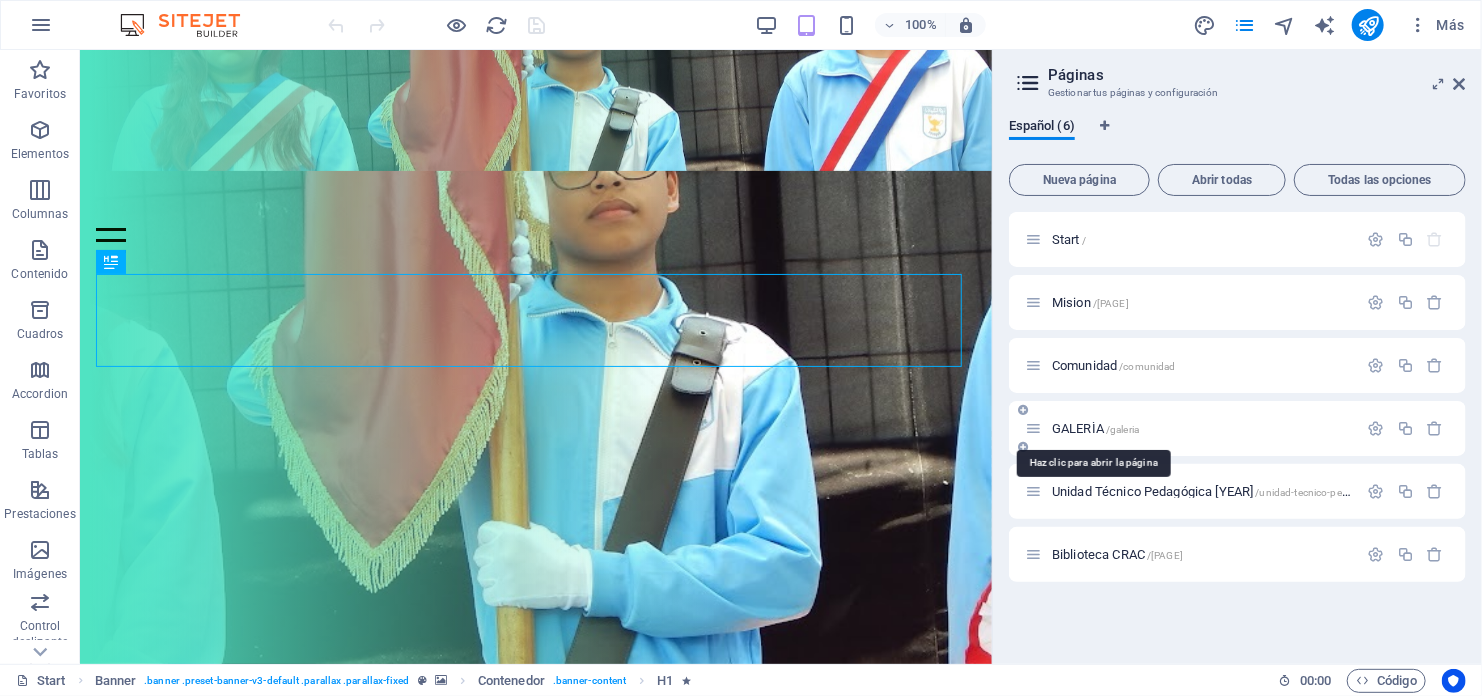click on "GALERÌA /[PAGE]" at bounding box center [1095, 428] 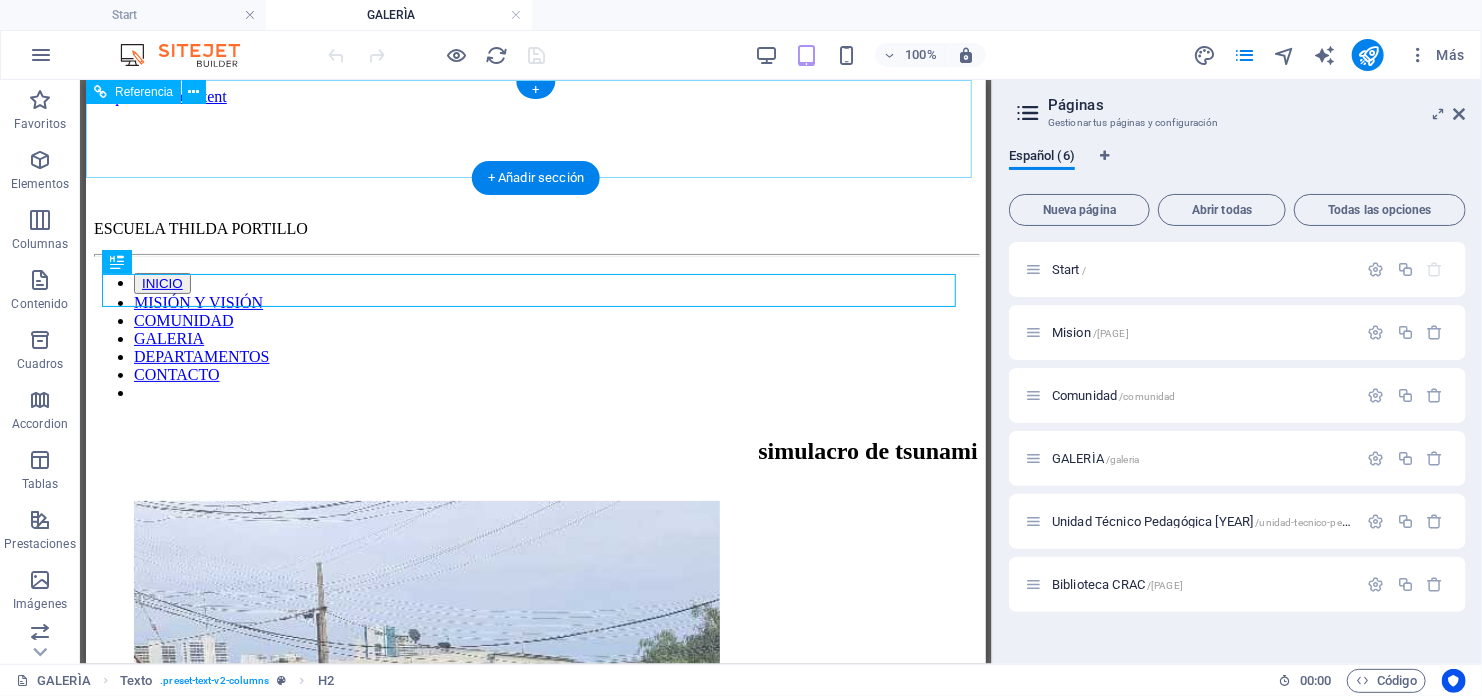 scroll, scrollTop: 0, scrollLeft: 0, axis: both 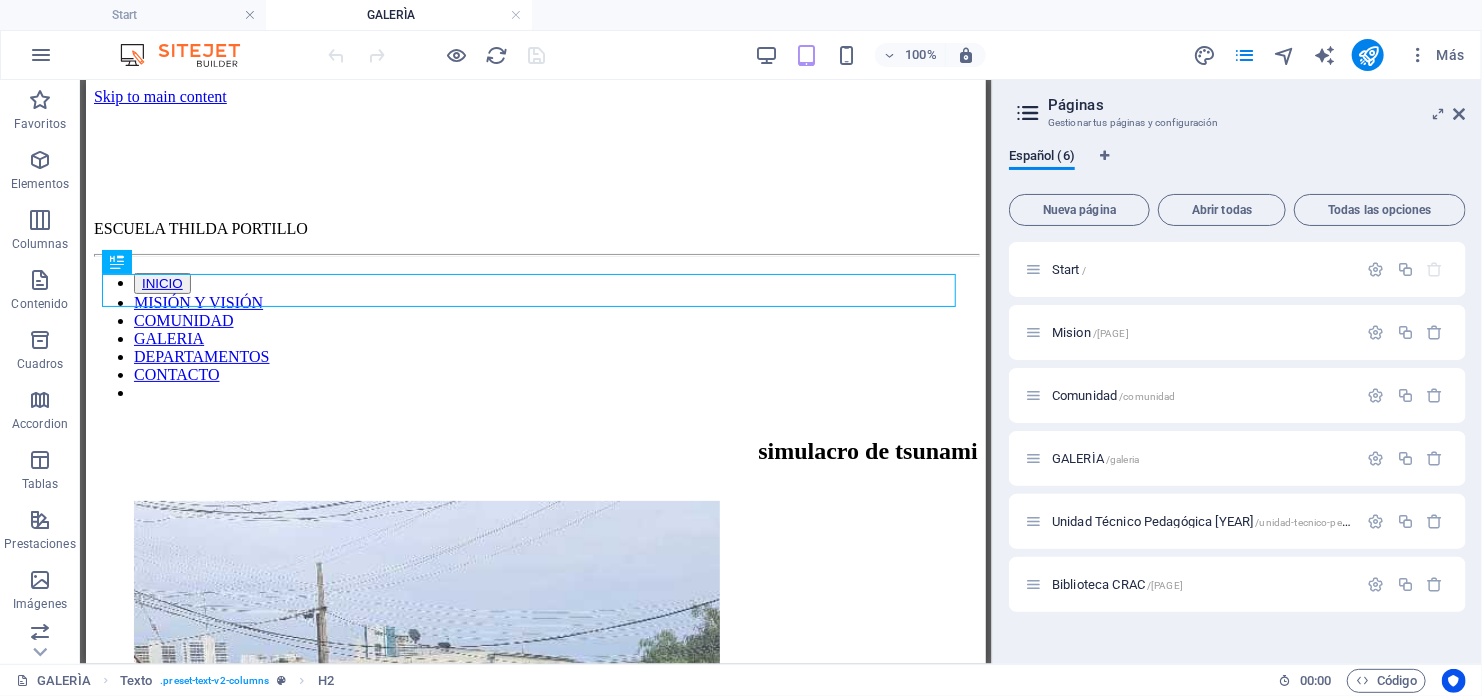 click on "Páginas Gestionar tus páginas y configuración Español ([NUMBER]) Nueva página Abrir todas Todas las opciones Start /[PAGE] /mision Comunidad /[PAGE] GALERÌA /[PAGE] Unidad Técnico Pedagógica [YEAR] /[PAGE] Biblioteca CRAC /[PAGE]" at bounding box center (1237, 372) 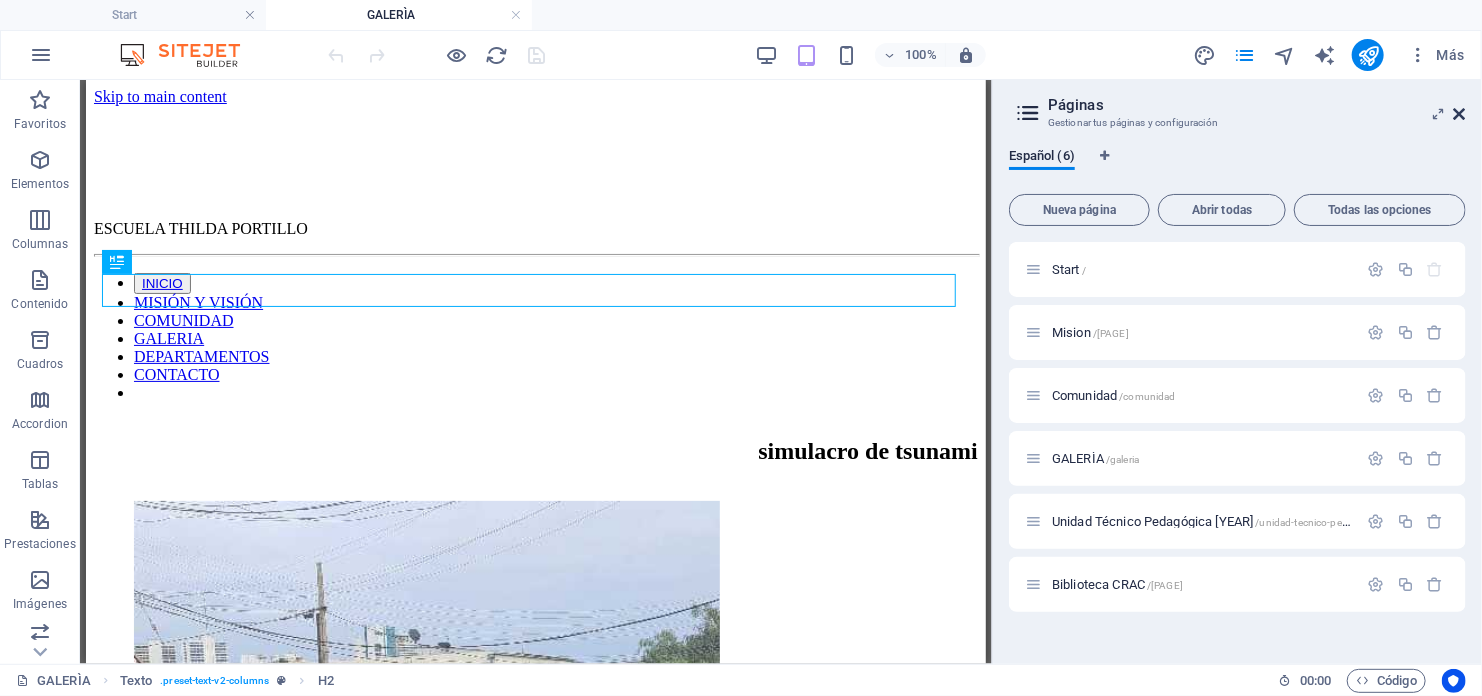 click at bounding box center [1460, 114] 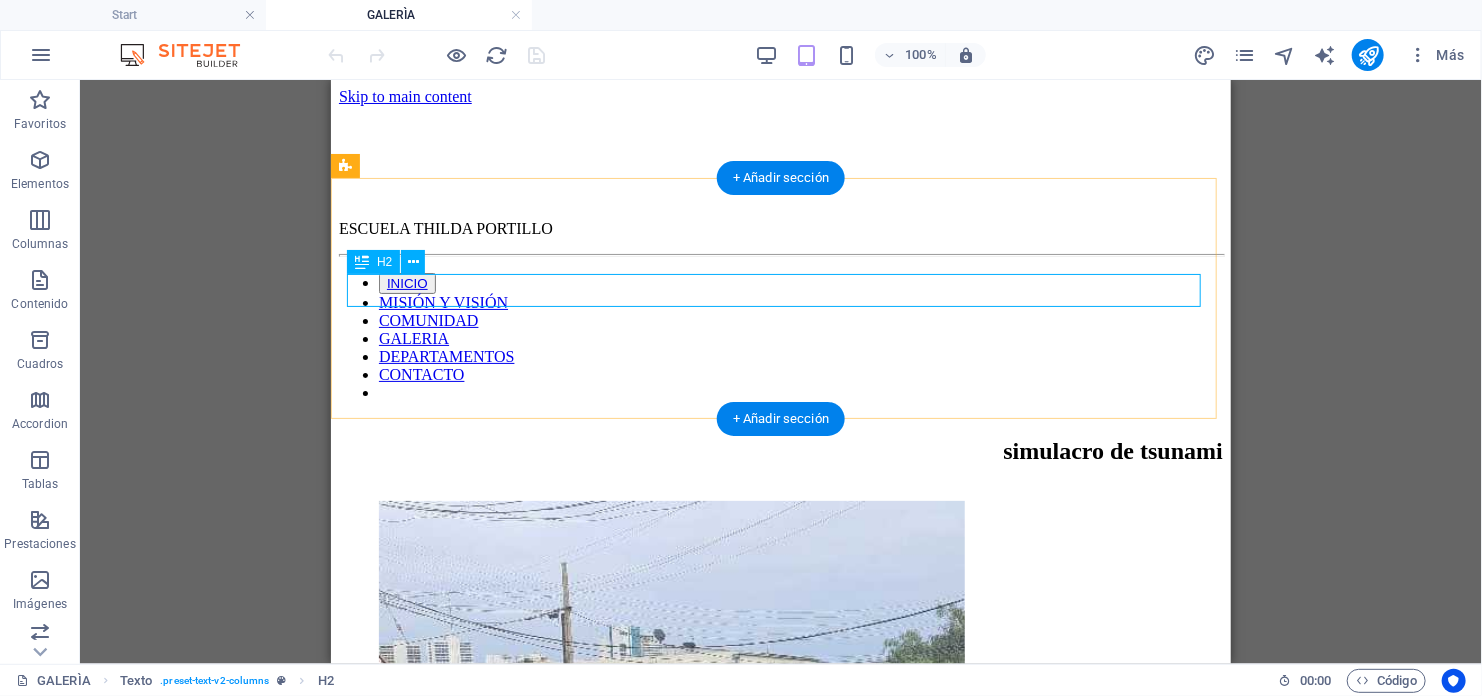 click on "simulacro de tsunami" at bounding box center [780, 450] 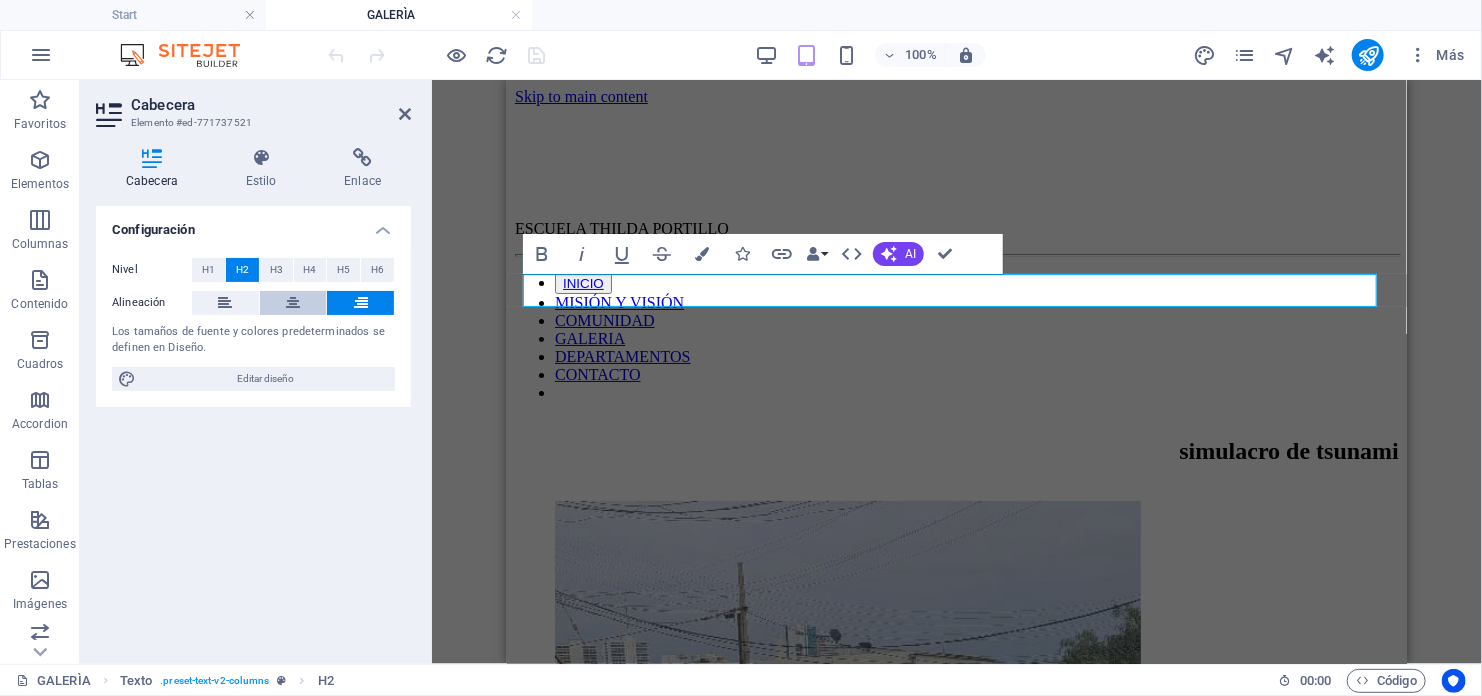click at bounding box center (293, 303) 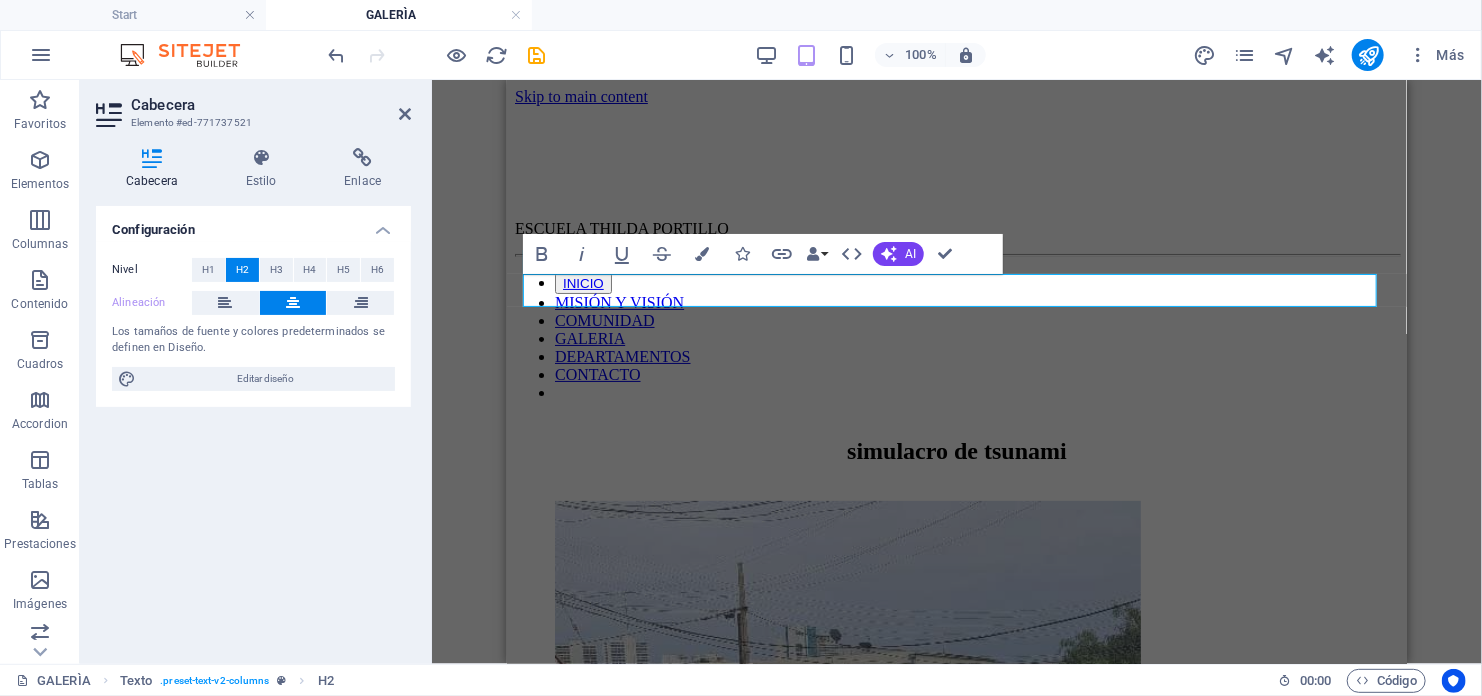 click at bounding box center (429, 372) 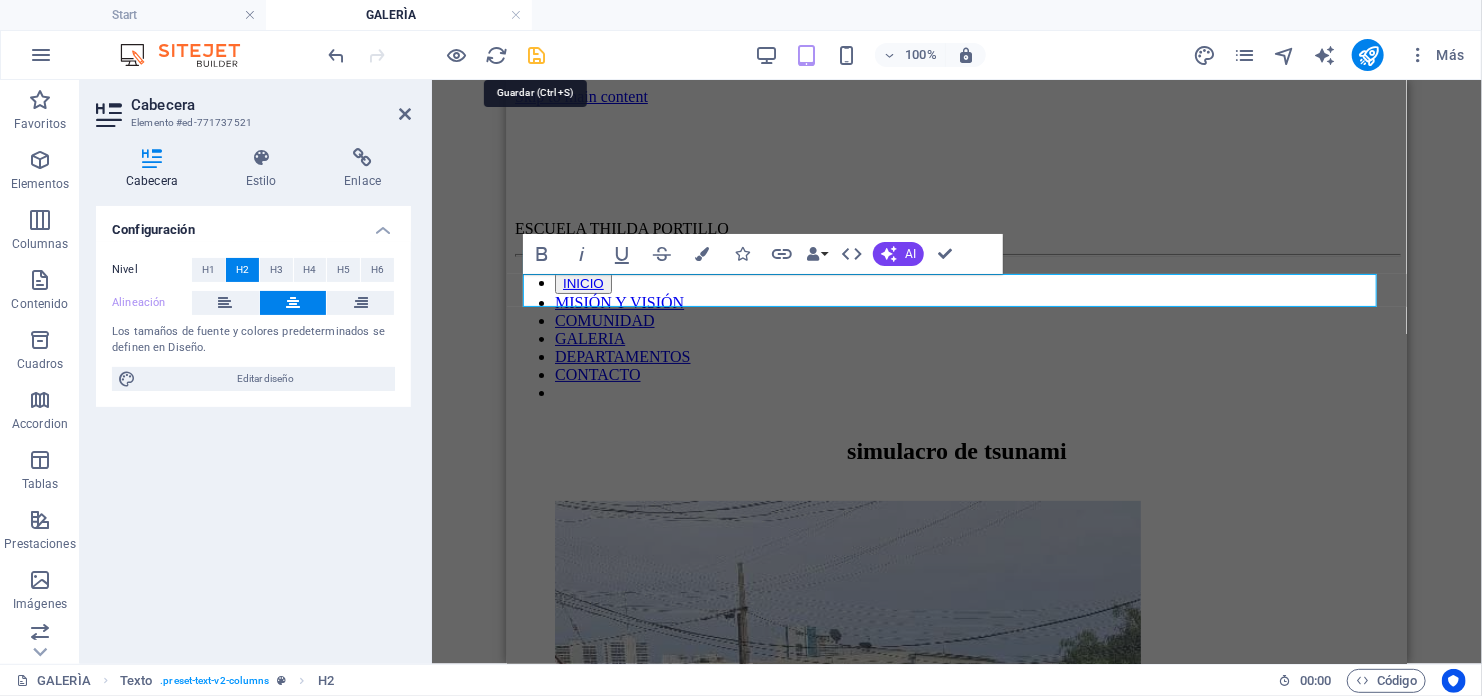 click at bounding box center (537, 55) 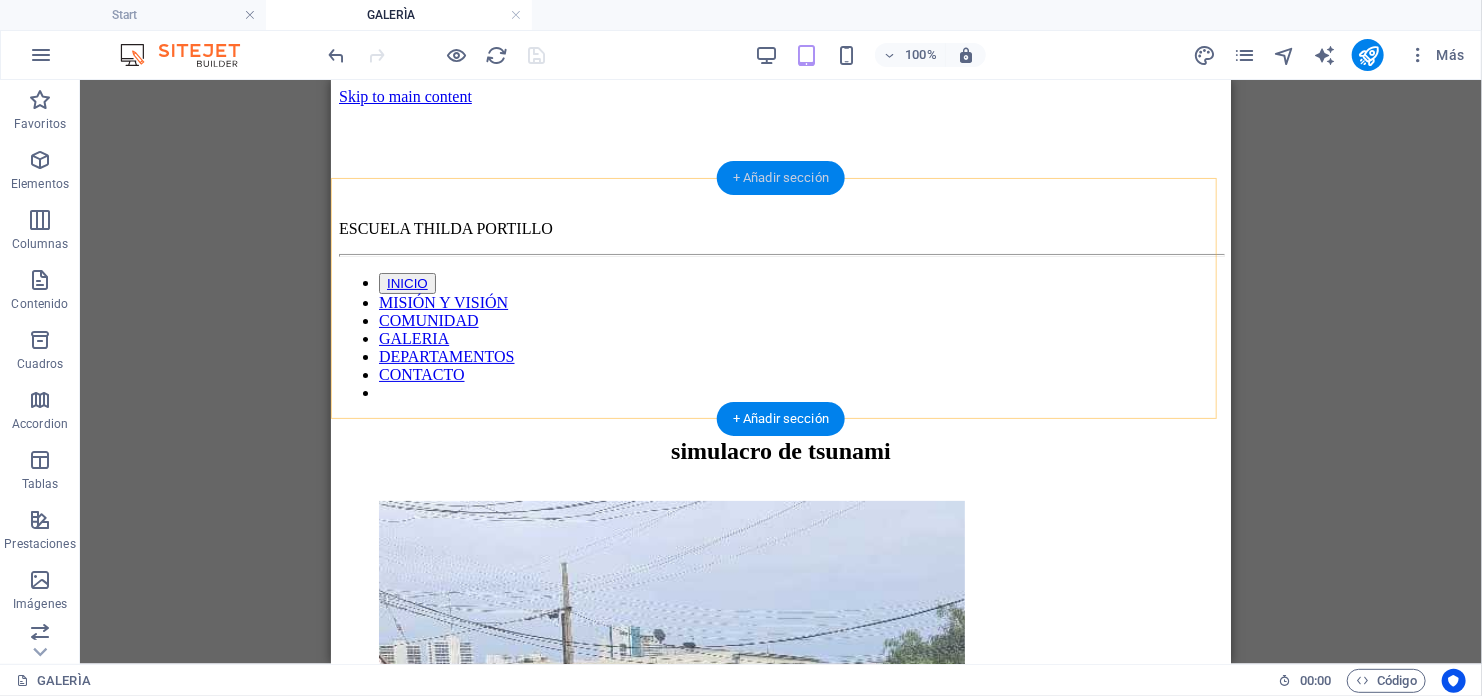 click on "+ Añadir sección" at bounding box center [781, 178] 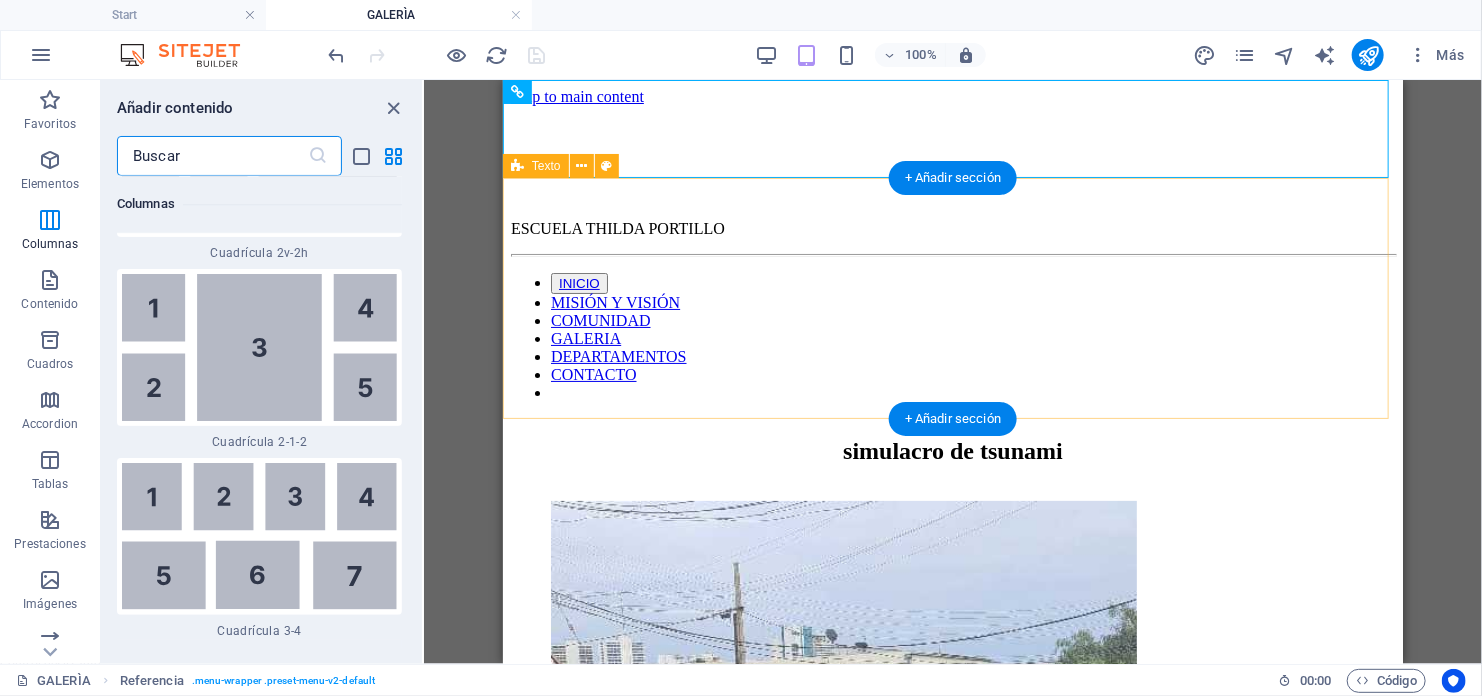 scroll, scrollTop: 6421, scrollLeft: 0, axis: vertical 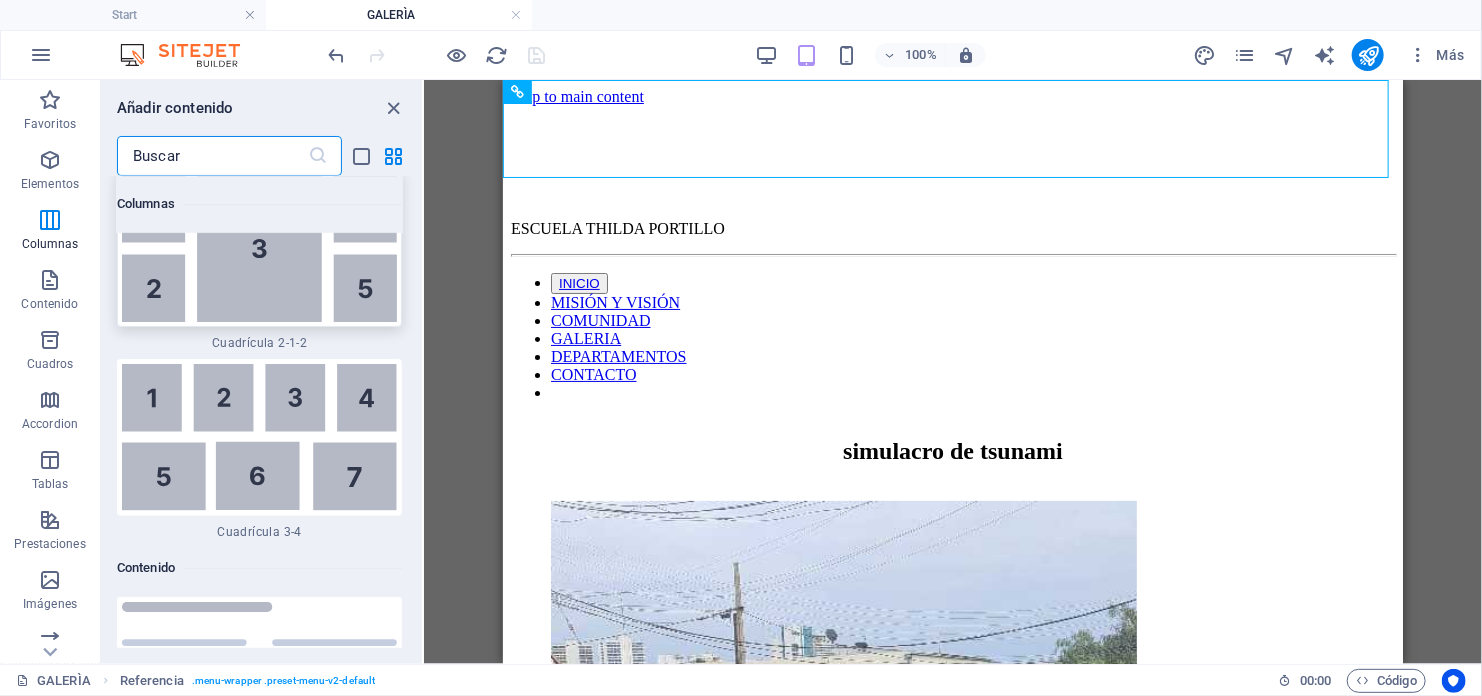 click at bounding box center [259, 248] 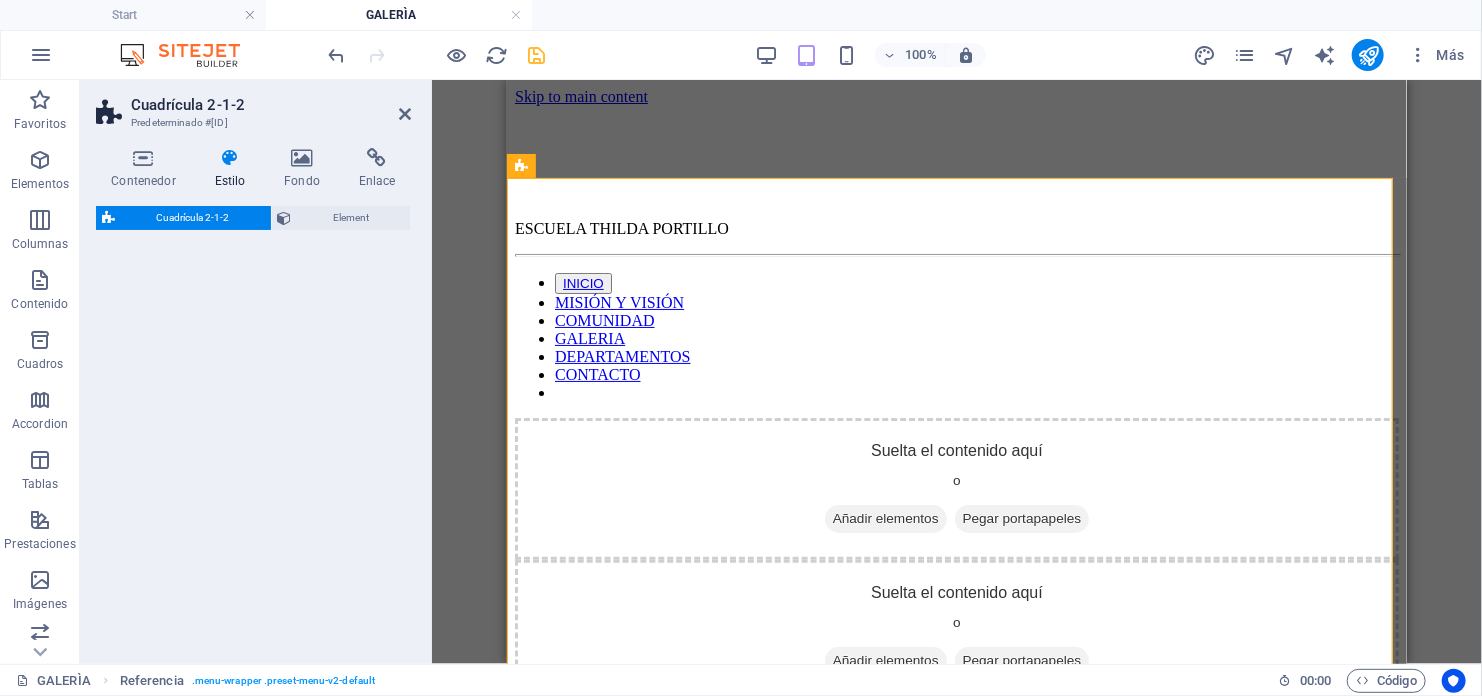 select on "rem" 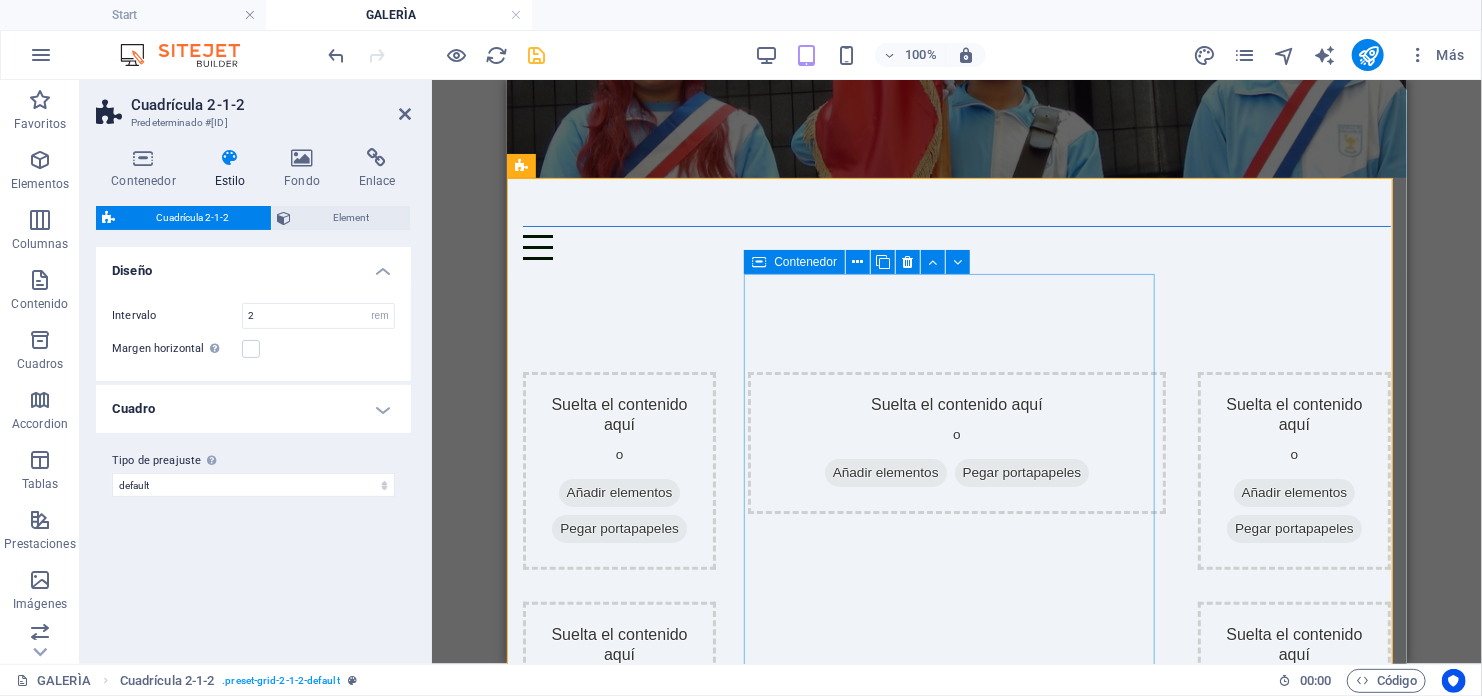 click on "Suelta el contenido aquí o  Añadir elementos  Pegar portapapeles" at bounding box center (956, 442) 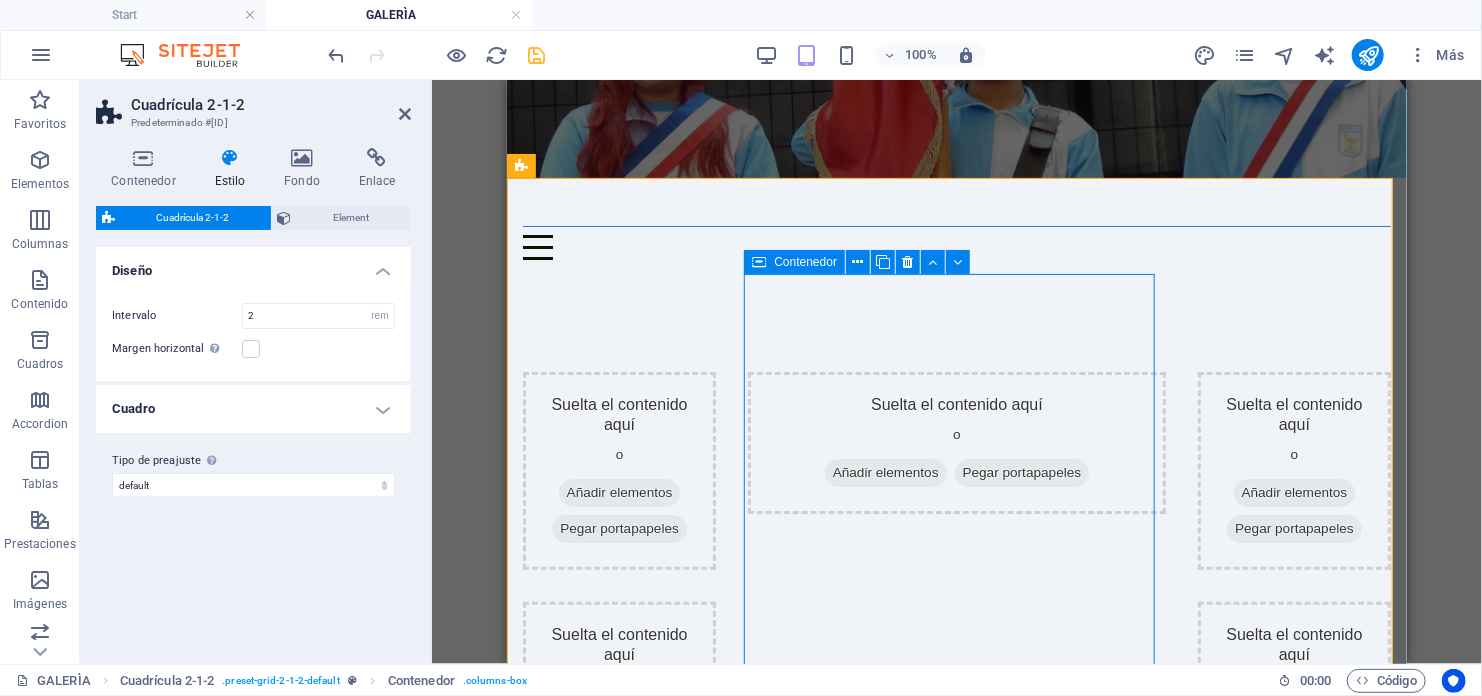 click on "Suelta el contenido aquí o  Añadir elementos  Pegar portapapeles" at bounding box center [956, 442] 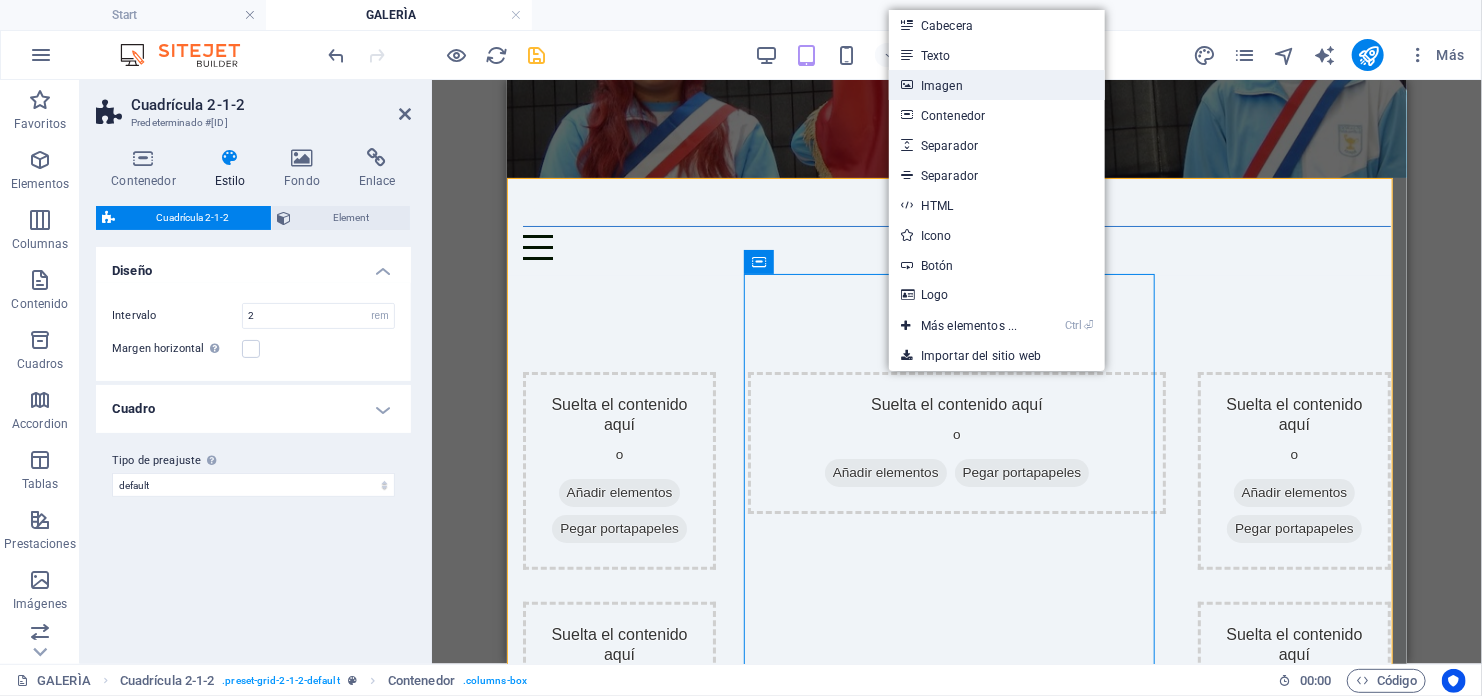 click on "Imagen" at bounding box center [996, 85] 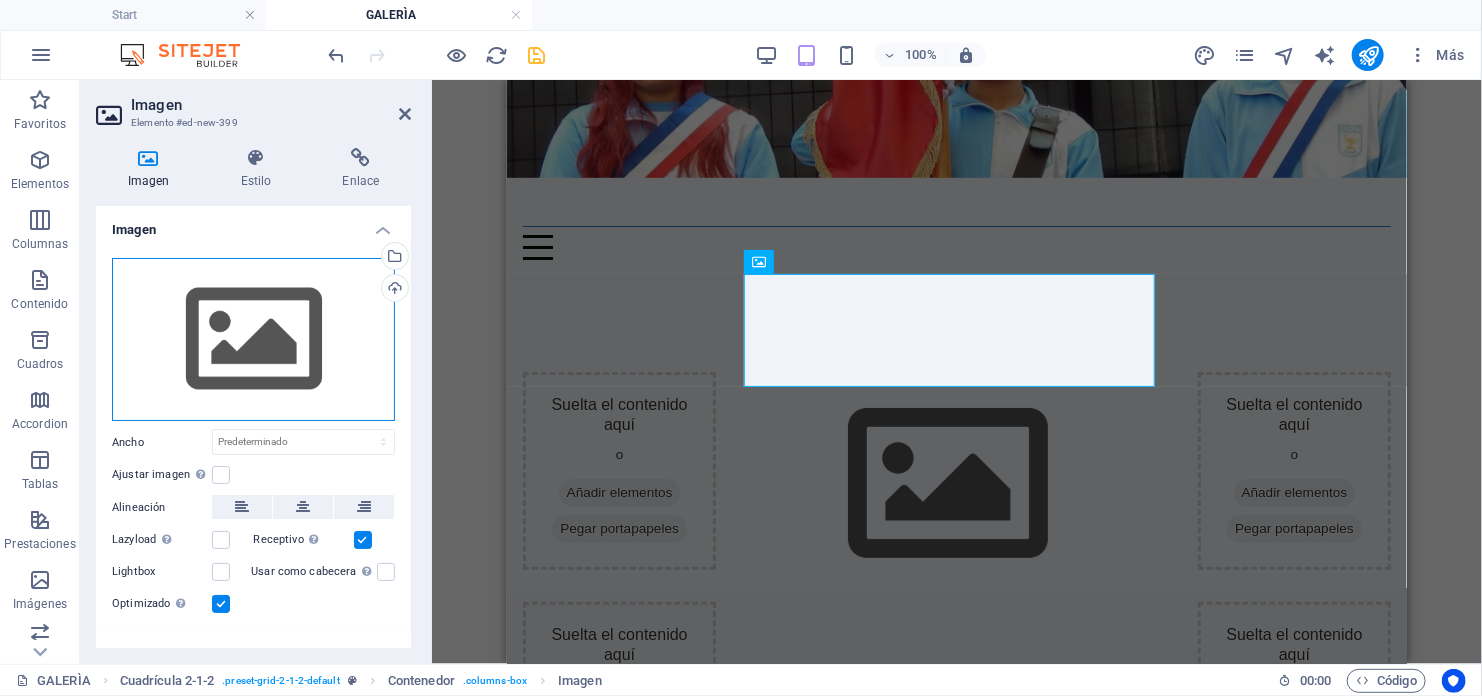 click on "Arrastra archivos aquí, haz clic para escoger archivos o  selecciona archivos de Archivos o de nuestra galería gratuita de fotos y vídeos" at bounding box center [253, 340] 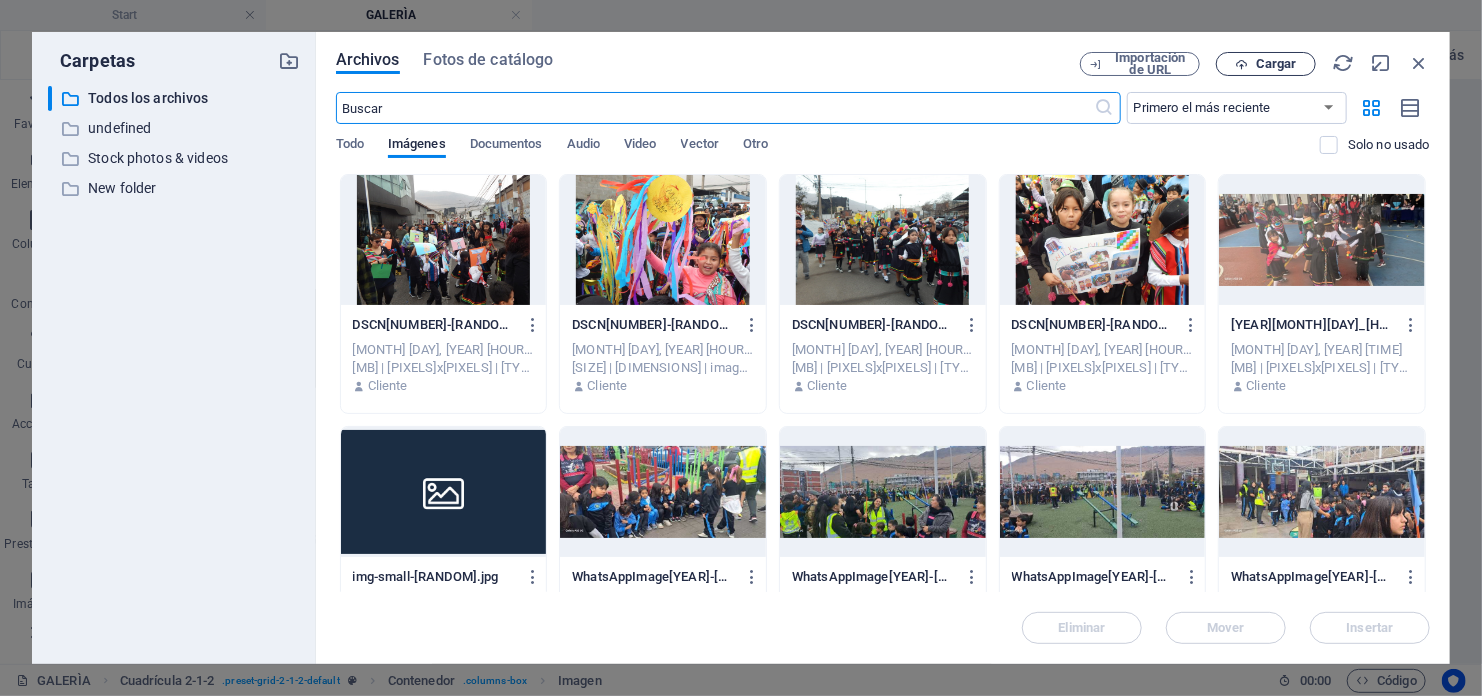 click on "Cargar" at bounding box center (1276, 64) 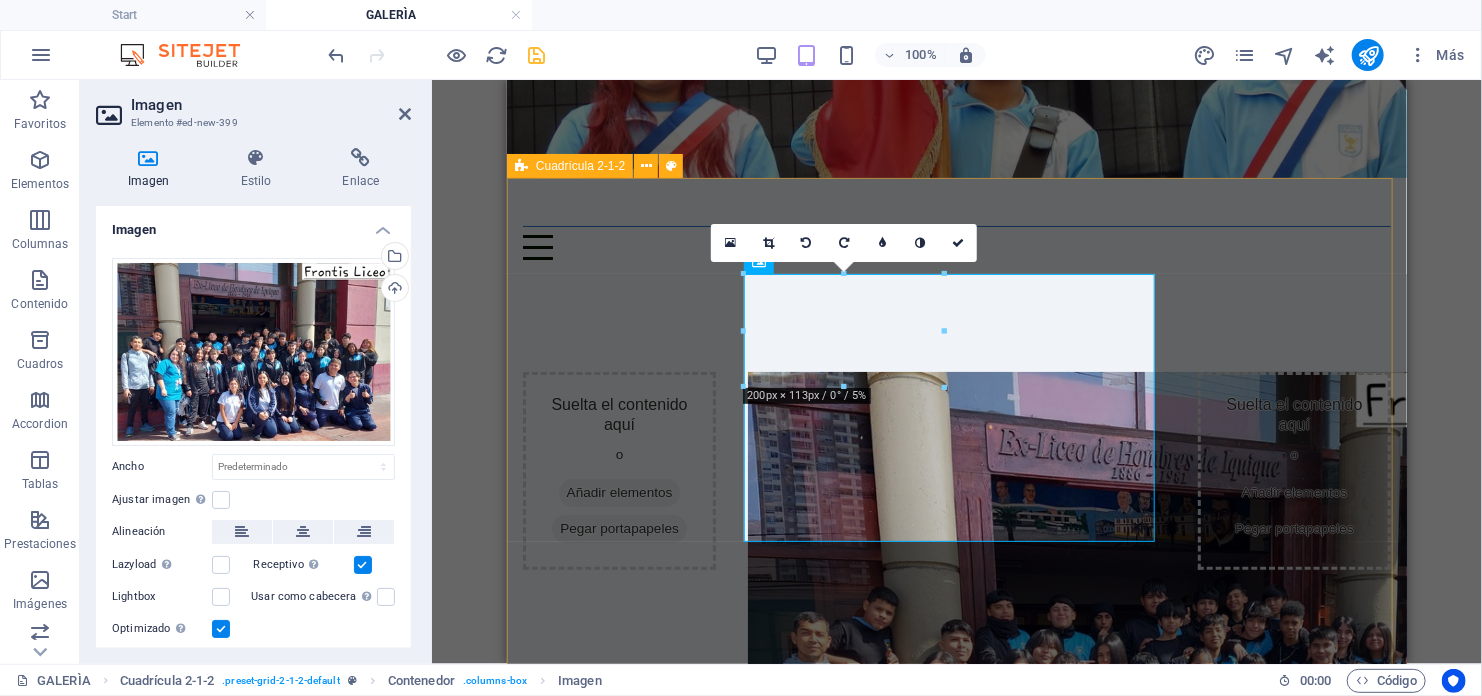 click on "Suelta el contenido aquí o  Añadir elementos  Pegar portapapeles Suelta el contenido aquí o  Añadir elementos  Pegar portapapeles Suelta el contenido aquí o  Añadir elementos  Pegar portapapeles Suelta el contenido aquí o  Añadir elementos  Pegar portapapeles" at bounding box center [956, 664] 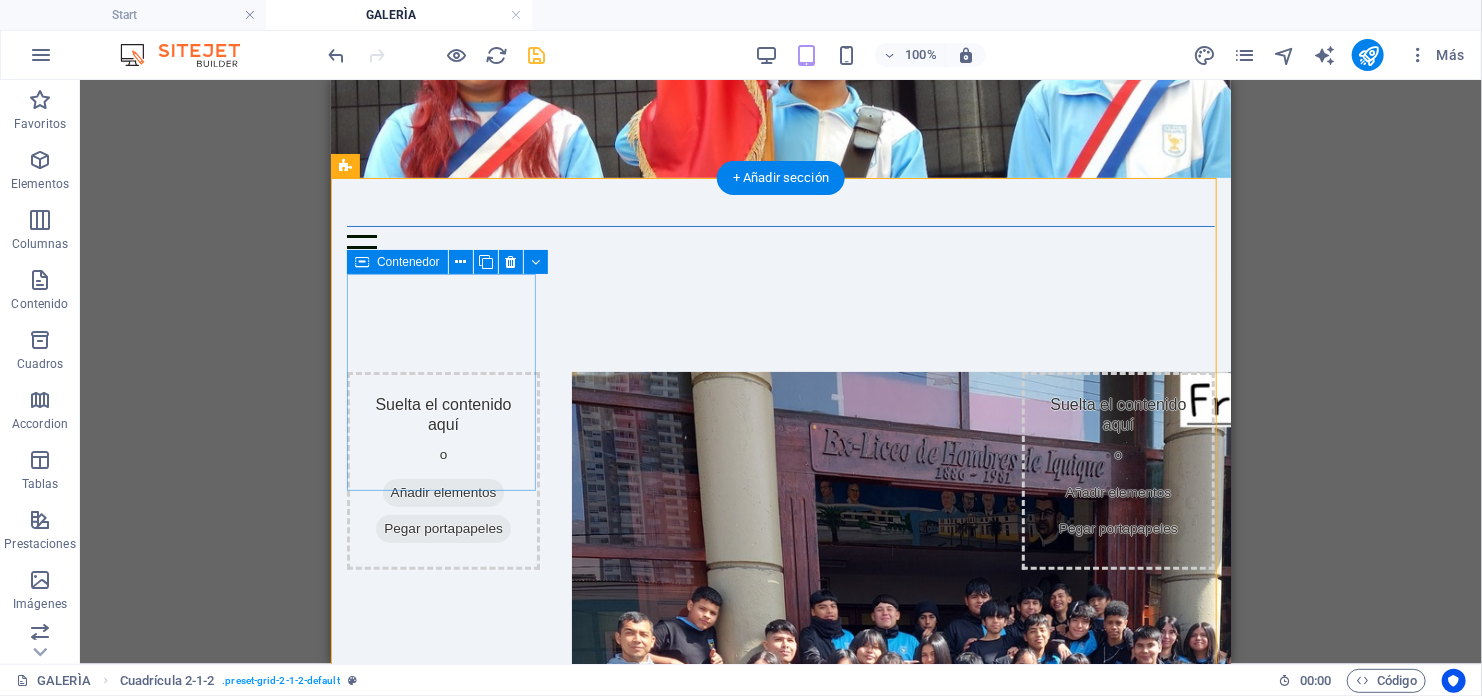 click on "Añadir elementos" at bounding box center (443, 492) 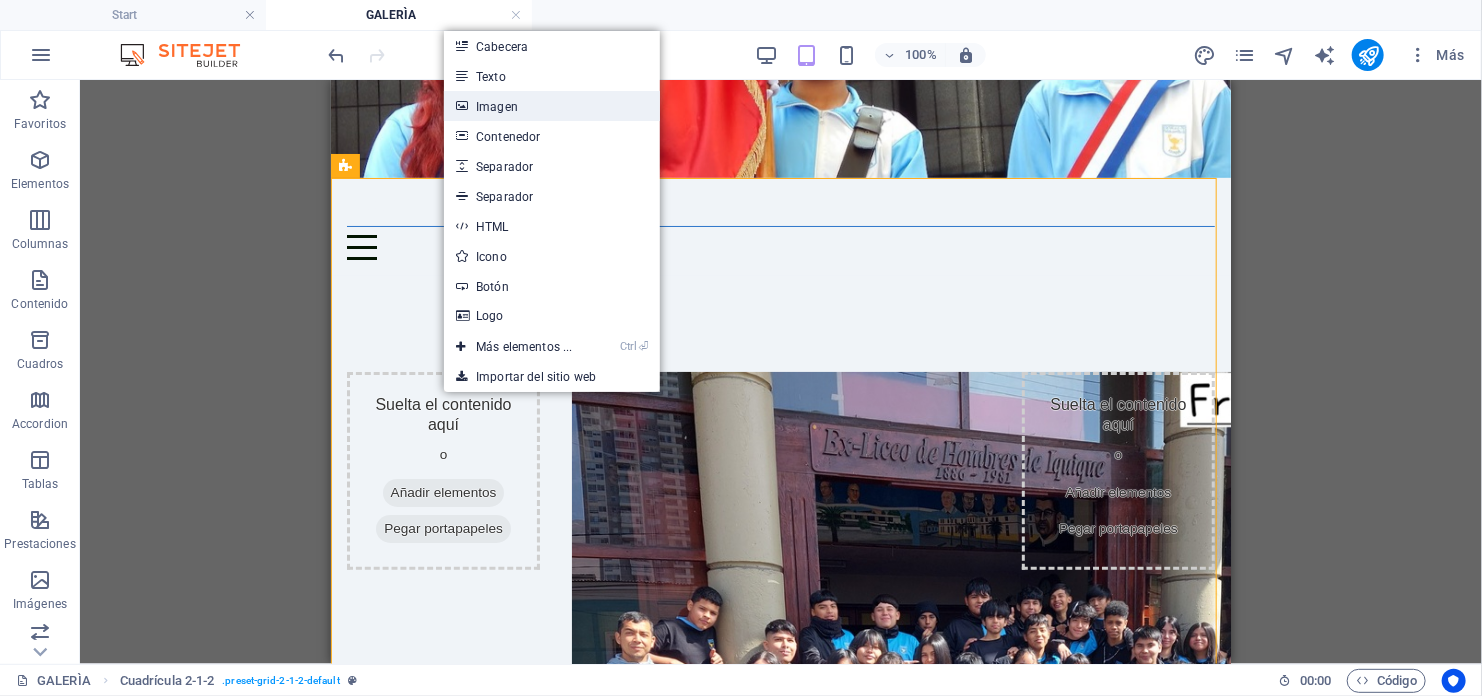 click on "Imagen" at bounding box center [551, 106] 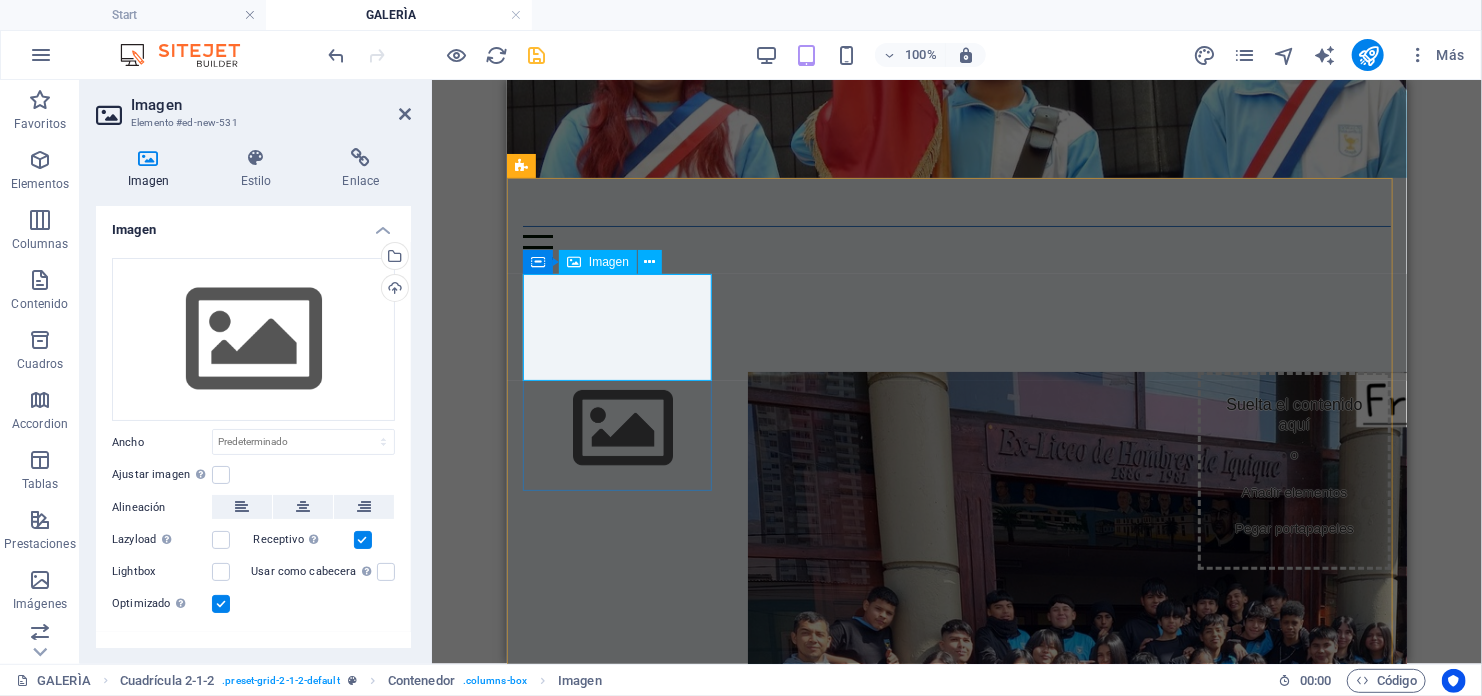 click on "Imagen" at bounding box center (609, 262) 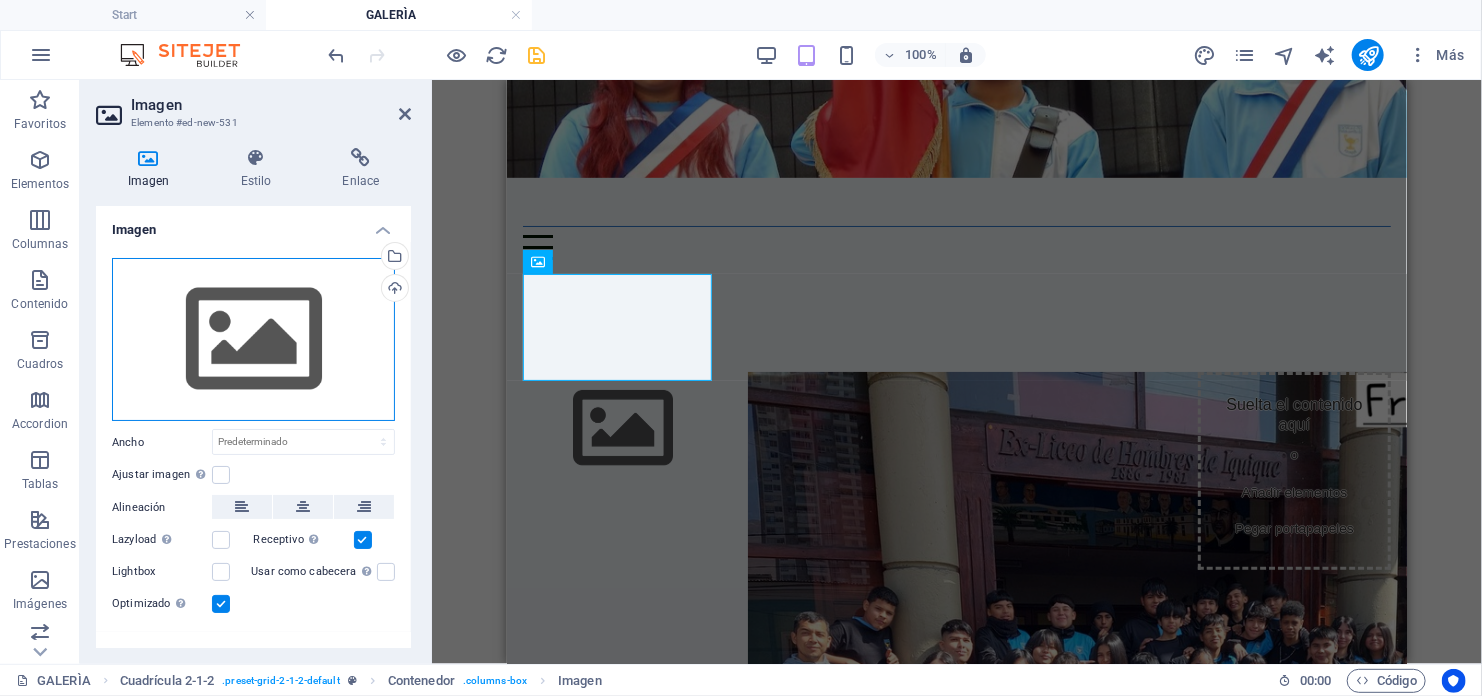 click on "Arrastra archivos aquí, haz clic para escoger archivos o  selecciona archivos de Archivos o de nuestra galería gratuita de fotos y vídeos" at bounding box center [253, 340] 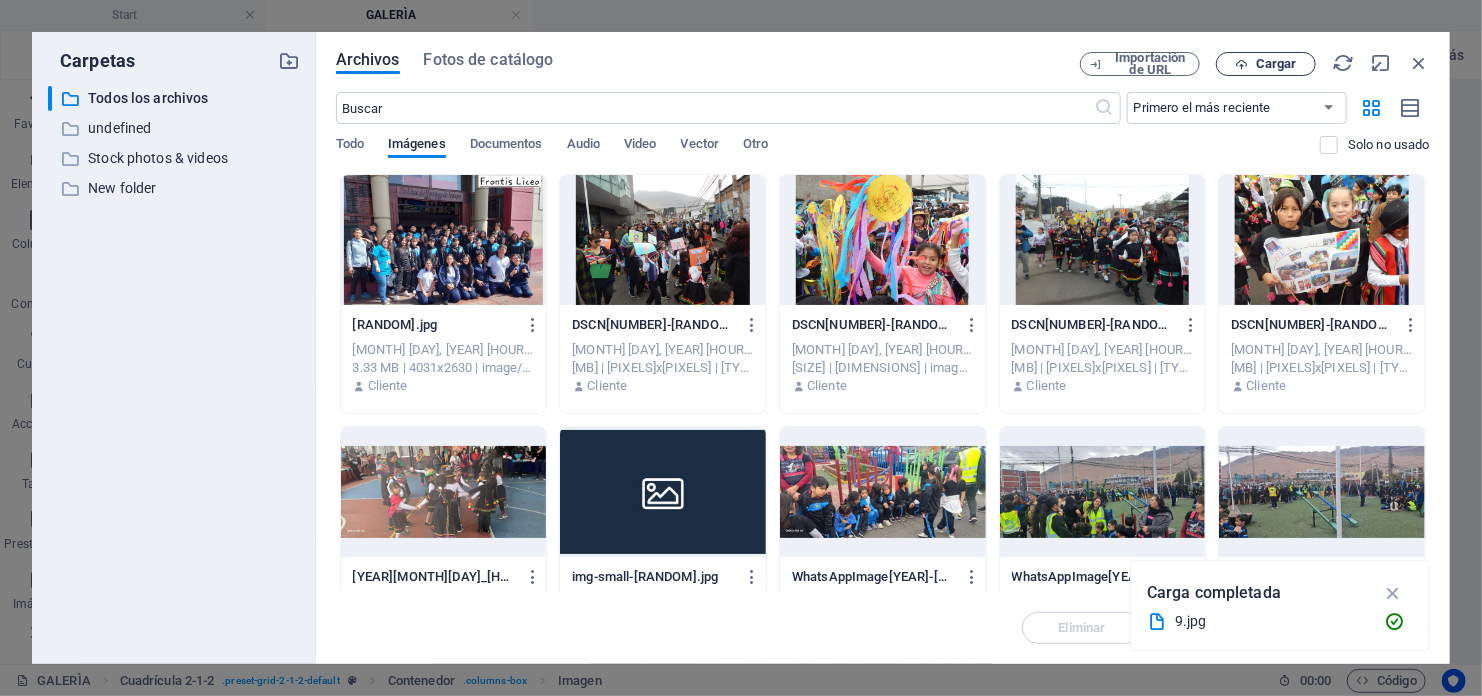 click at bounding box center (1241, 64) 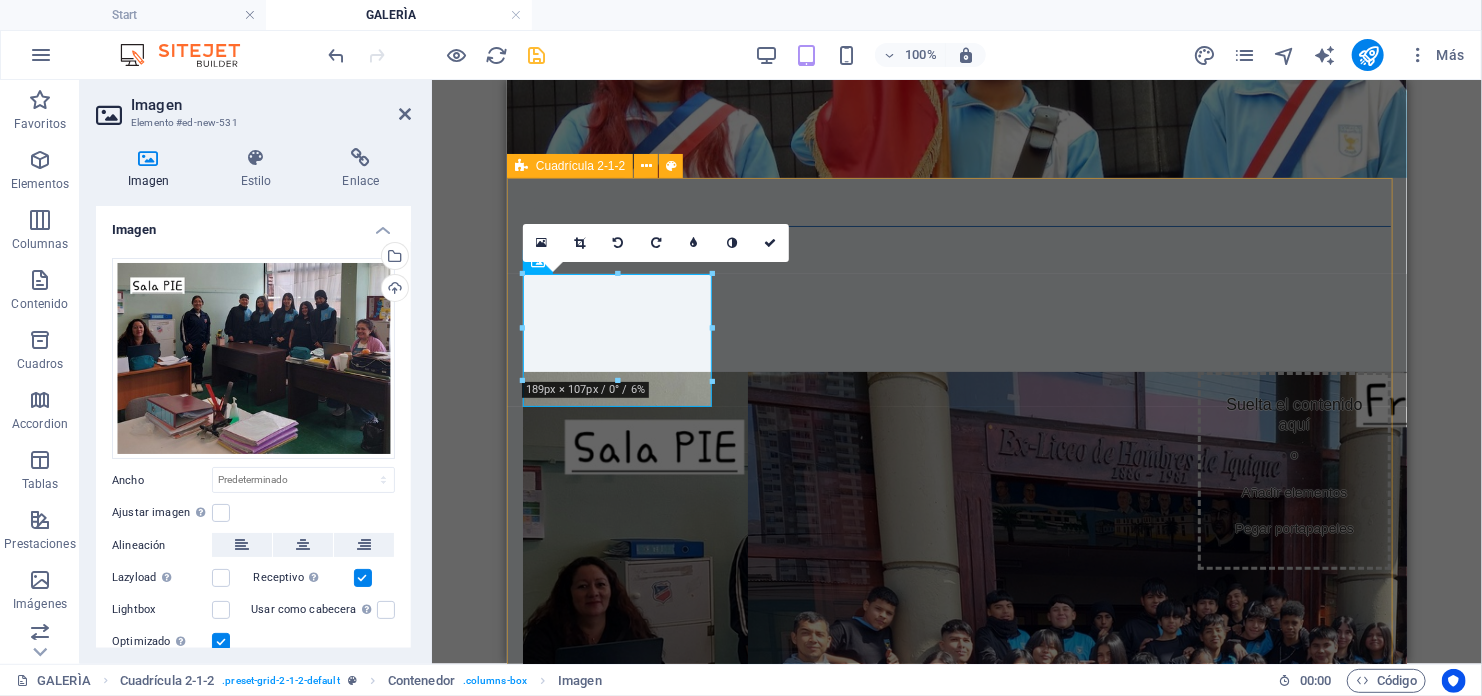 click on "Suelta el contenido aquí o  Añadir elementos  Pegar portapapeles Suelta el contenido aquí o  Añadir elementos  Pegar portapapeles Suelta el contenido aquí o  Añadir elementos  Pegar portapapeles" at bounding box center [956, 802] 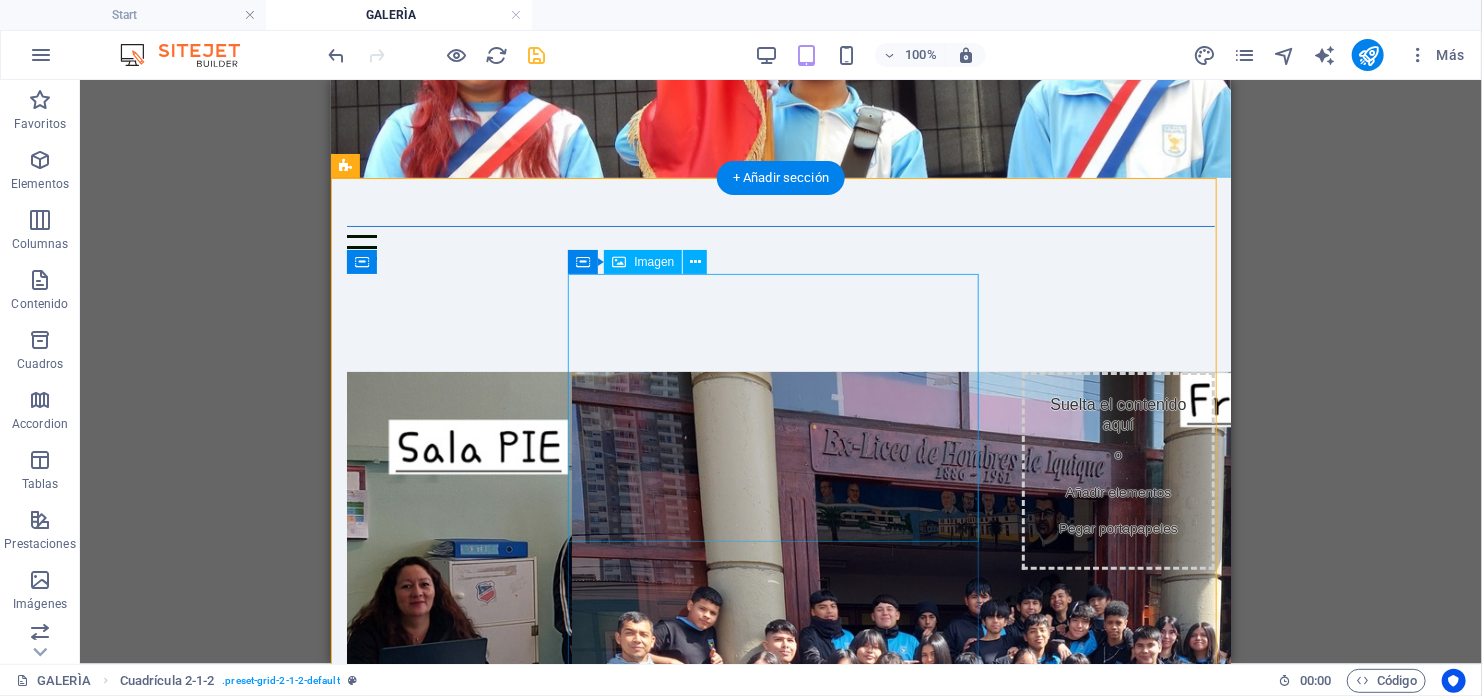 click at bounding box center (780, 664) 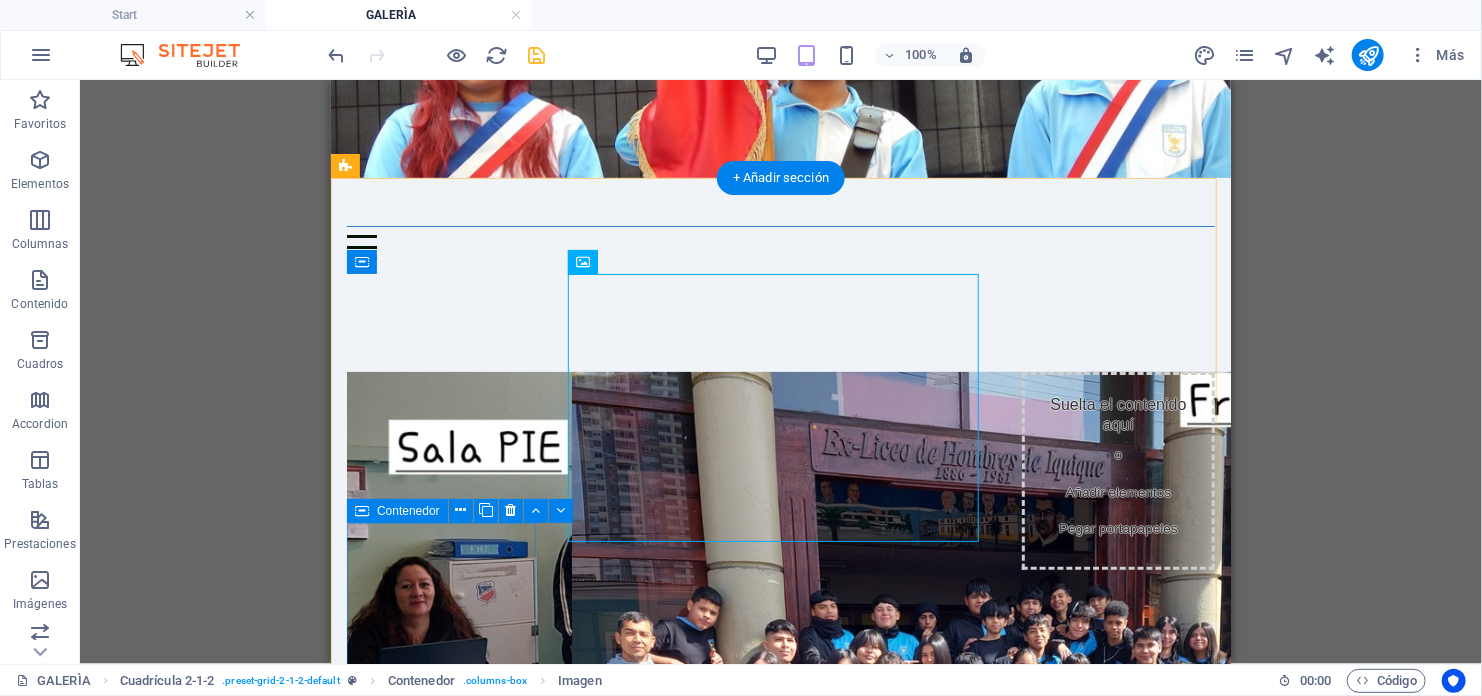 click on "Suelta el contenido aquí o  Añadir elementos  Pegar portapapeles" at bounding box center [442, 1134] 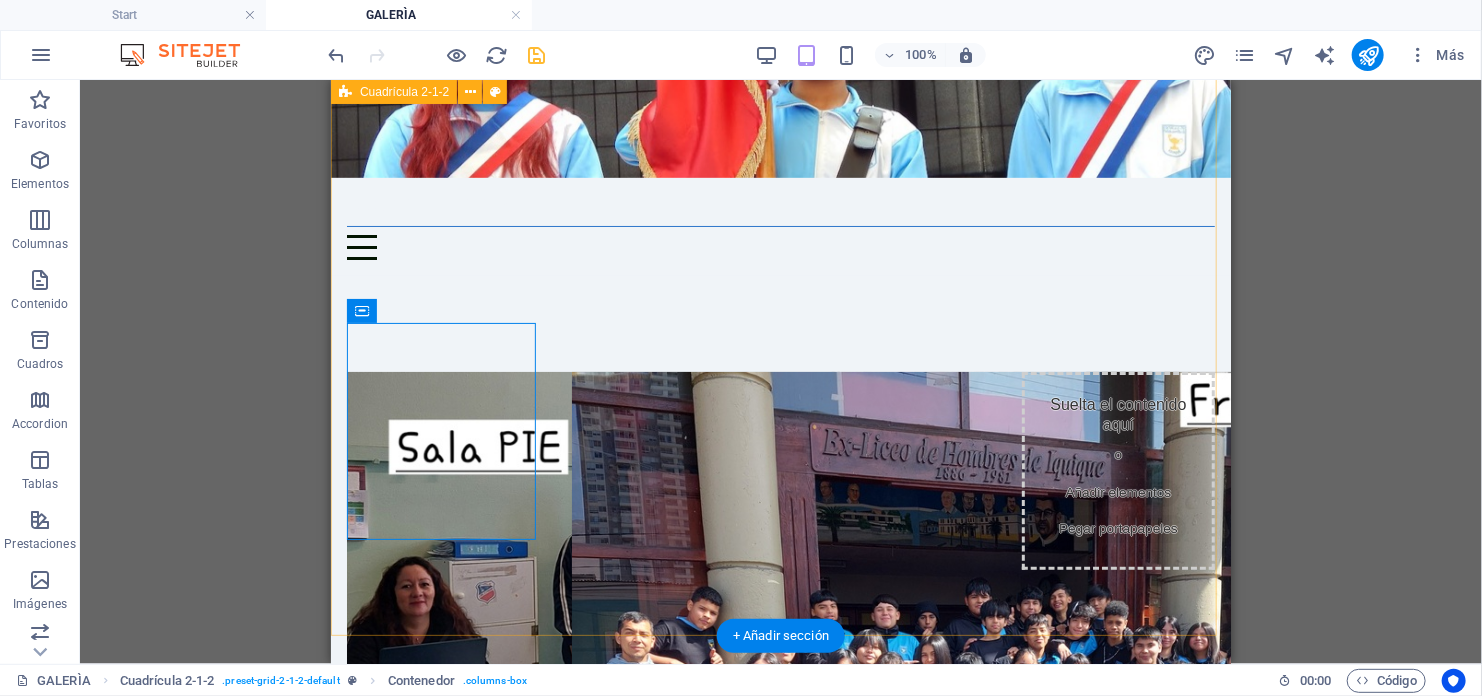 scroll, scrollTop: 200, scrollLeft: 0, axis: vertical 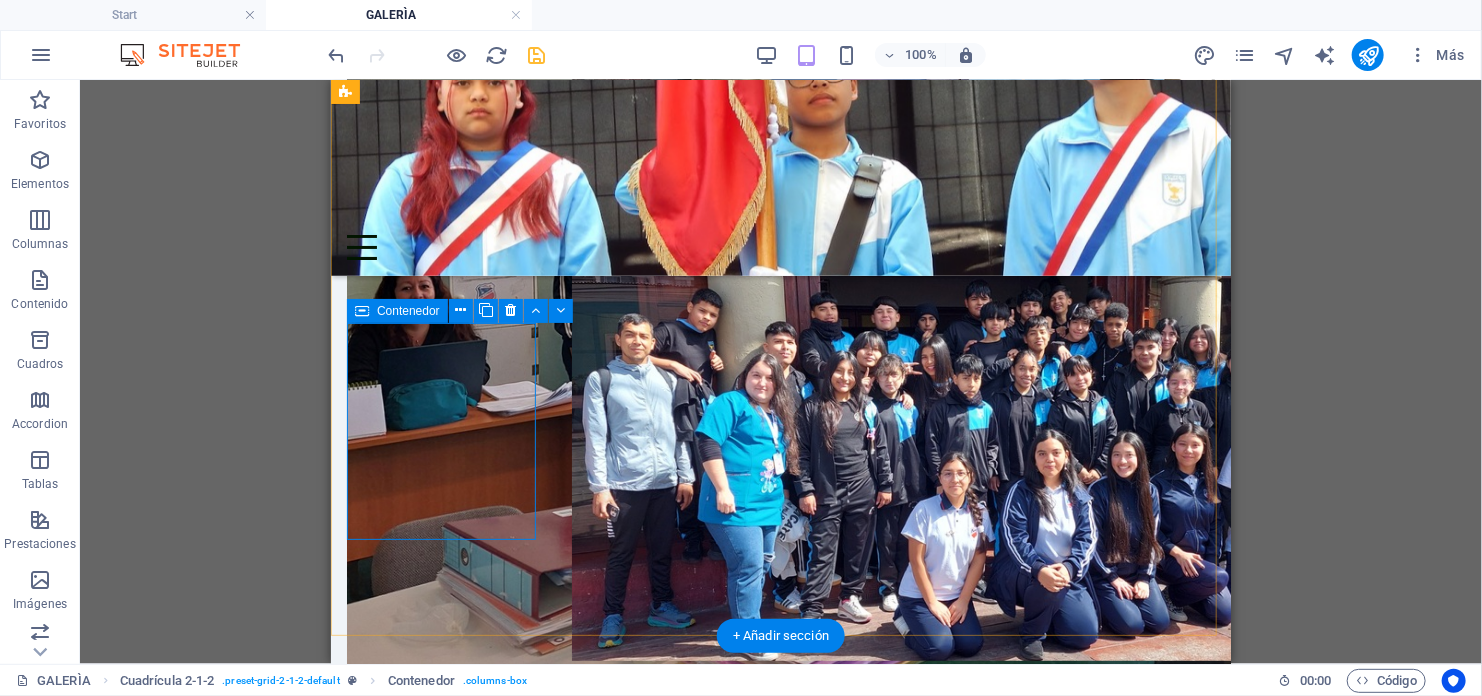 click on "Añadir elementos" at bounding box center (443, 858) 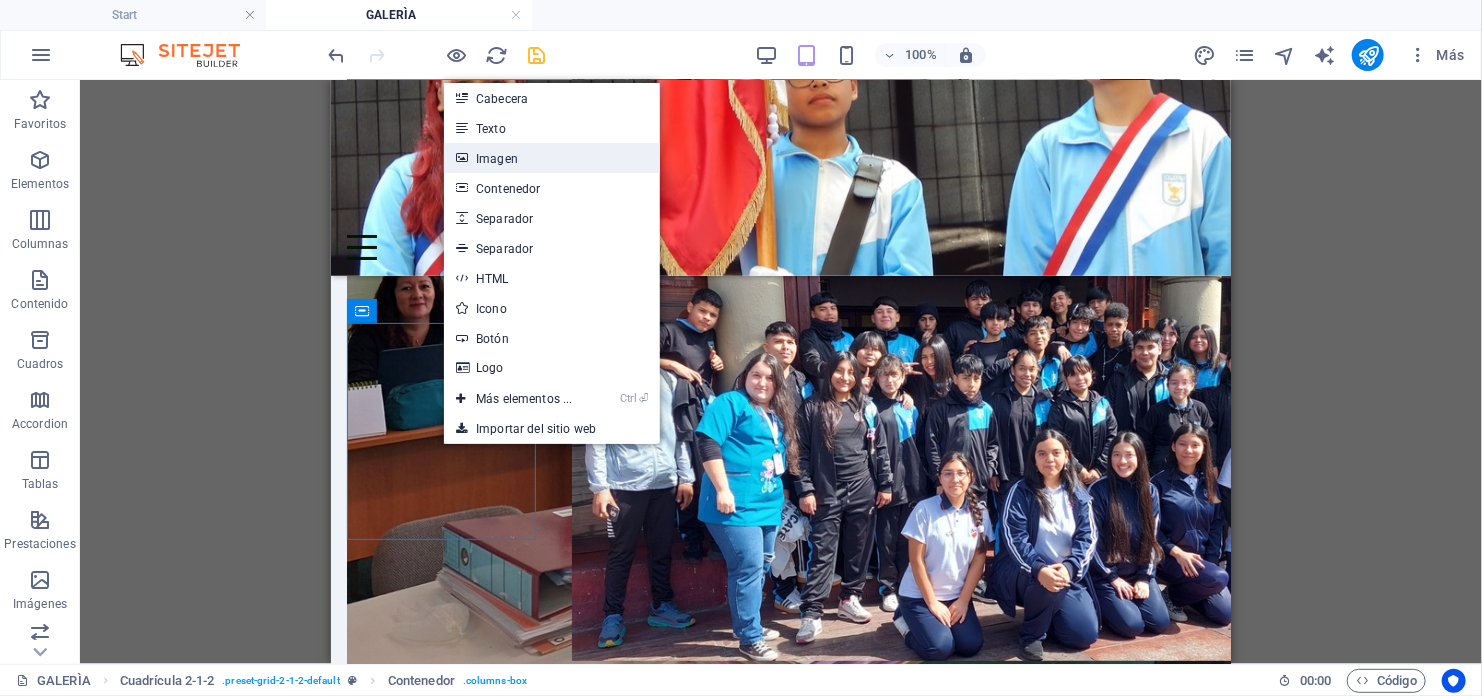 click on "Imagen" at bounding box center (551, 158) 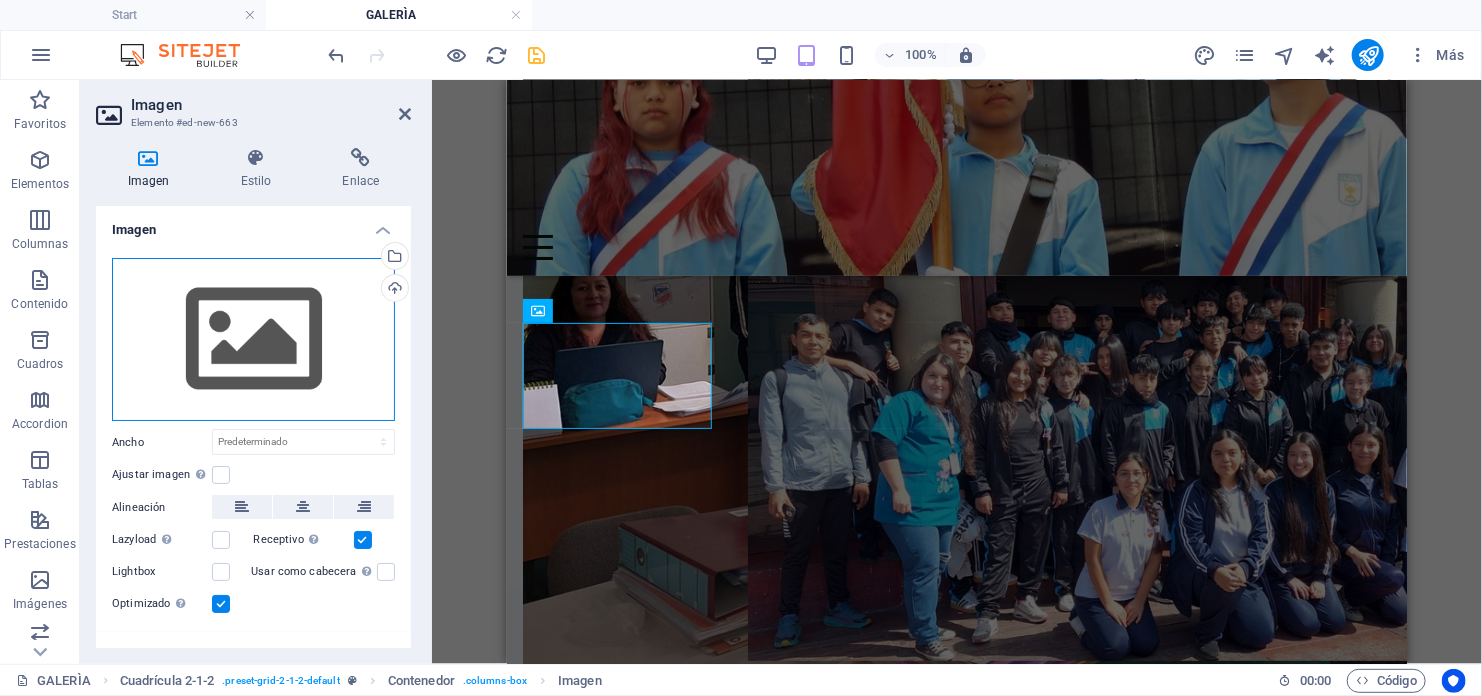 click on "Arrastra archivos aquí, haz clic para escoger archivos o  selecciona archivos de Archivos o de nuestra galería gratuita de fotos y vídeos" at bounding box center (253, 340) 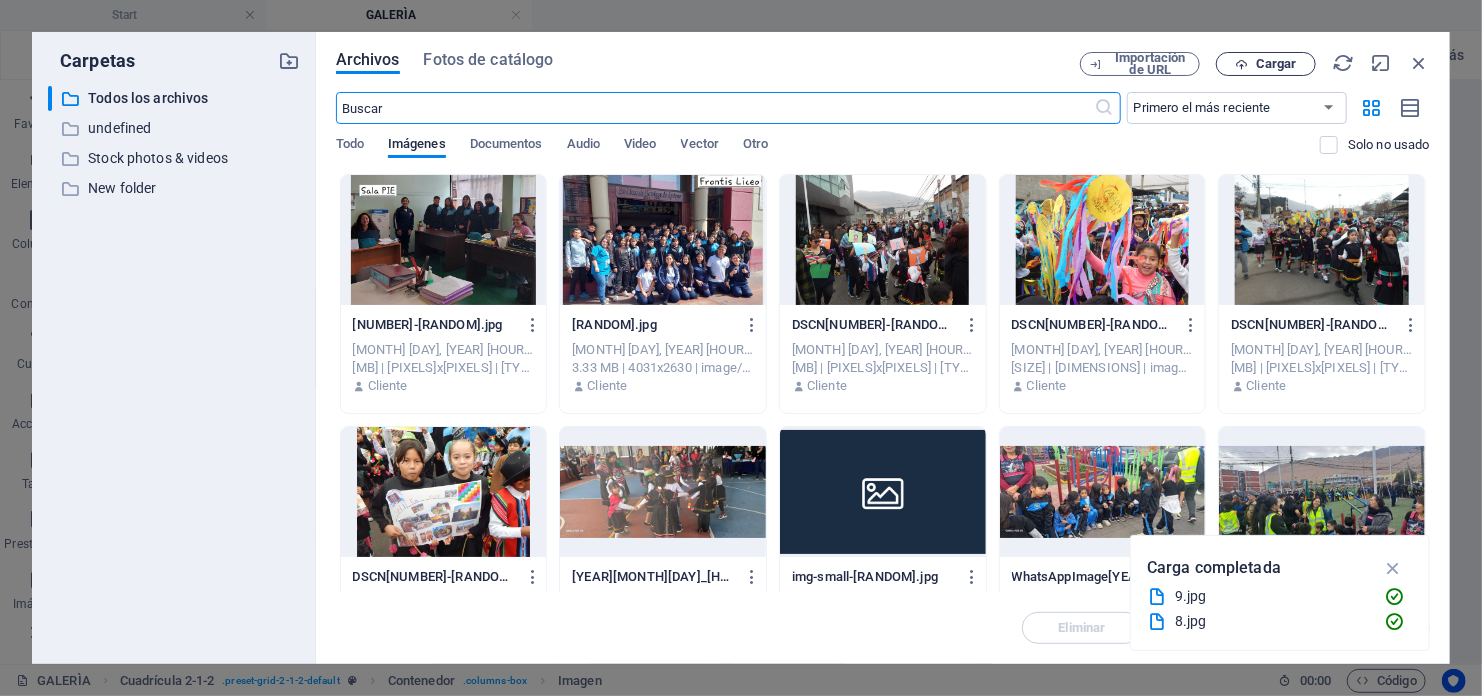 click on "Cargar" at bounding box center (1276, 64) 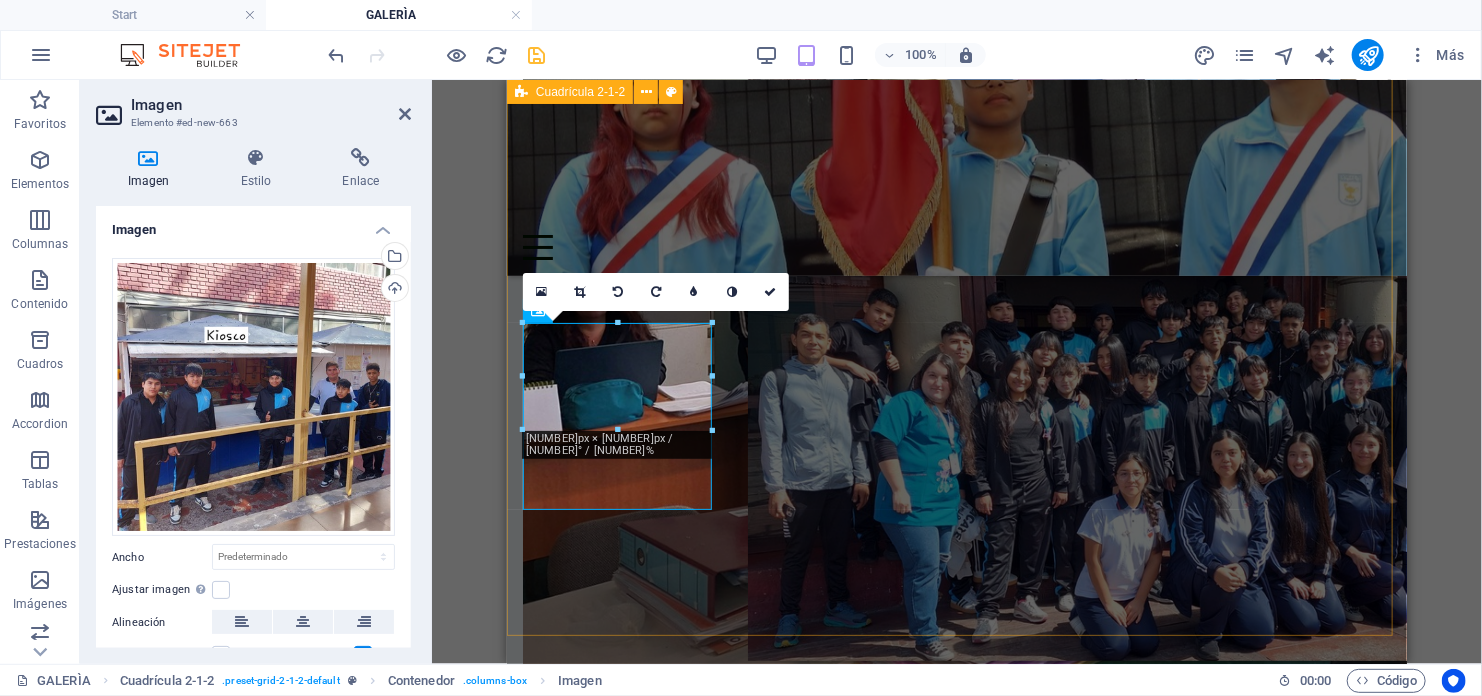 click on "Suelta el contenido aquí o  Añadir elementos  Pegar portapapeles Suelta el contenido aquí o  Añadir elementos  Pegar portapapeles" at bounding box center (956, 848) 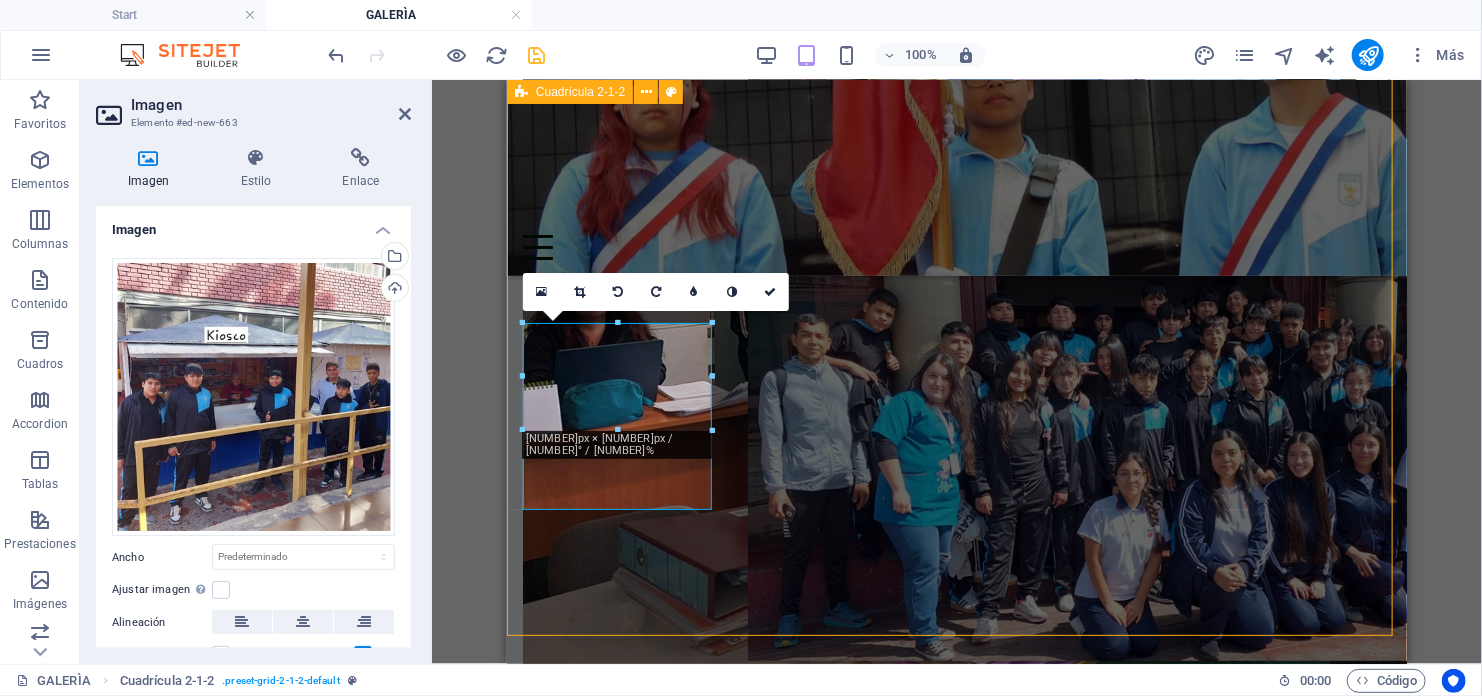scroll, scrollTop: 0, scrollLeft: 0, axis: both 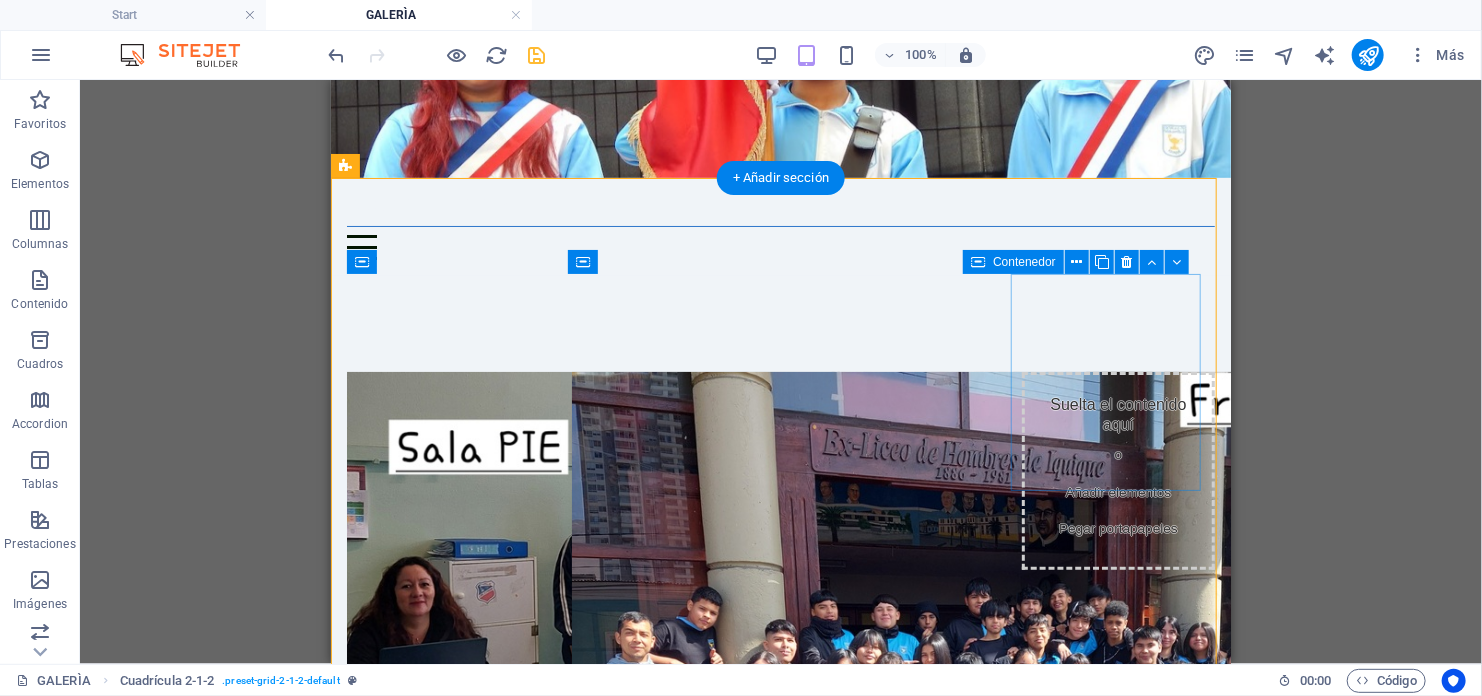 click on "Añadir elementos" at bounding box center [1118, 492] 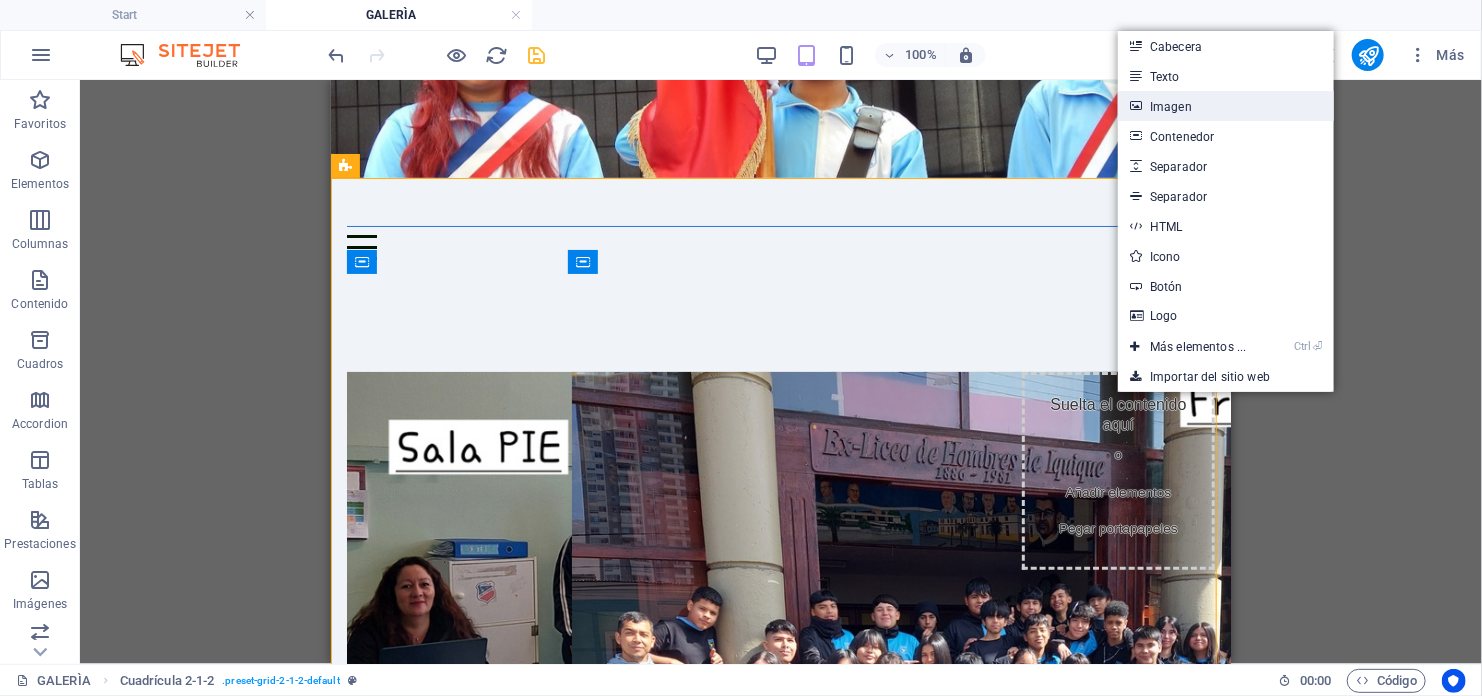 click on "Imagen" at bounding box center [1225, 106] 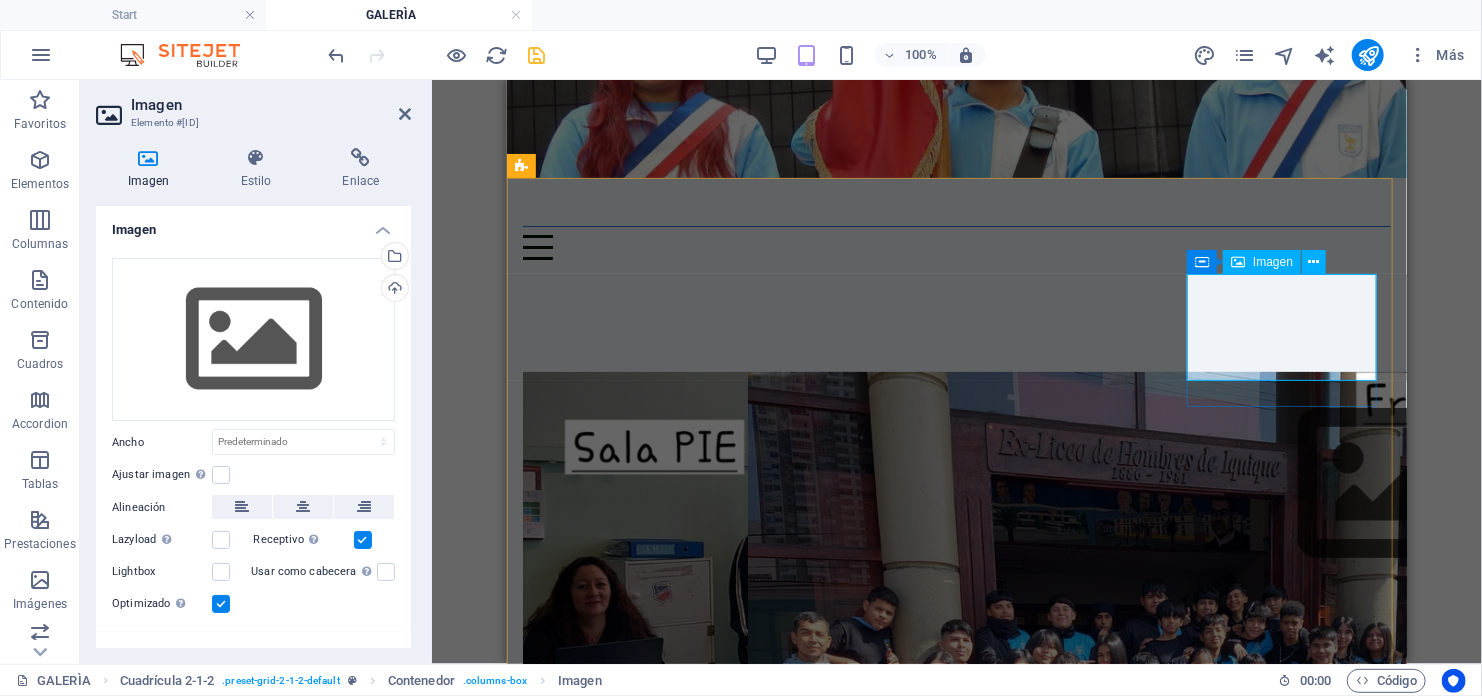 click at bounding box center [1293, 483] 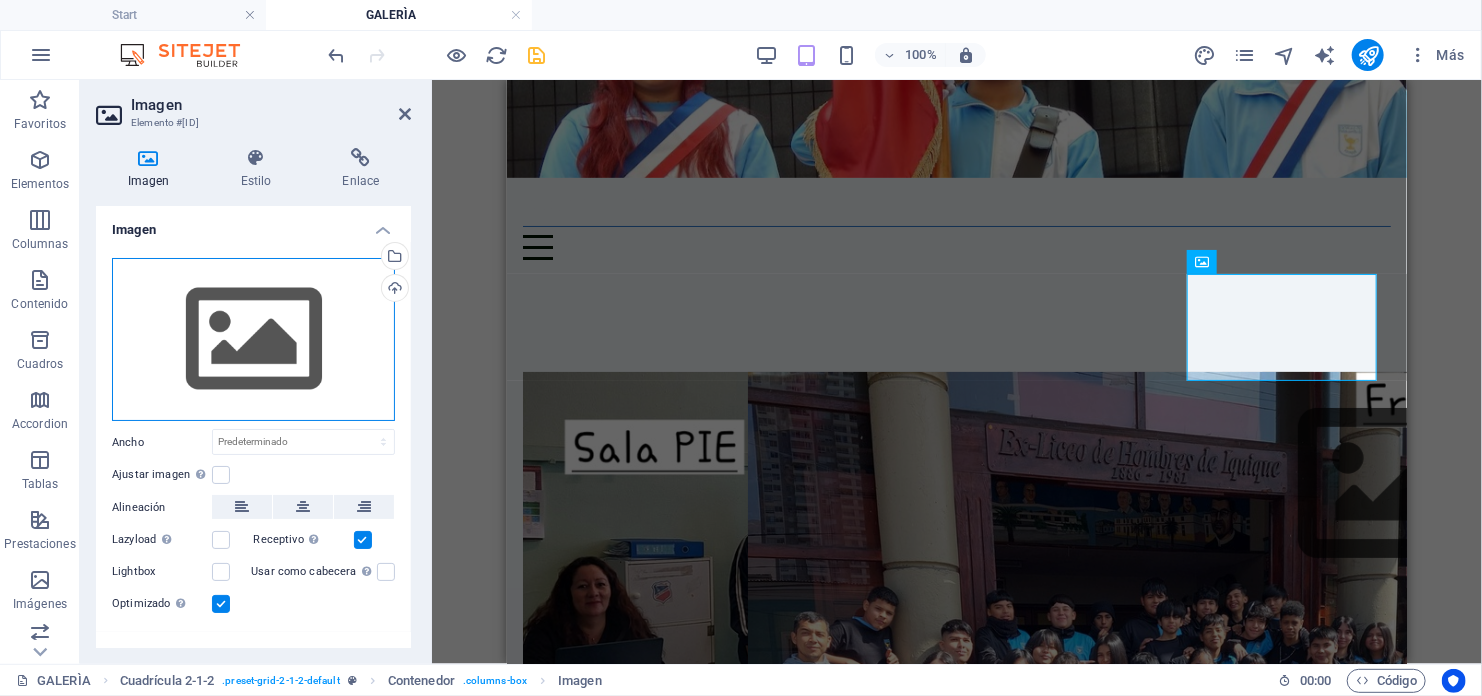 click on "Arrastra archivos aquí, haz clic para escoger archivos o  selecciona archivos de Archivos o de nuestra galería gratuita de fotos y vídeos" at bounding box center [253, 340] 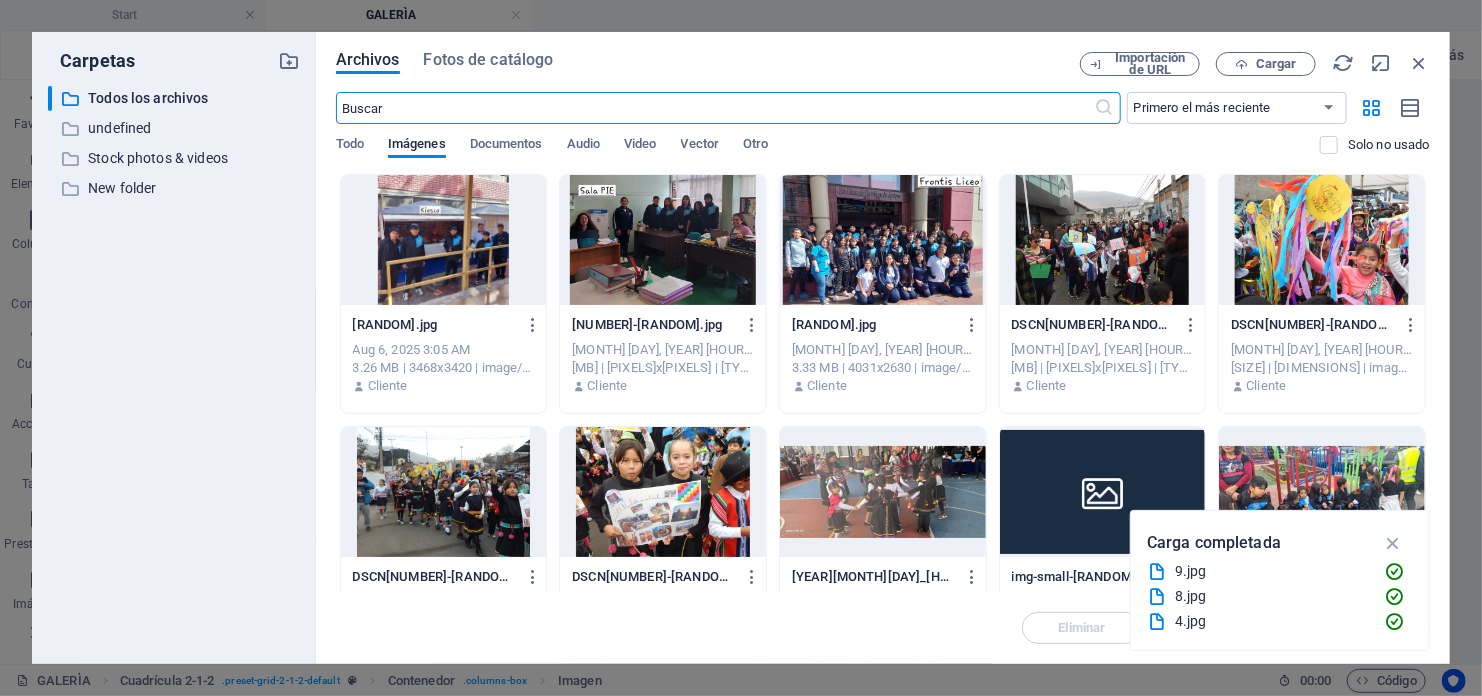 scroll, scrollTop: 1161, scrollLeft: 0, axis: vertical 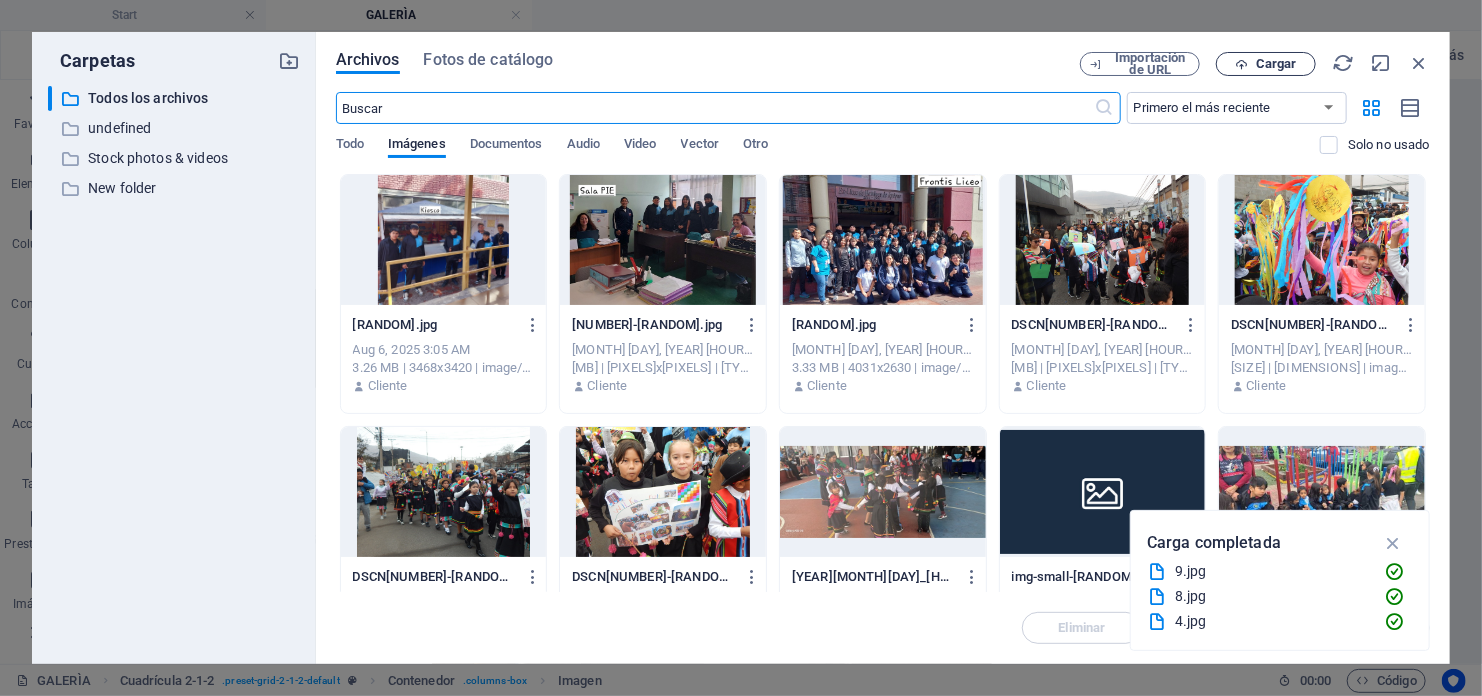 click on "Cargar" at bounding box center (1276, 64) 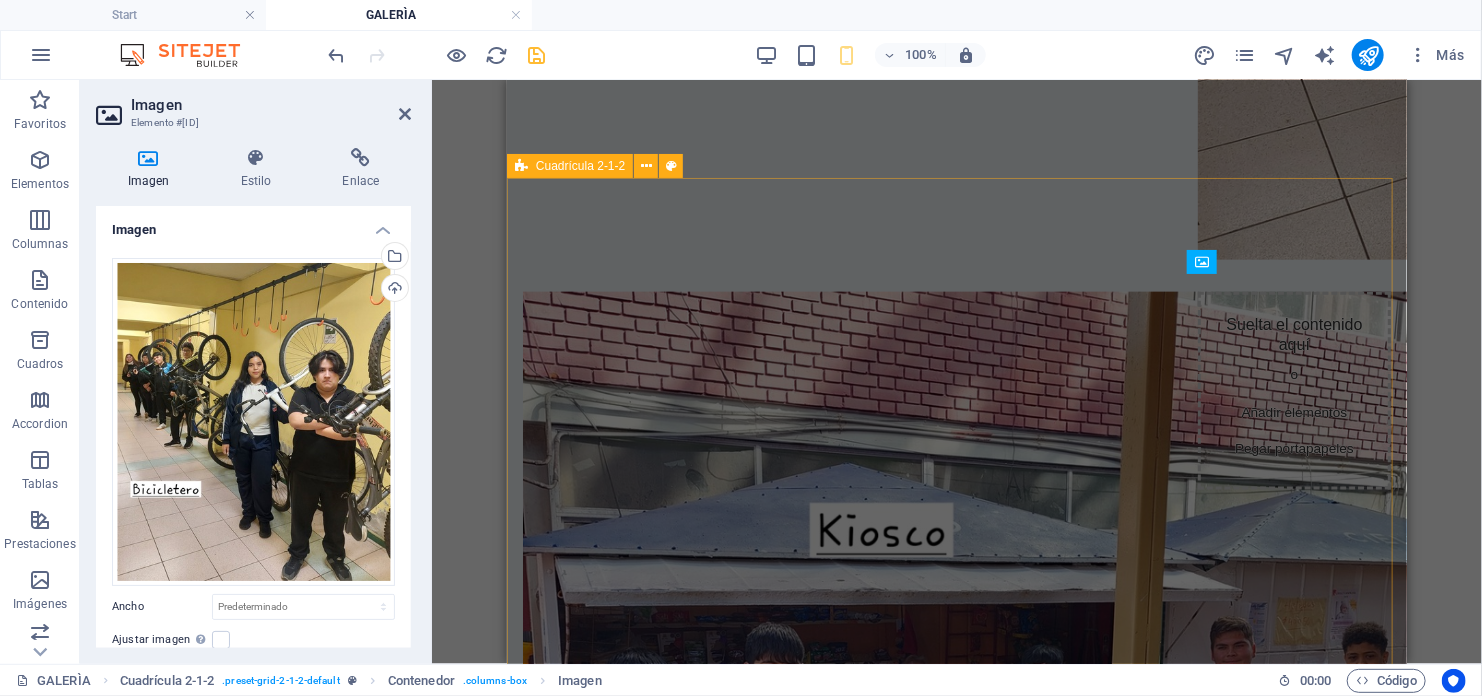 scroll, scrollTop: 0, scrollLeft: 0, axis: both 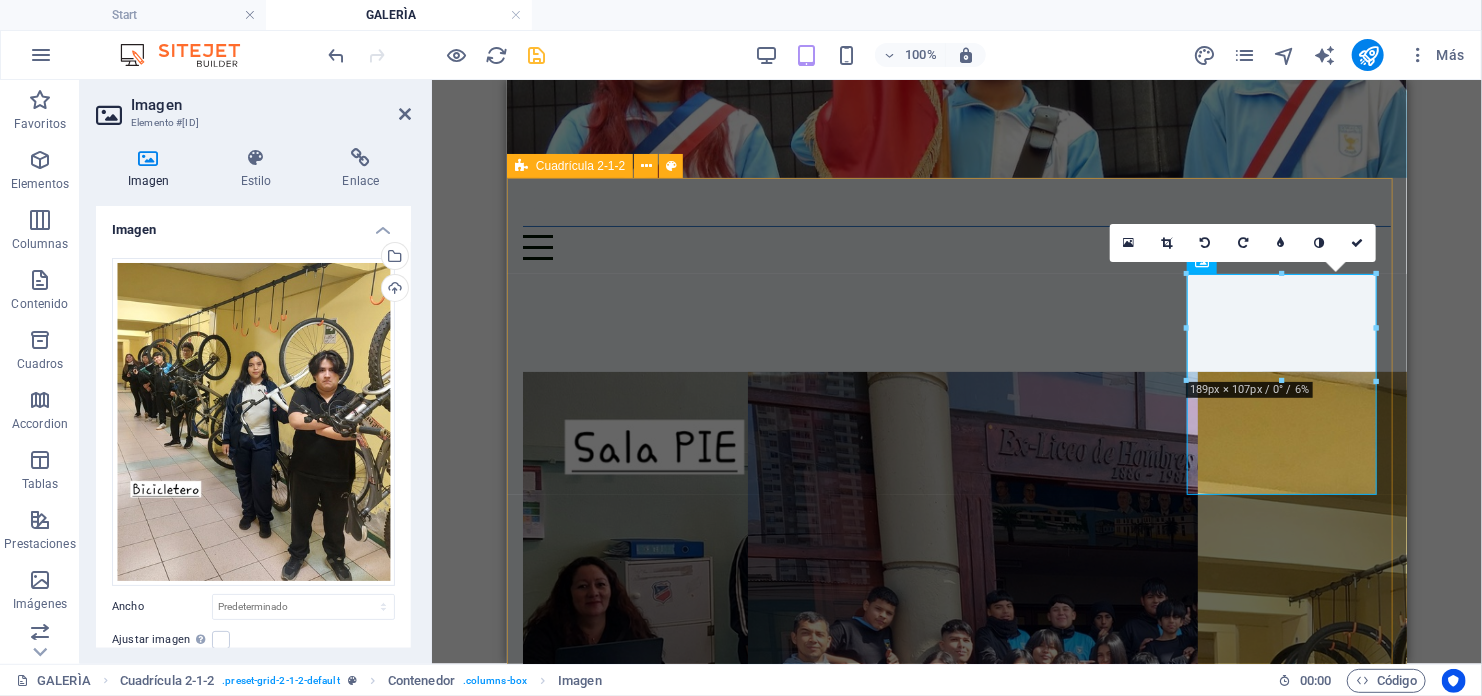 click on "Suelta el contenido aquí o  Añadir elementos  Pegar portapapeles" at bounding box center [956, 1355] 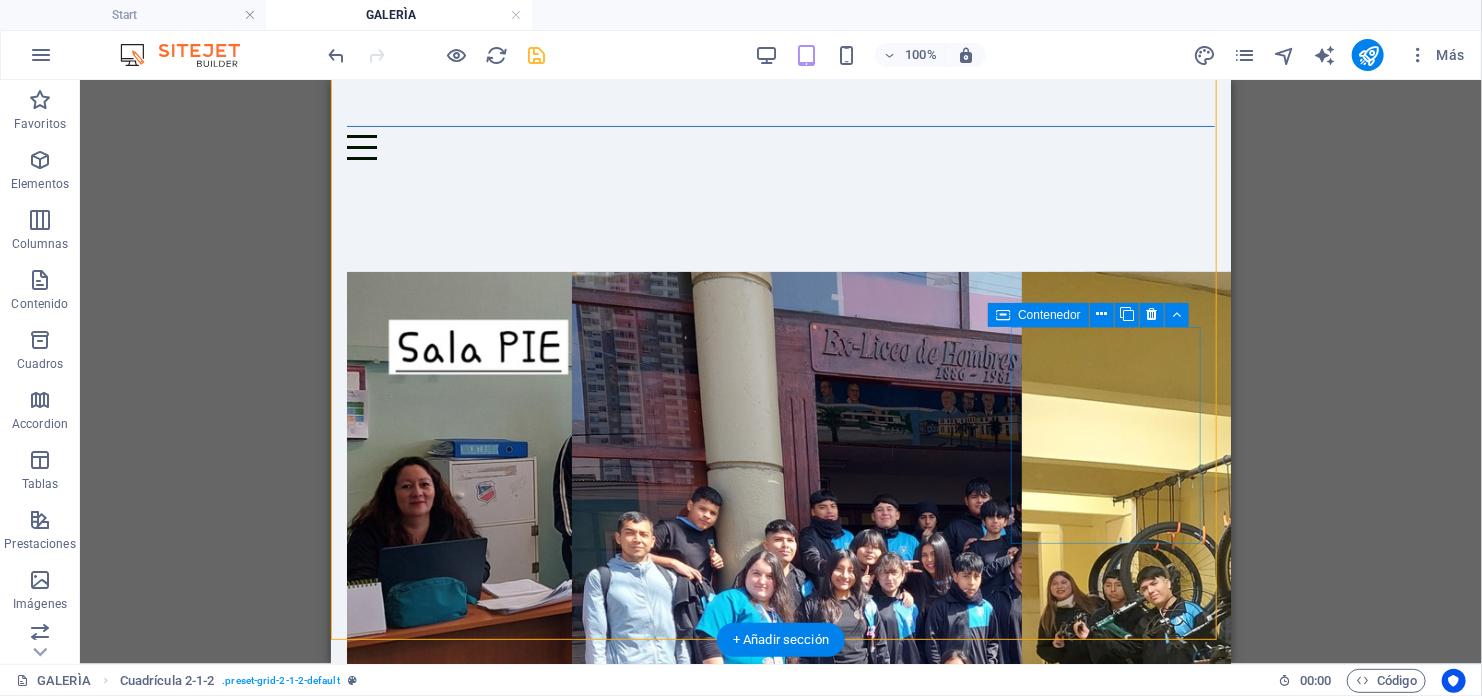 scroll, scrollTop: 200, scrollLeft: 0, axis: vertical 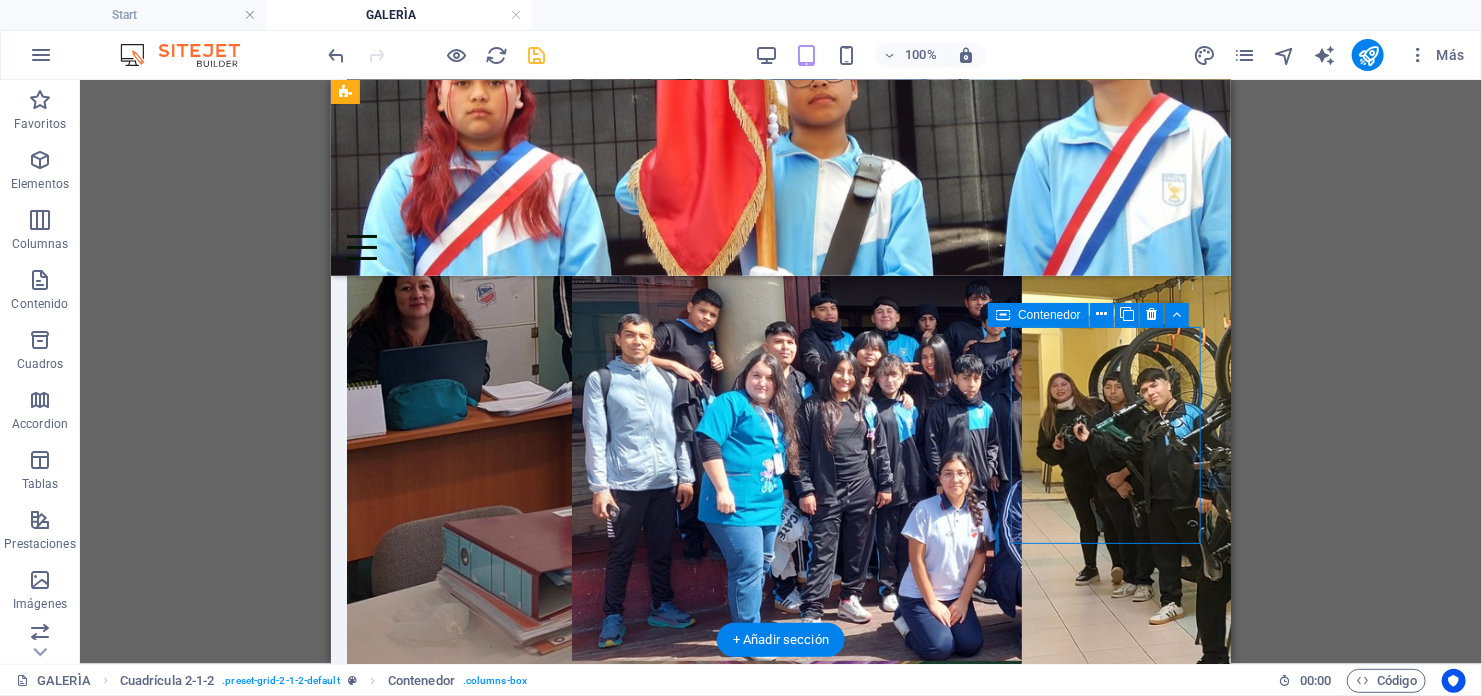 click on "Añadir elementos" at bounding box center [1118, 1275] 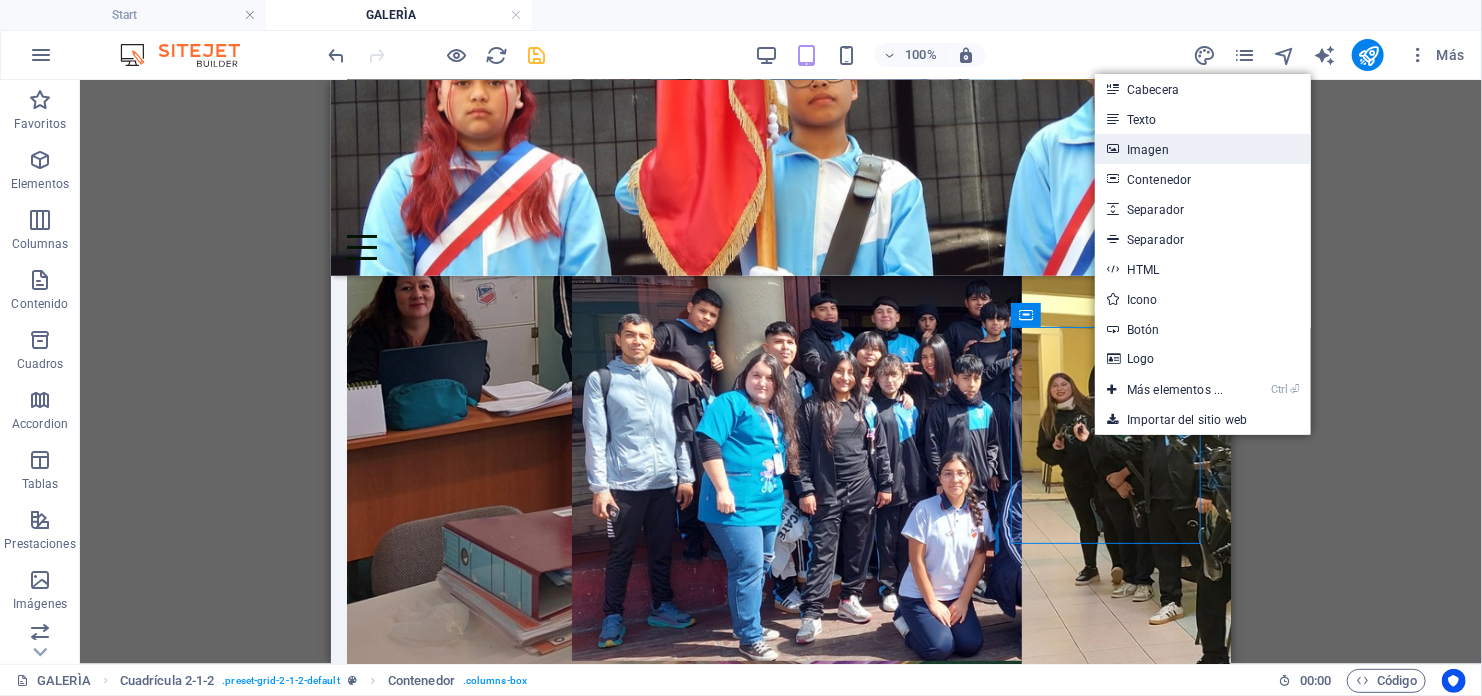 click on "Imagen" at bounding box center [1202, 149] 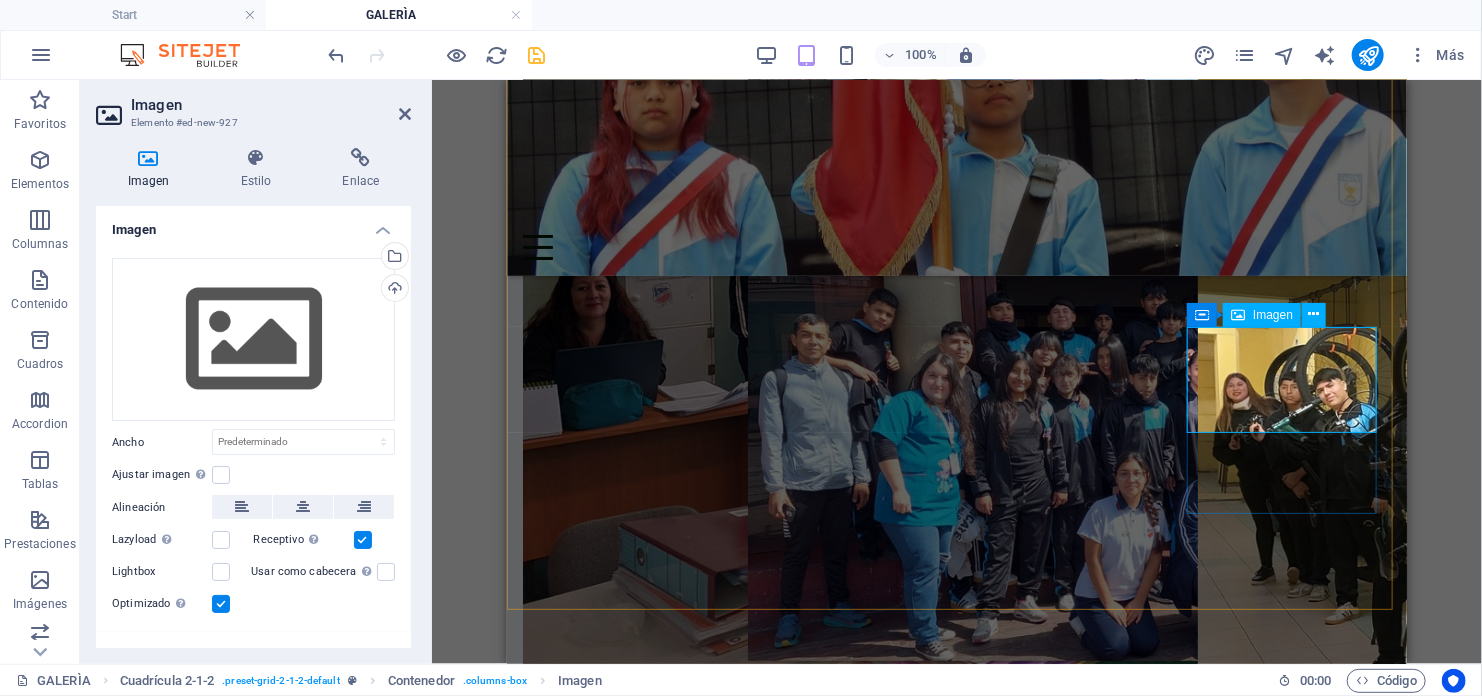 click at bounding box center [1293, 1266] 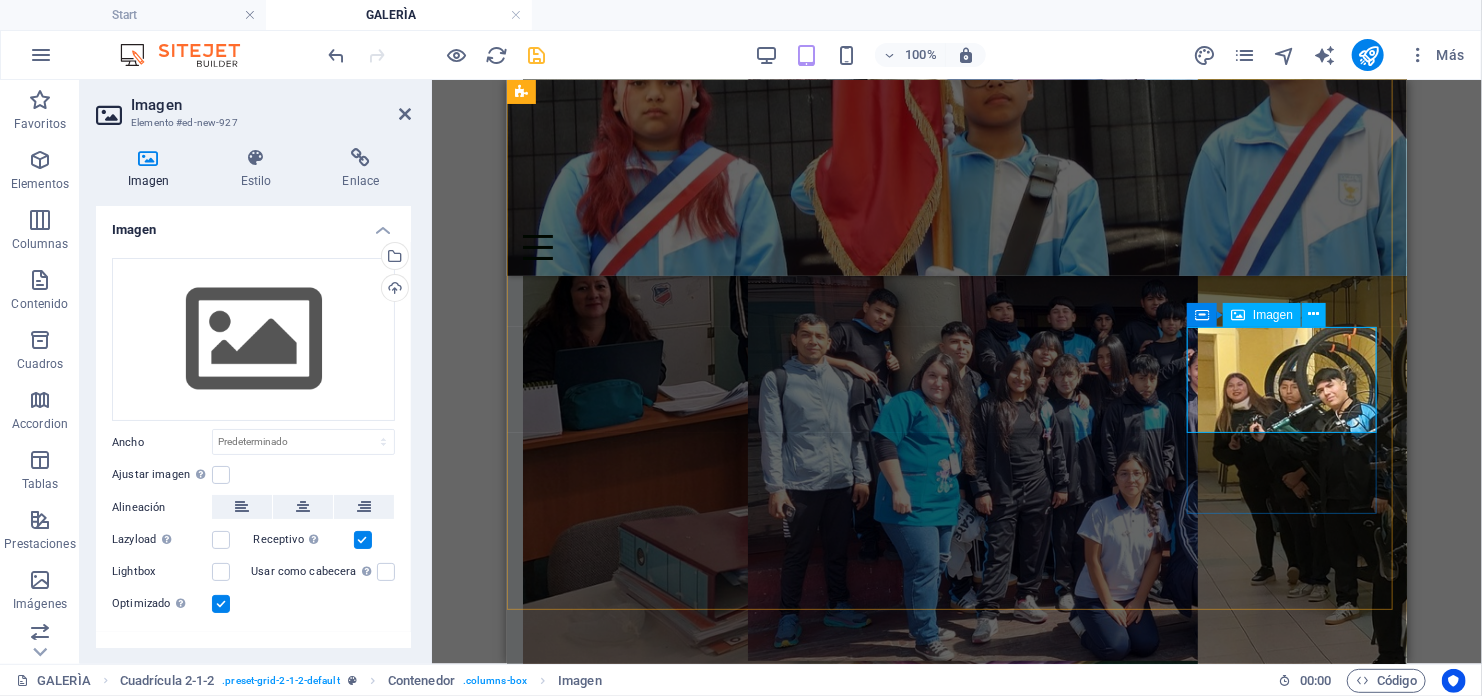click on "Imagen" at bounding box center (1273, 315) 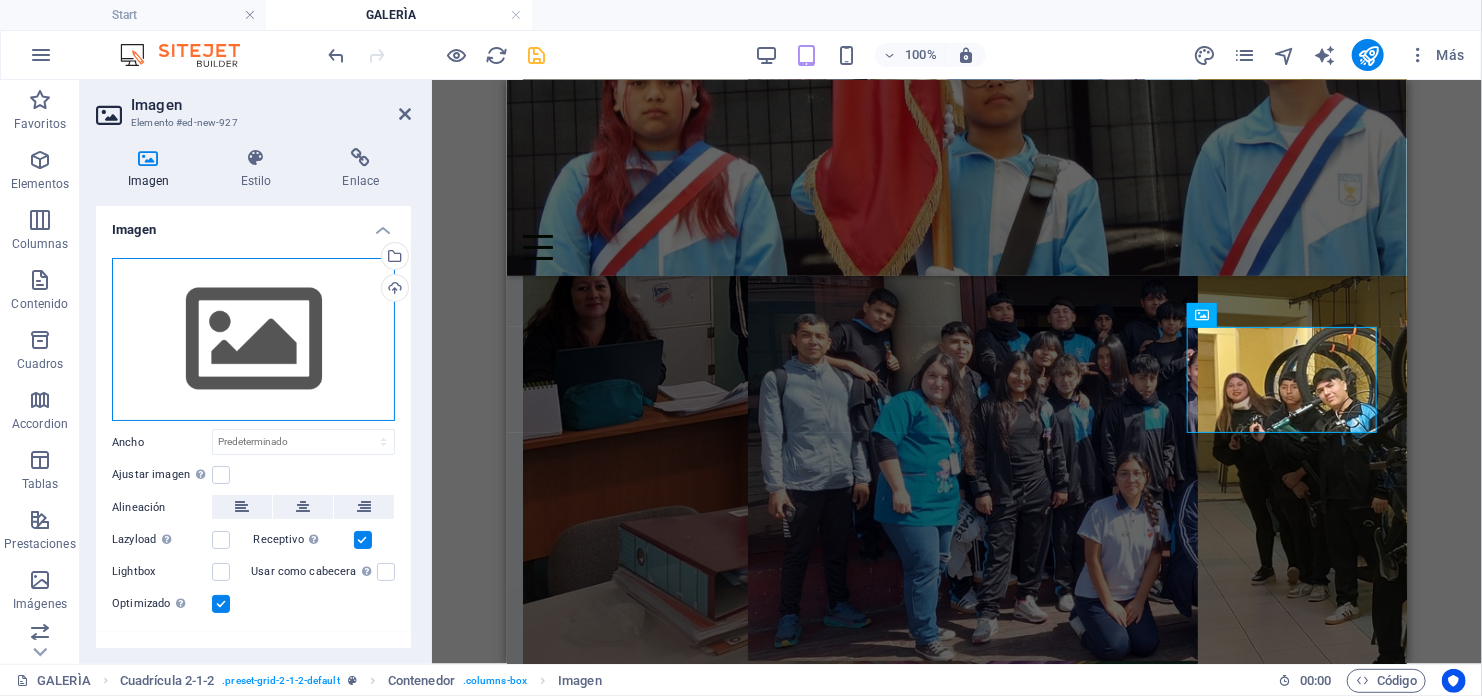 click on "Arrastra archivos aquí, haz clic para escoger archivos o  selecciona archivos de Archivos o de nuestra galería gratuita de fotos y vídeos" at bounding box center [253, 340] 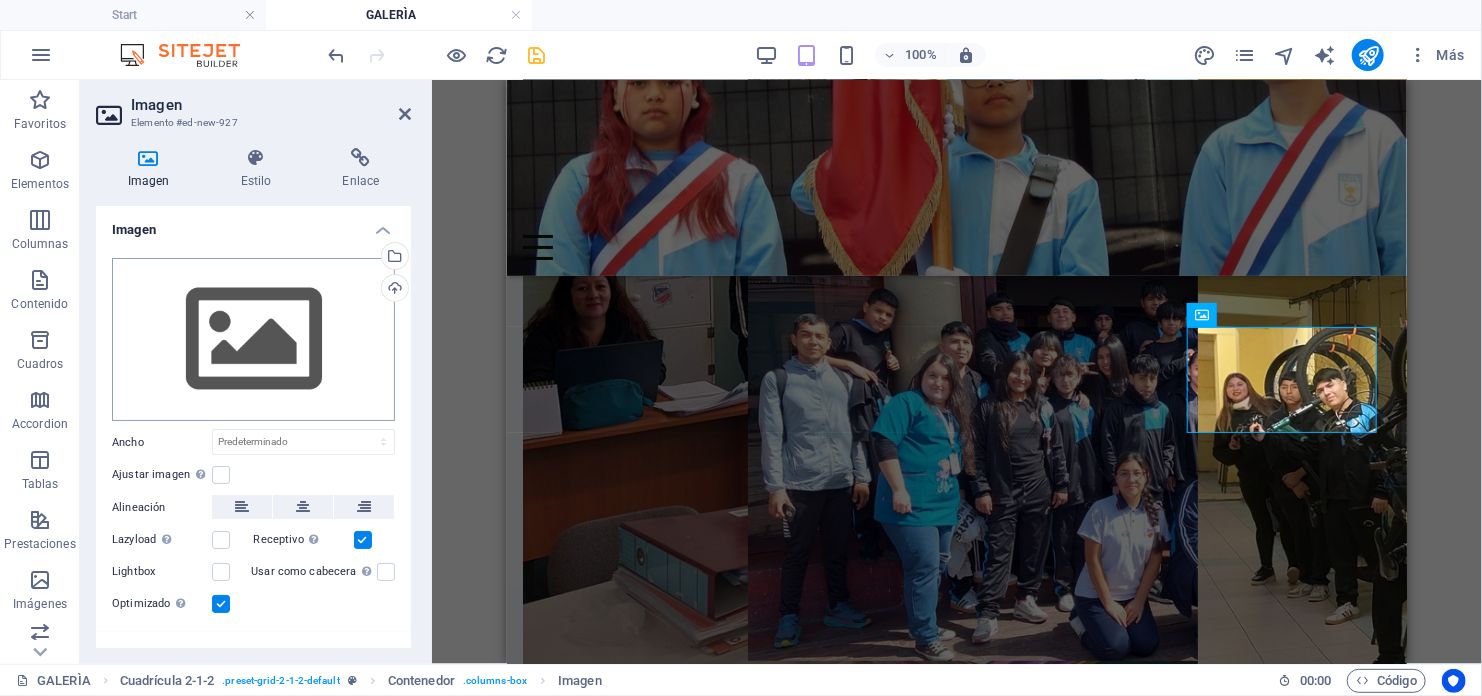 scroll, scrollTop: 1777, scrollLeft: 0, axis: vertical 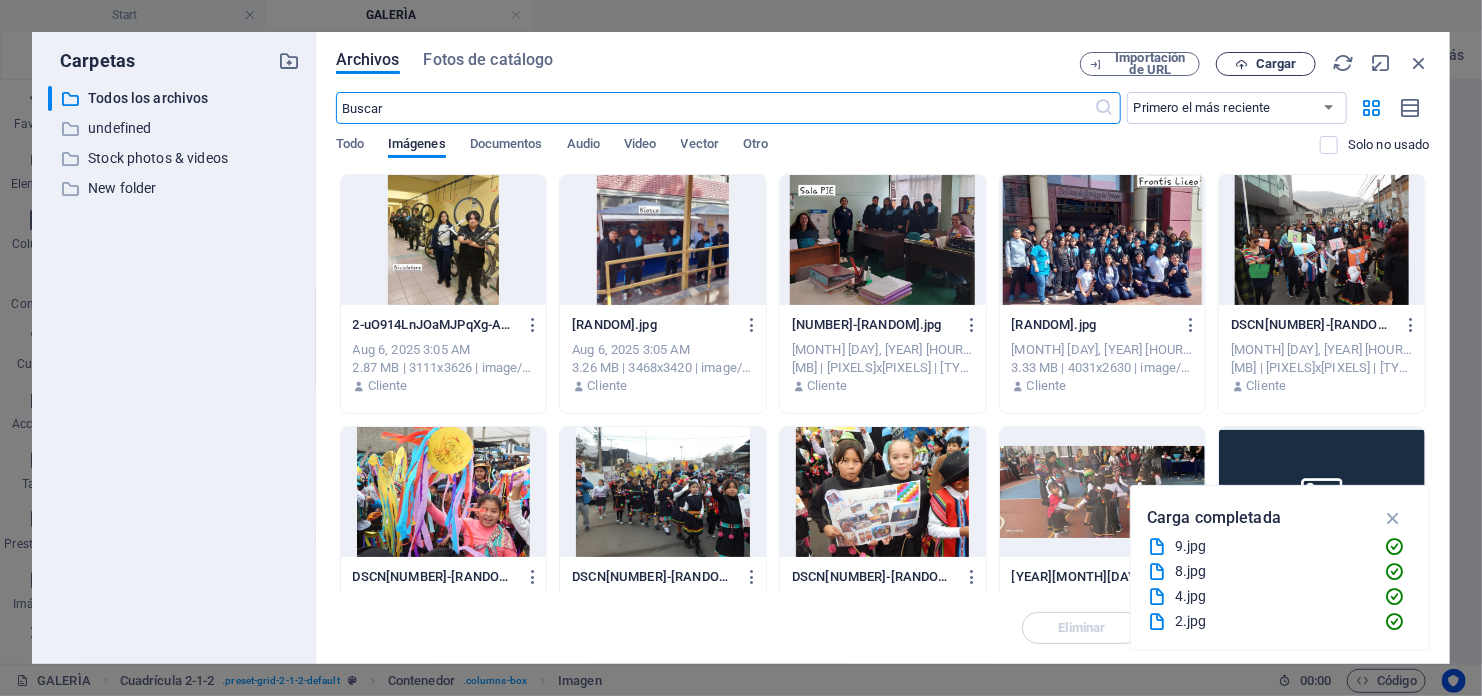 click on "Cargar" at bounding box center [1276, 64] 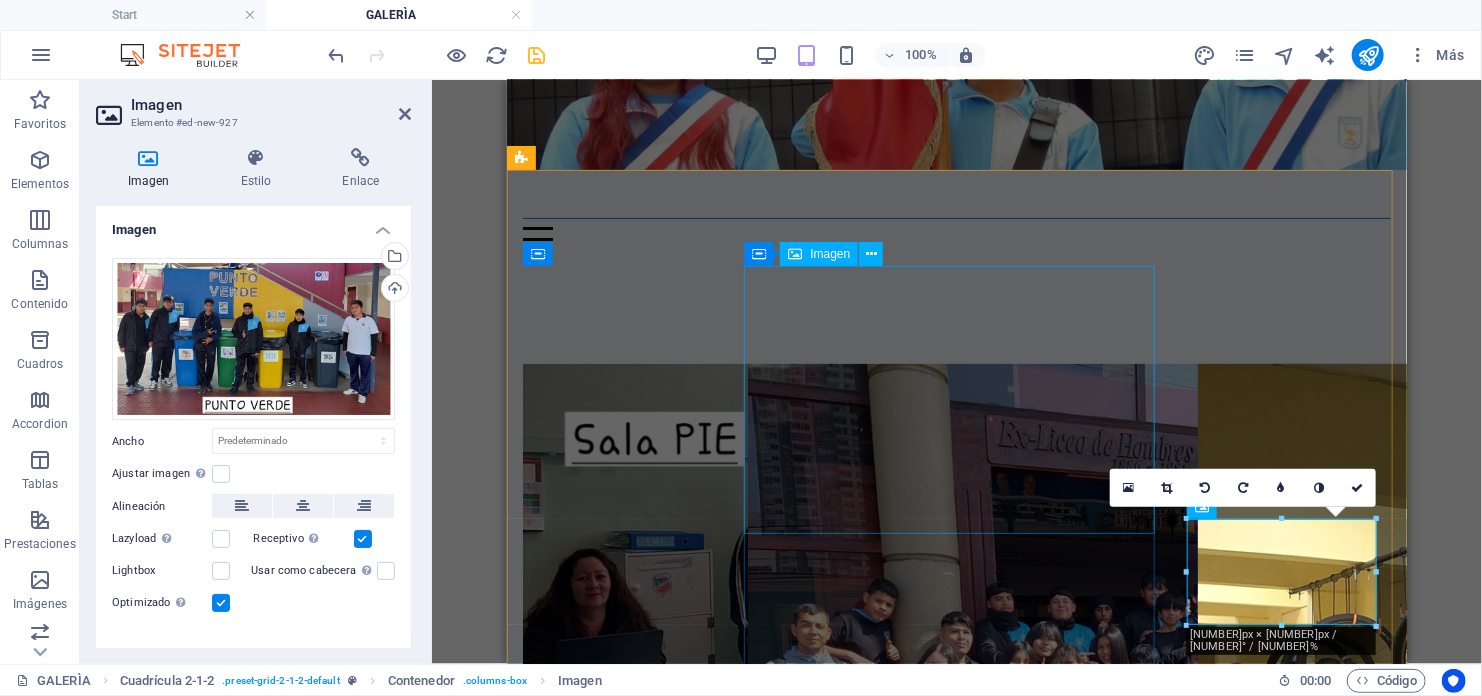 scroll, scrollTop: 0, scrollLeft: 0, axis: both 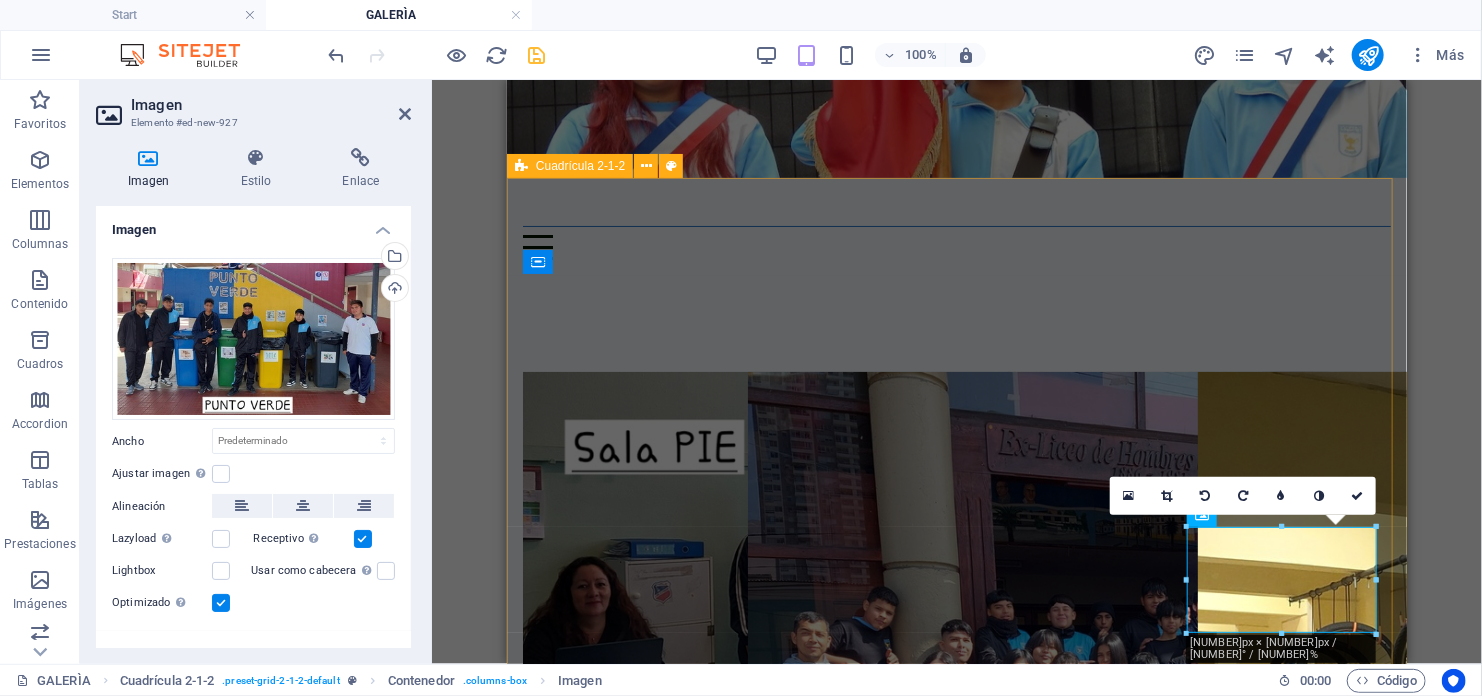 click at bounding box center [956, 1355] 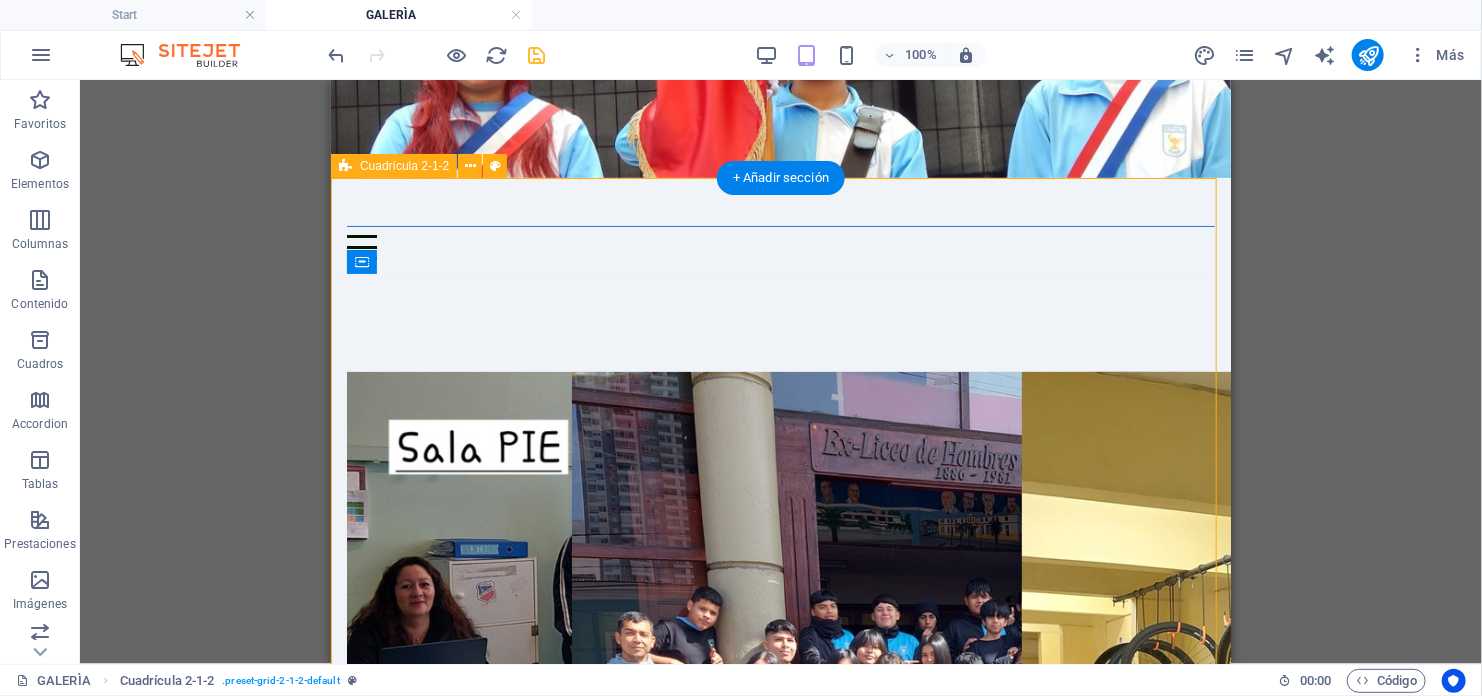 click at bounding box center (780, 1355) 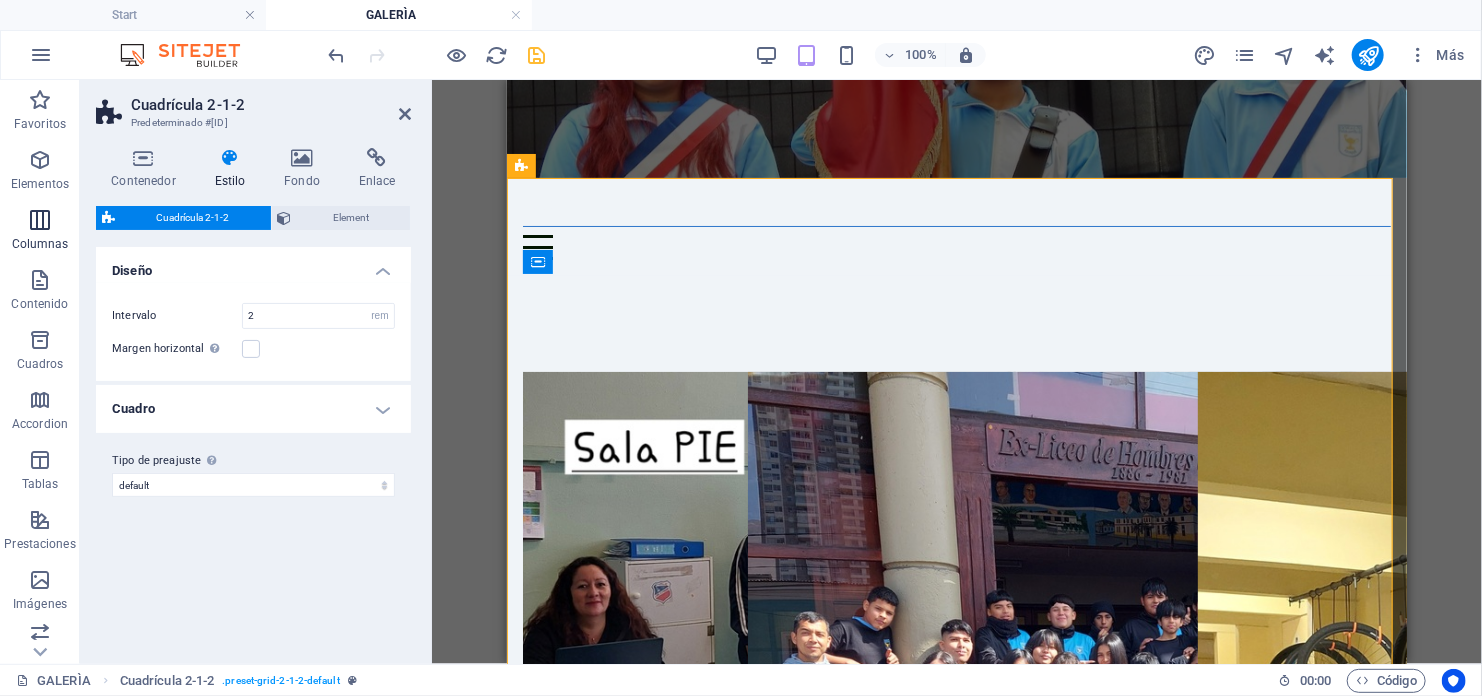 click on "Columnas" at bounding box center [40, 244] 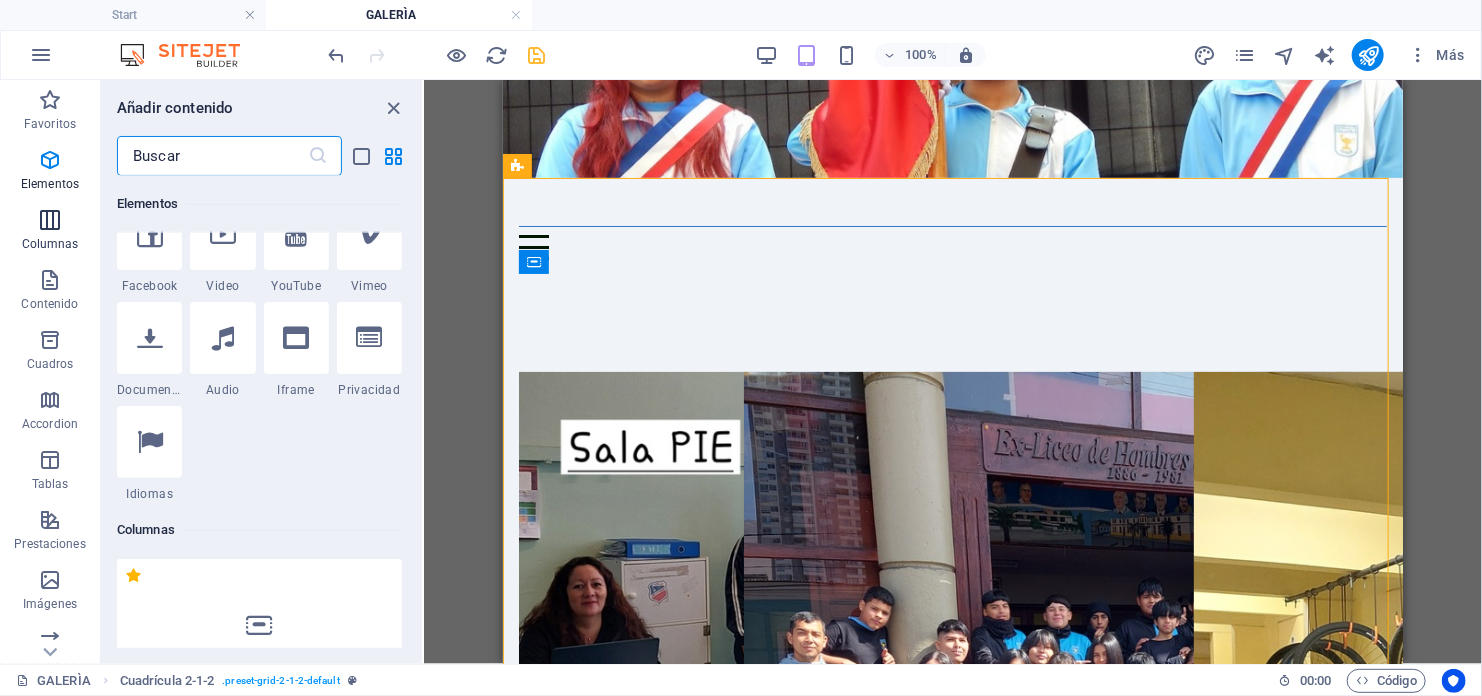 scroll, scrollTop: 1154, scrollLeft: 0, axis: vertical 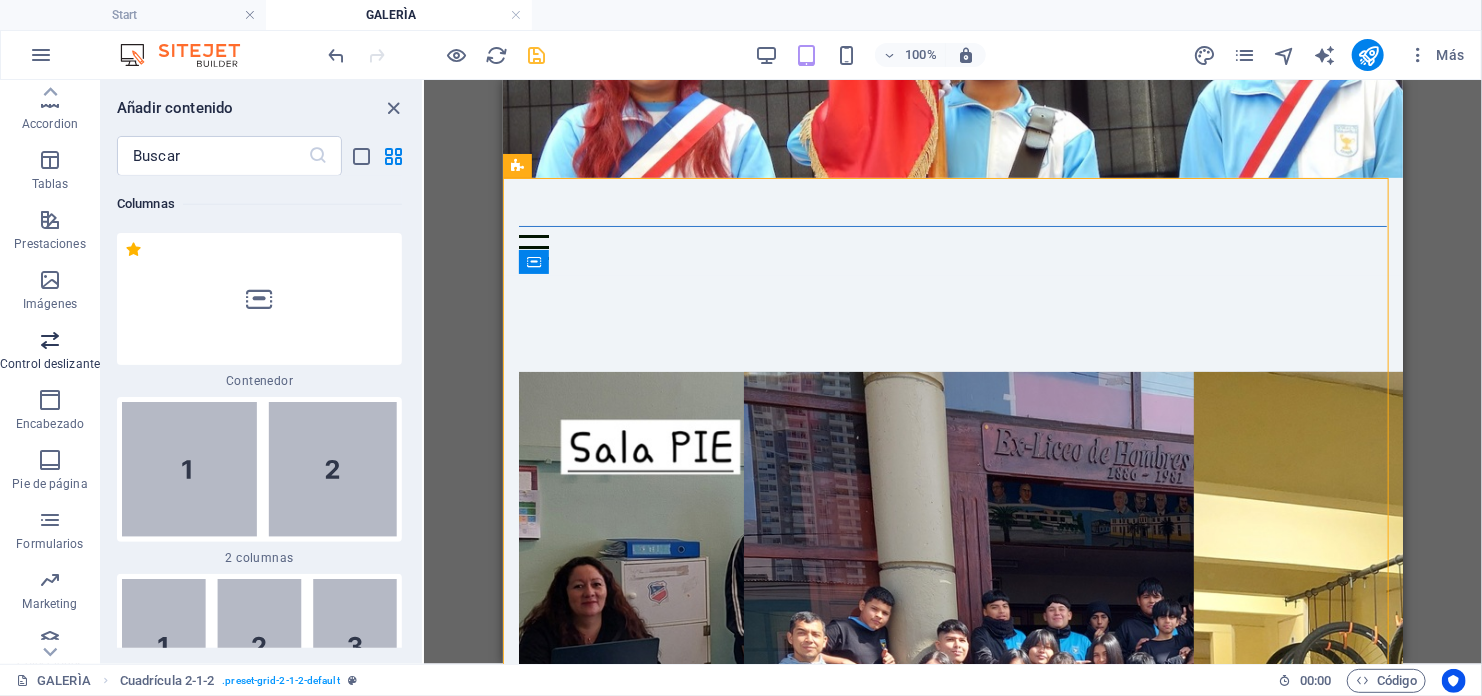 click on "Control deslizante" at bounding box center (50, 364) 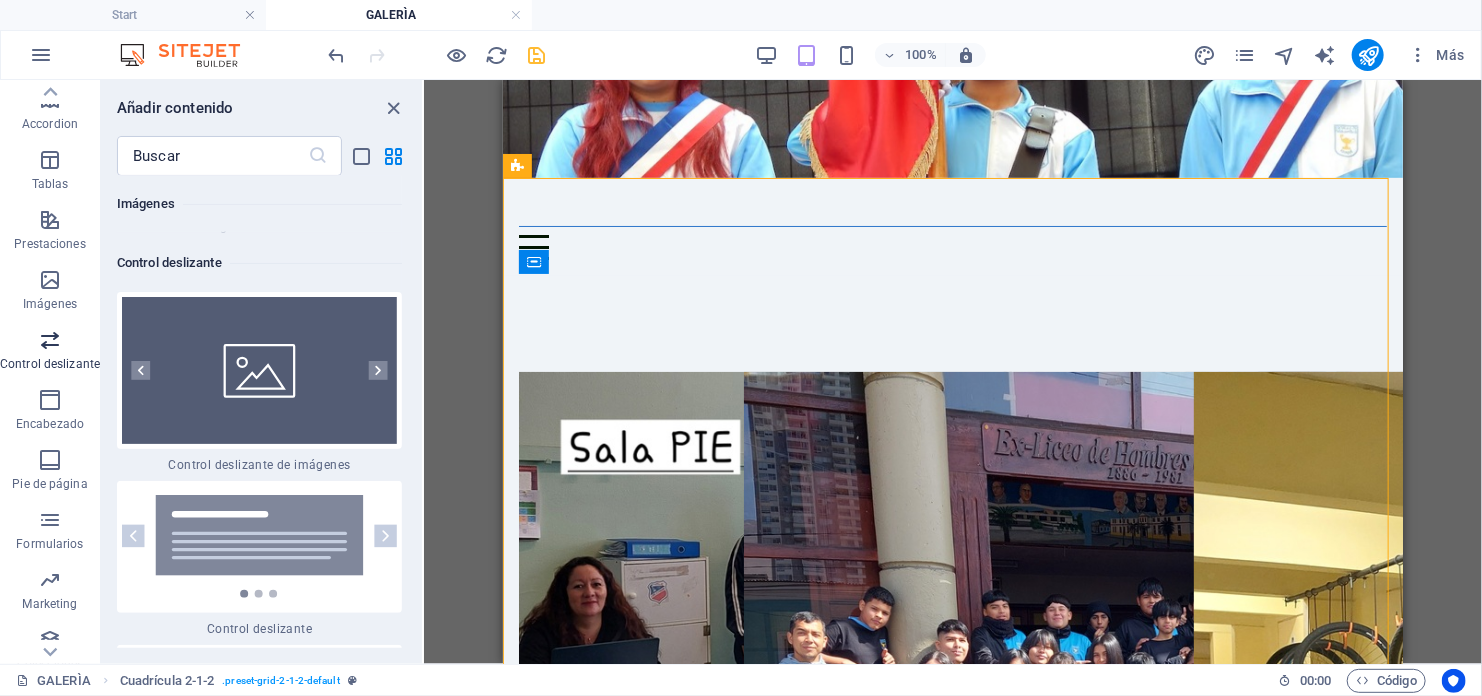 scroll, scrollTop: 22716, scrollLeft: 0, axis: vertical 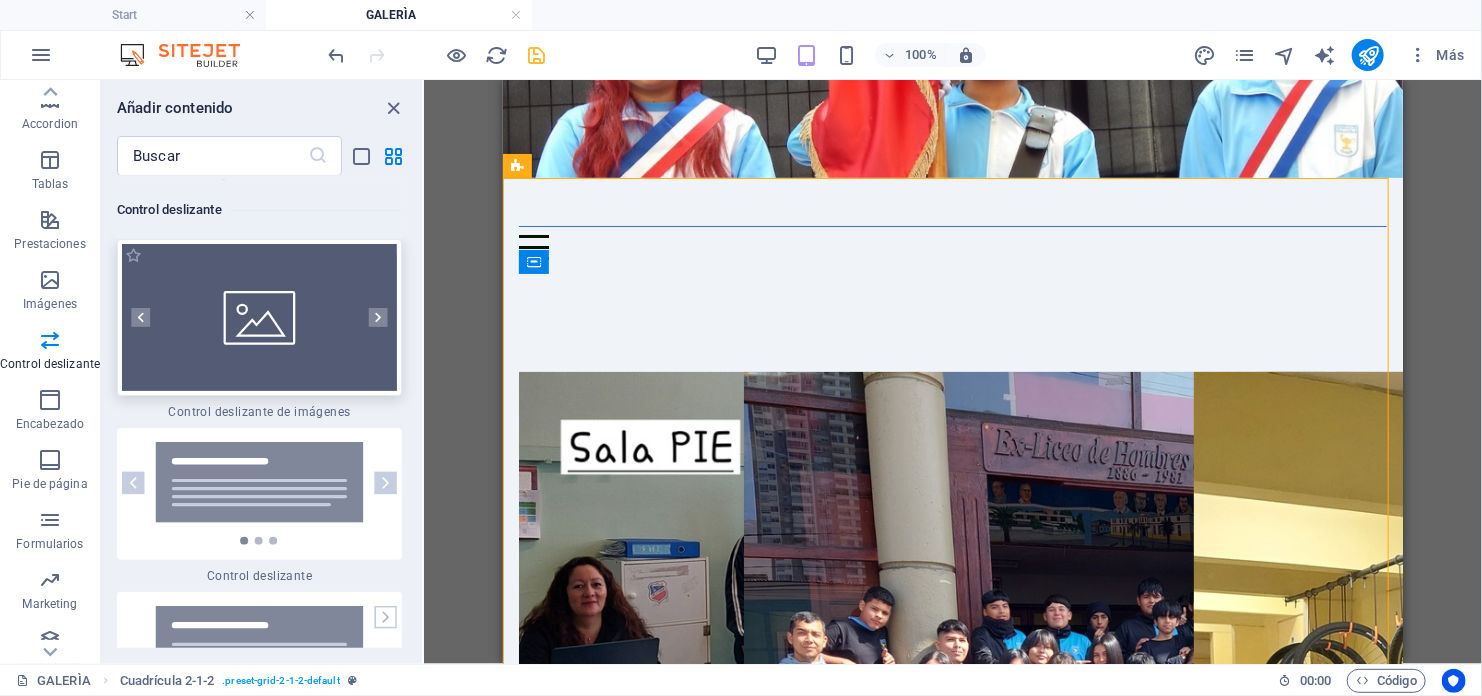 click at bounding box center (259, 317) 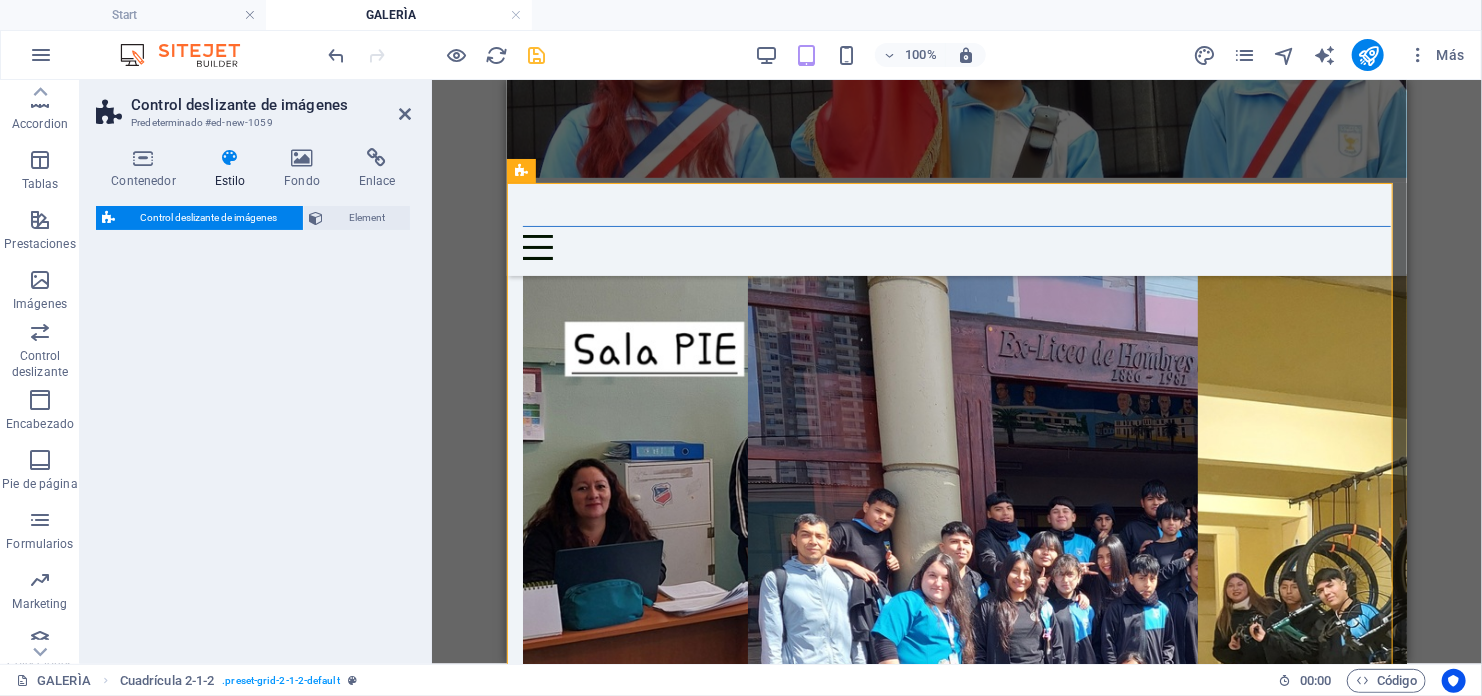 select on "rem" 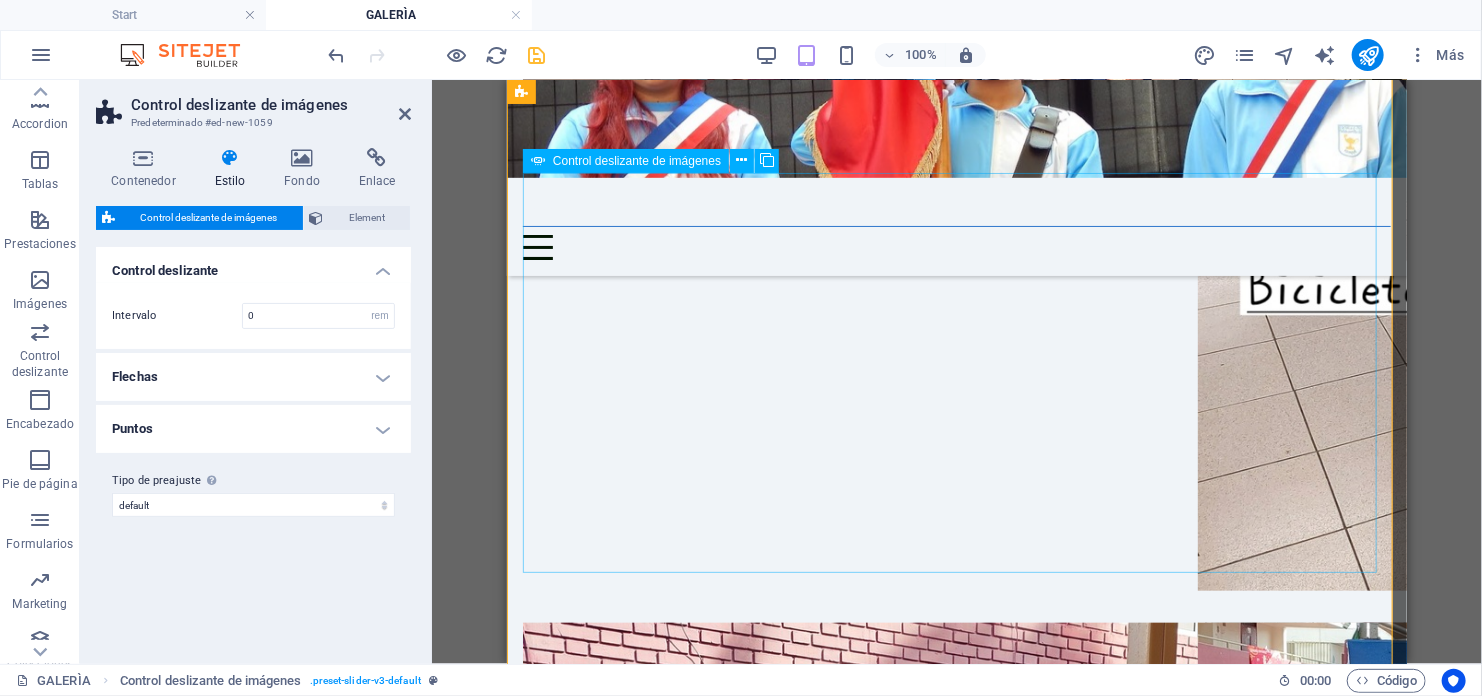 scroll, scrollTop: 532, scrollLeft: 0, axis: vertical 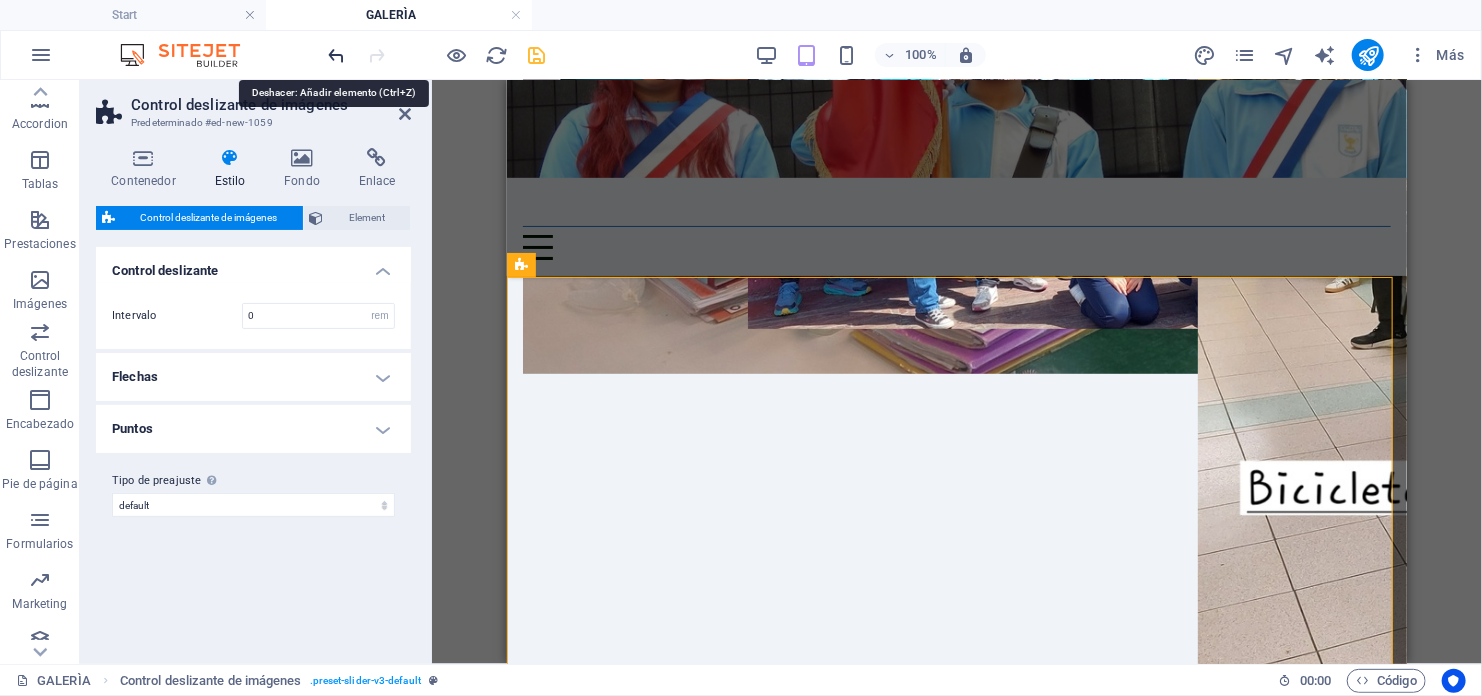 click at bounding box center [337, 55] 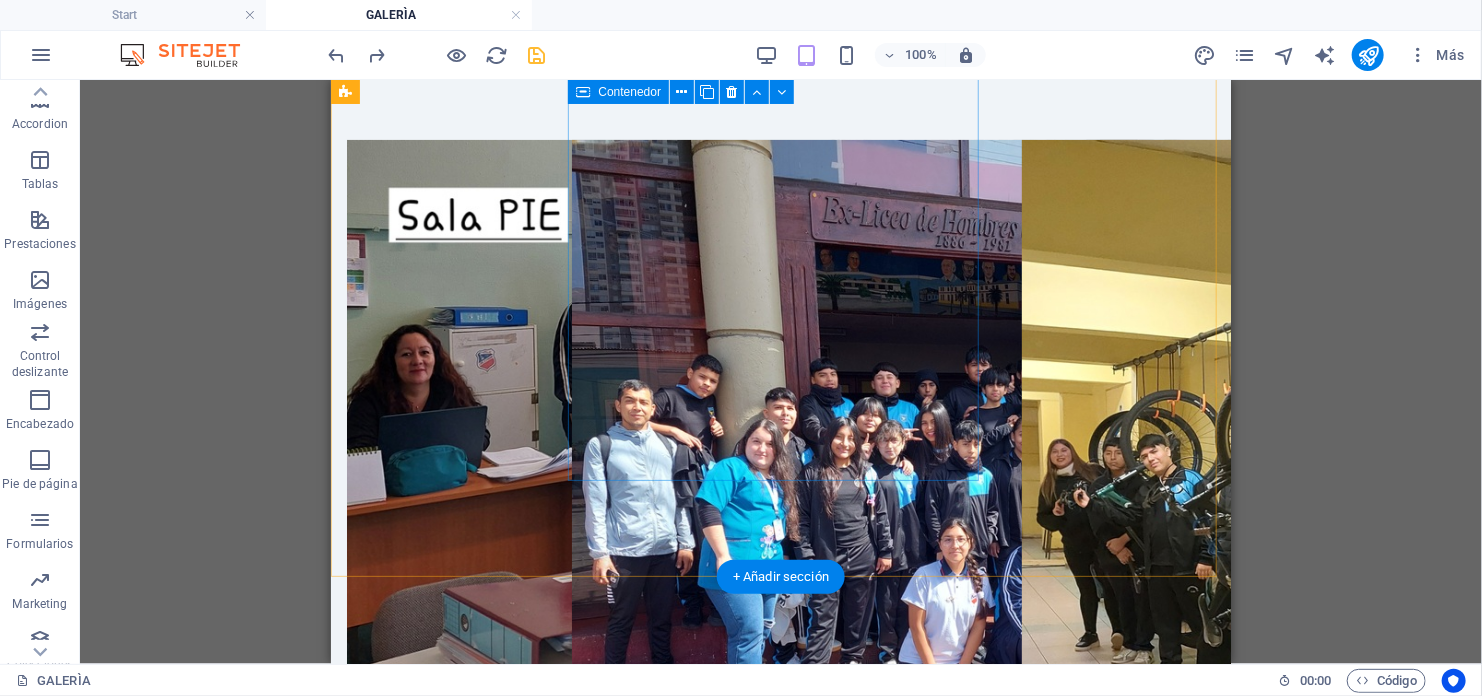 scroll, scrollTop: 0, scrollLeft: 0, axis: both 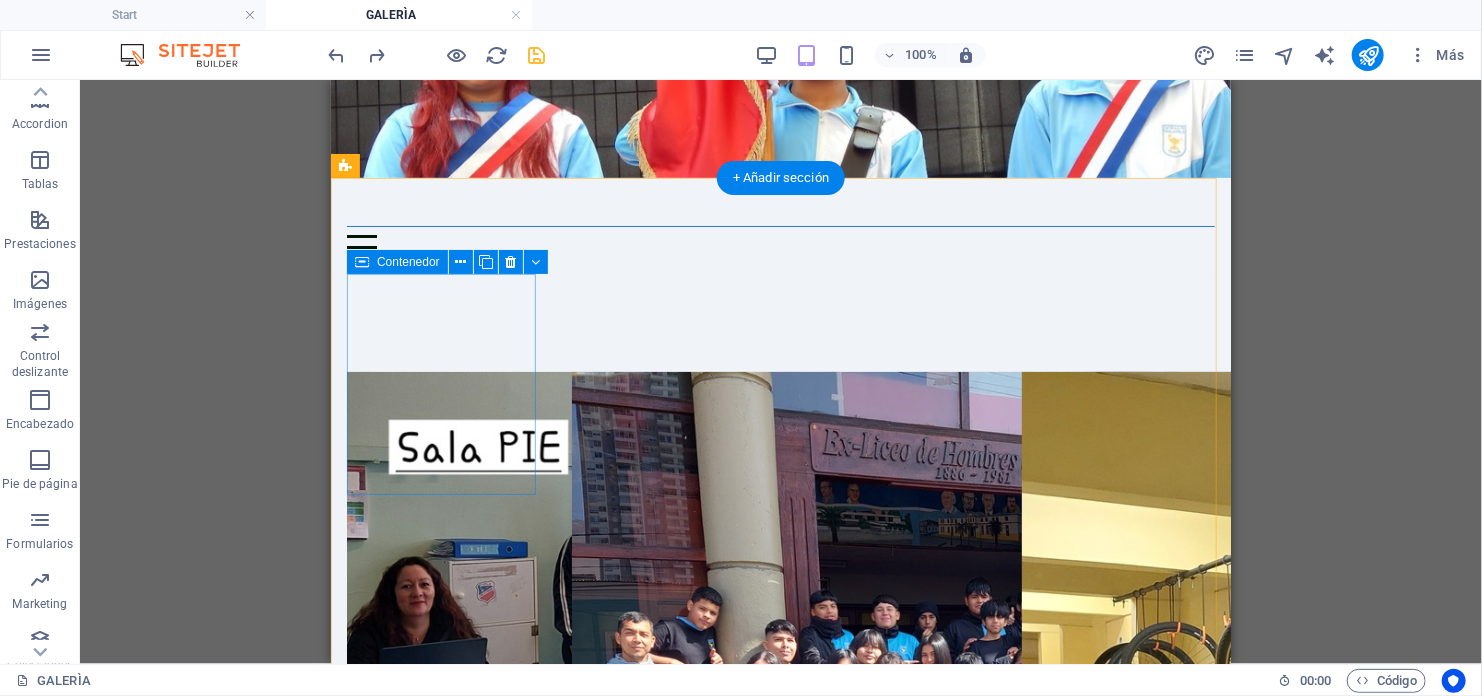 click at bounding box center (442, 895) 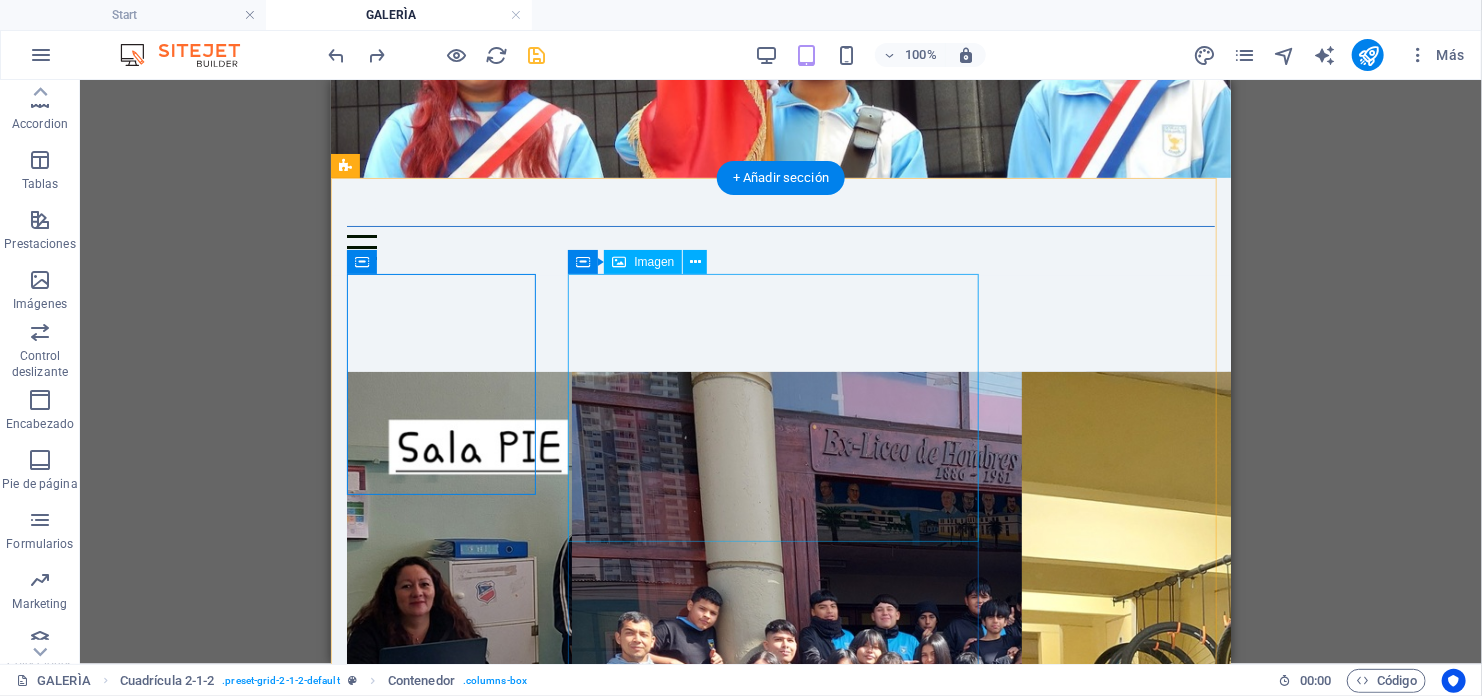 click at bounding box center (780, 664) 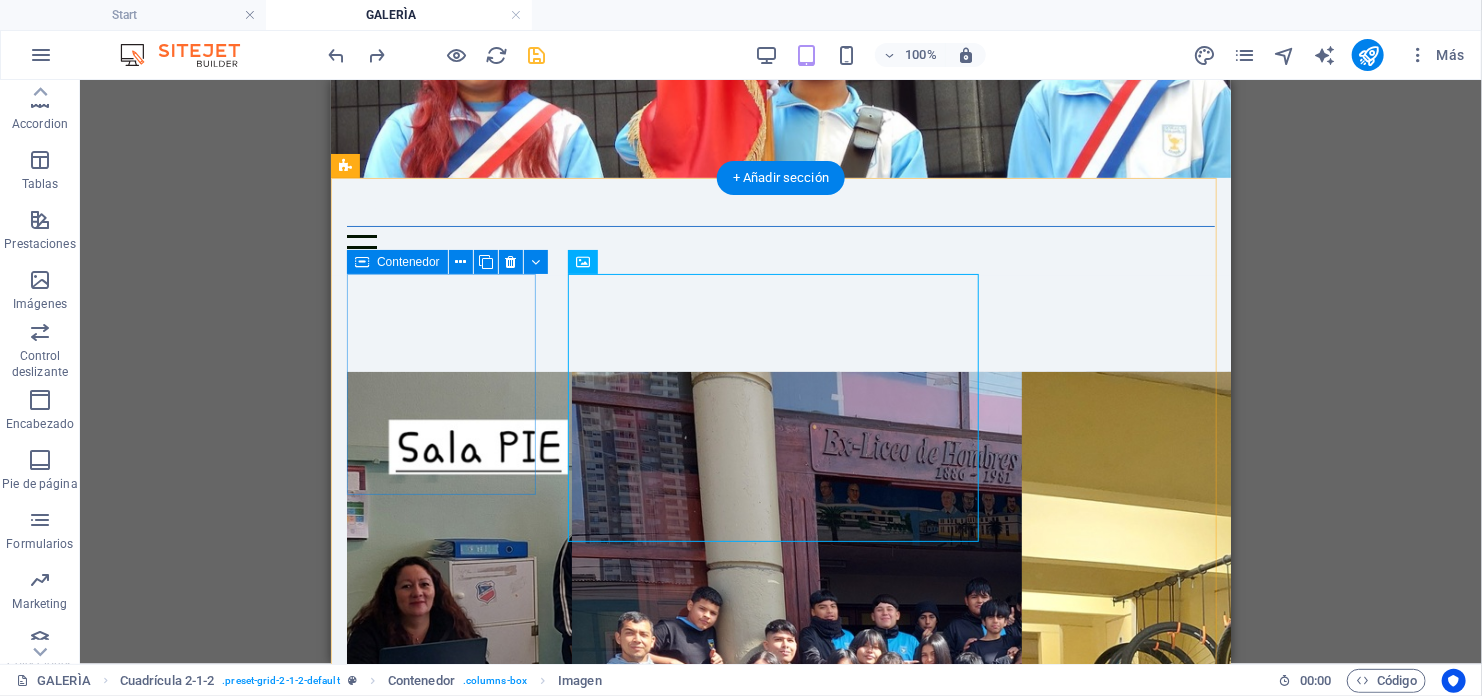 click at bounding box center [442, 895] 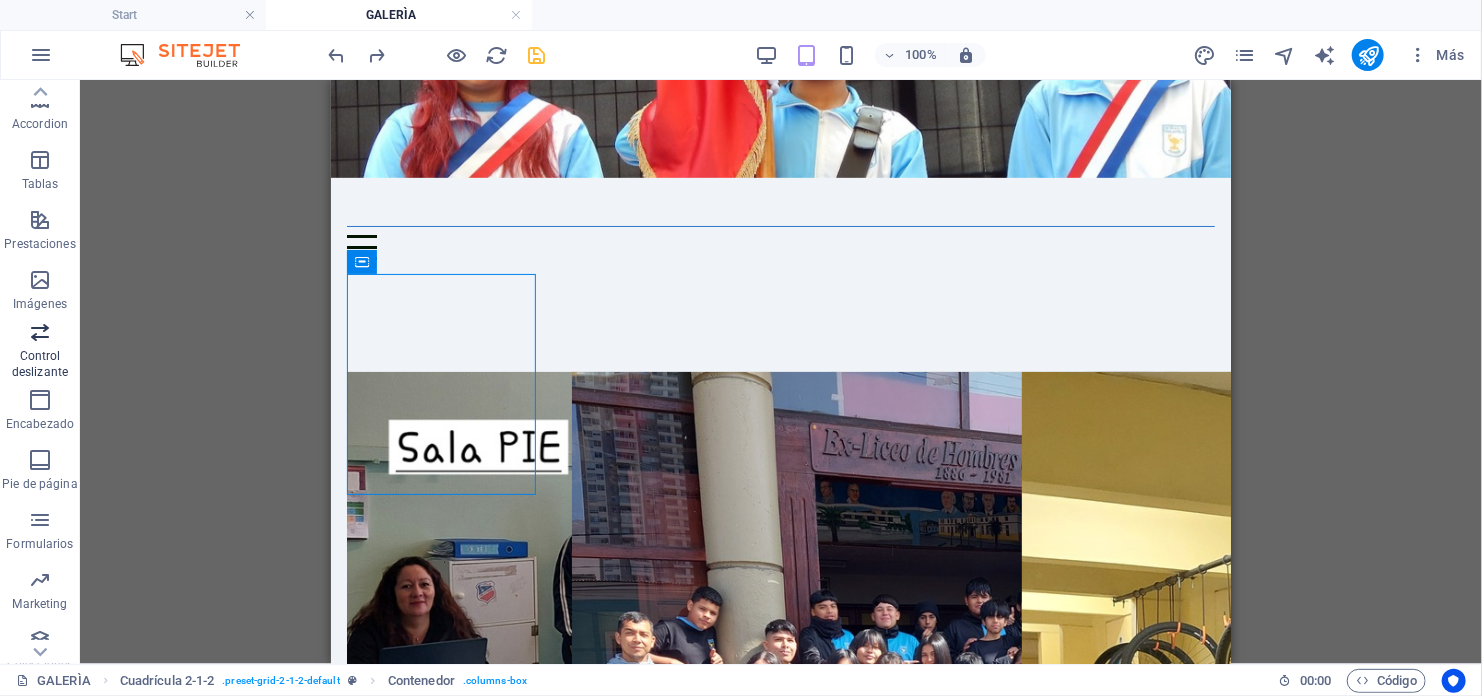 click on "Control deslizante" at bounding box center (40, 364) 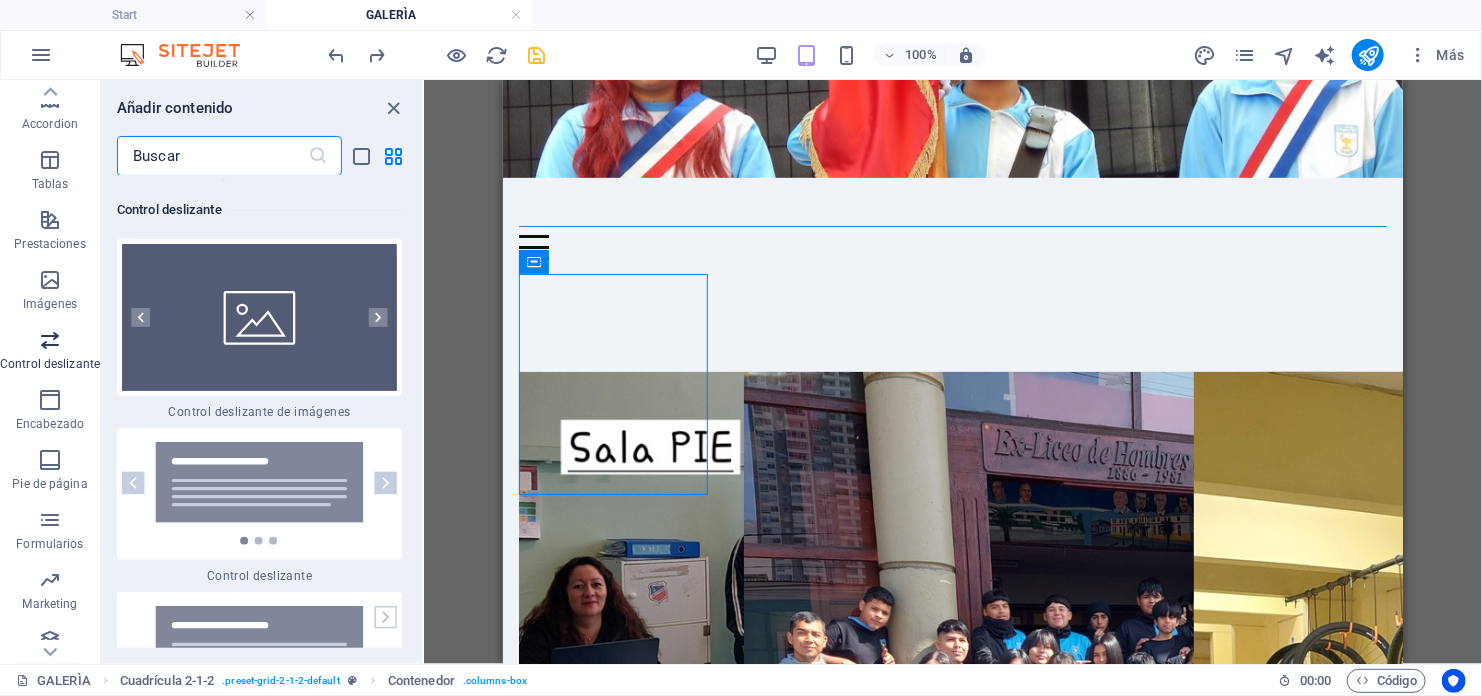 scroll, scrollTop: 22716, scrollLeft: 0, axis: vertical 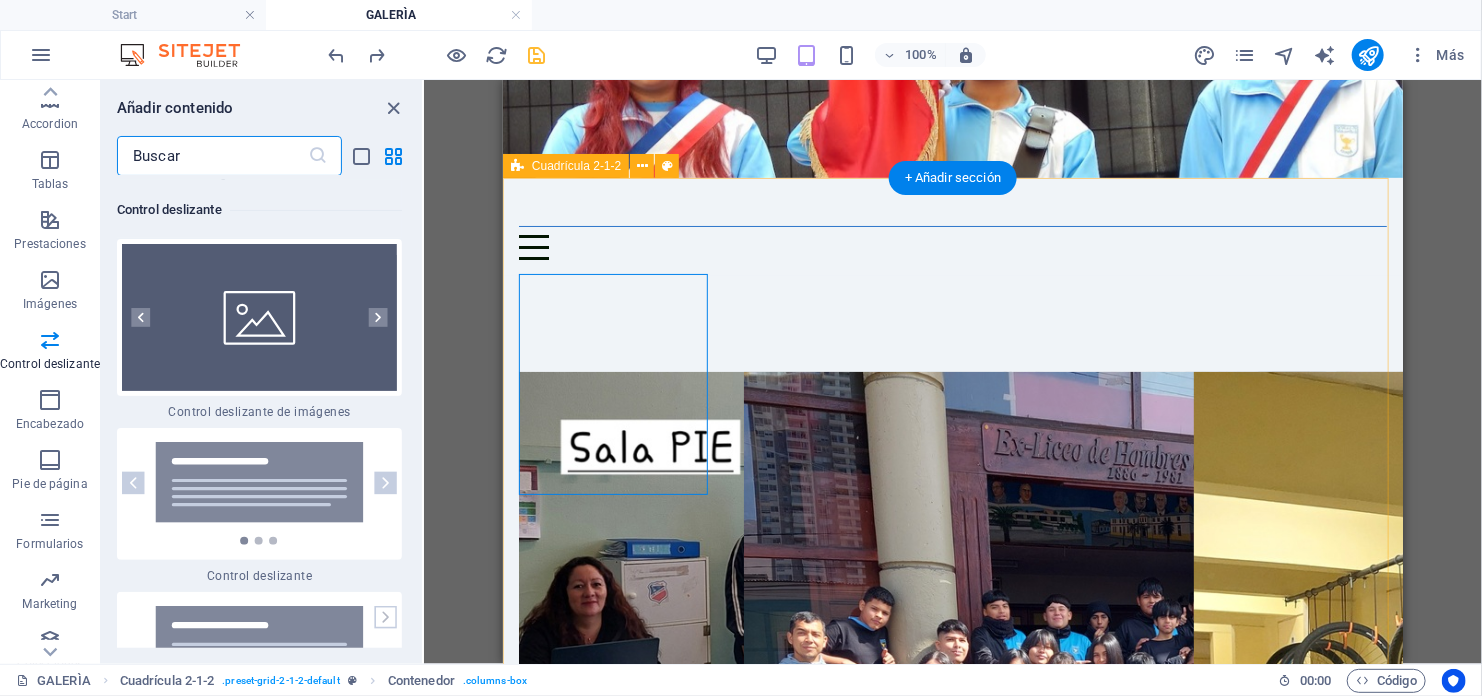 click at bounding box center [952, 1355] 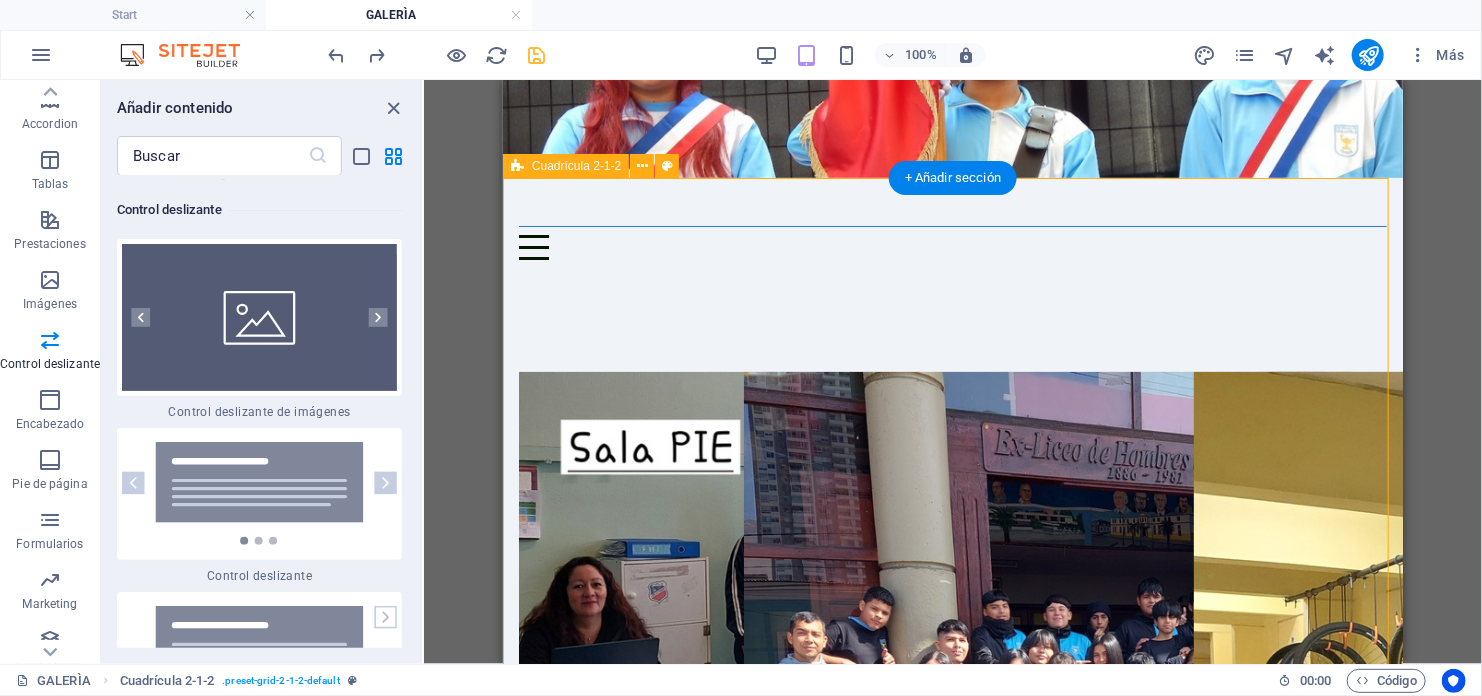 click at bounding box center [952, 1355] 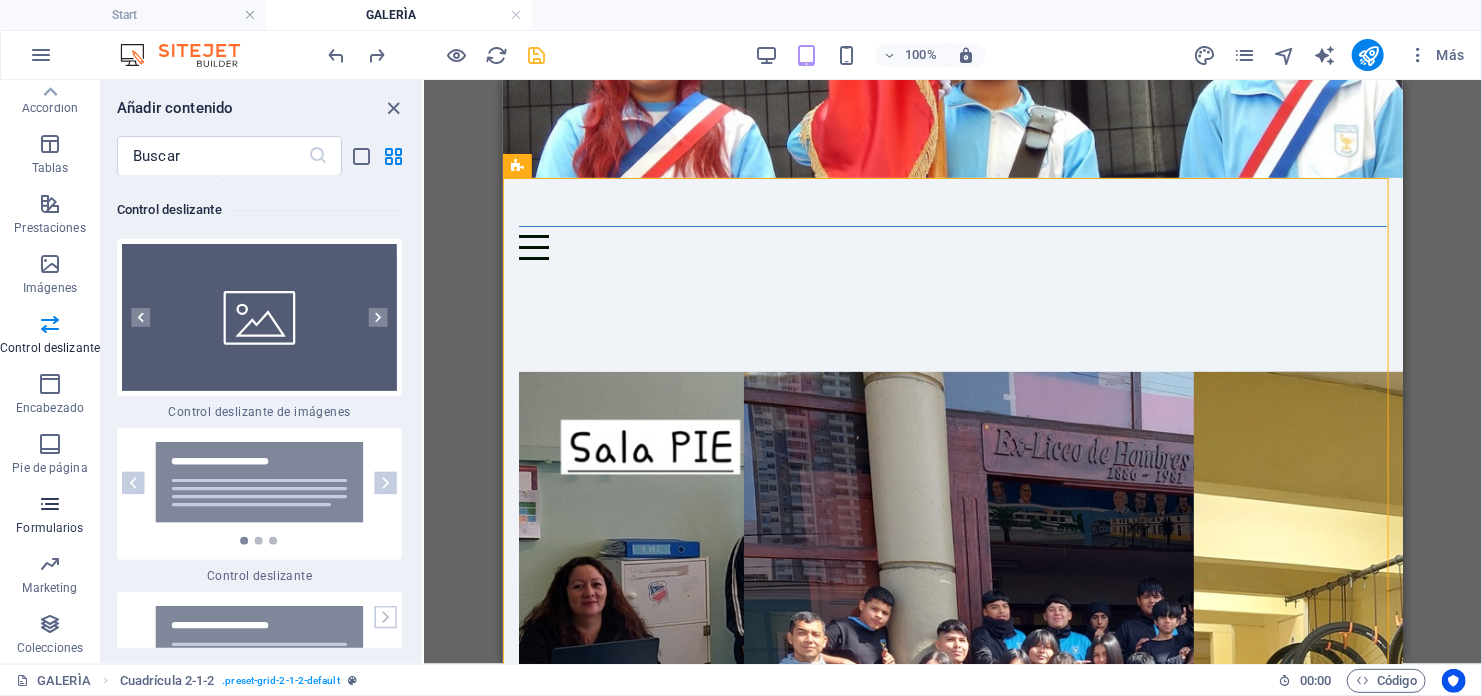 scroll, scrollTop: 0, scrollLeft: 0, axis: both 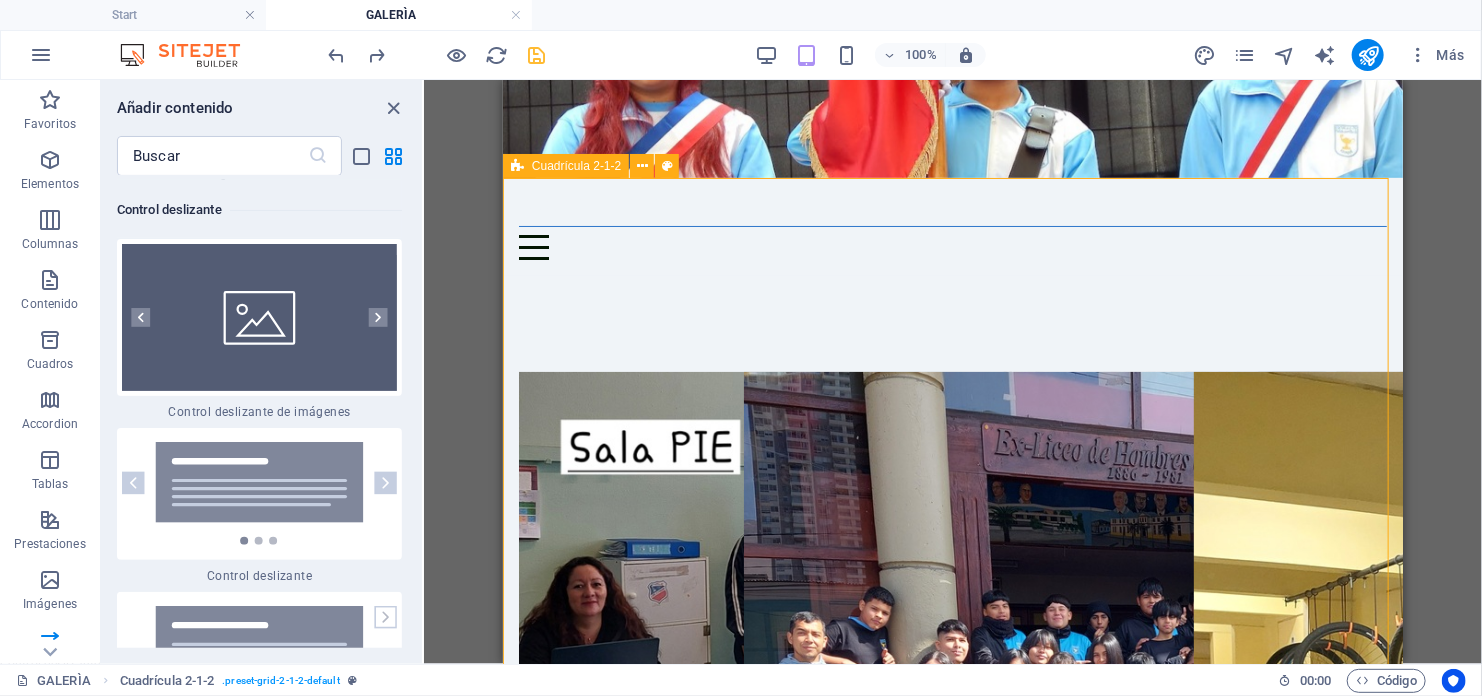 click on "Cuadrícula 2-1-2" at bounding box center (576, 166) 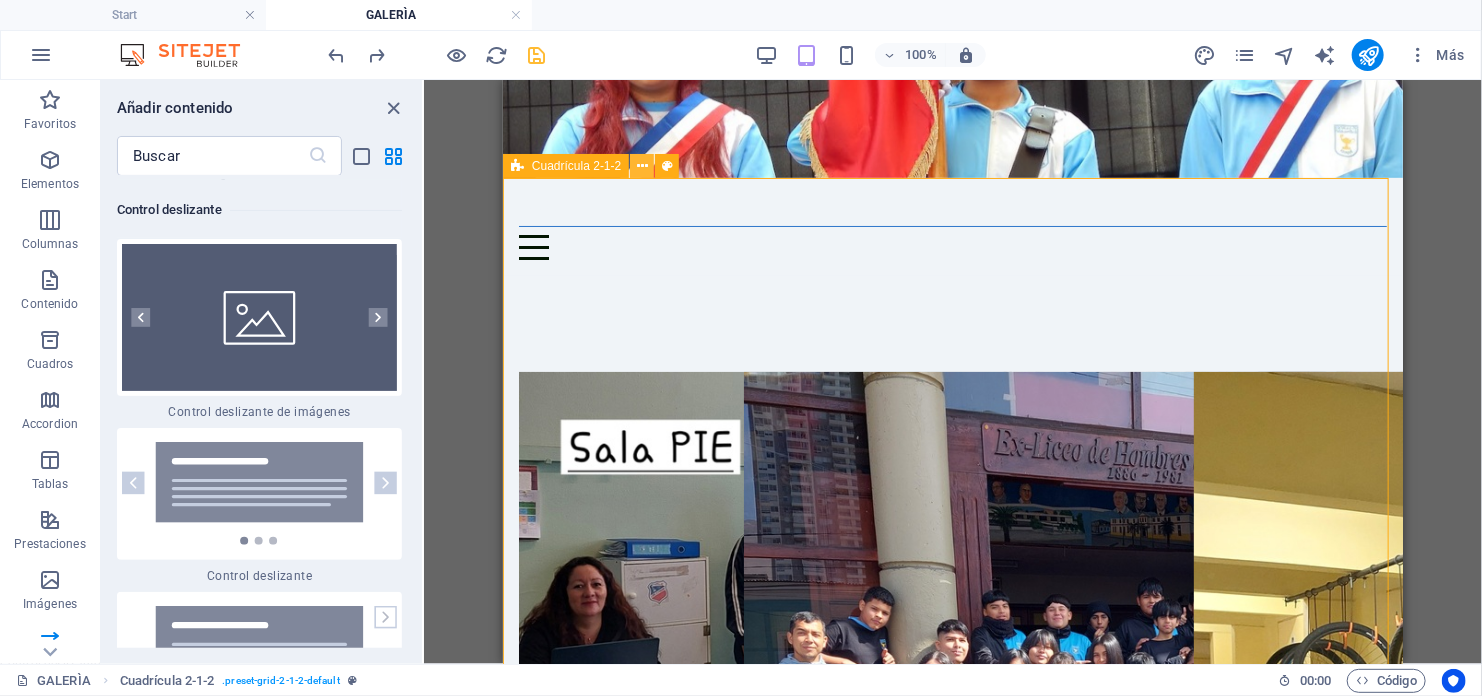click at bounding box center [642, 166] 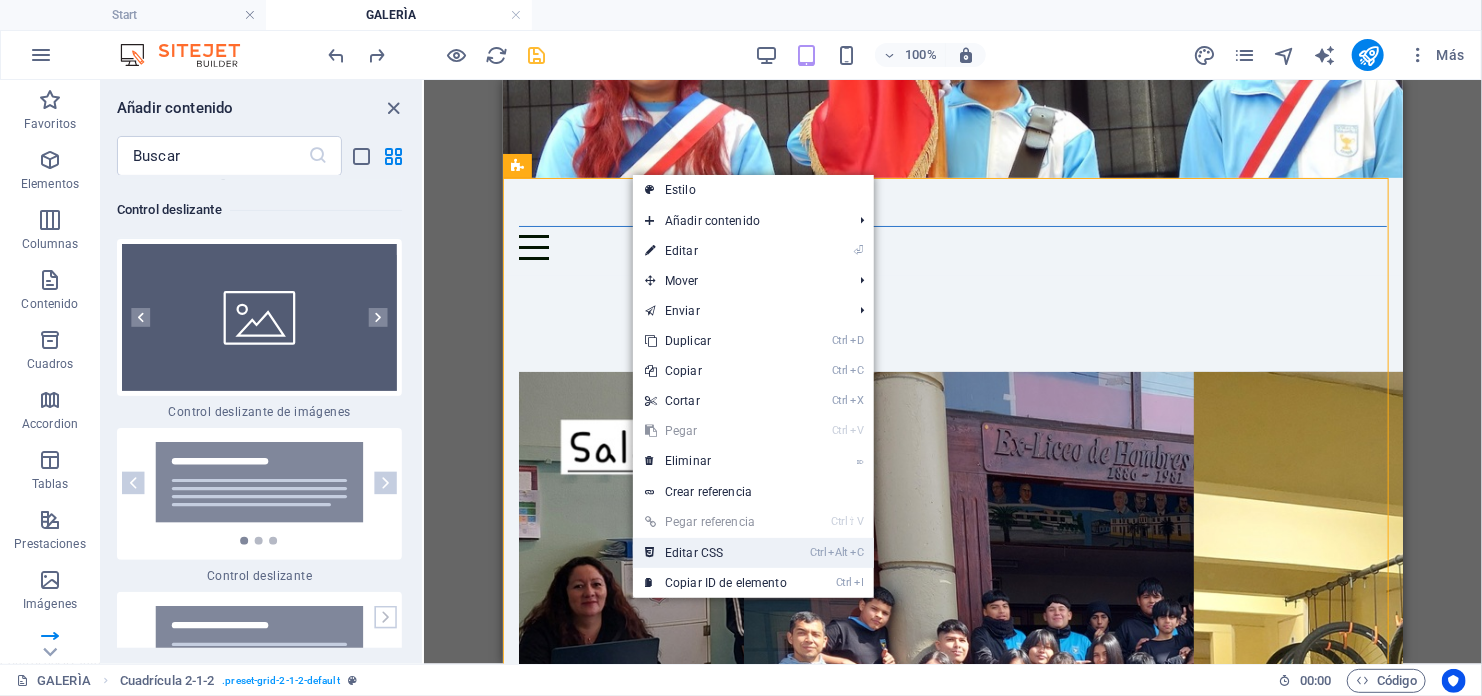 click on "Ctrl Alt C  Editar CSS" at bounding box center (716, 553) 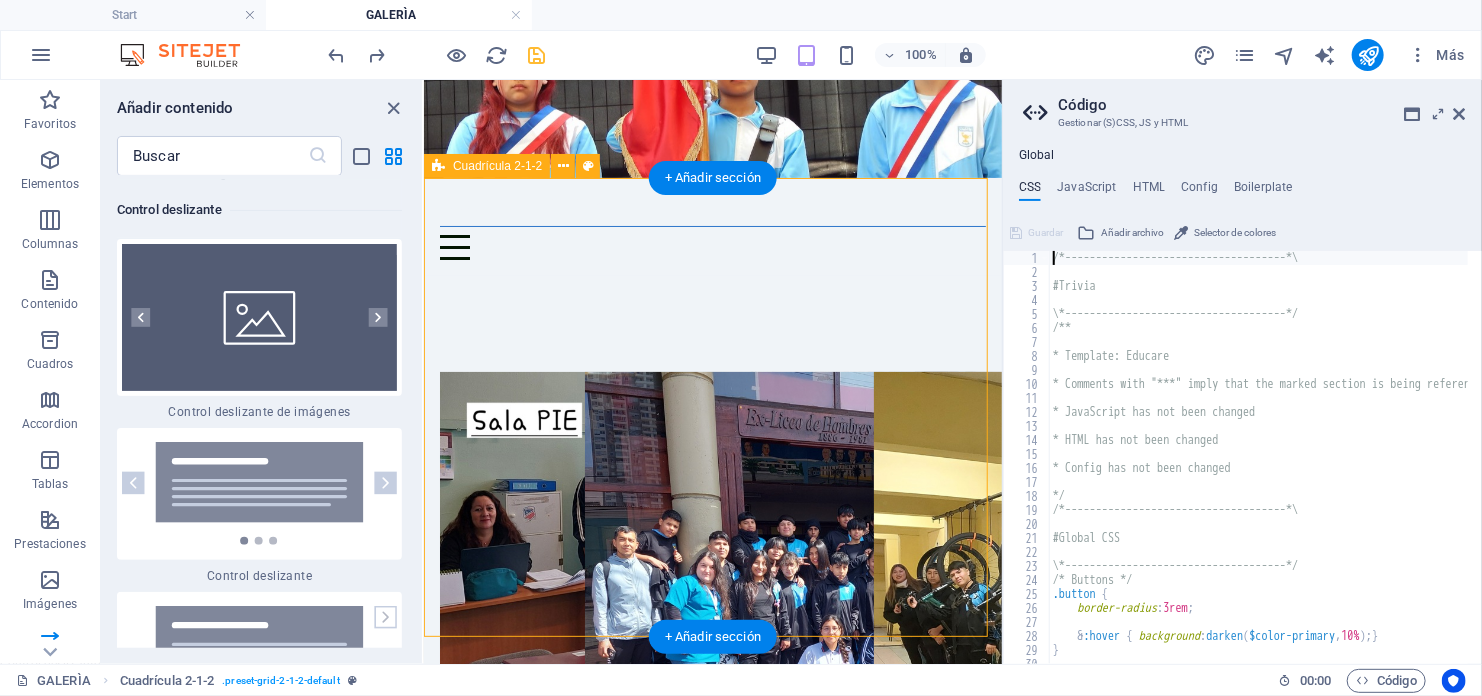 type on "@include grid-2-1-2;" 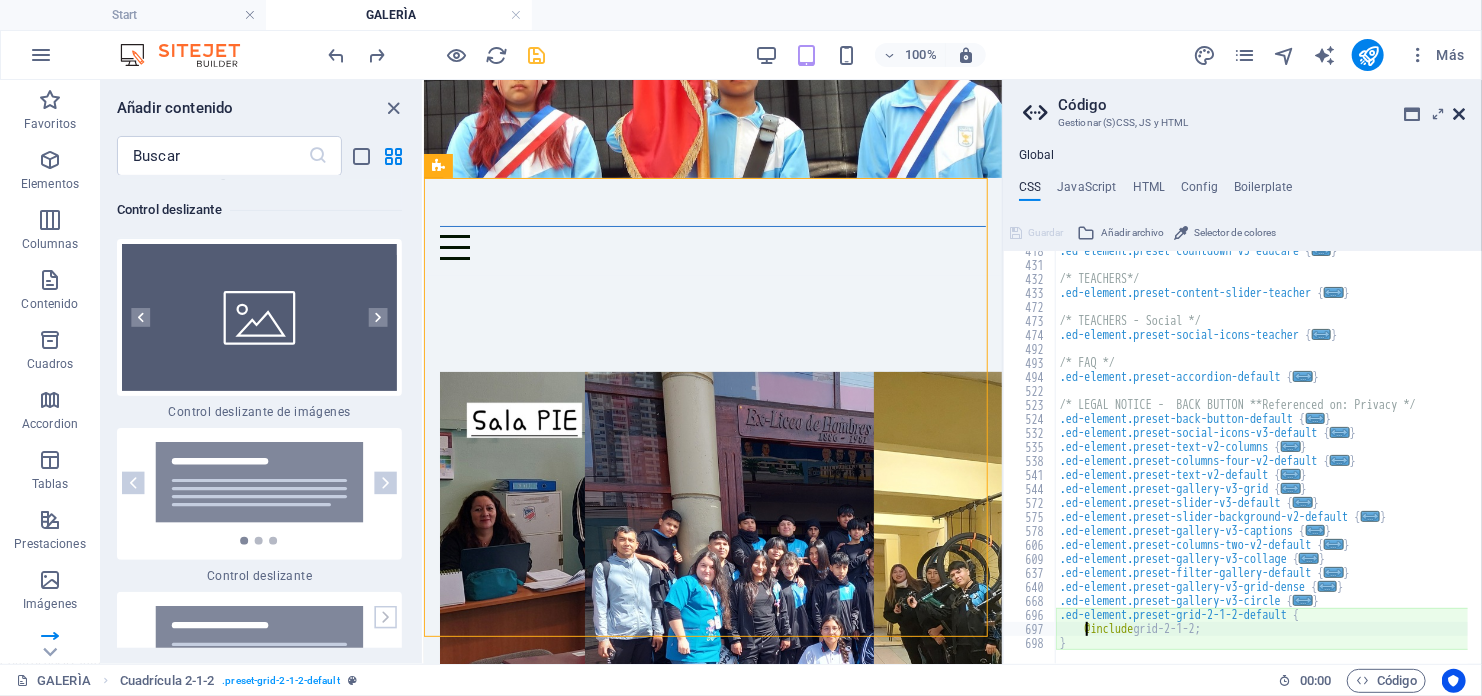 click at bounding box center [1460, 114] 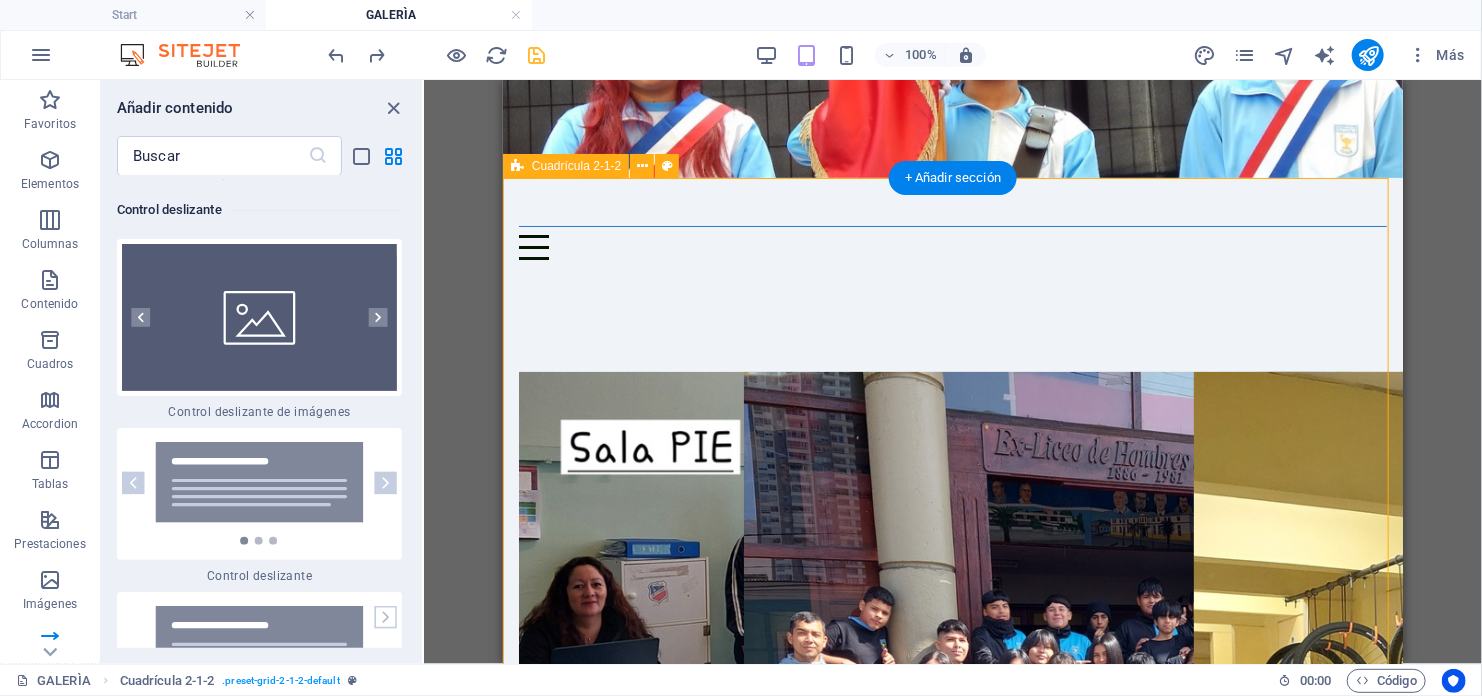 click at bounding box center [952, 1355] 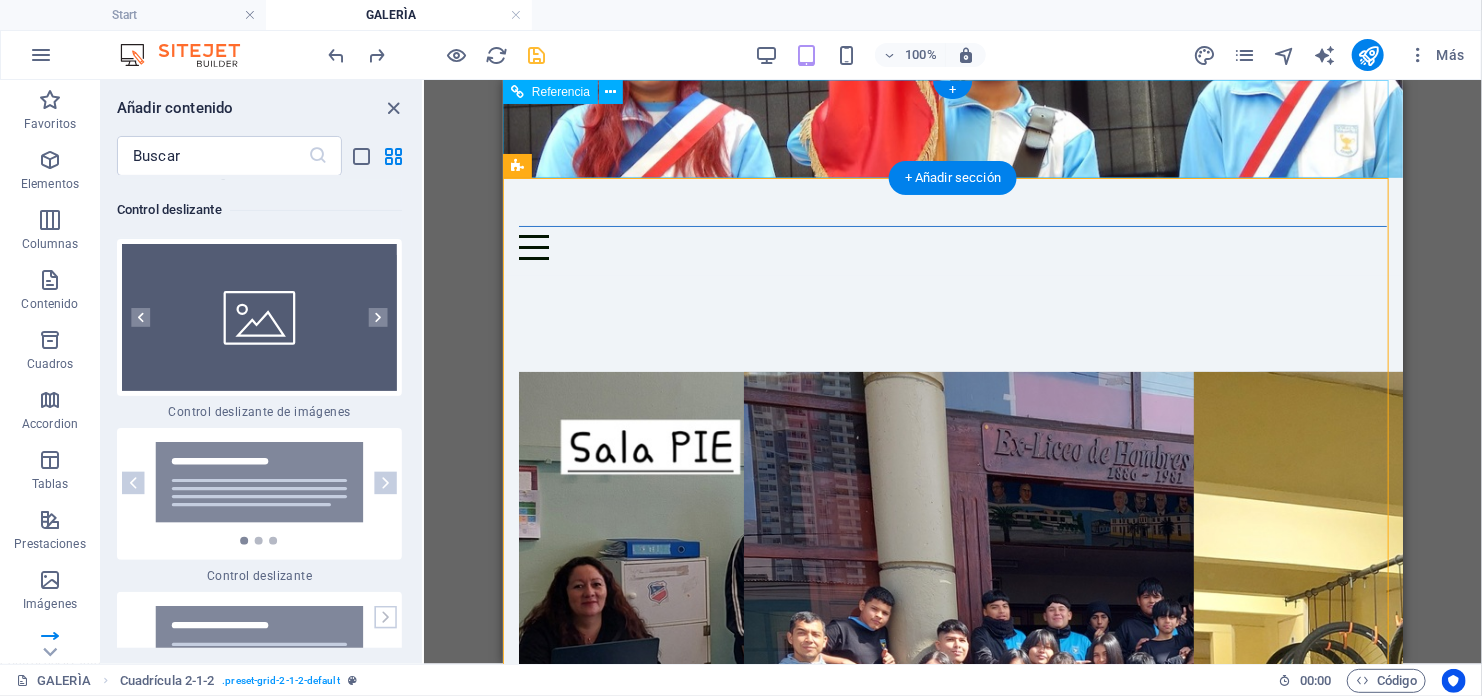 click at bounding box center (952, 246) 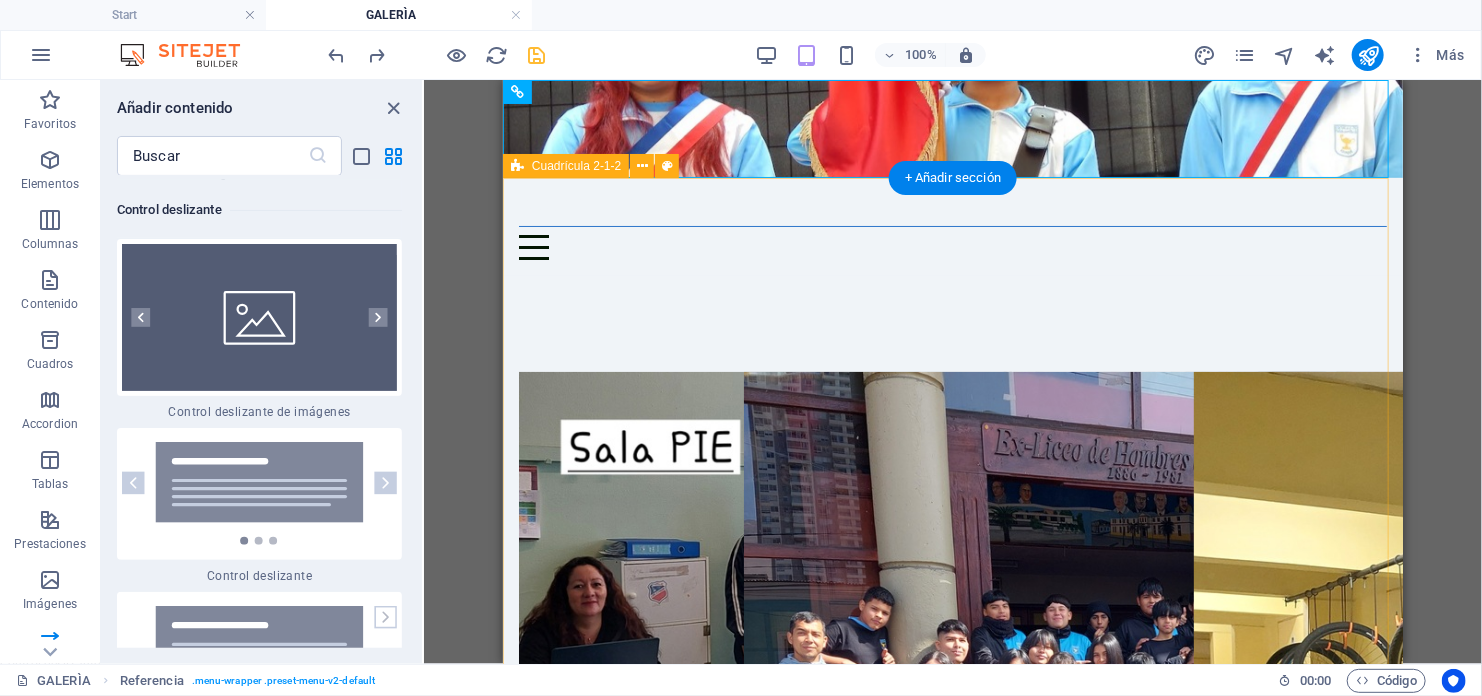 click at bounding box center [952, 1355] 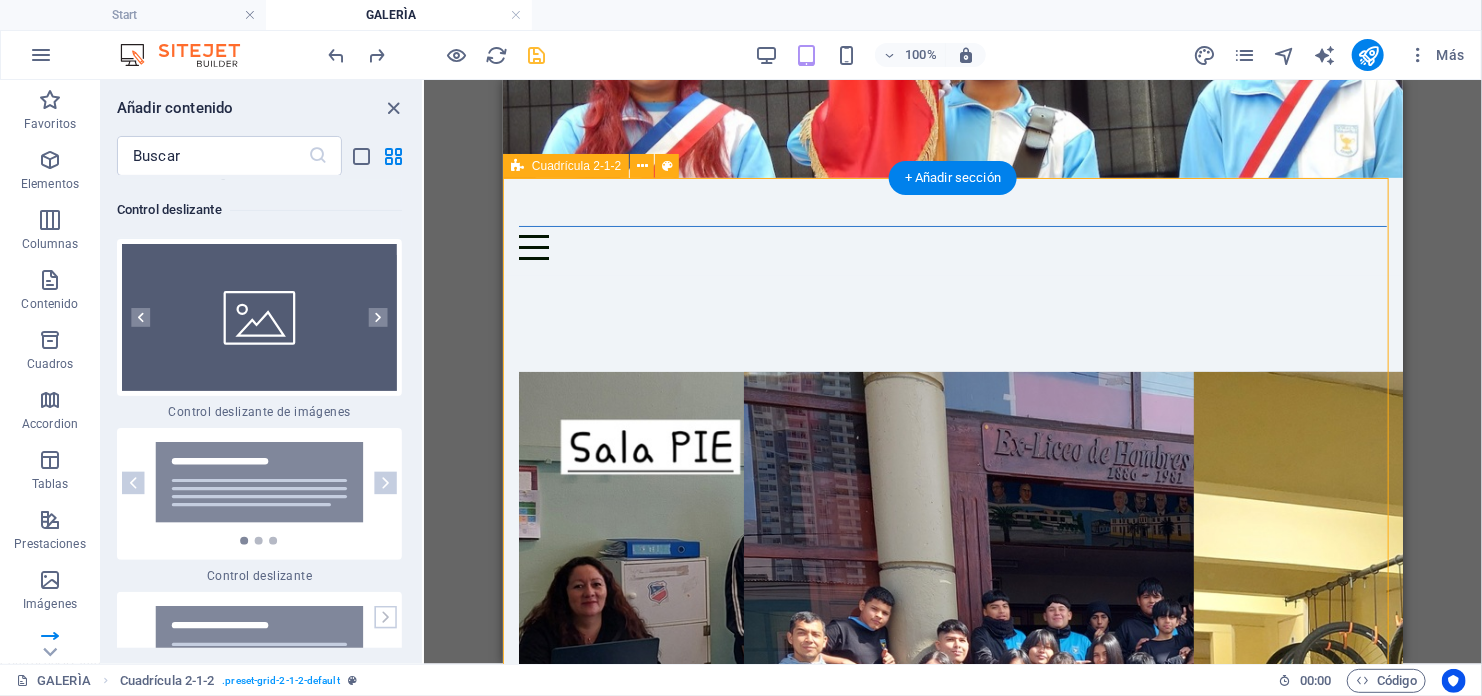 click at bounding box center [952, 1355] 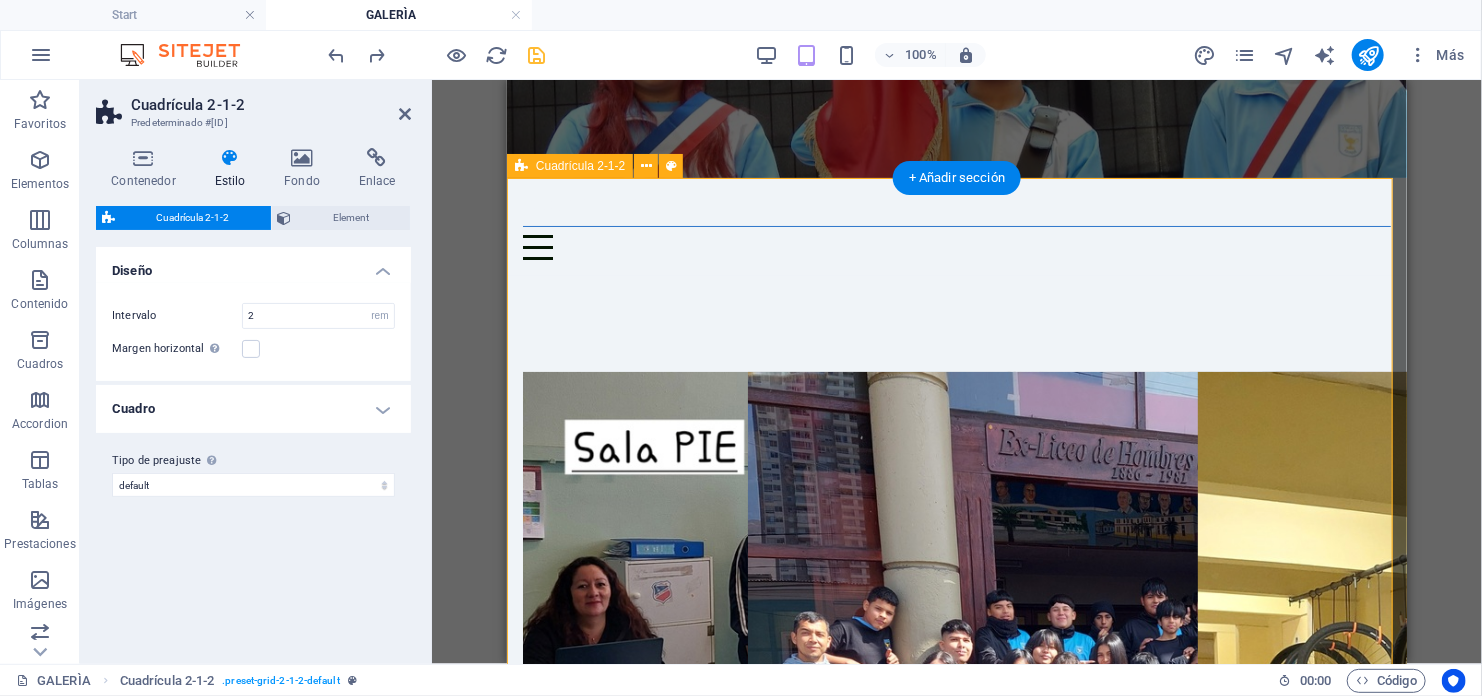 click at bounding box center (956, 1355) 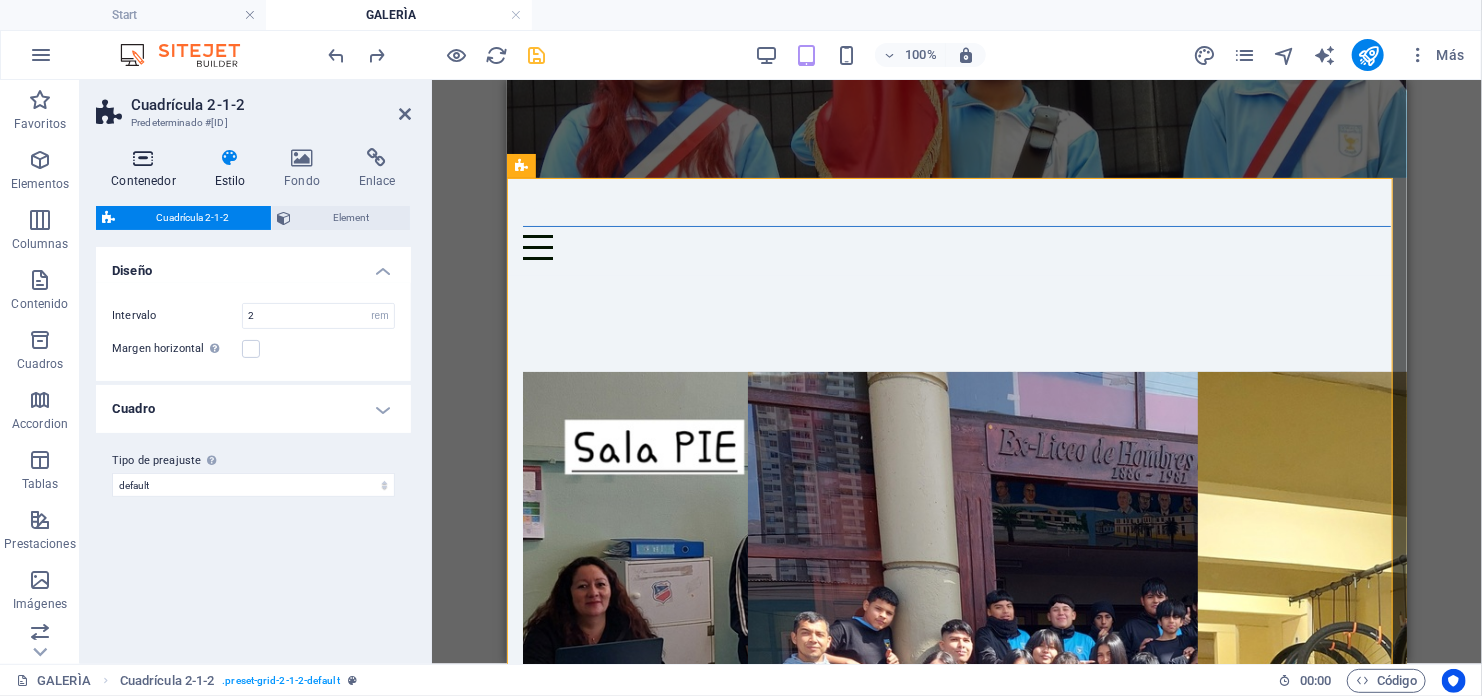click at bounding box center (143, 158) 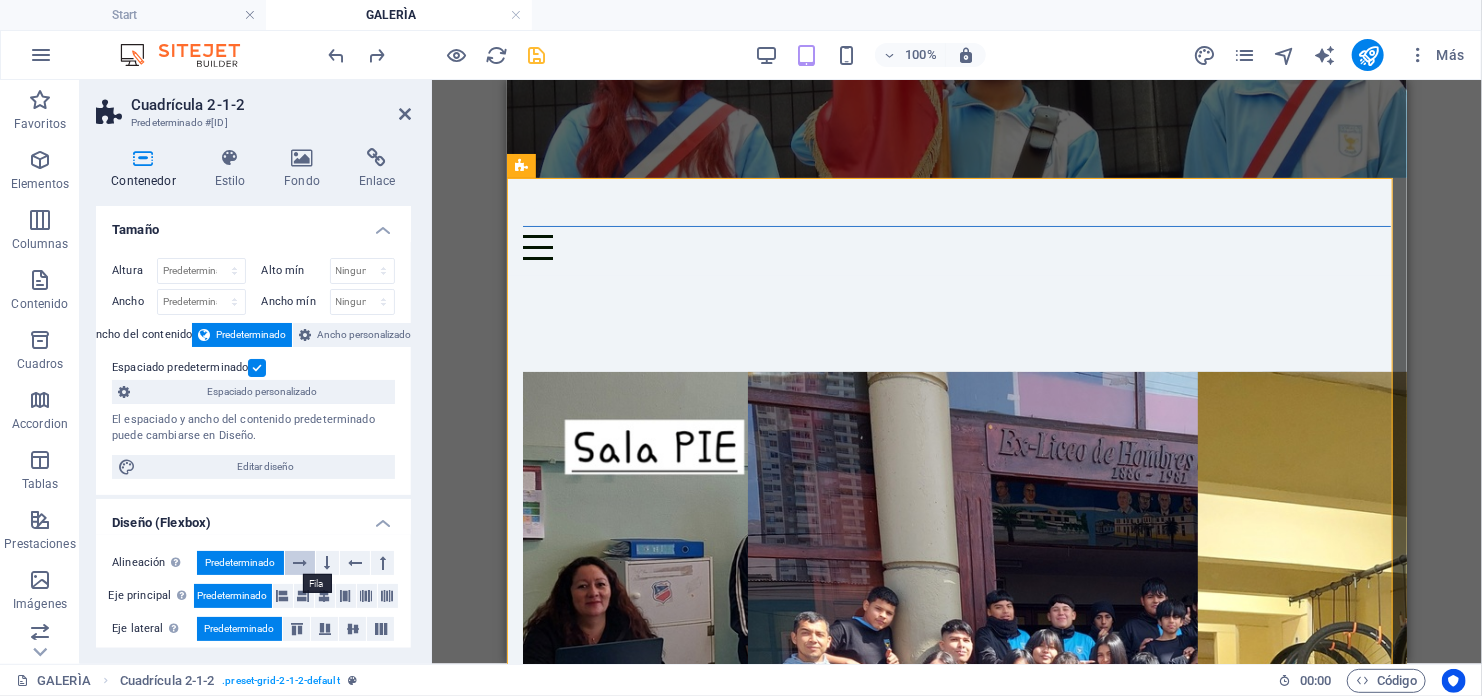 click at bounding box center (300, 563) 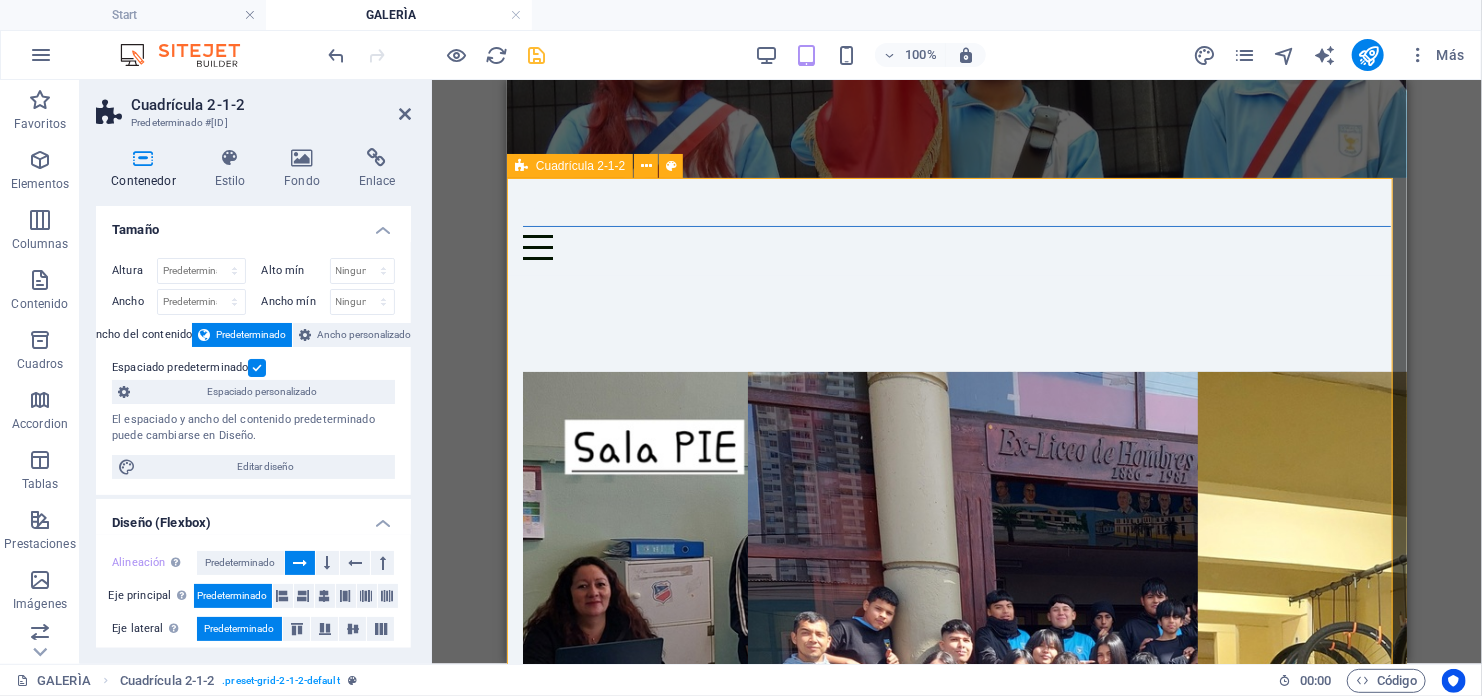 click at bounding box center (956, 1355) 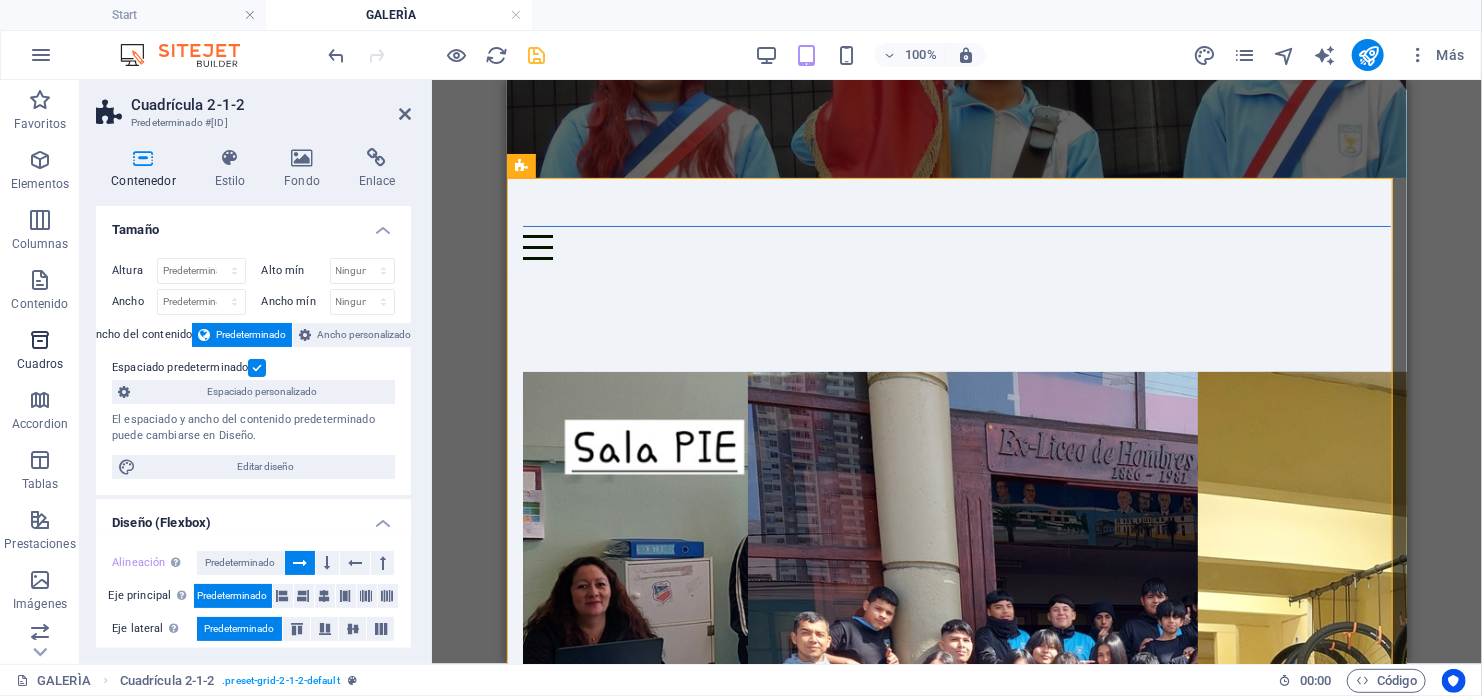click on "Cuadros" at bounding box center [40, 352] 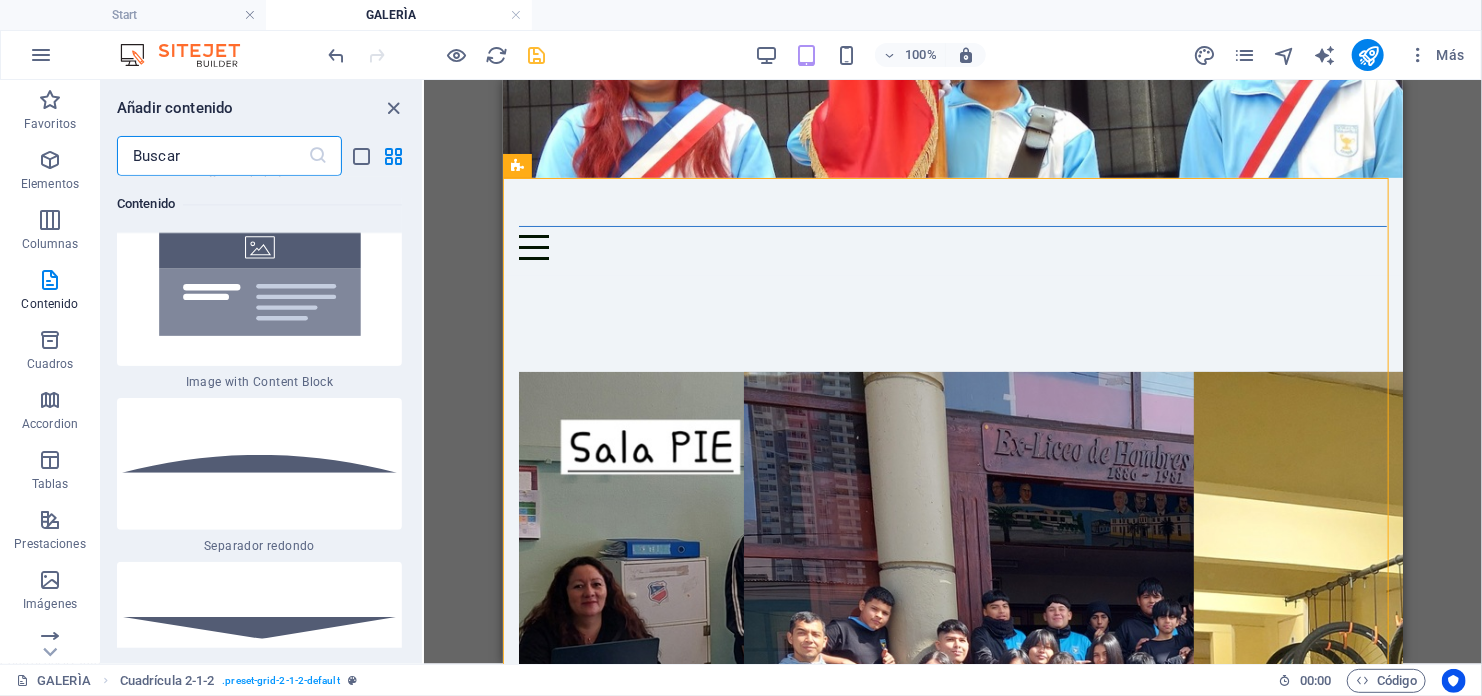 scroll, scrollTop: 9519, scrollLeft: 0, axis: vertical 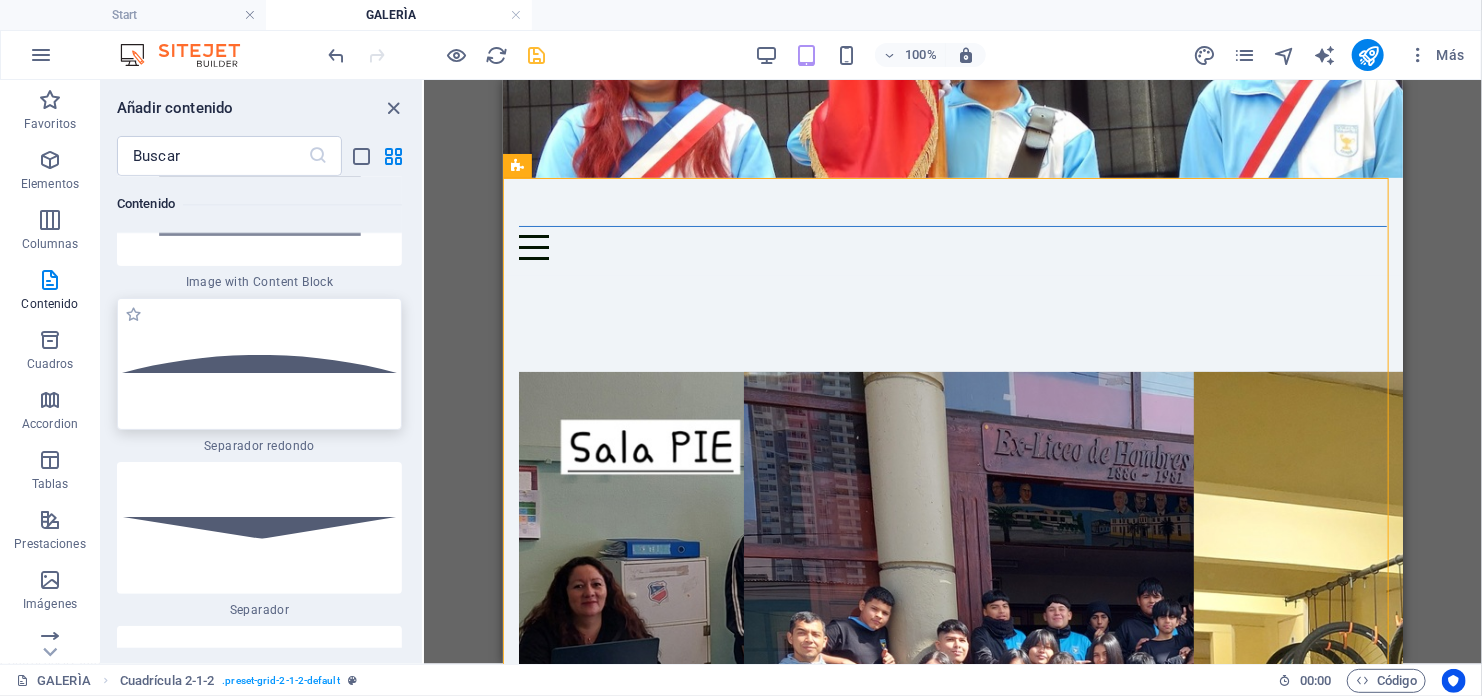 click at bounding box center [259, 364] 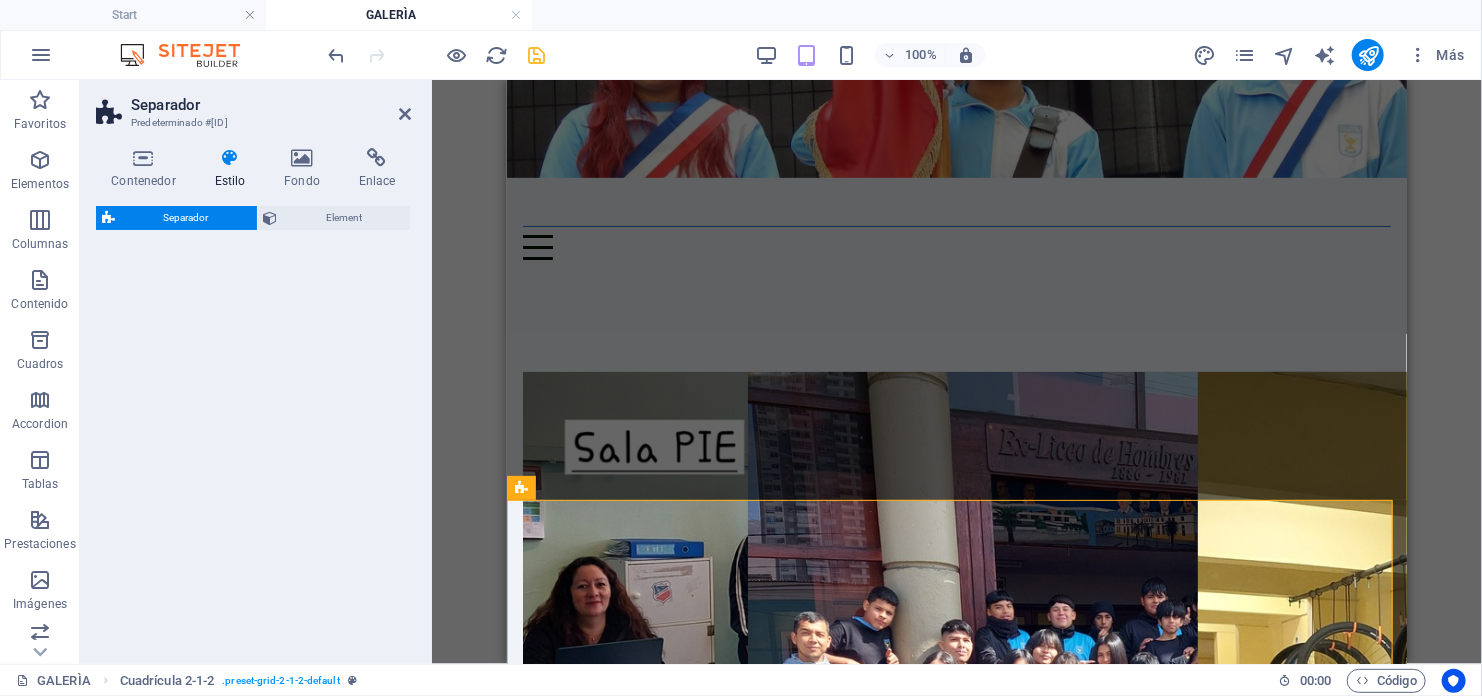 click on "ESCUELA THILDA PORTILLO INICIO MISIÓN Y VISIÓN COMUNIDAD GALERIA DEPARTAMENTOS CONTACTO
simulacro de tsunami ACTO CIVICO [NUMBER]° BASICO: pROFESORA FRESIA ROJAS “Yo me cuido, yo te cuido” La infancia es una etapa crucial para el desarrollo integral, donde se forman las bases emocionales, sociales y cognitivas. Esta actividad busca fortalecer los factores protectores en niños y niñas, promoviendo su bienestar y desarrollo, y al mismo tiempo, invita a los adultos a reflexionar sobre sus propias experiencias infantiles como fuente de aprendizaje. El enfoque se sustenta en los p rincipios del IDPS, que promueve el desarrollo personal a través del autoconocimiento, la autoestima y la convivencia, y se articula con el MBE, que destaca la importancia del bienestar emocional y la creación de ambientes propicios para el aprendizaje ANIVERSARIO [YEAR] COLEGIO THILDA PORTILLO thildaportillo.cl Las Magnolias #[NUMBER], [CITY], [REGION] [POSTAL_CODE] ([PHONE])" at bounding box center [956, 5000] 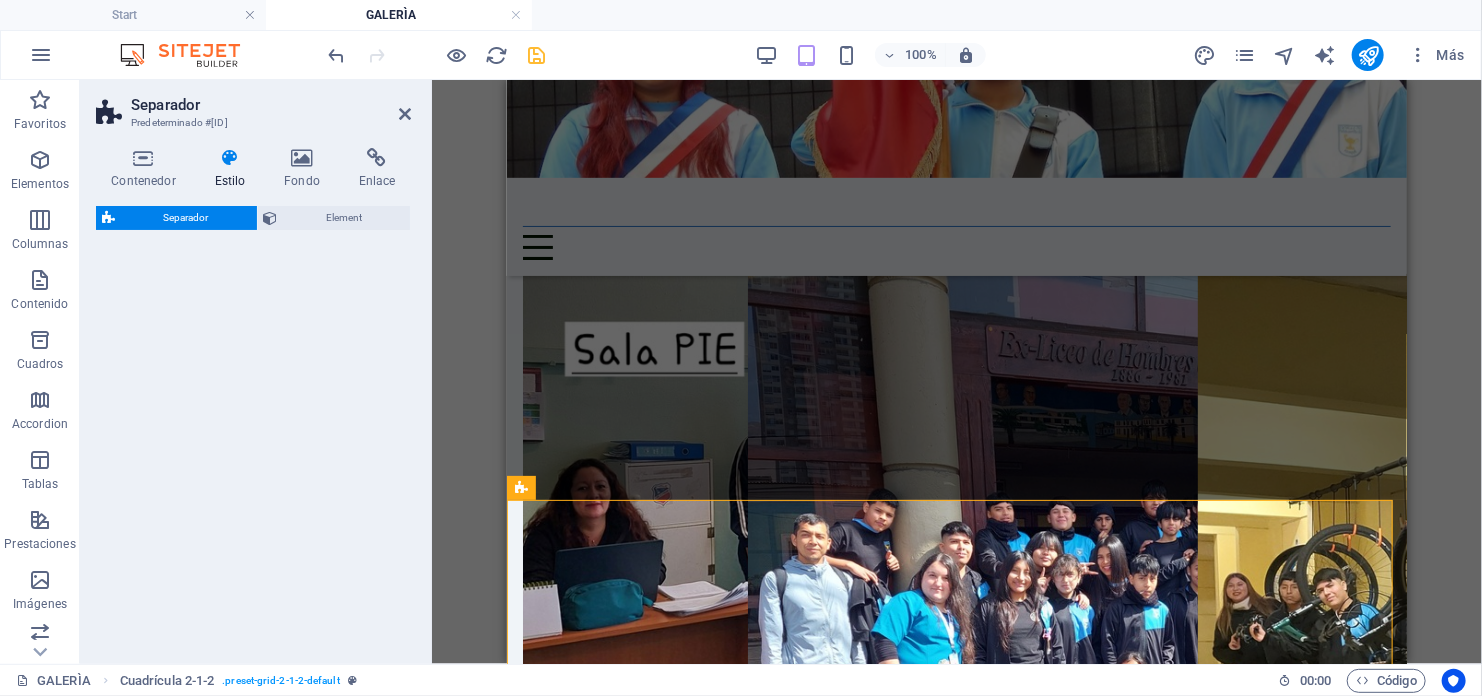scroll, scrollTop: 595, scrollLeft: 0, axis: vertical 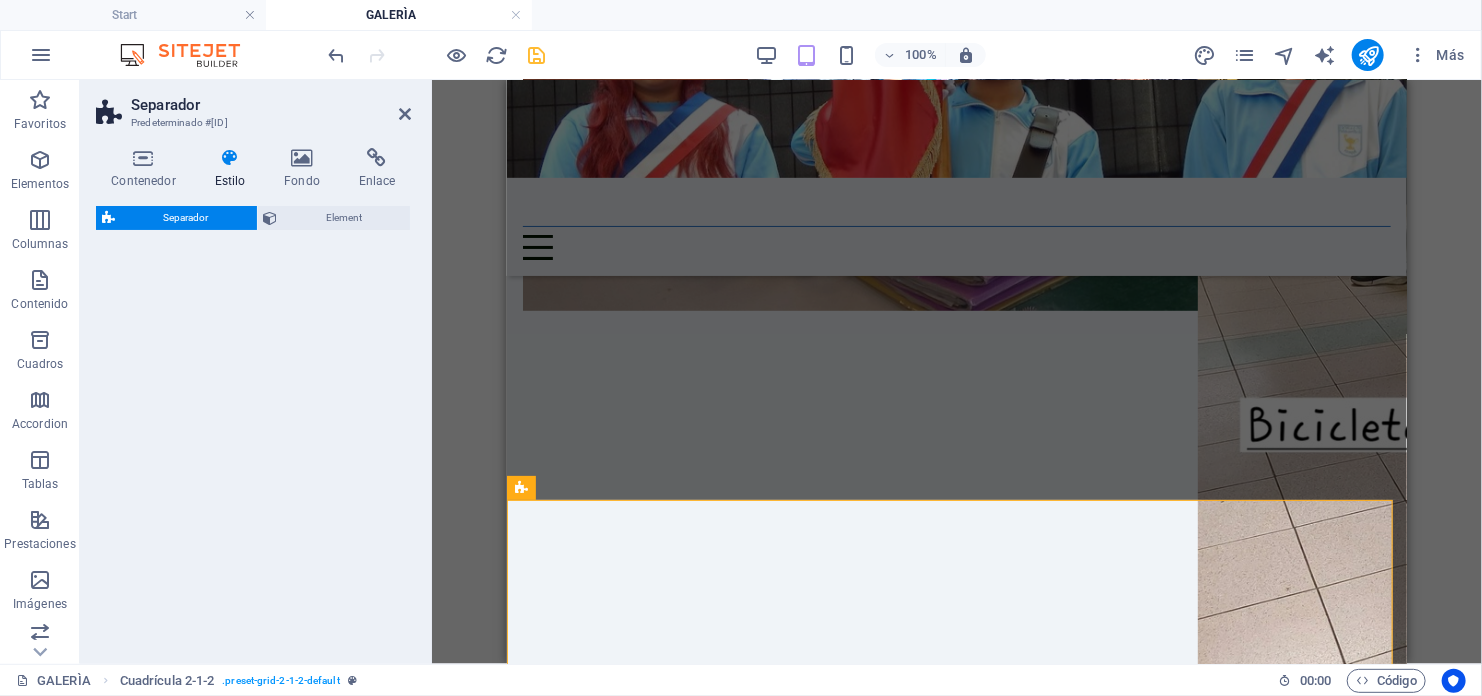 select on "circle" 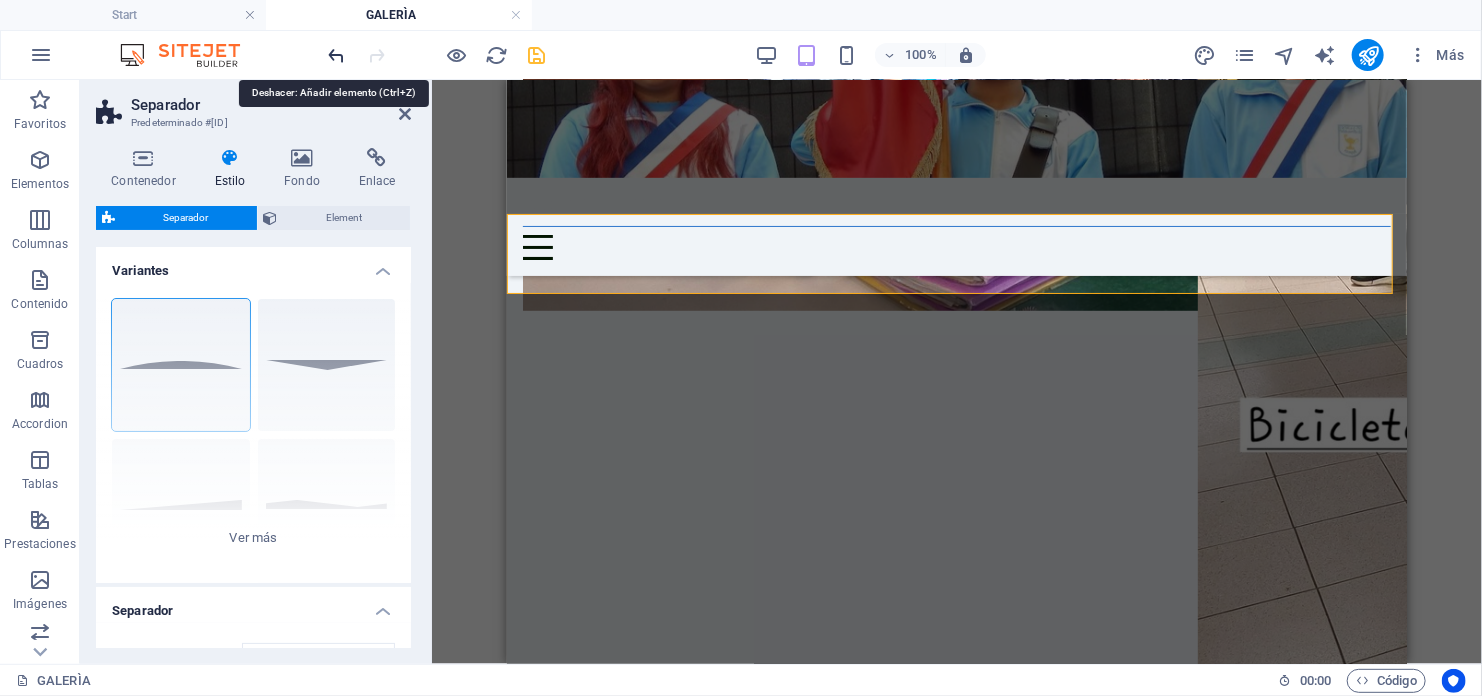 click at bounding box center [337, 55] 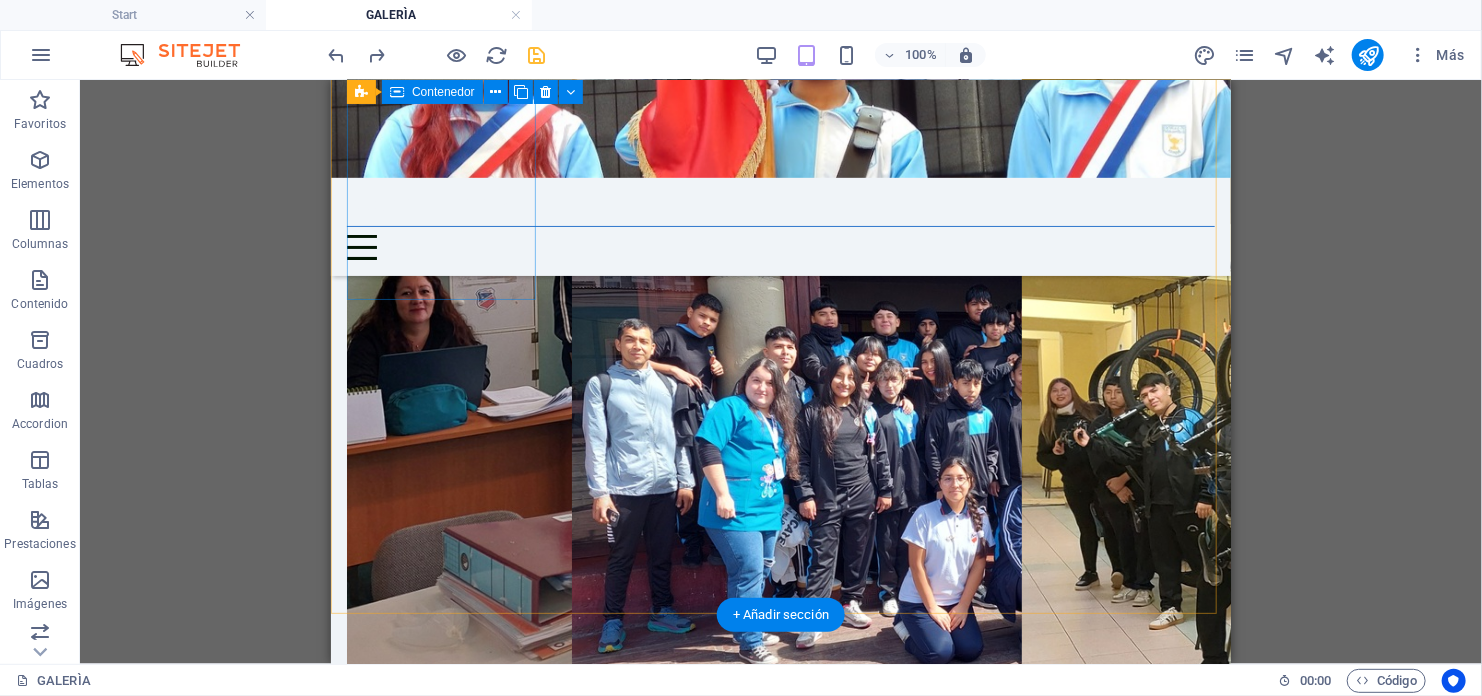scroll, scrollTop: 0, scrollLeft: 0, axis: both 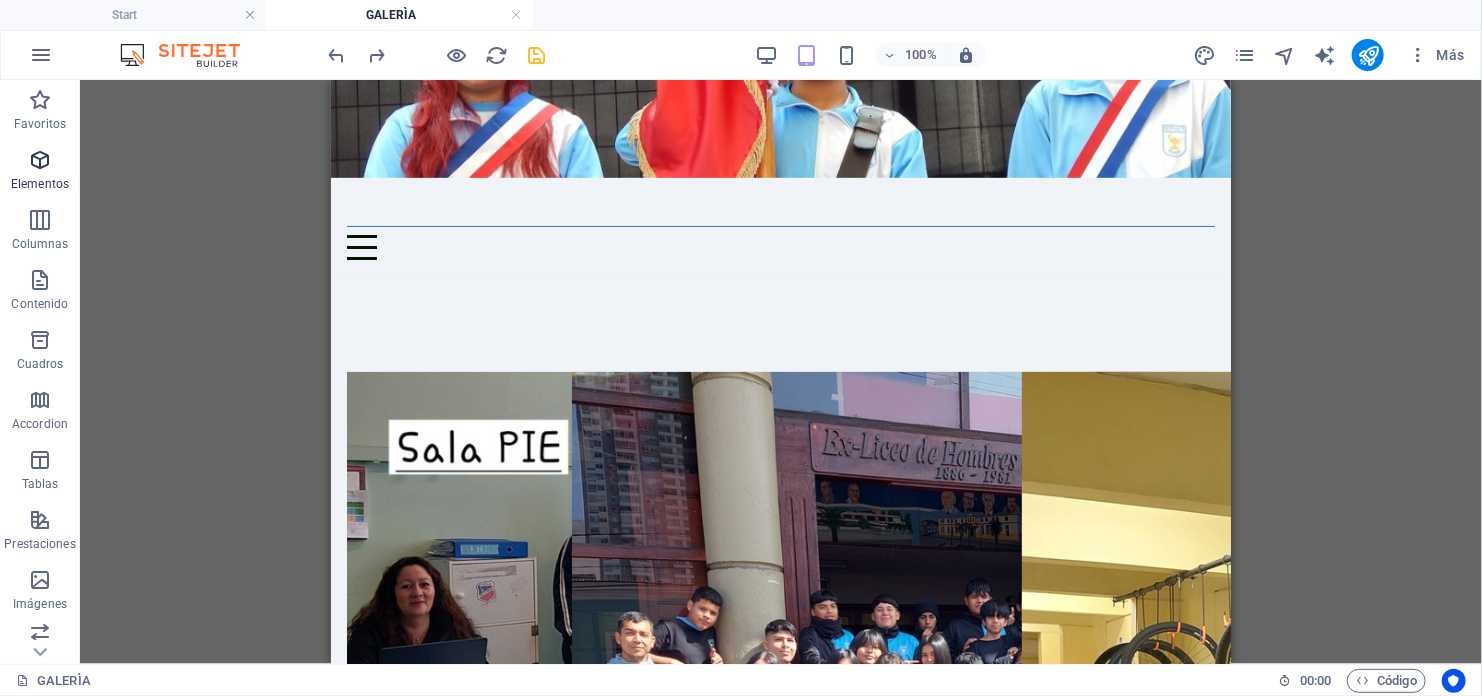 click on "Elementos" at bounding box center (40, 172) 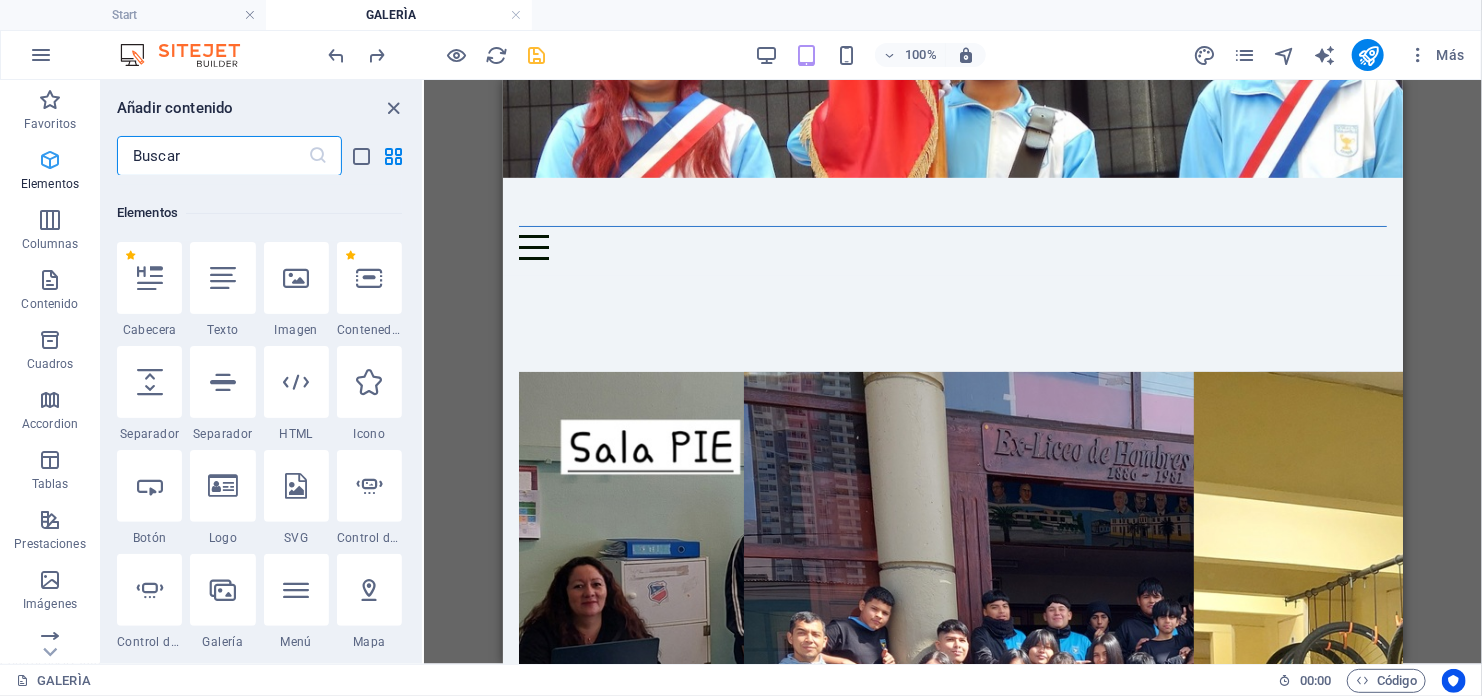 scroll, scrollTop: 376, scrollLeft: 0, axis: vertical 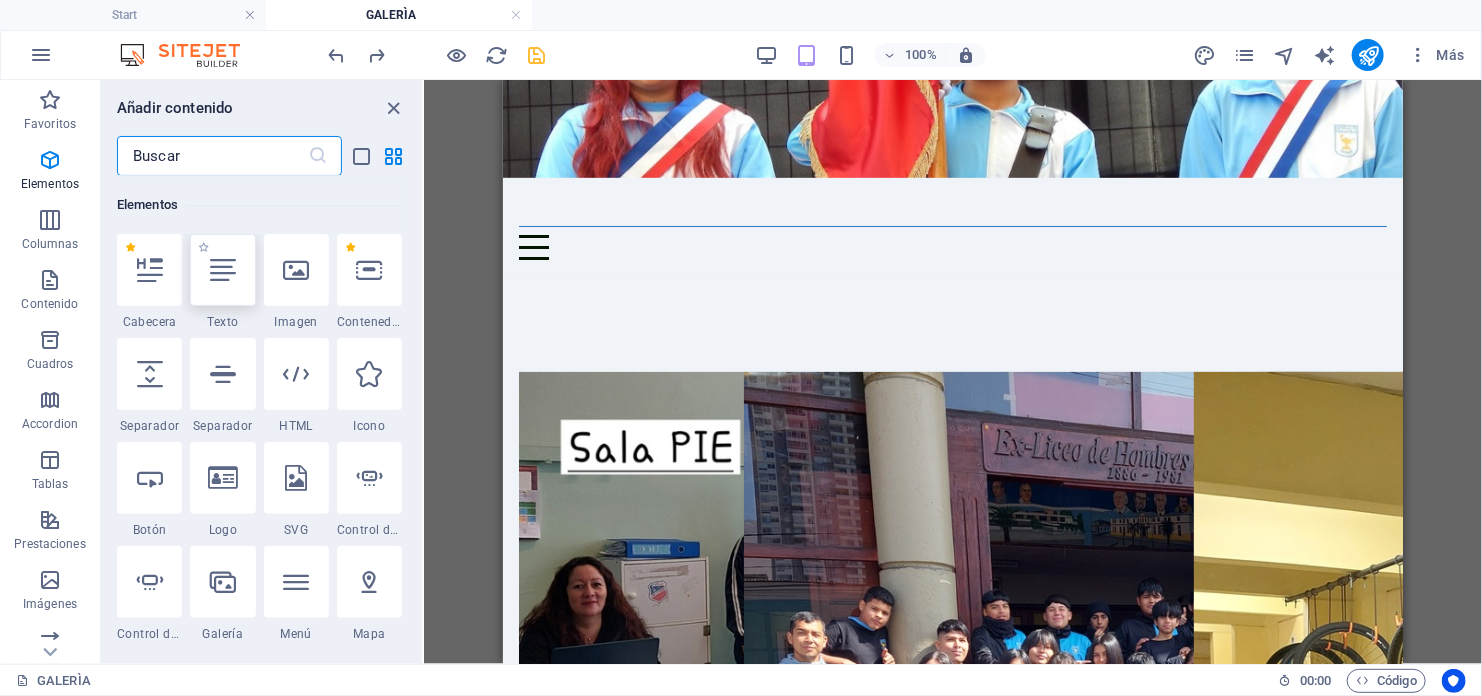 click at bounding box center [223, 270] 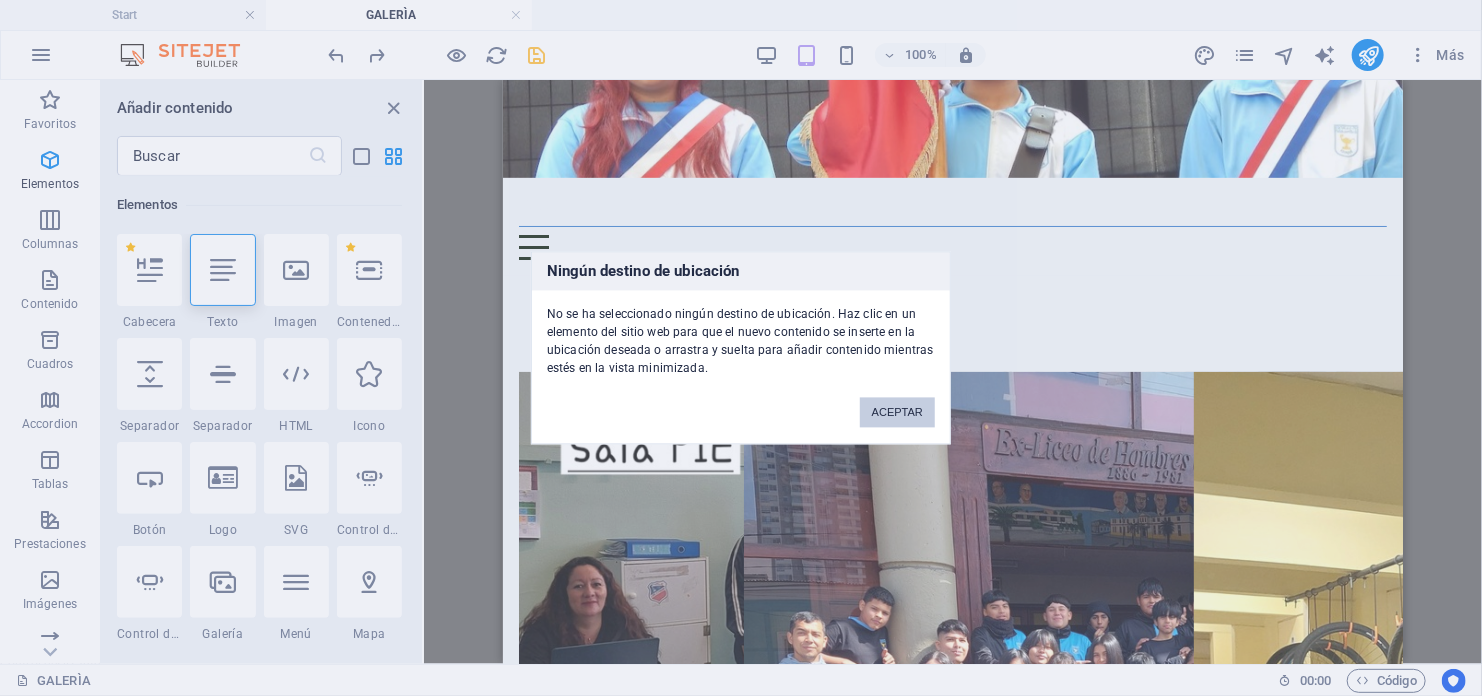click on "ACEPTAR" at bounding box center (897, 413) 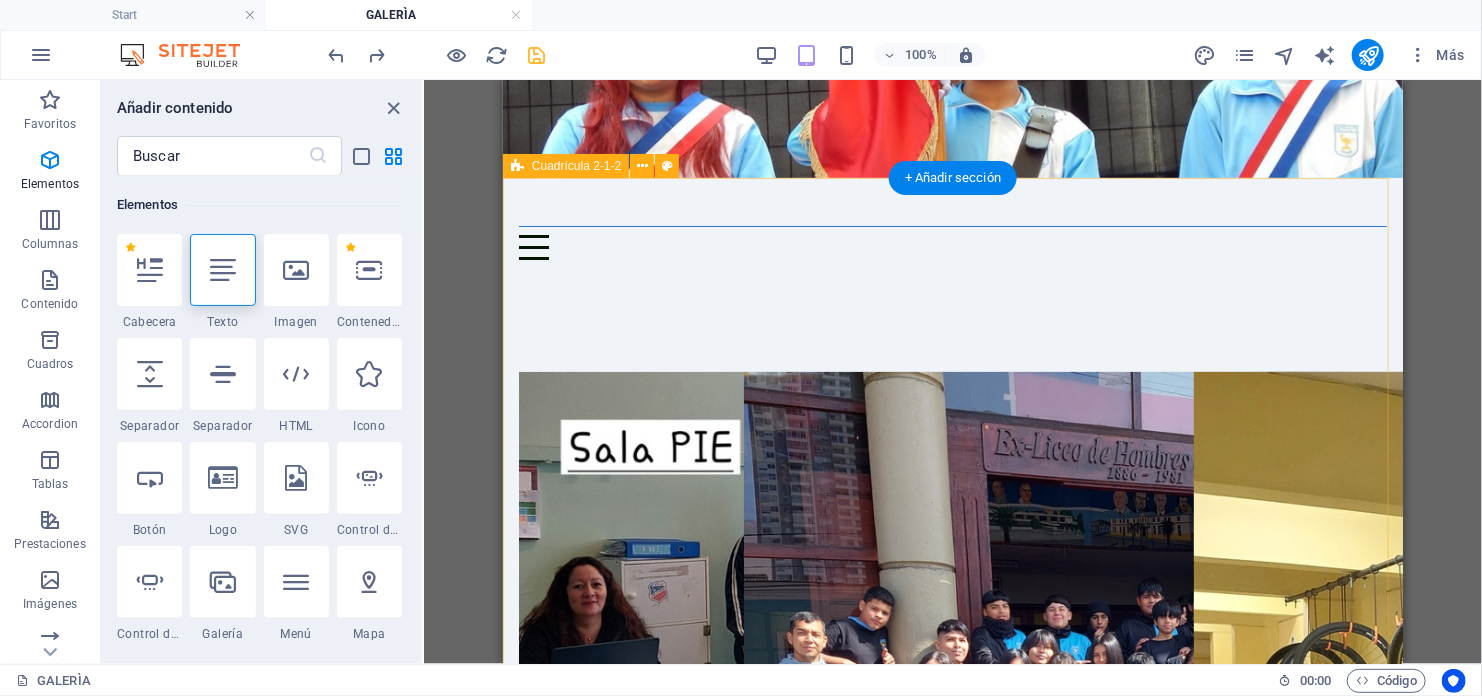 click at bounding box center [952, 1355] 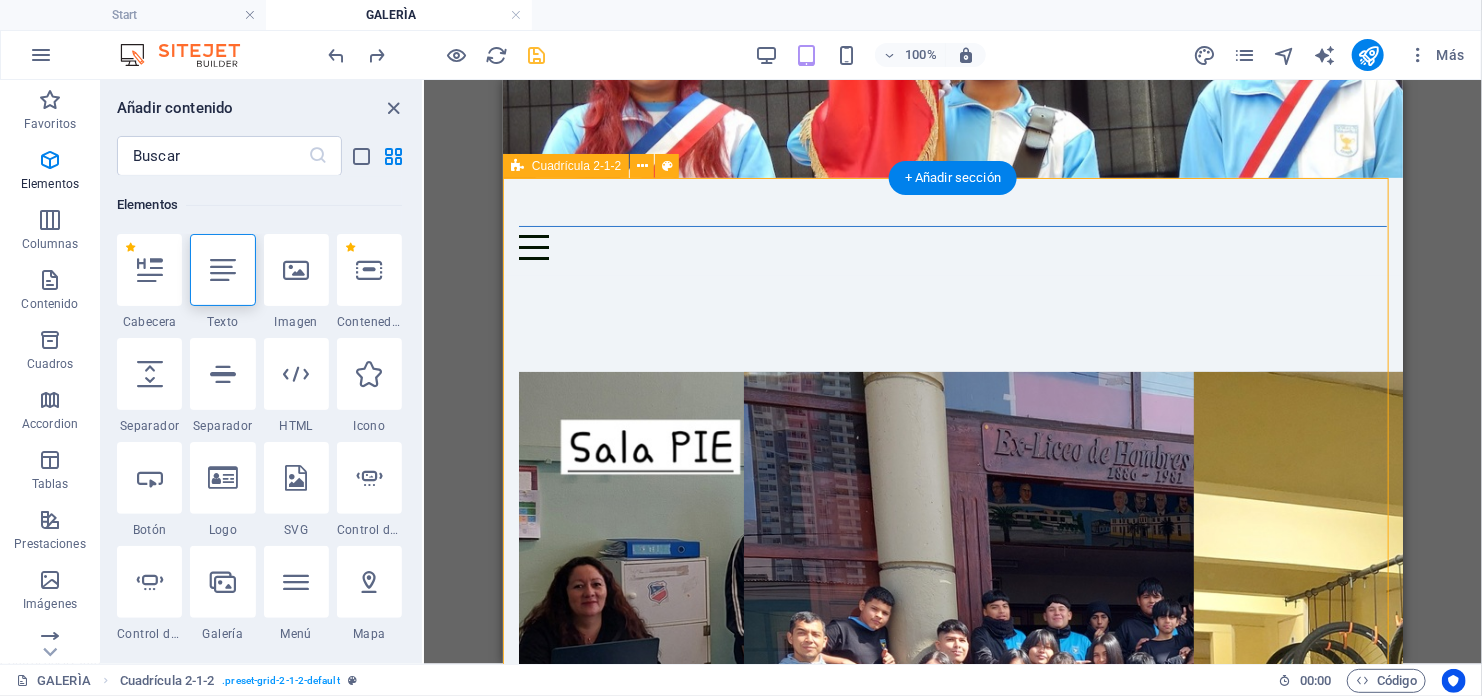 click at bounding box center (952, 1355) 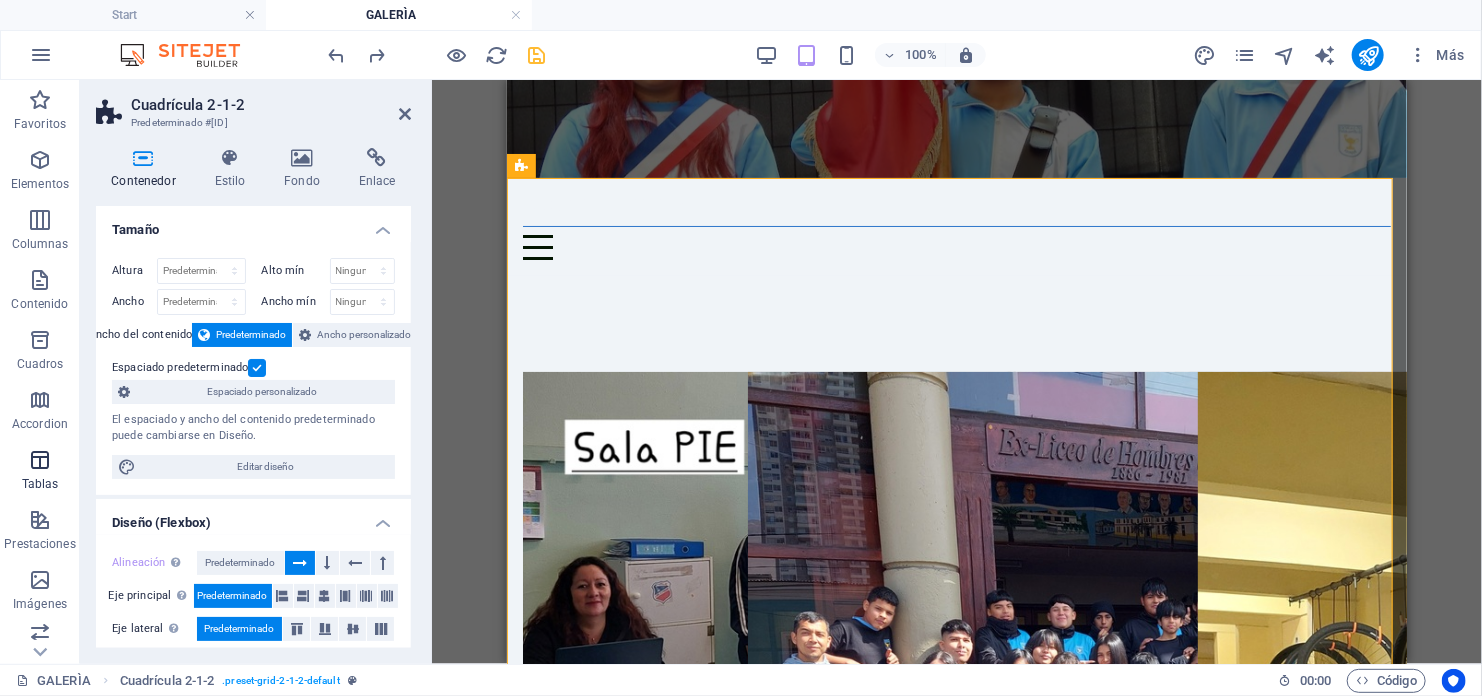 click at bounding box center (40, 460) 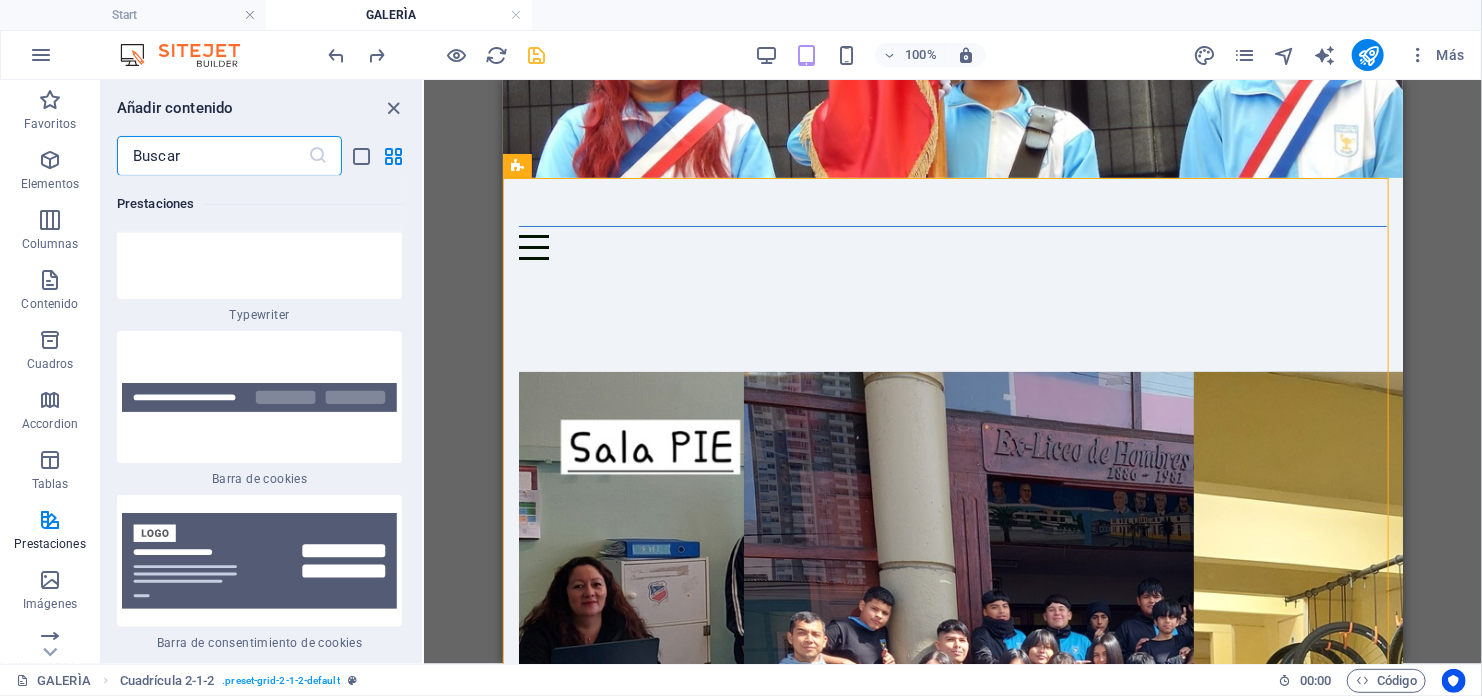 scroll, scrollTop: 15638, scrollLeft: 0, axis: vertical 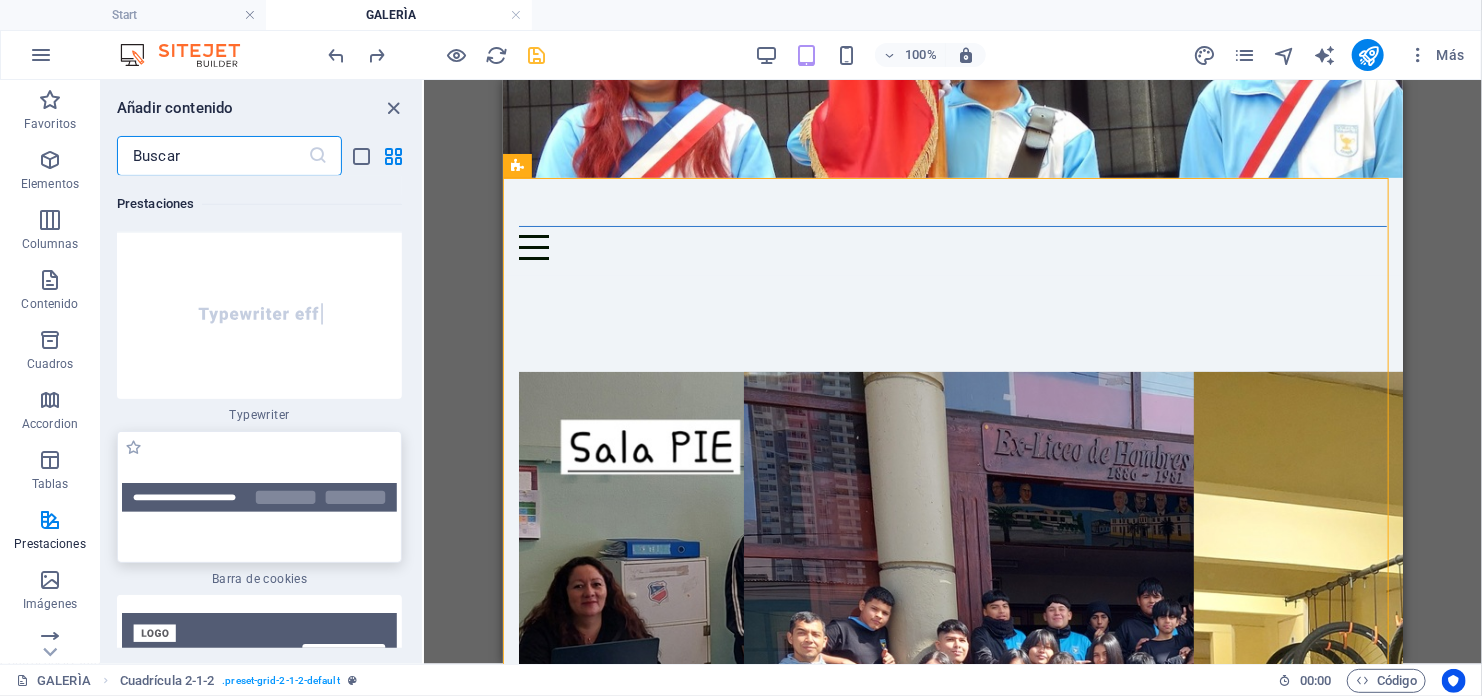 click at bounding box center (259, 497) 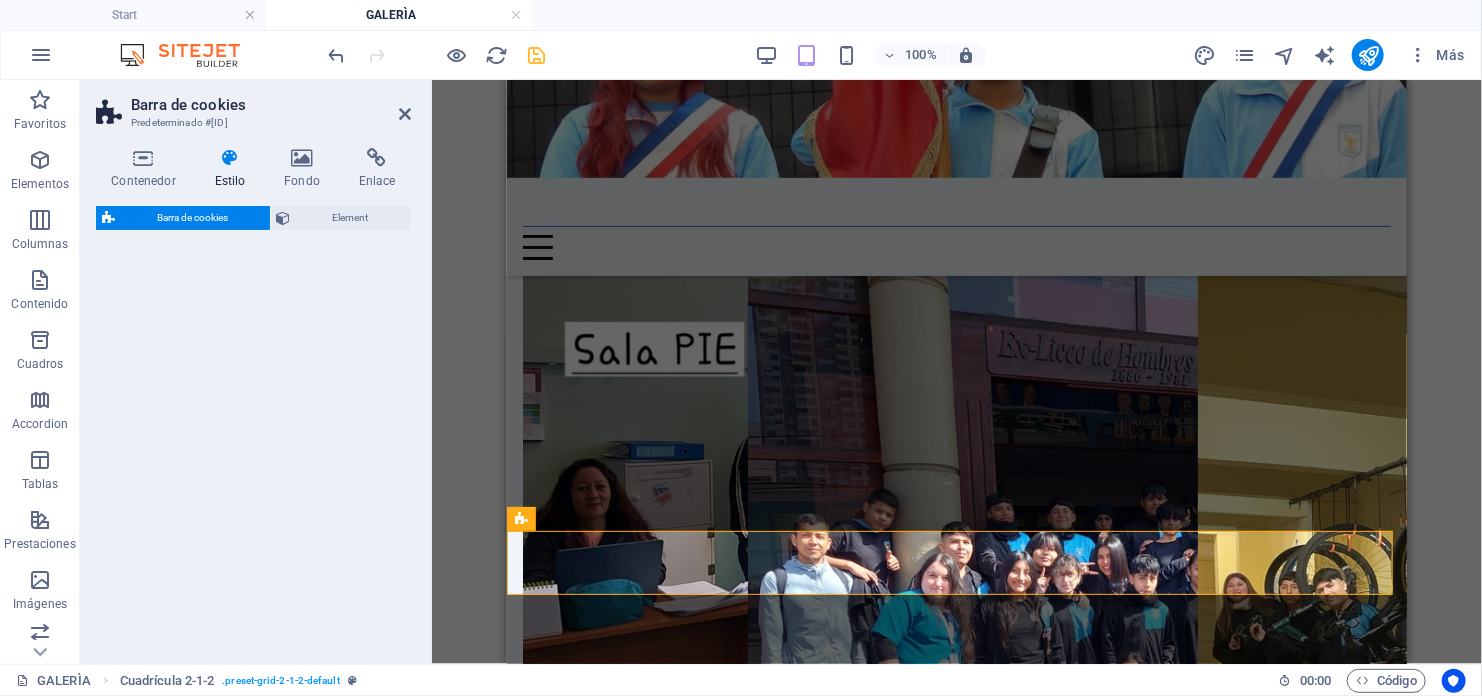 select on "px" 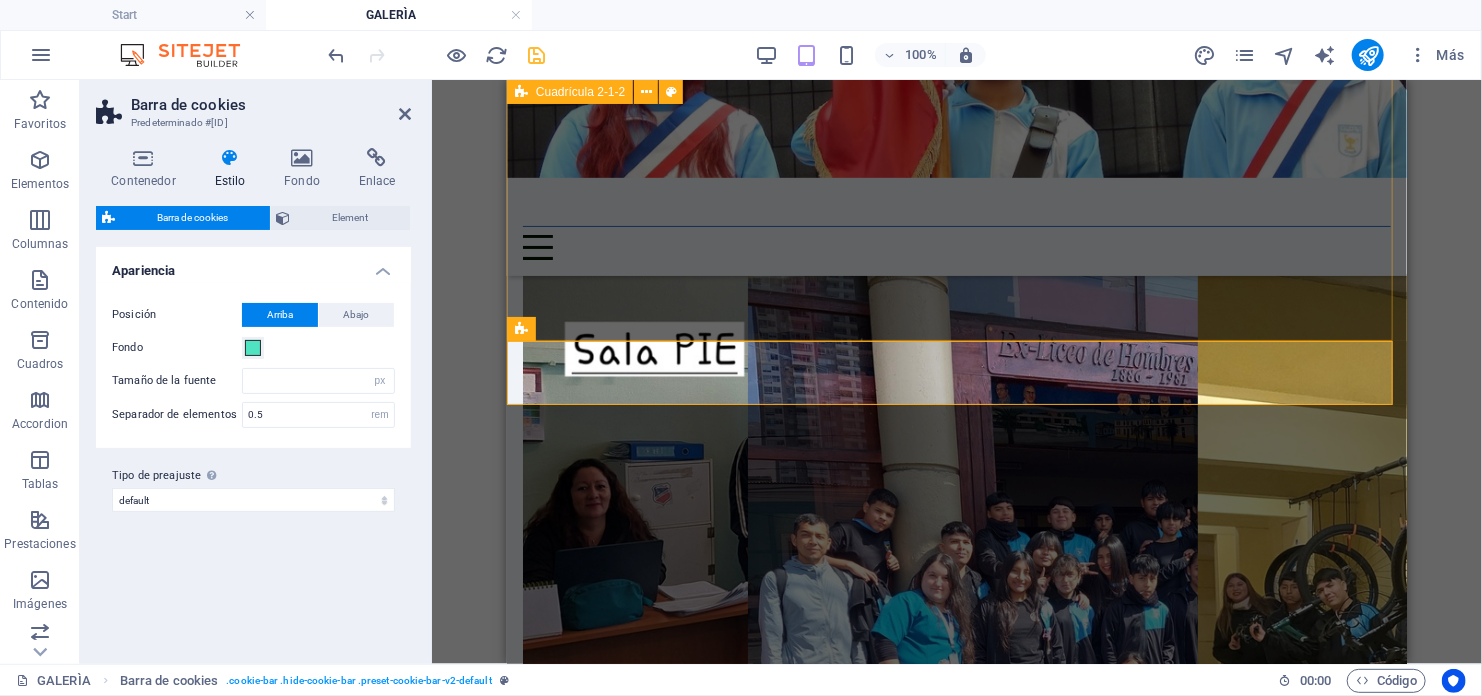 scroll, scrollTop: 468, scrollLeft: 0, axis: vertical 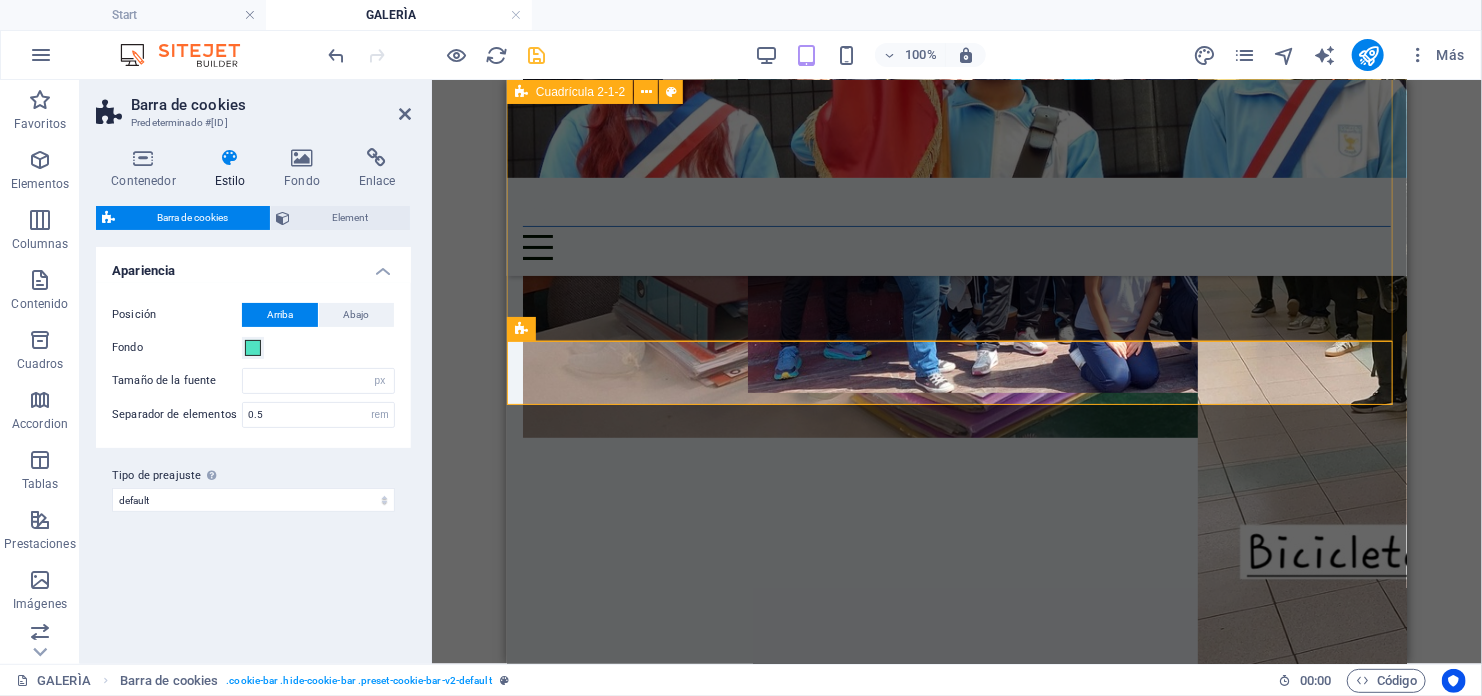 type 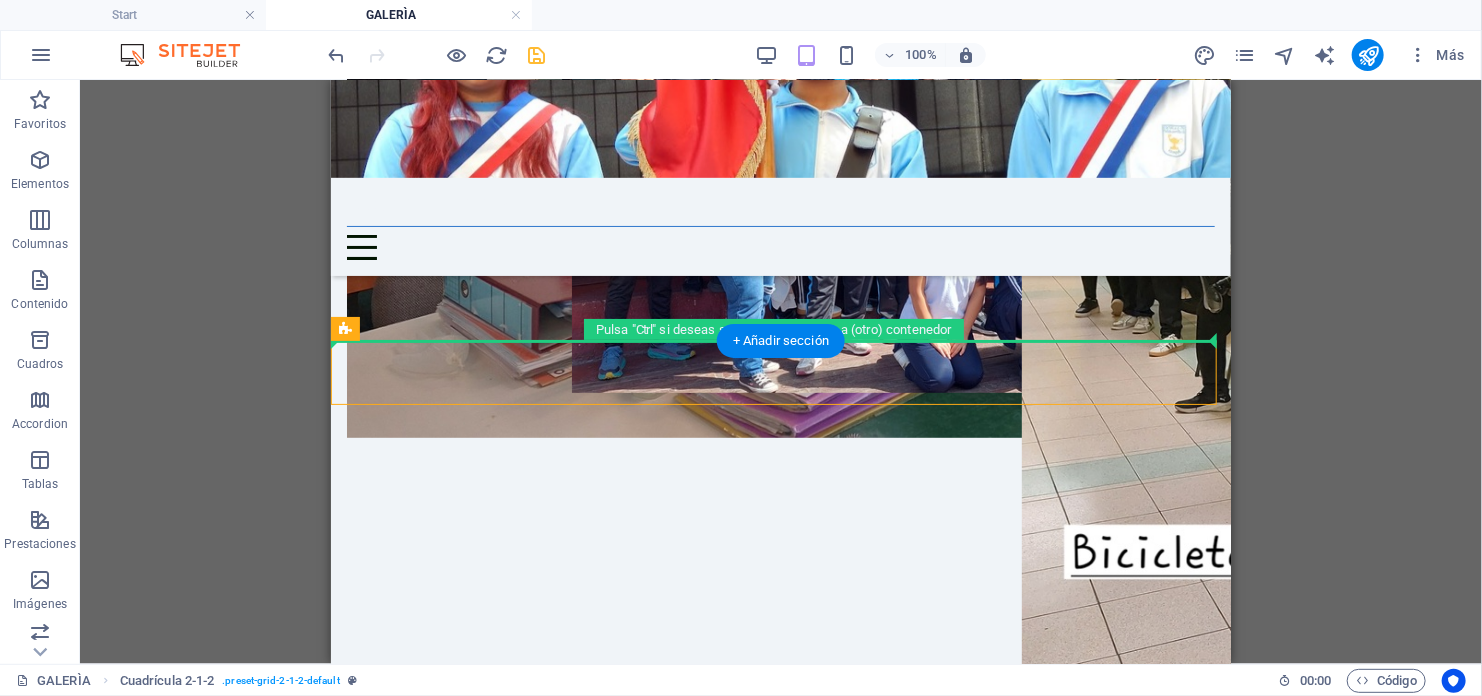drag, startPoint x: 662, startPoint y: 349, endPoint x: 661, endPoint y: 321, distance: 28.01785 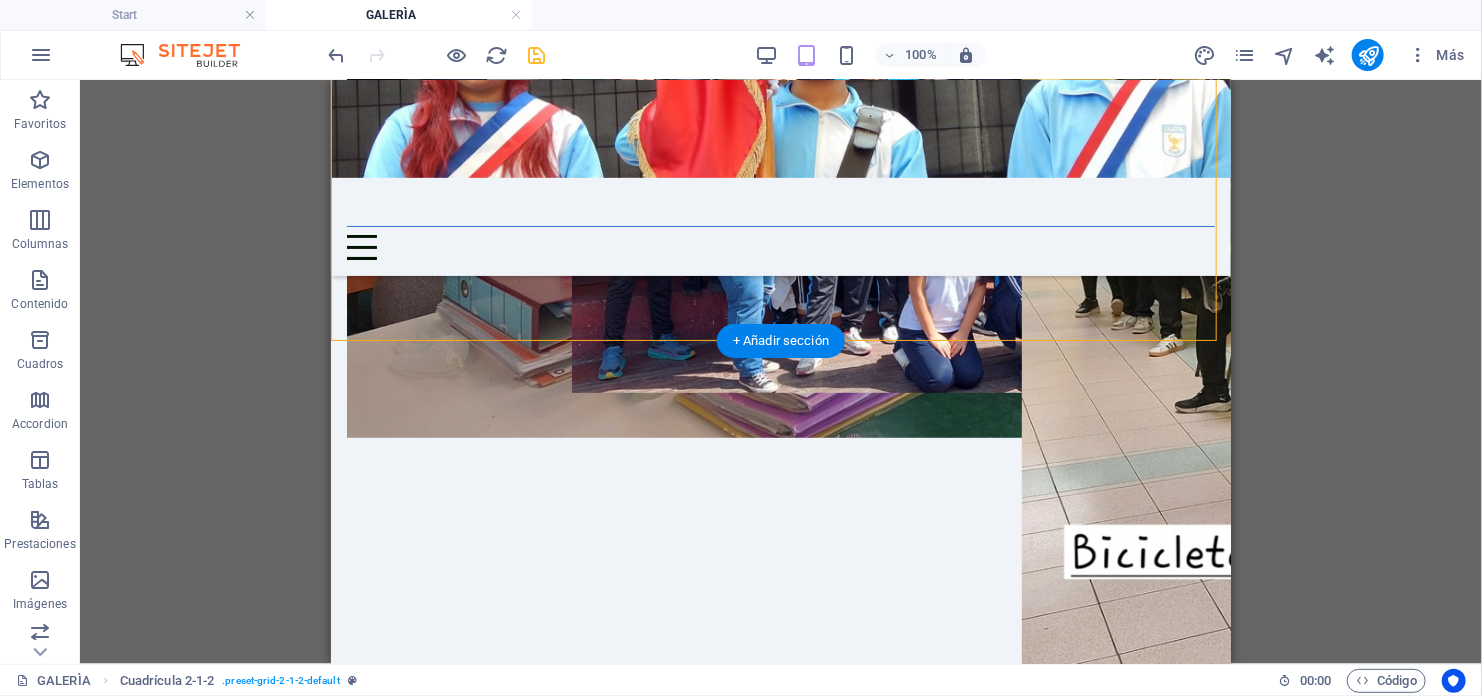 drag, startPoint x: 661, startPoint y: 321, endPoint x: 657, endPoint y: 305, distance: 16.492422 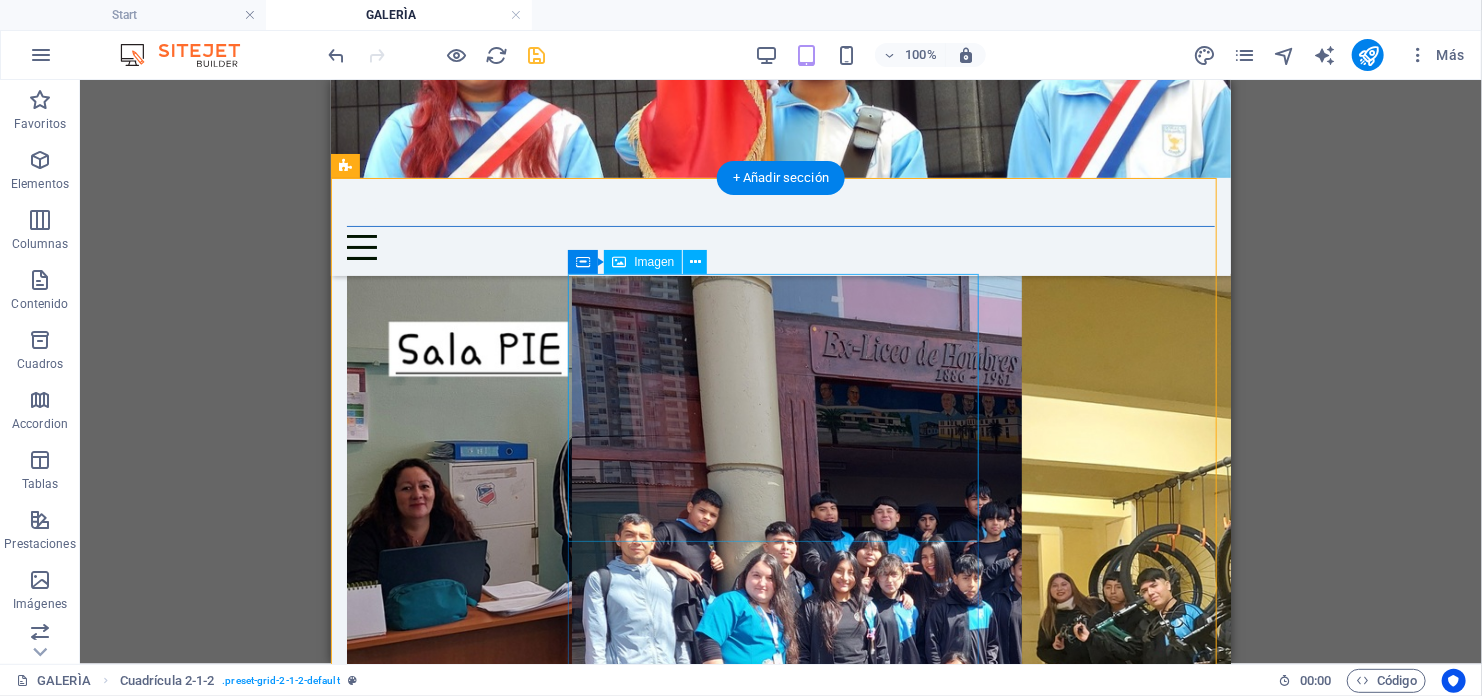 scroll, scrollTop: 300, scrollLeft: 0, axis: vertical 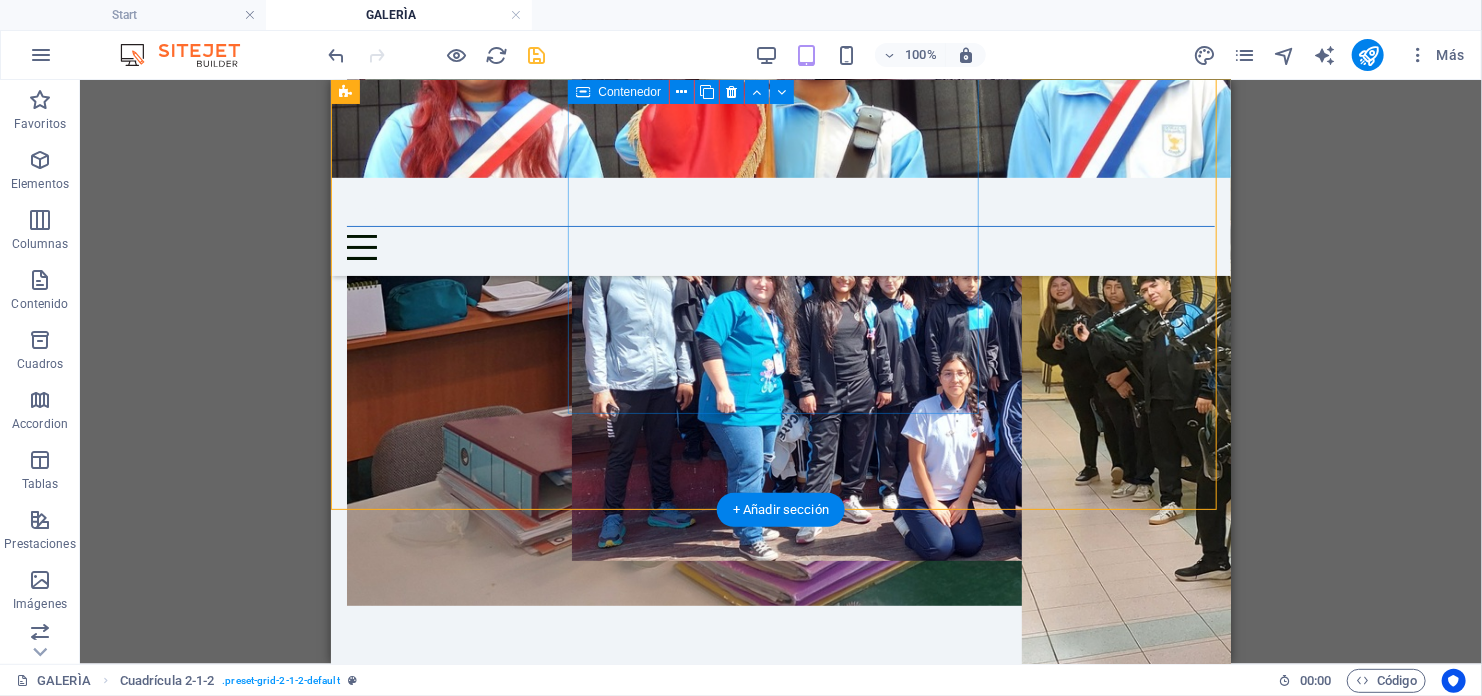 click at bounding box center [780, 957] 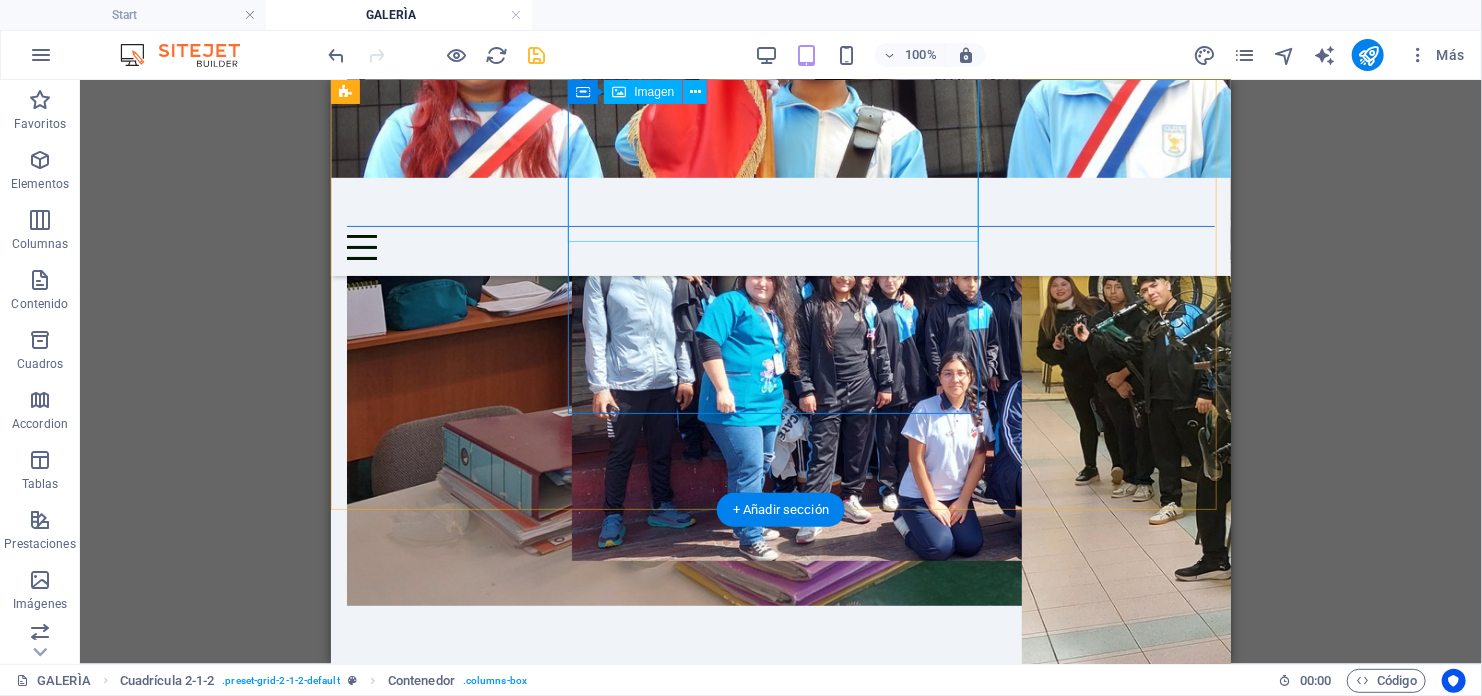 click at bounding box center [780, 266] 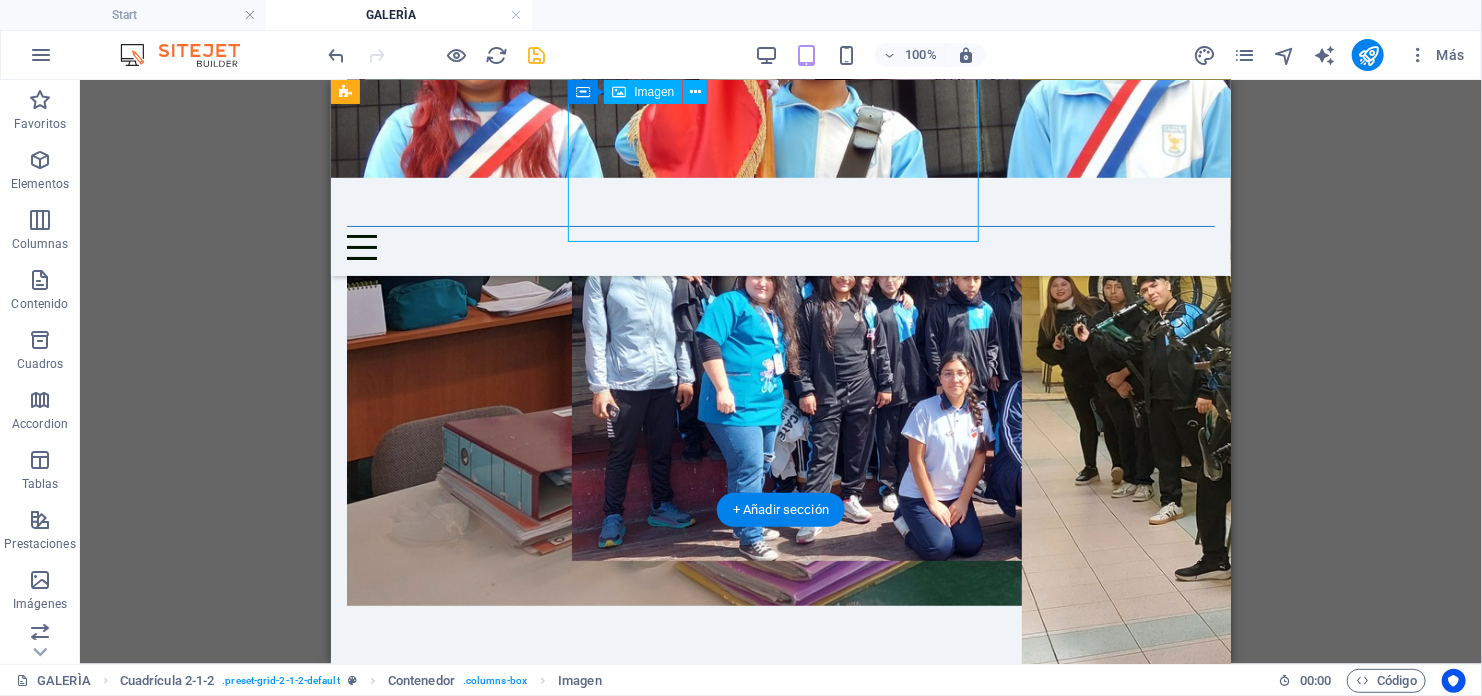 click at bounding box center (780, 266) 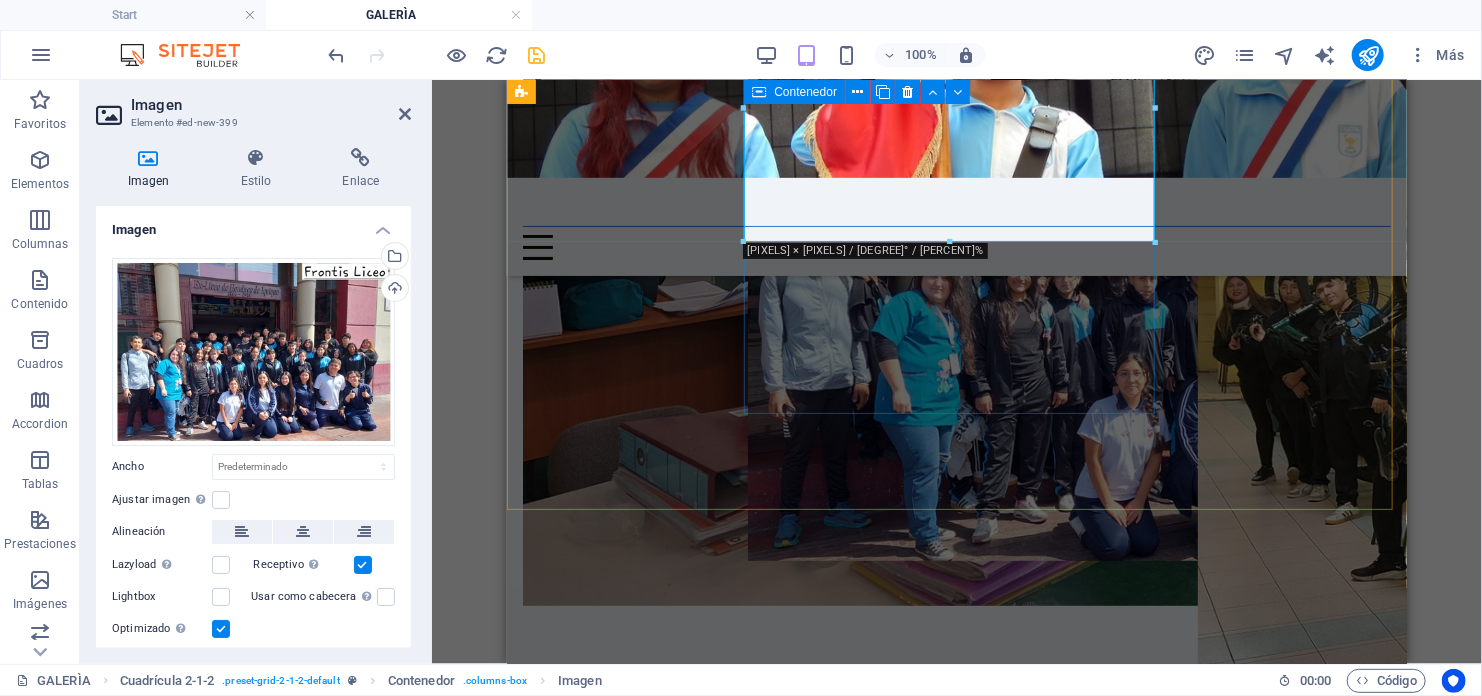 click at bounding box center [956, 957] 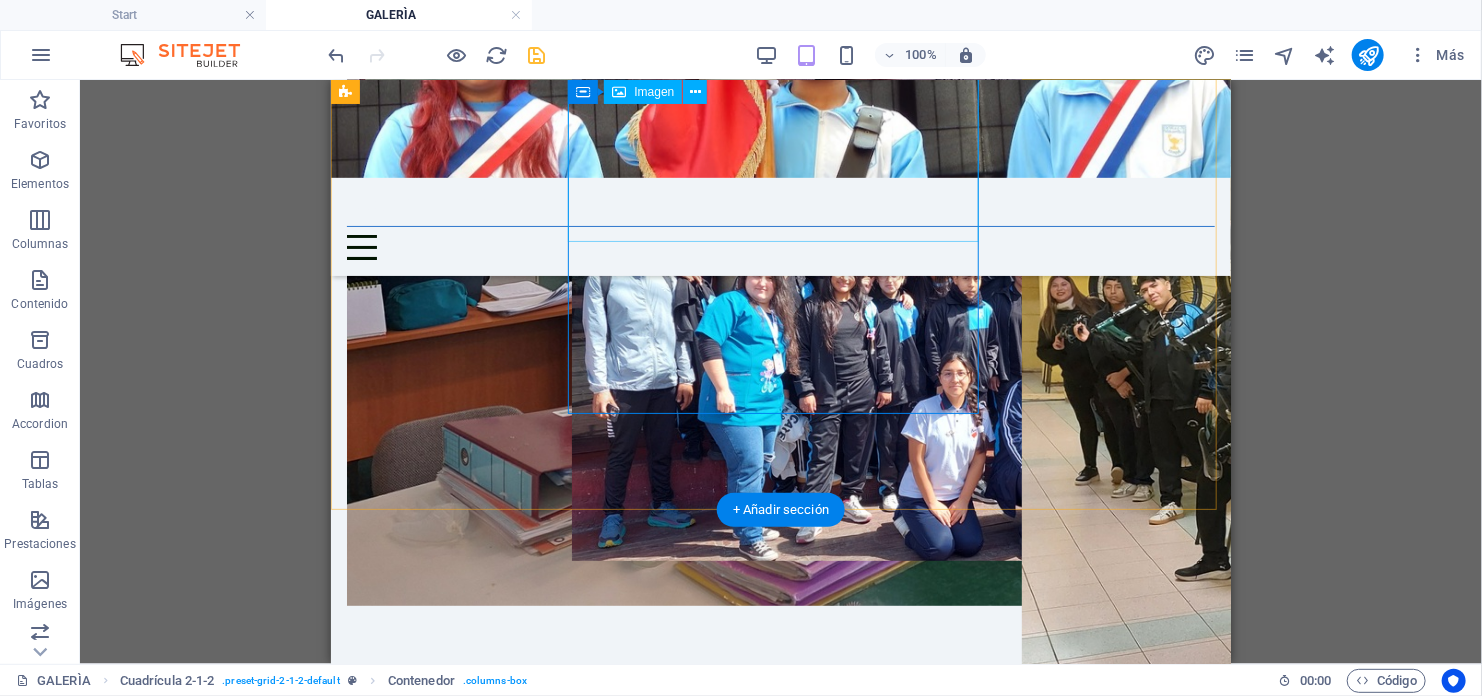 click at bounding box center (780, 266) 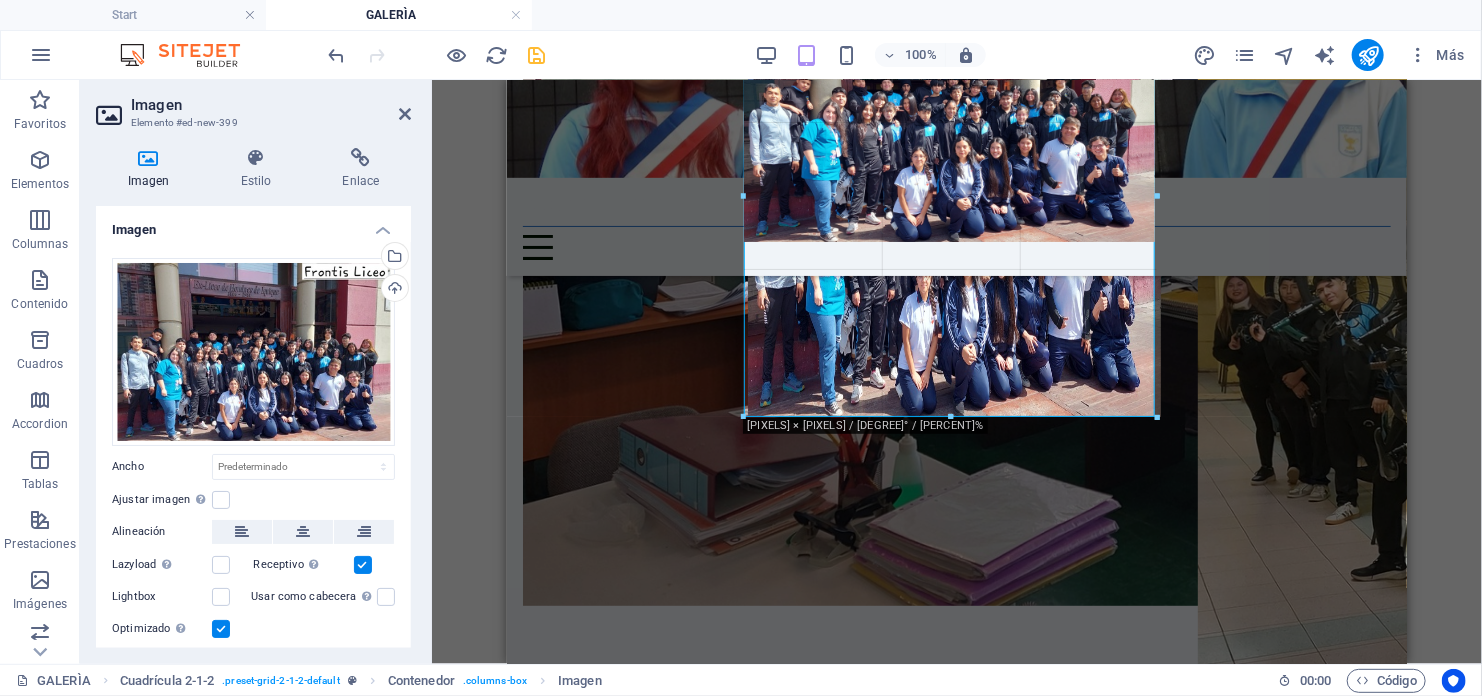 drag, startPoint x: 945, startPoint y: 241, endPoint x: 454, endPoint y: 336, distance: 500.106 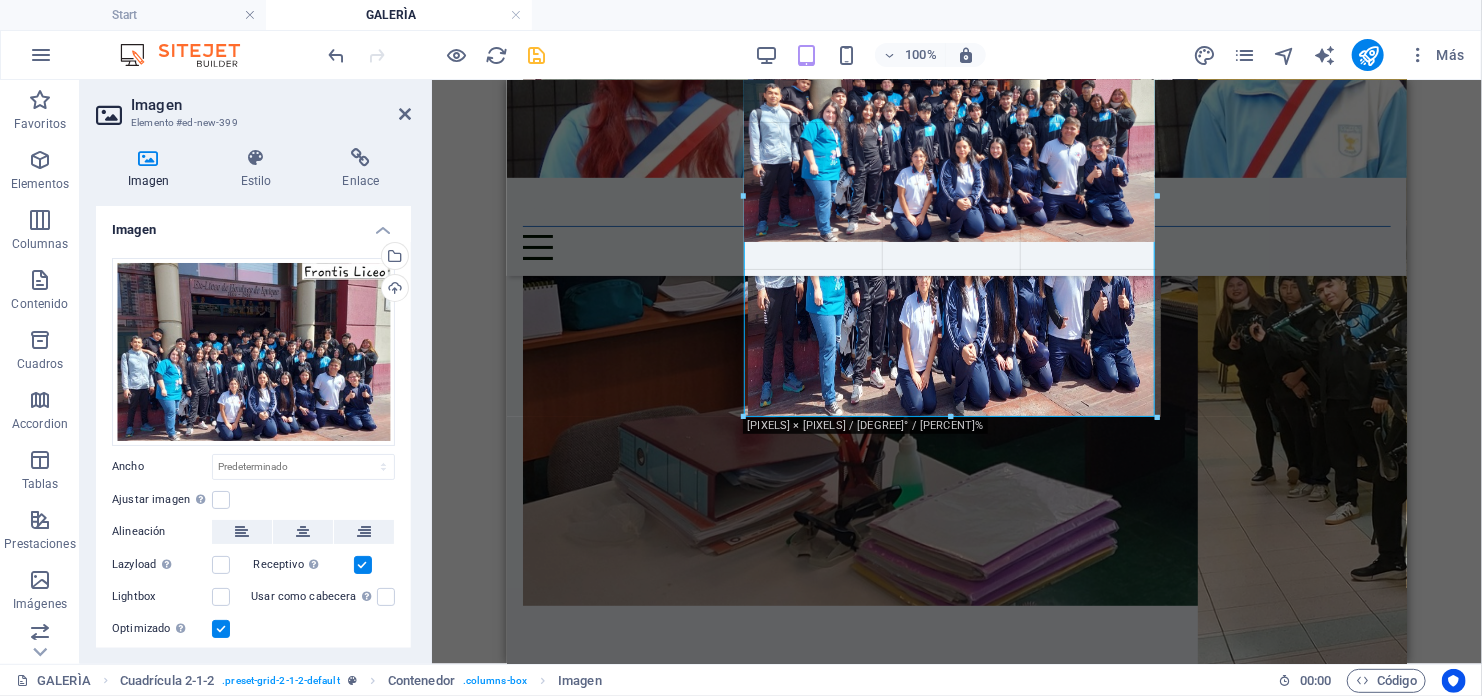 click at bounding box center [950, 417] 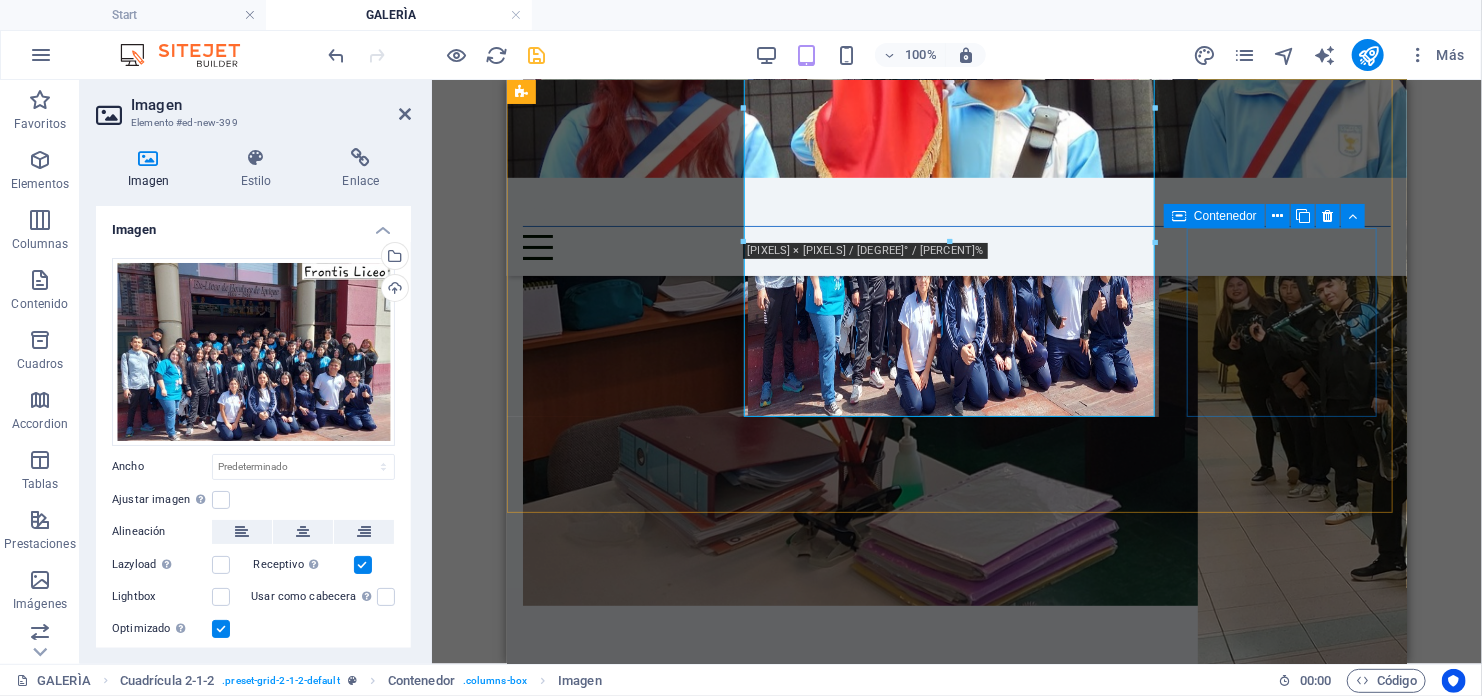click at bounding box center [1293, 1497] 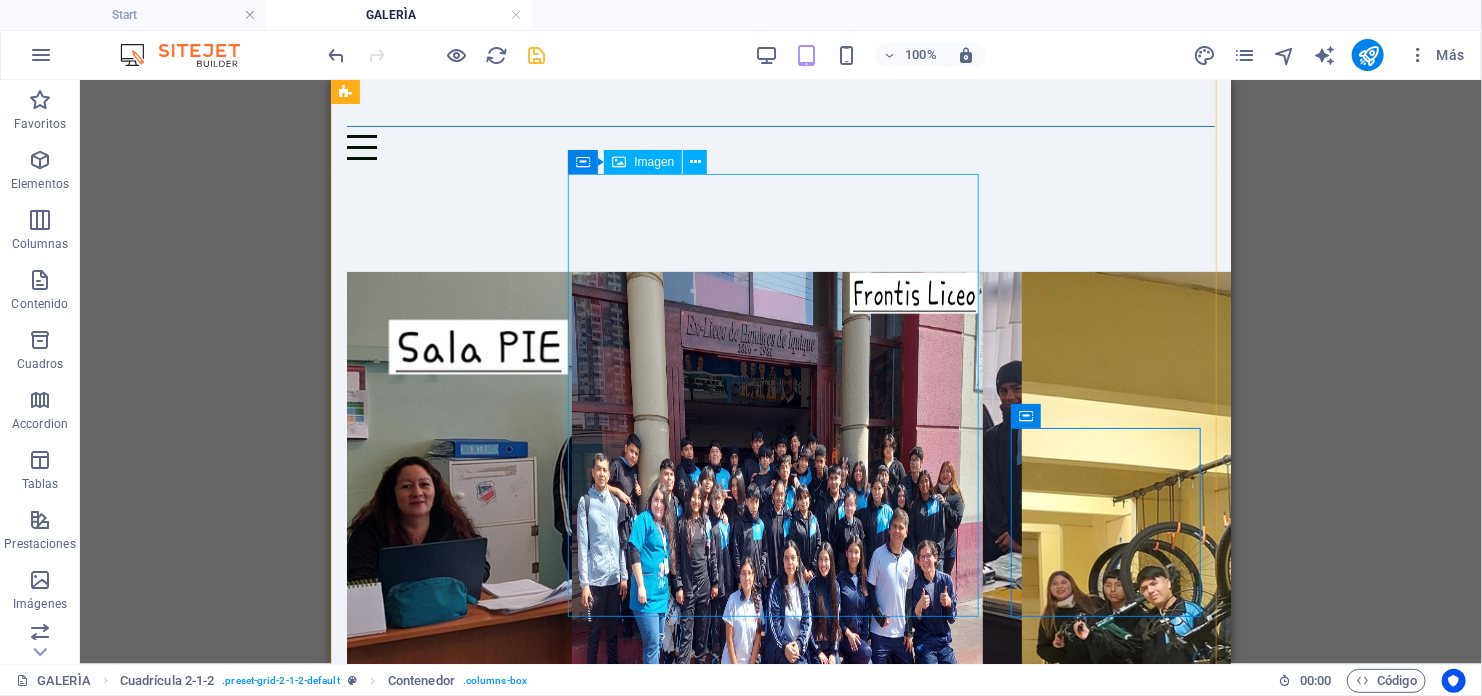 scroll, scrollTop: 0, scrollLeft: 0, axis: both 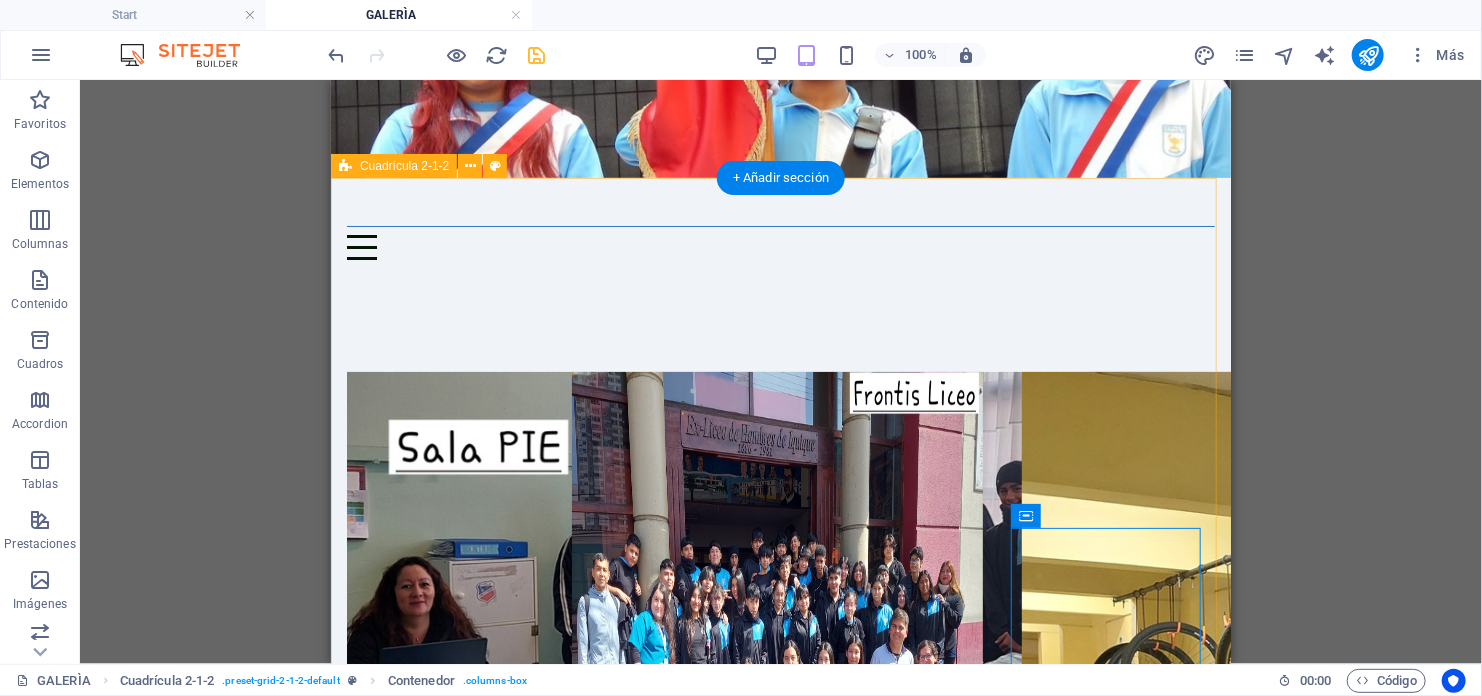 click at bounding box center [780, 1355] 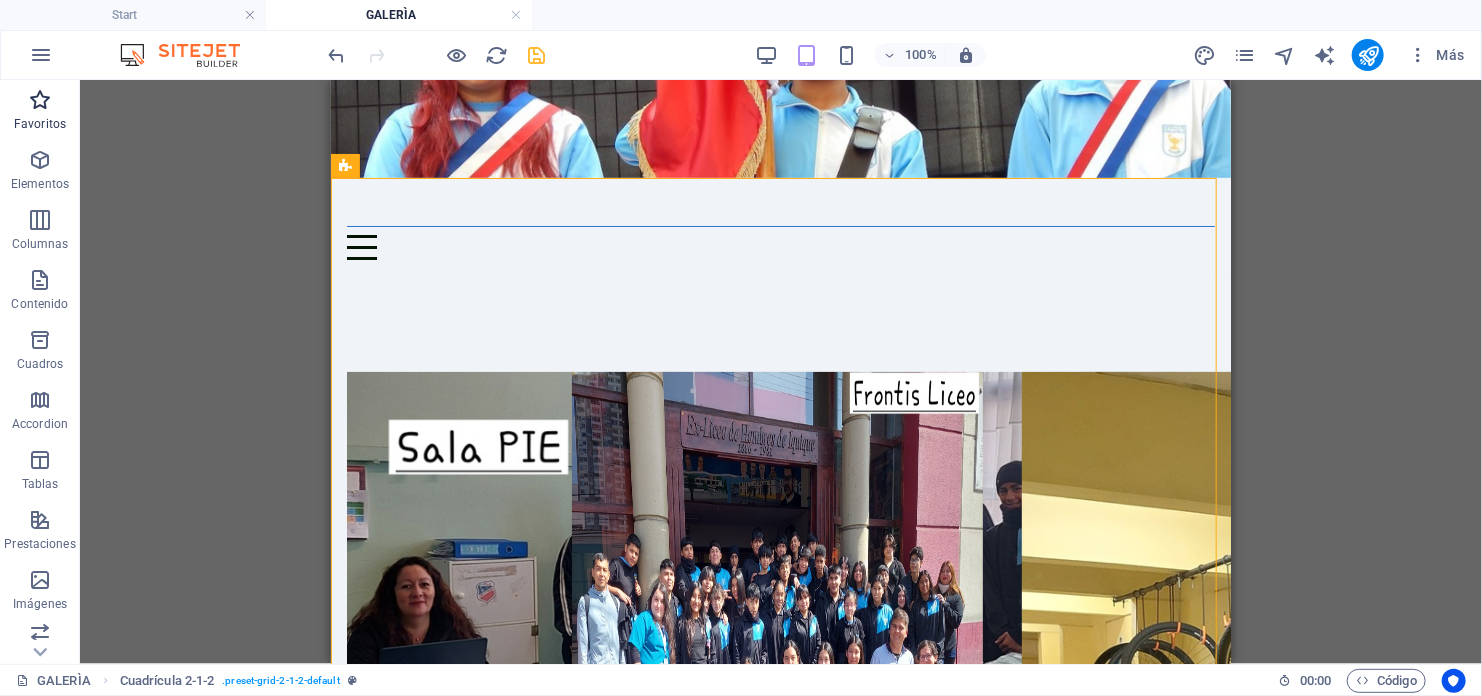 click at bounding box center (40, 100) 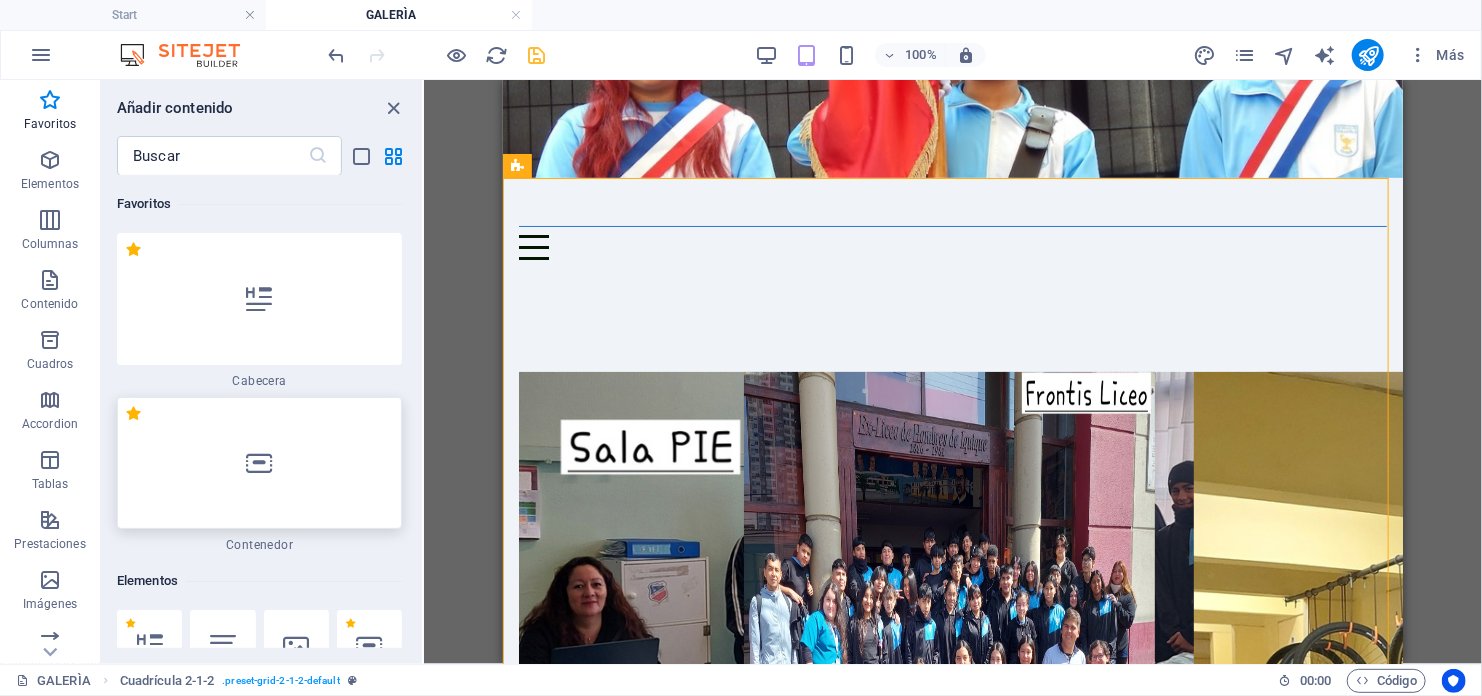 click at bounding box center (259, 463) 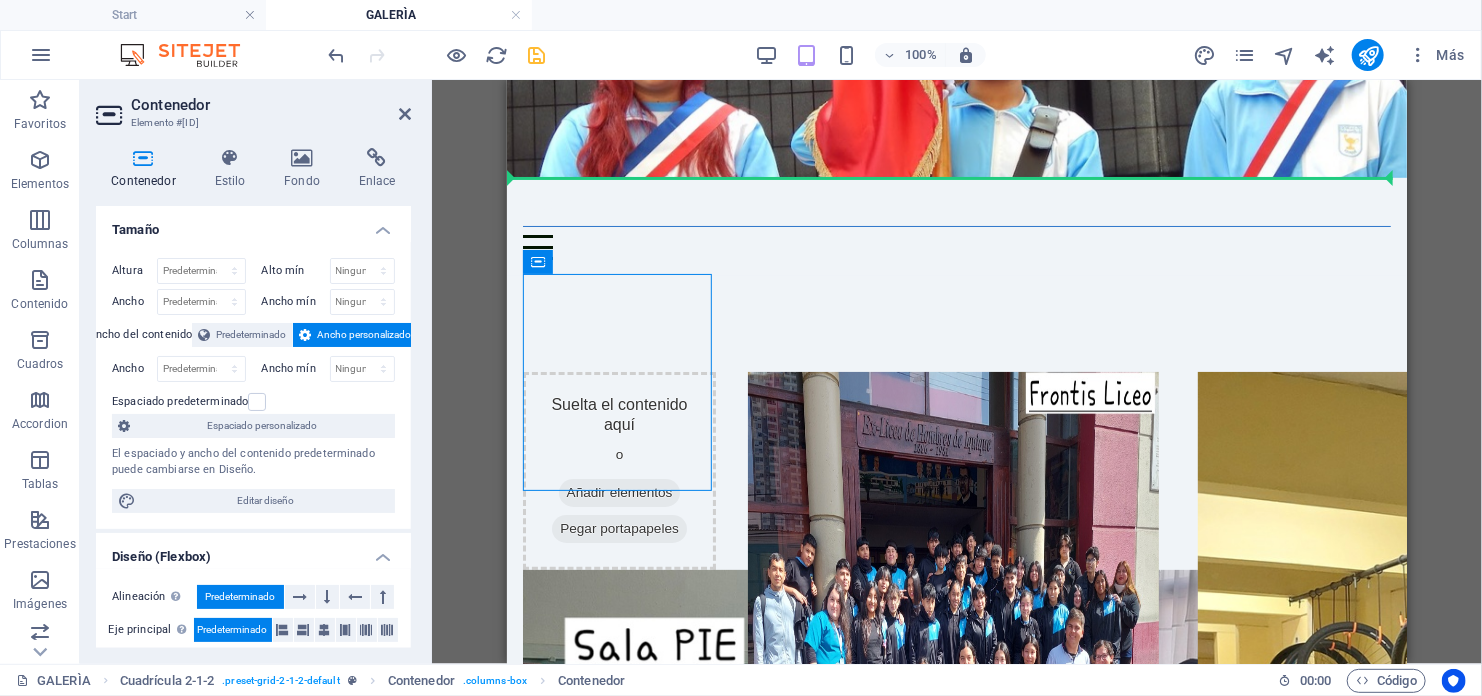 drag, startPoint x: 617, startPoint y: 316, endPoint x: 688, endPoint y: 241, distance: 103.27633 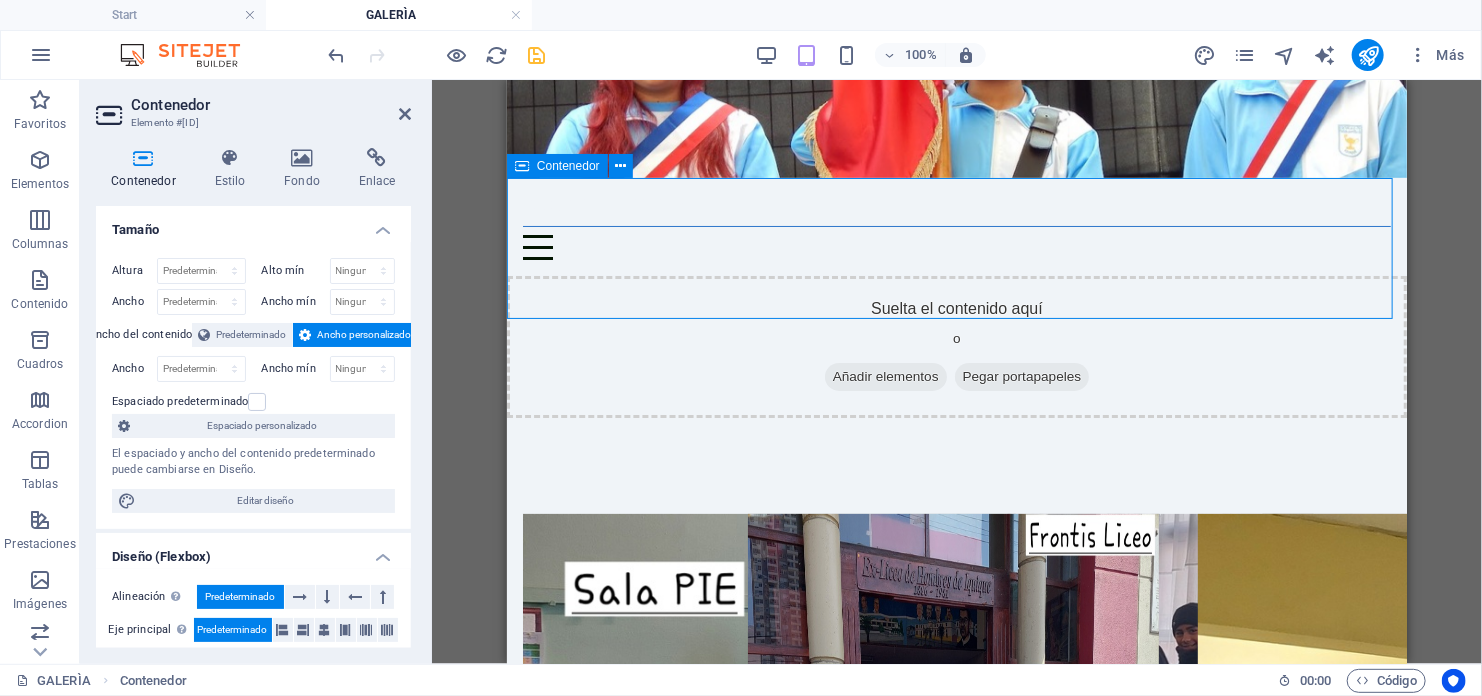 click on "Suelta el contenido aquí o  Añadir elementos  Pegar portapapeles" at bounding box center (956, 346) 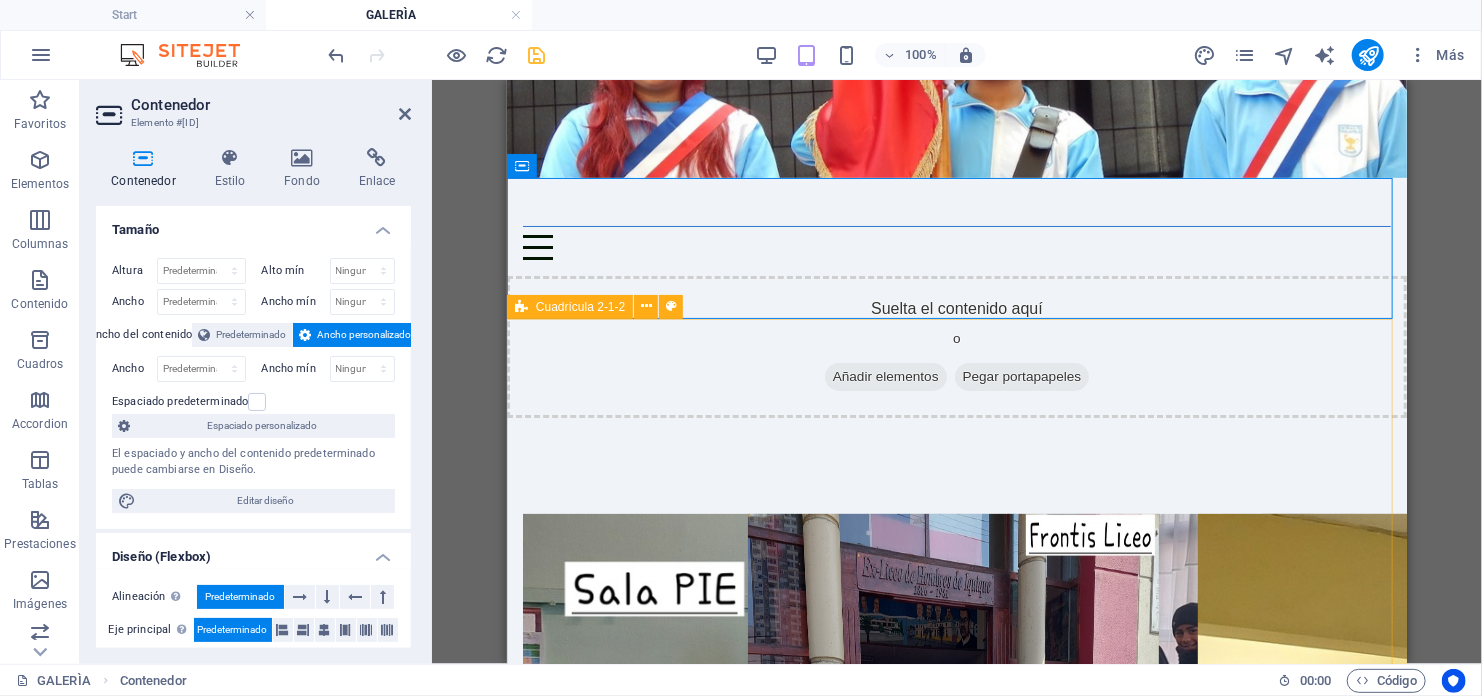 click at bounding box center (956, 1497) 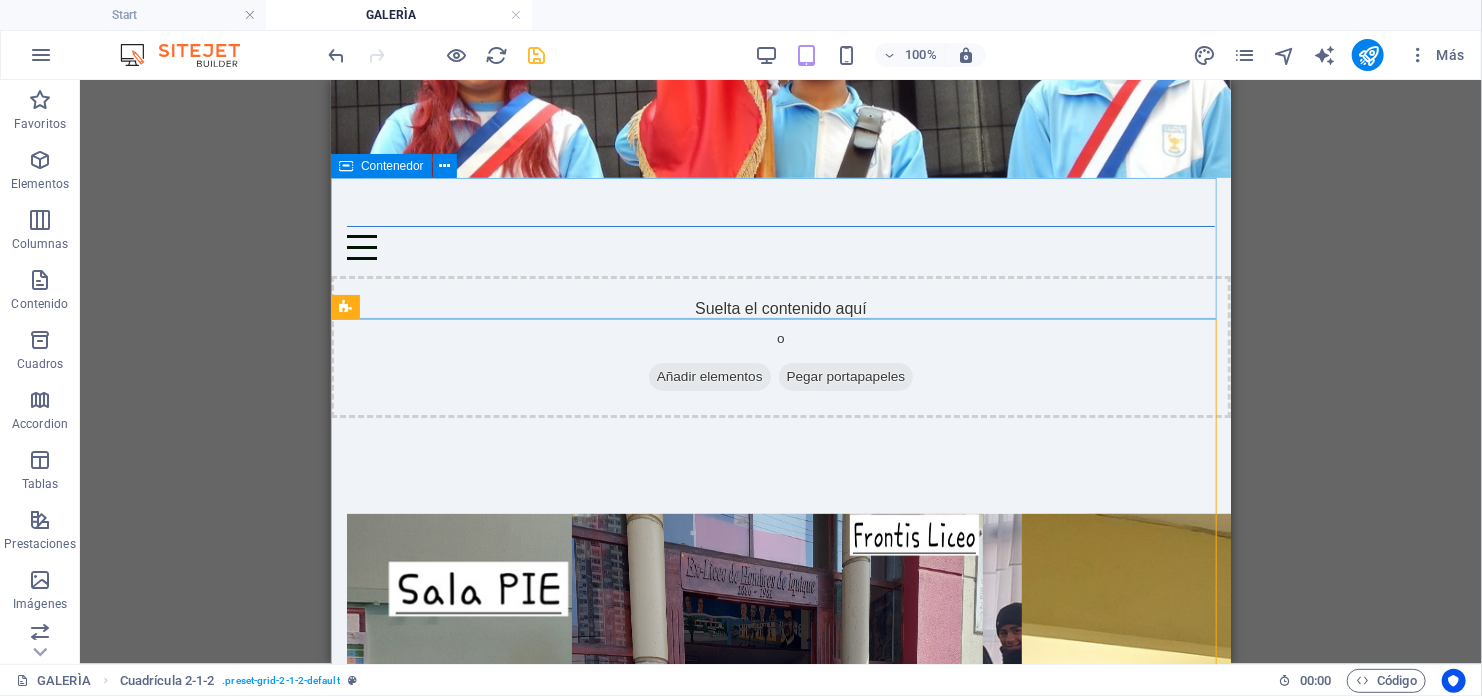 click on "Suelta el contenido aquí o  Añadir elementos  Pegar portapapeles" at bounding box center [780, 346] 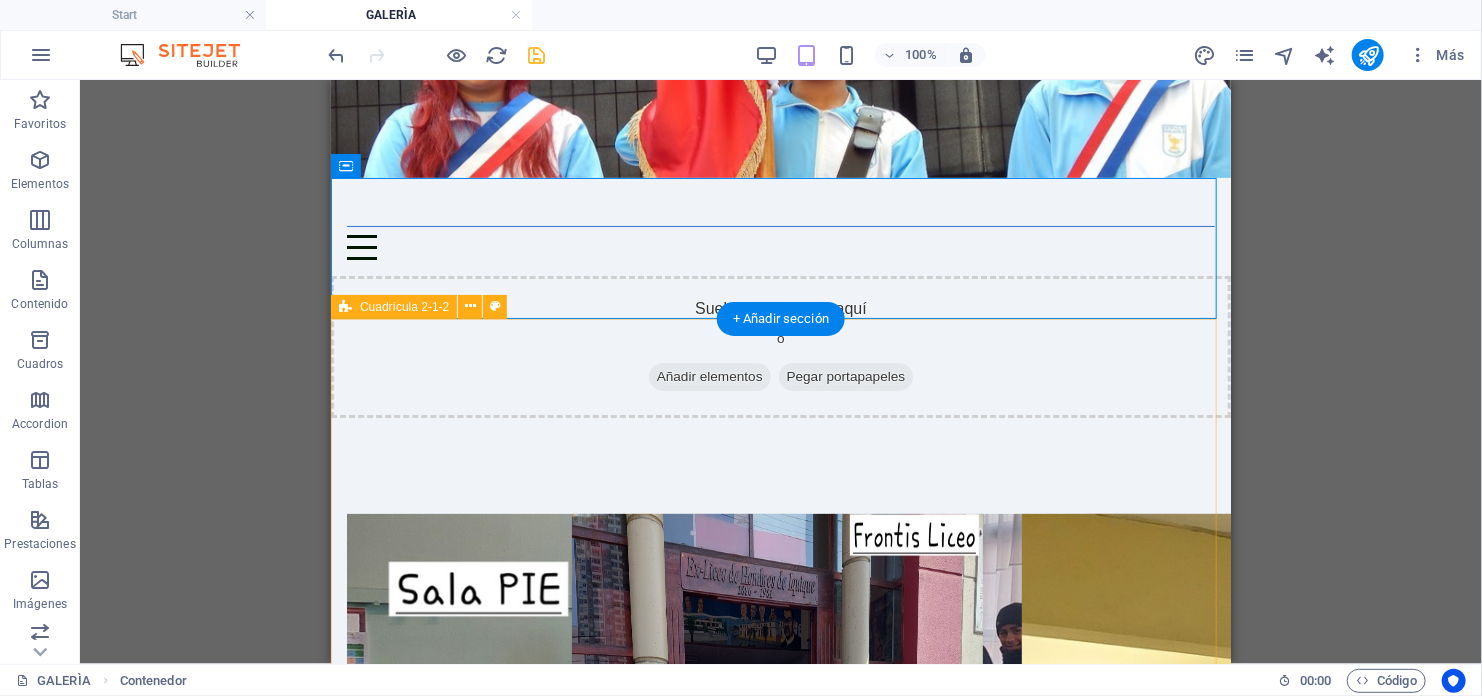 click at bounding box center [780, 1497] 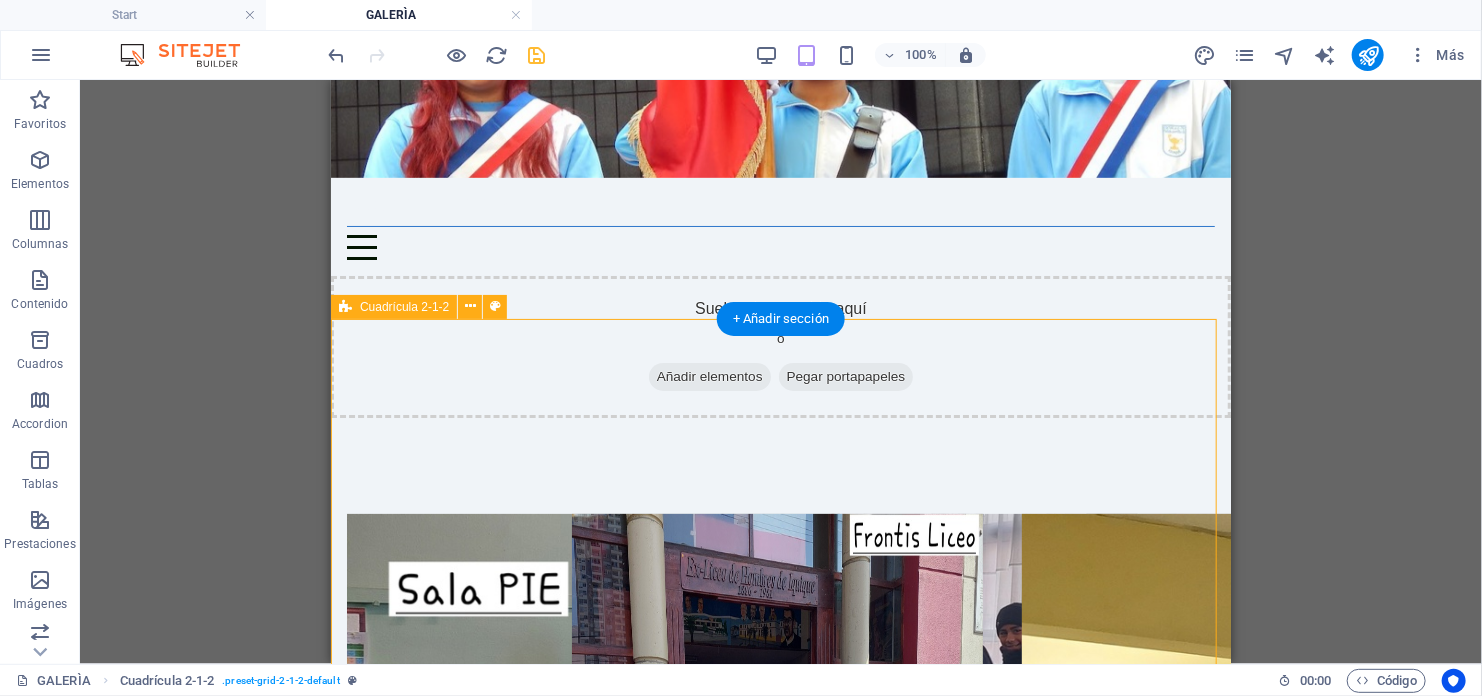 click at bounding box center (780, 1497) 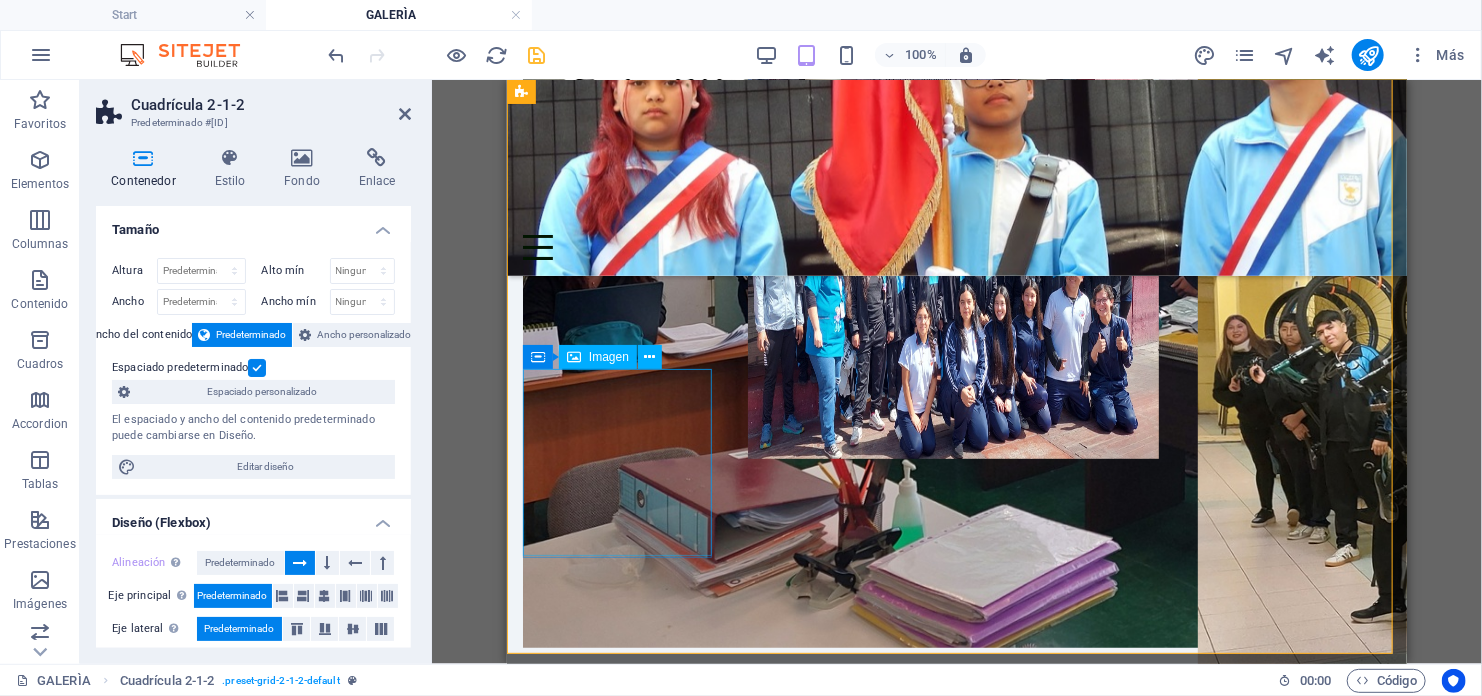 scroll, scrollTop: 200, scrollLeft: 0, axis: vertical 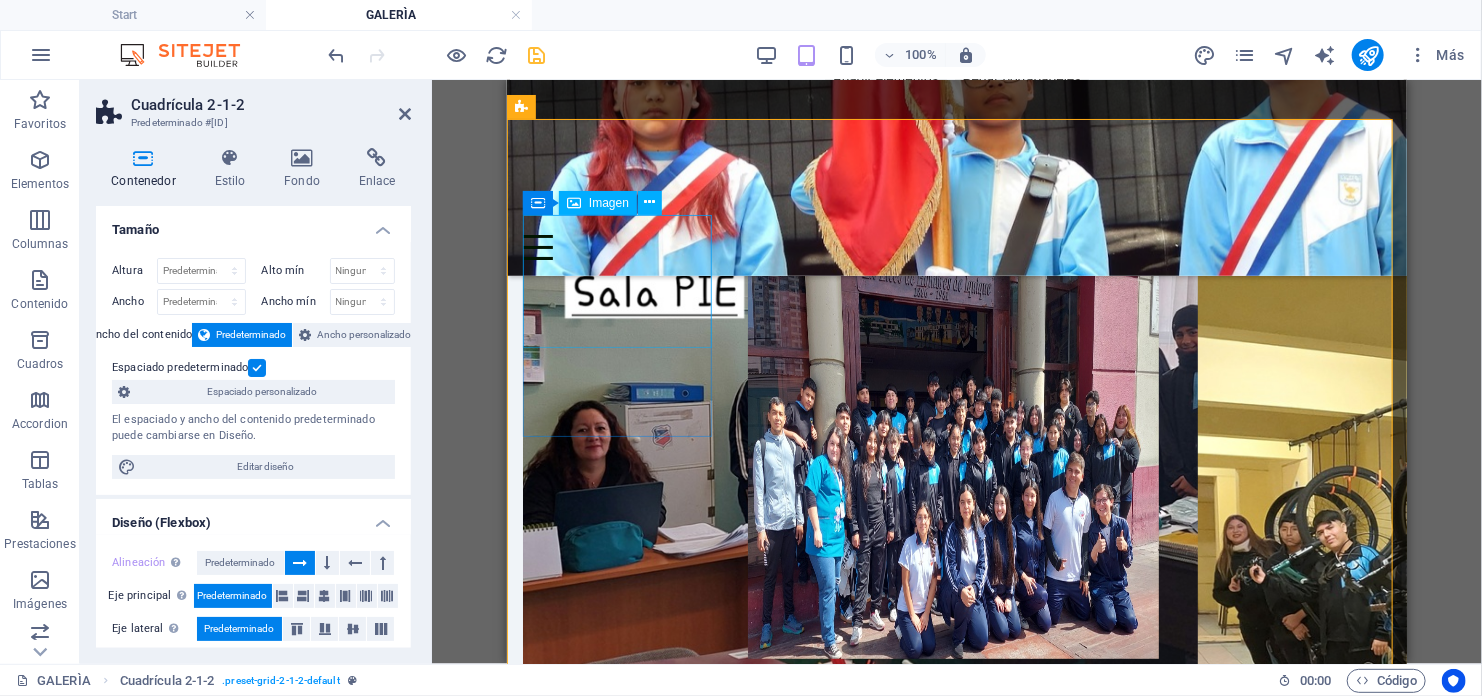 click at bounding box center (618, 531) 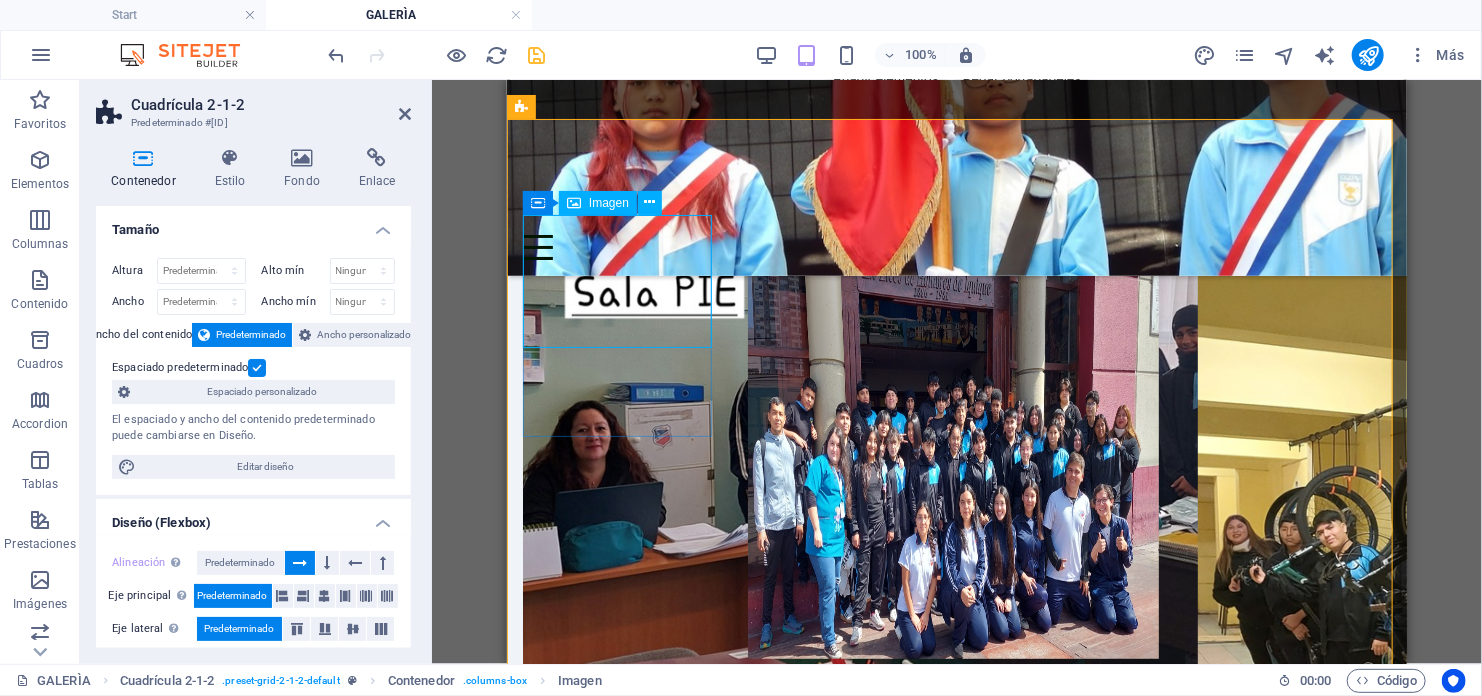 click at bounding box center (618, 531) 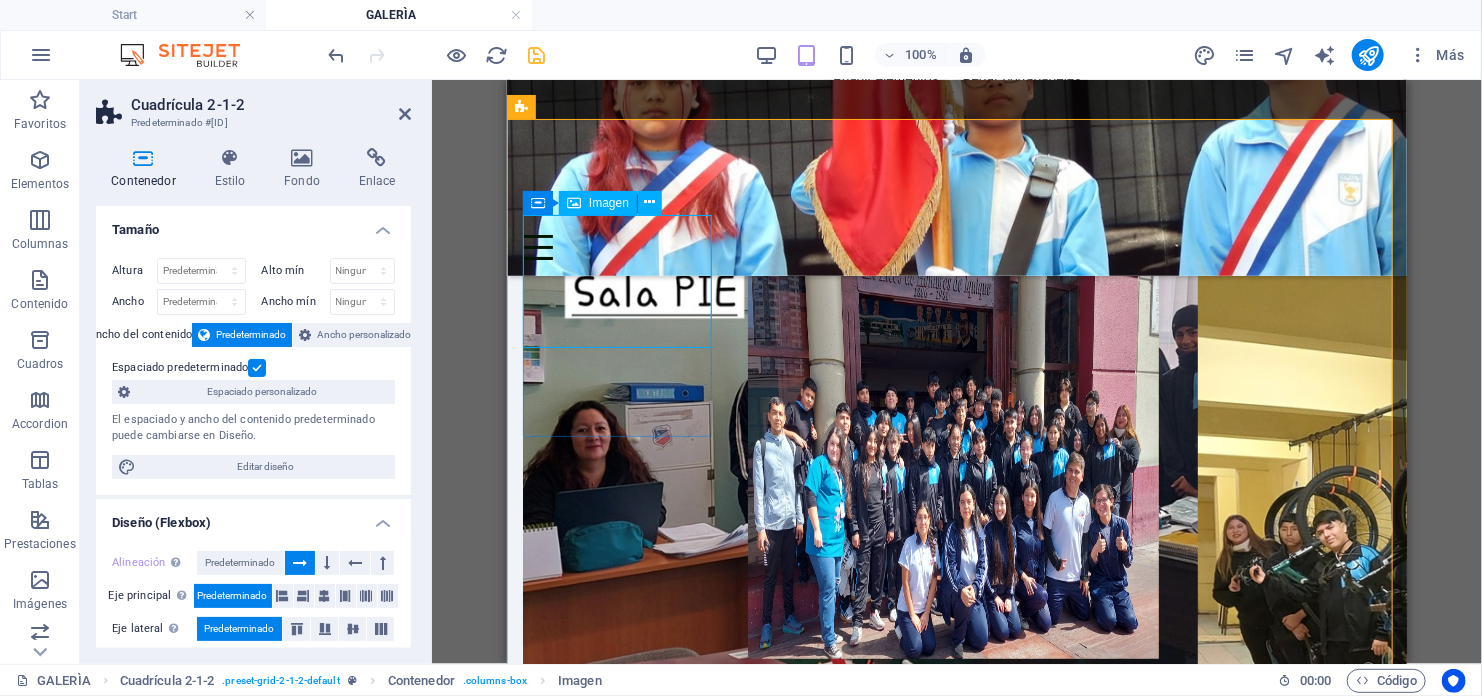 click at bounding box center [618, 531] 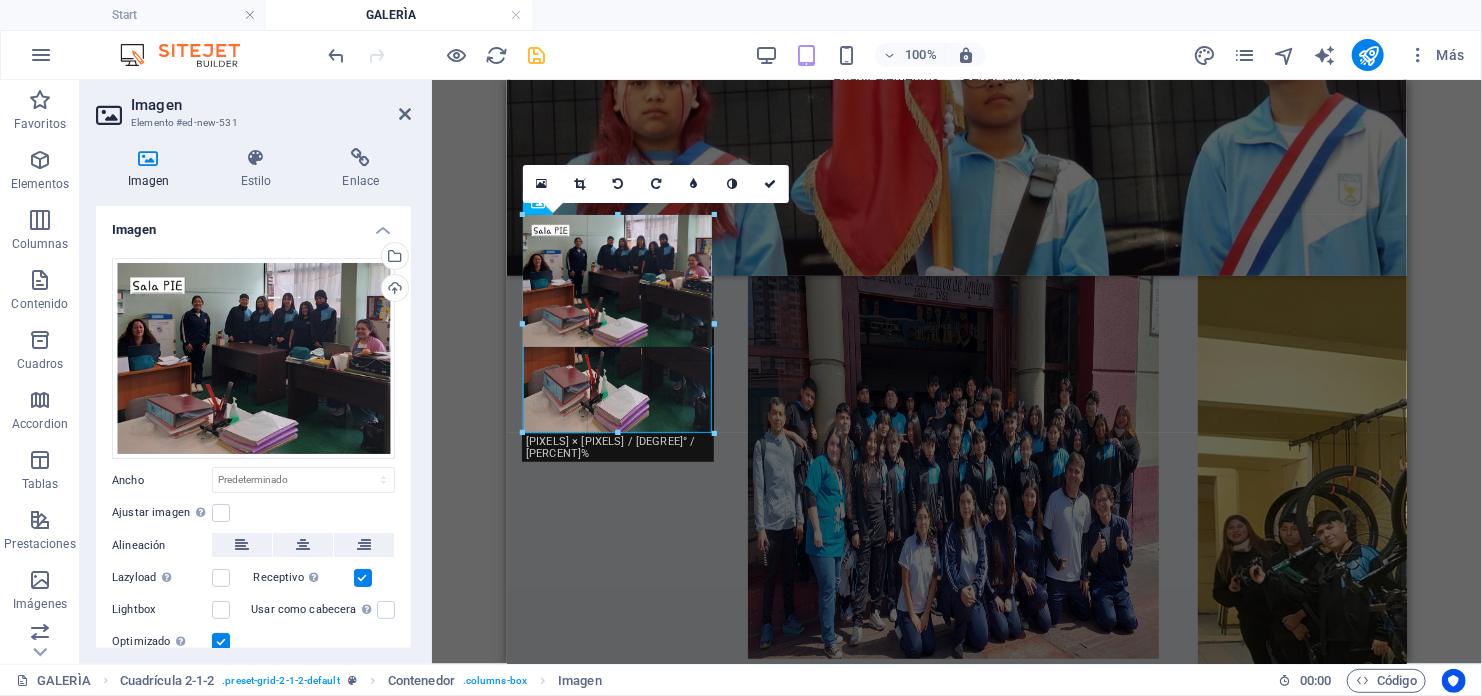drag, startPoint x: 615, startPoint y: 349, endPoint x: 111, endPoint y: 354, distance: 504.0248 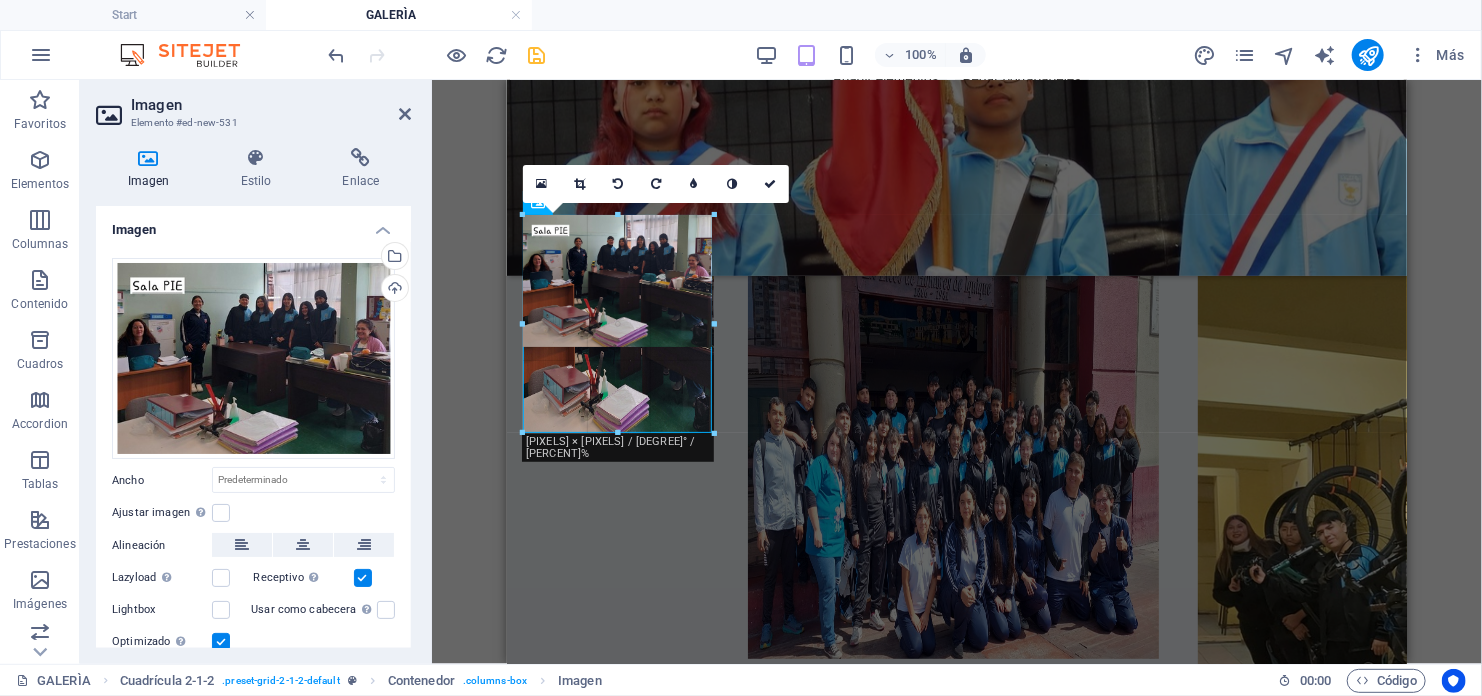 click at bounding box center (618, 433) 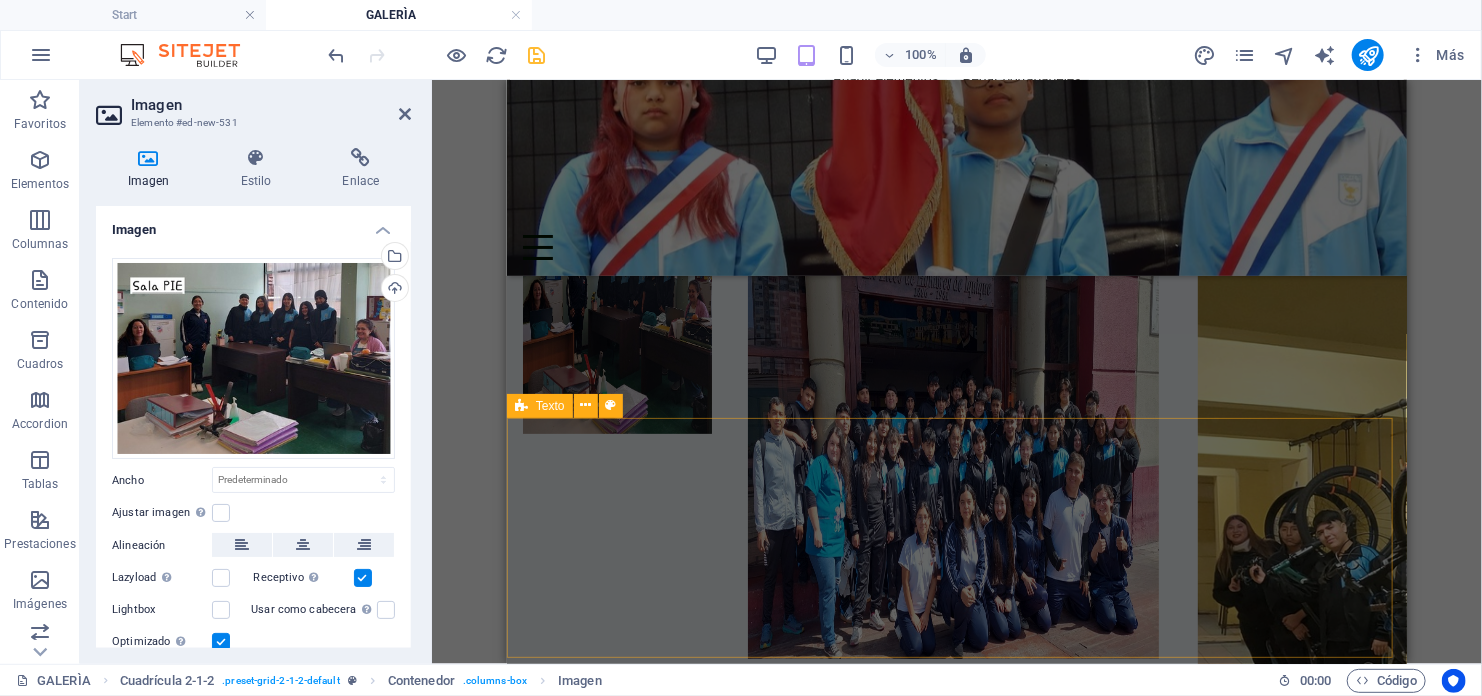 scroll, scrollTop: 600, scrollLeft: 0, axis: vertical 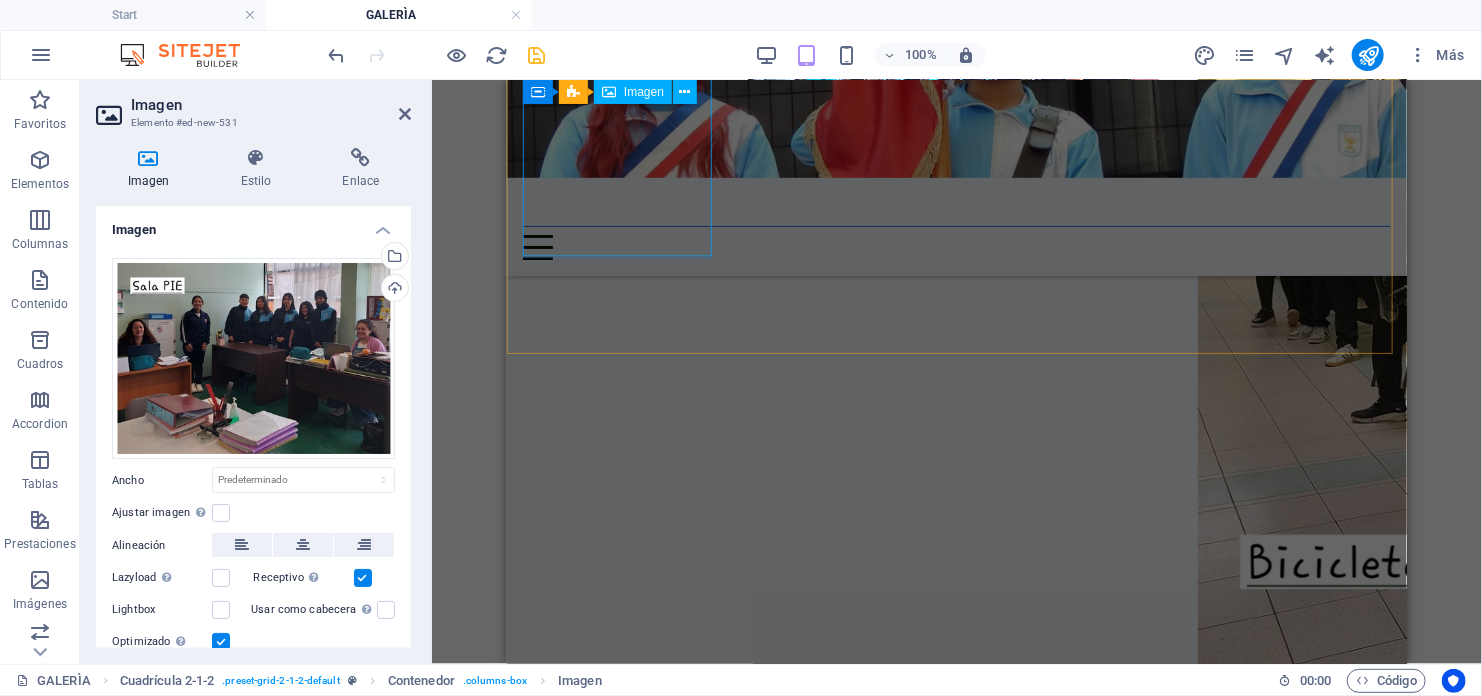 click at bounding box center (618, 1339) 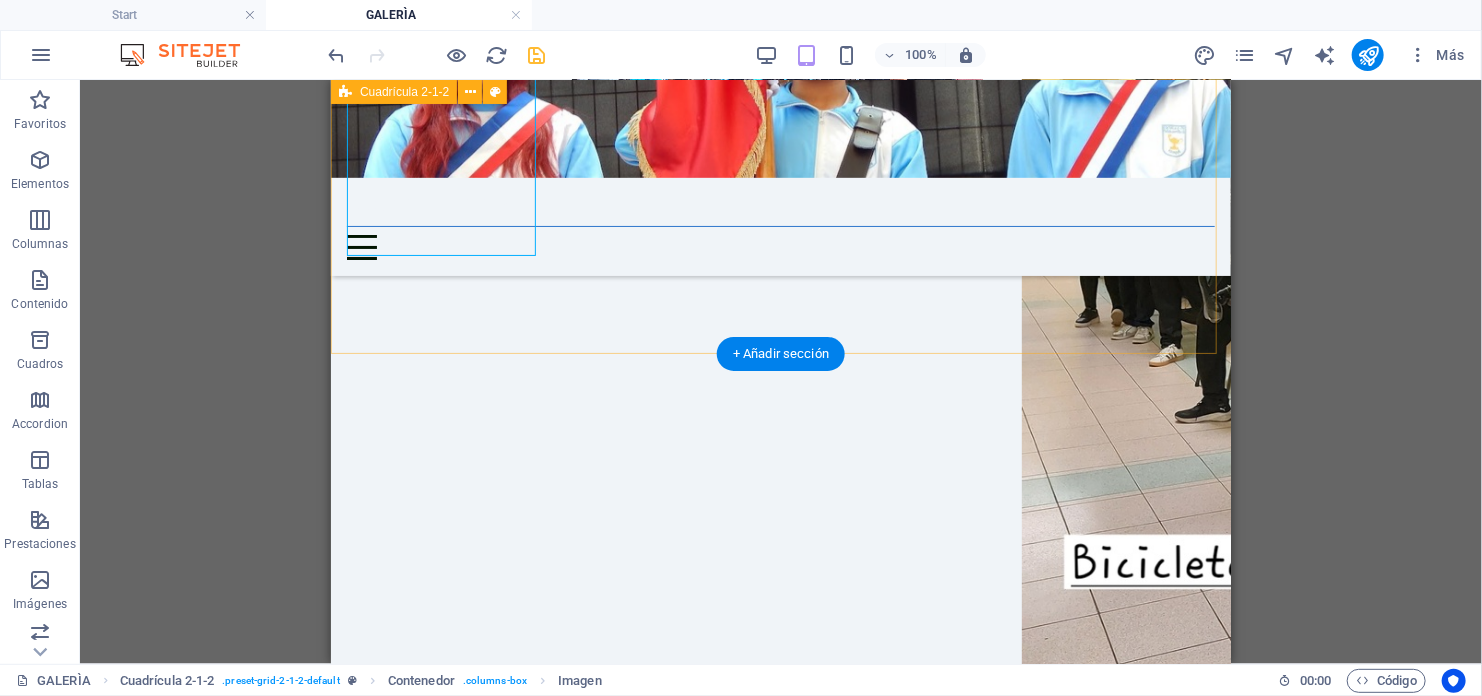 scroll, scrollTop: 300, scrollLeft: 0, axis: vertical 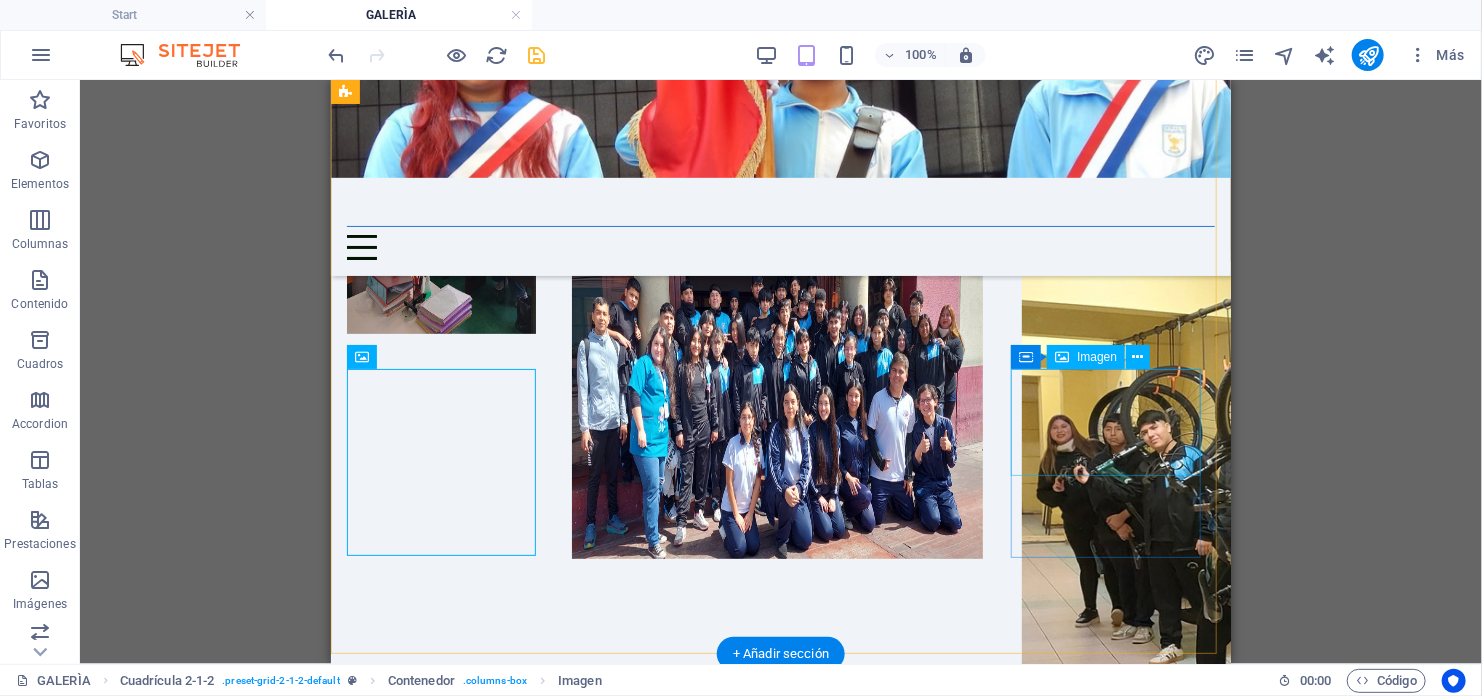 click at bounding box center (1117, 1448) 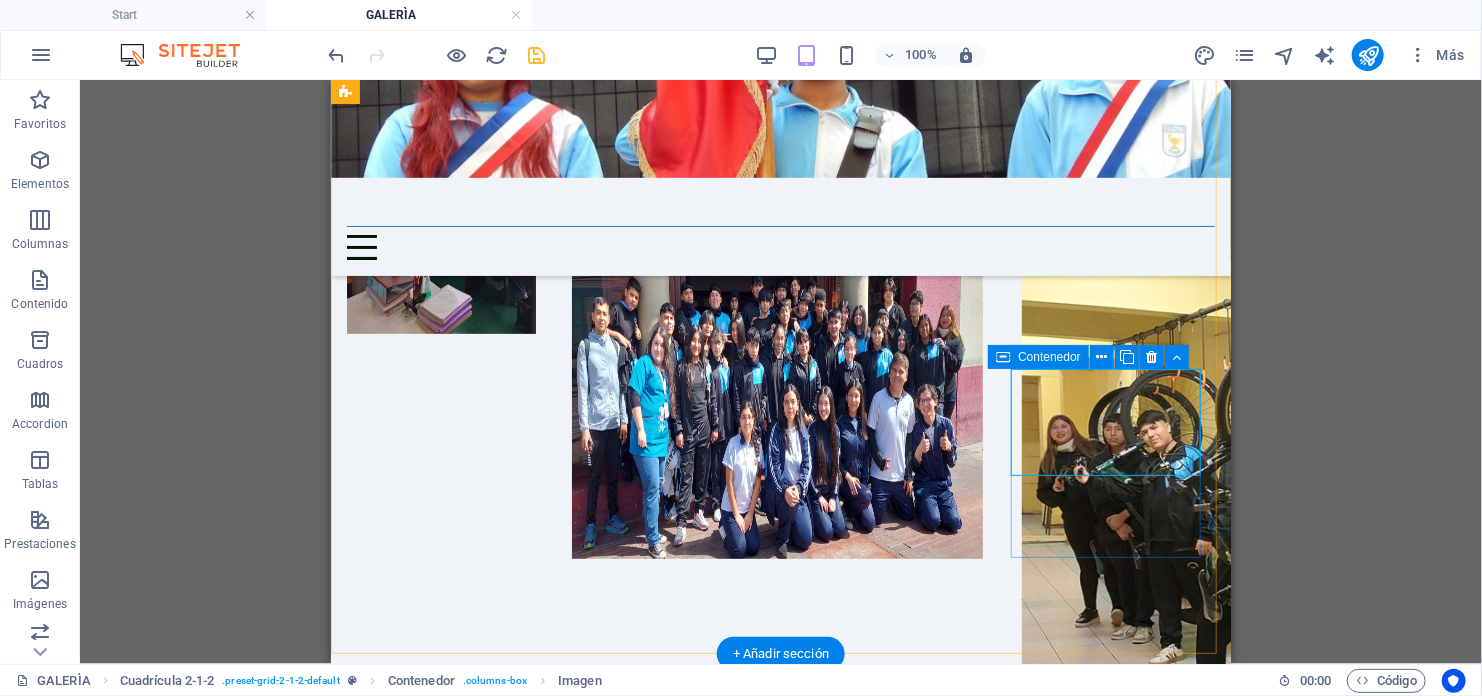 click at bounding box center [1117, 1639] 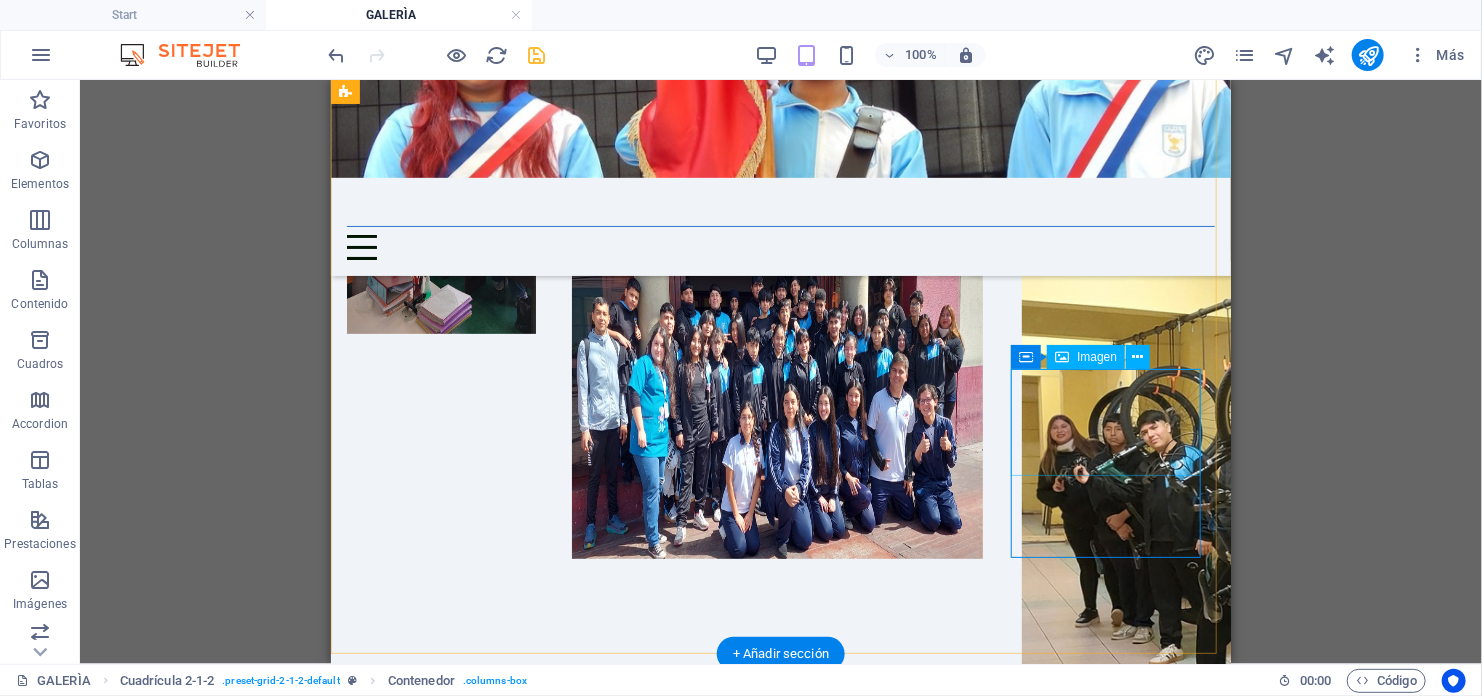 click at bounding box center (1117, 1448) 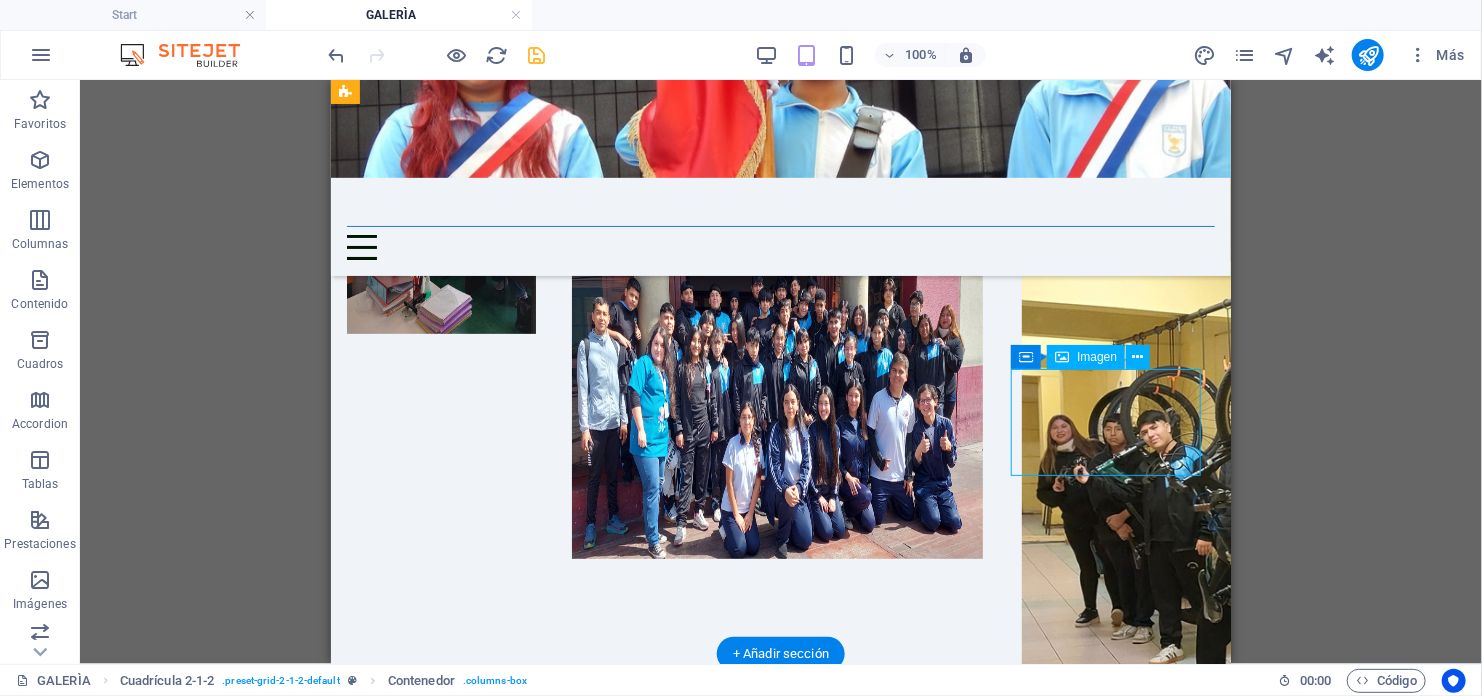 click at bounding box center (1117, 1448) 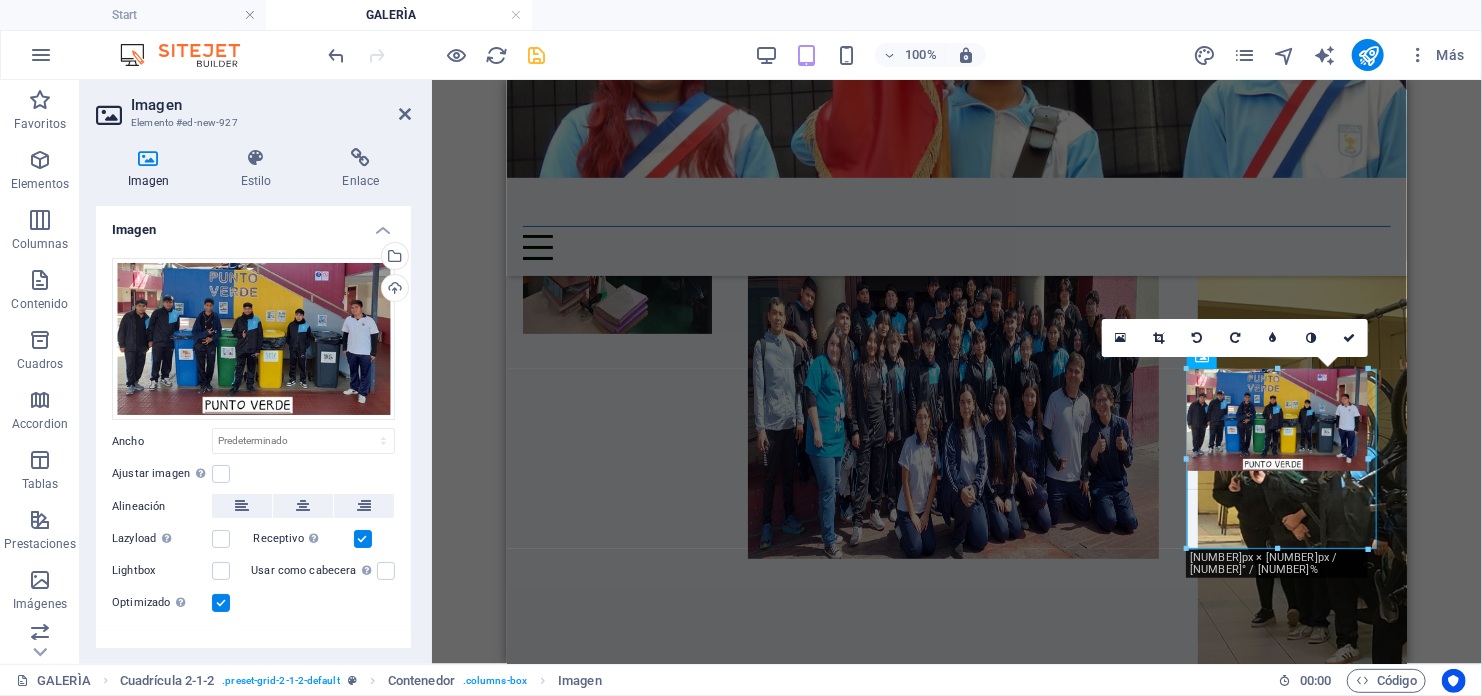 drag, startPoint x: 1282, startPoint y: 475, endPoint x: 787, endPoint y: 464, distance: 495.1222 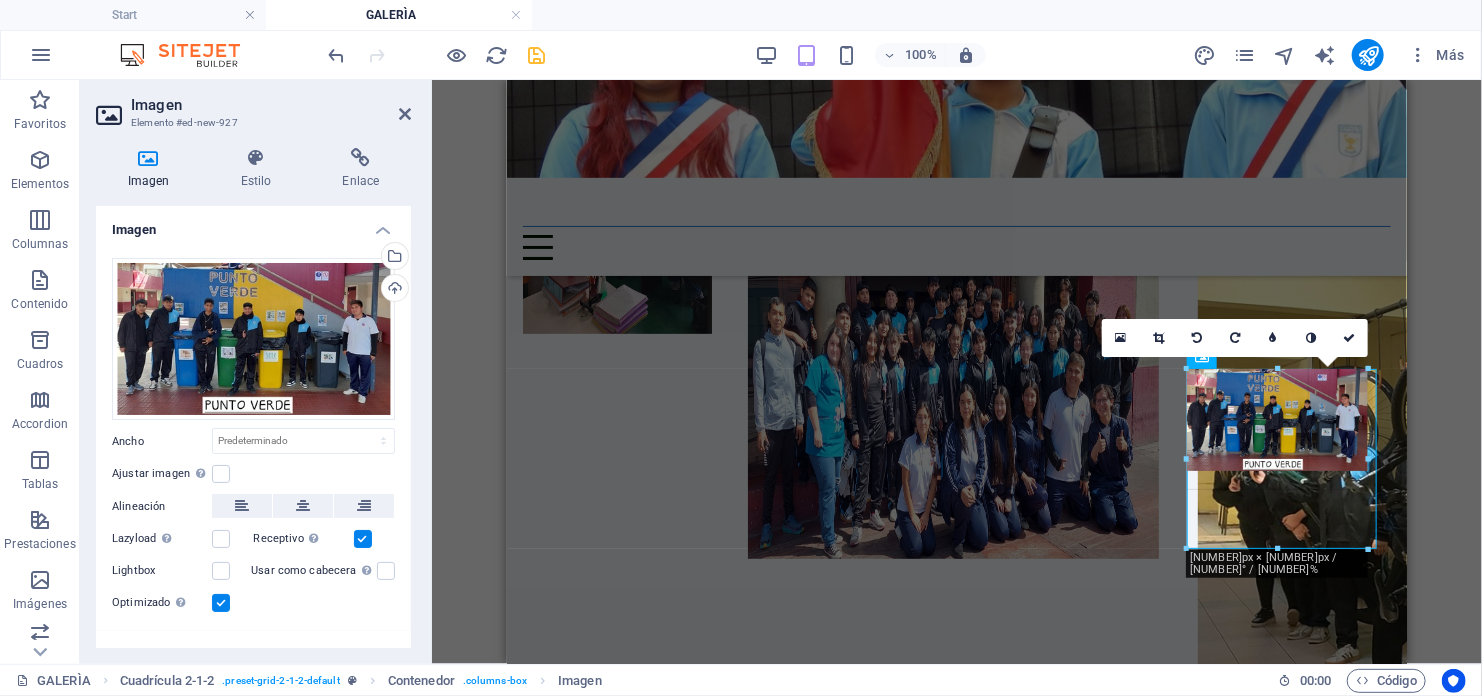 type on "181" 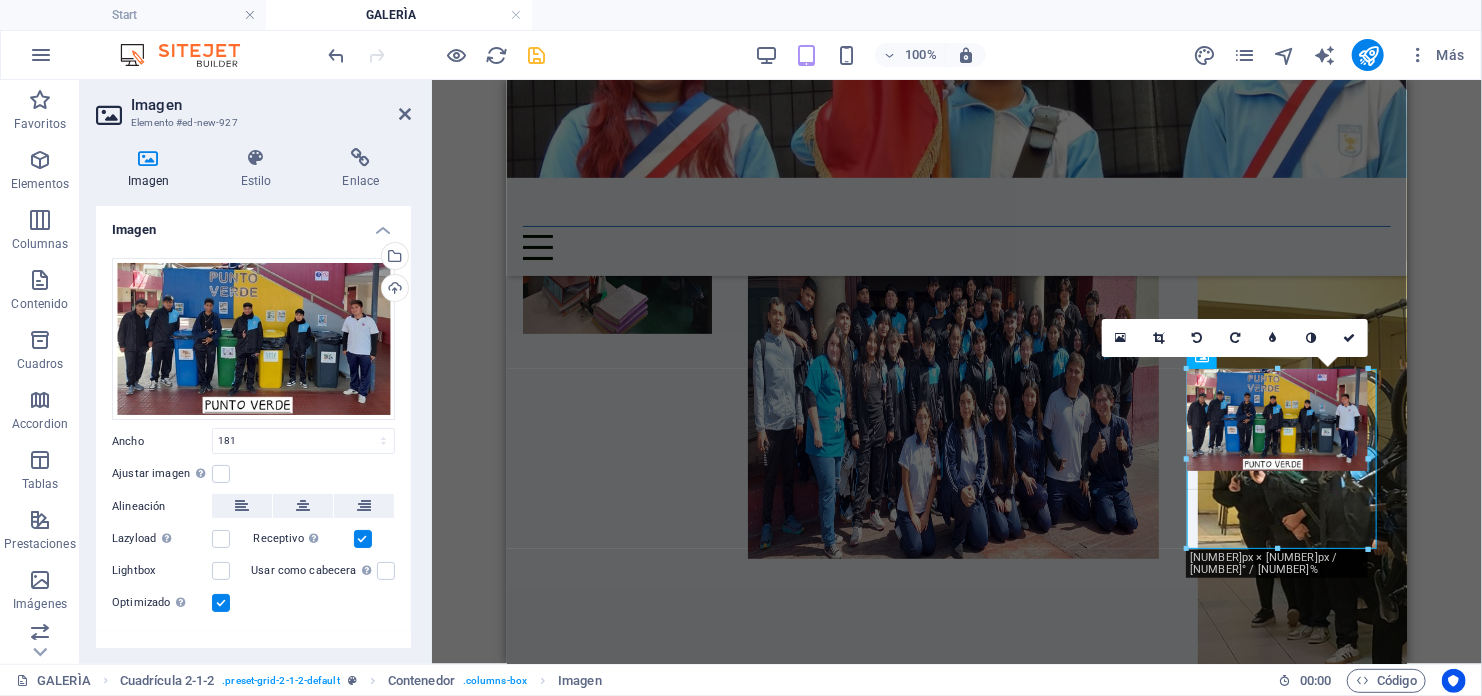 select on "px" 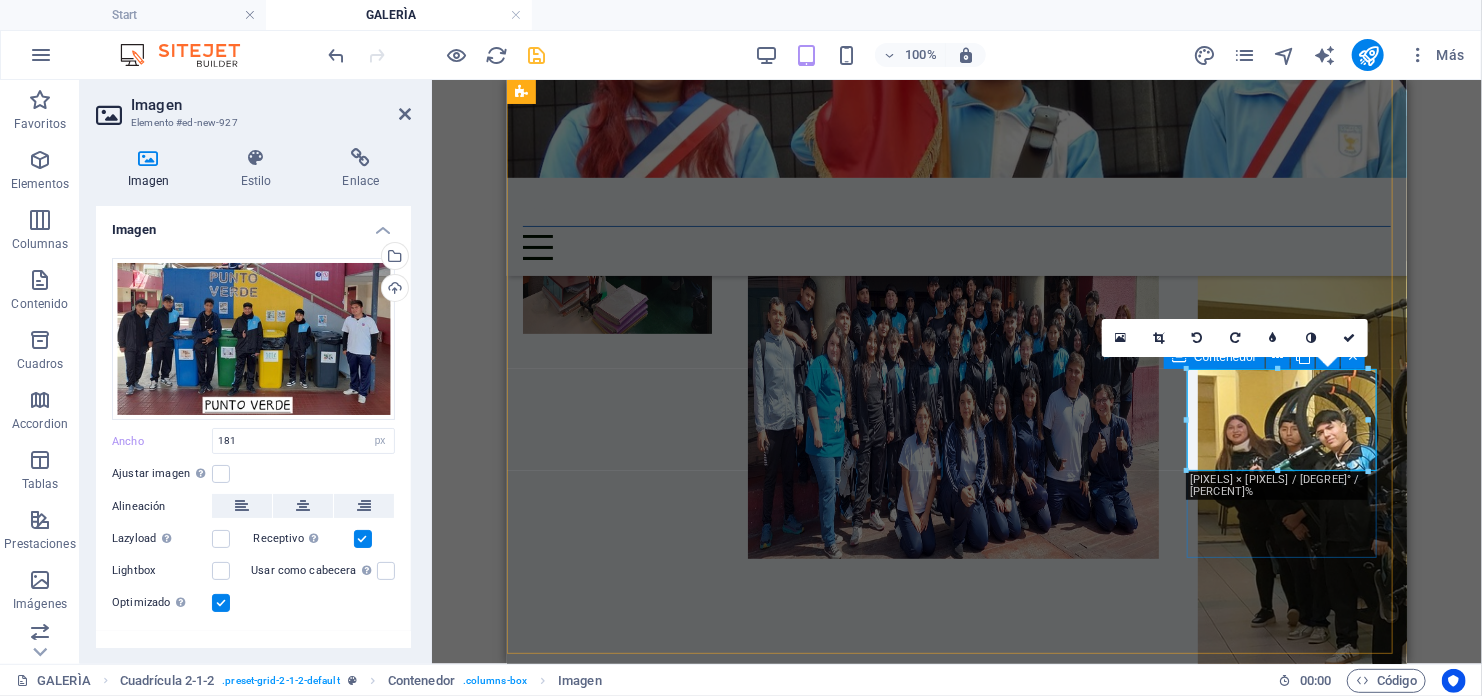 scroll, scrollTop: 0, scrollLeft: 0, axis: both 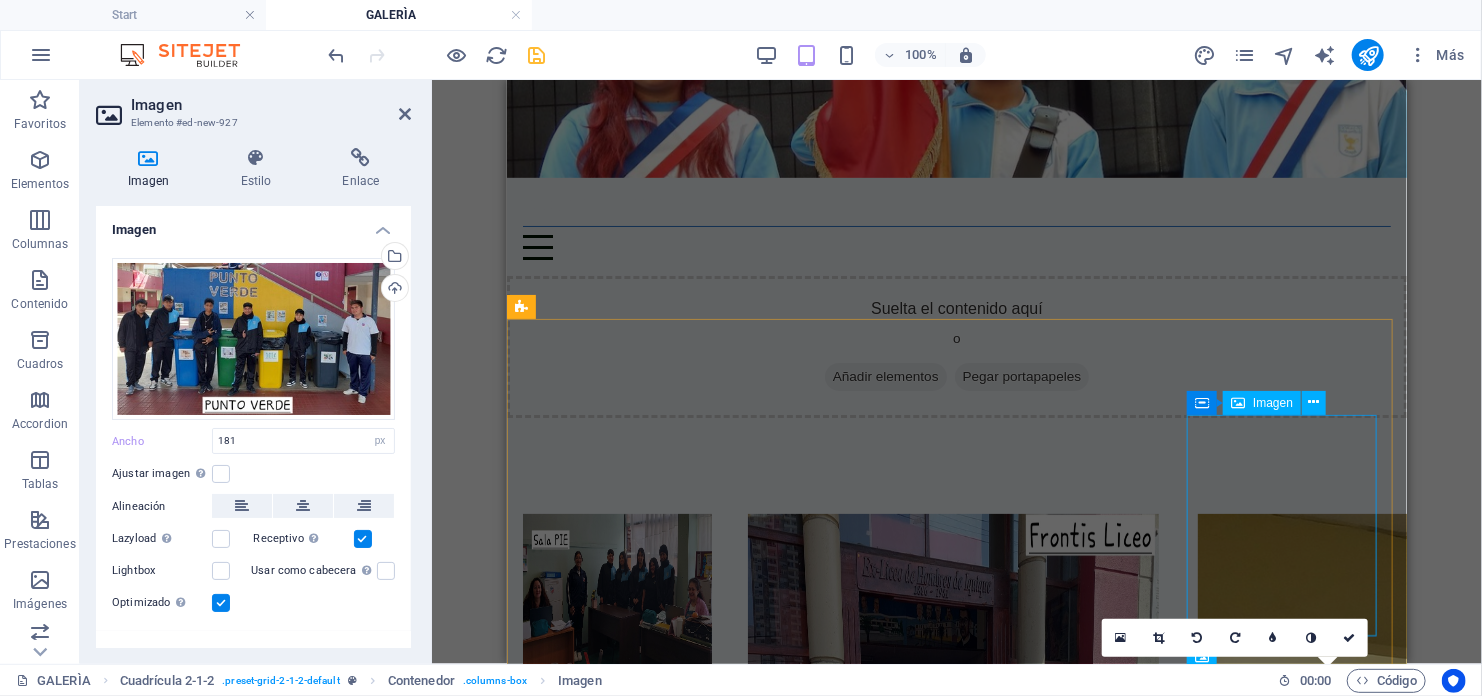 click at bounding box center (1293, 1037) 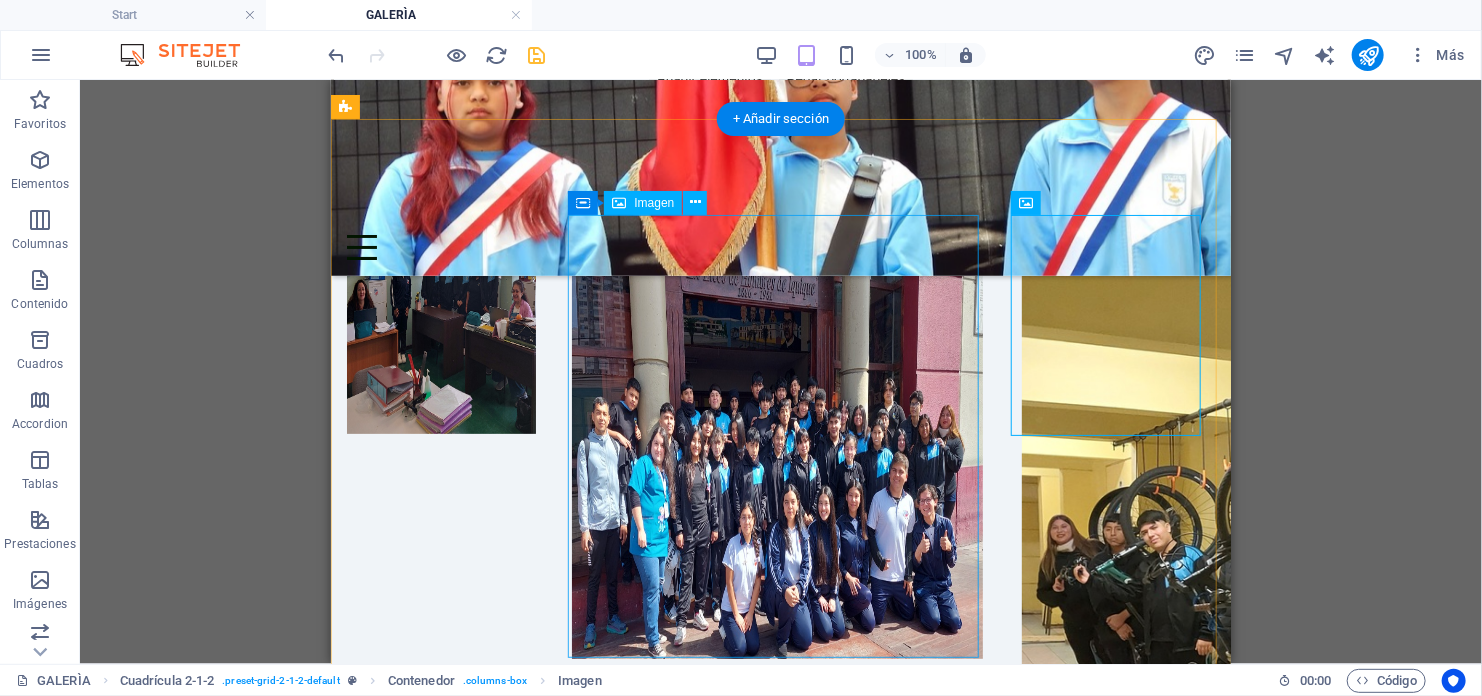 scroll, scrollTop: 0, scrollLeft: 0, axis: both 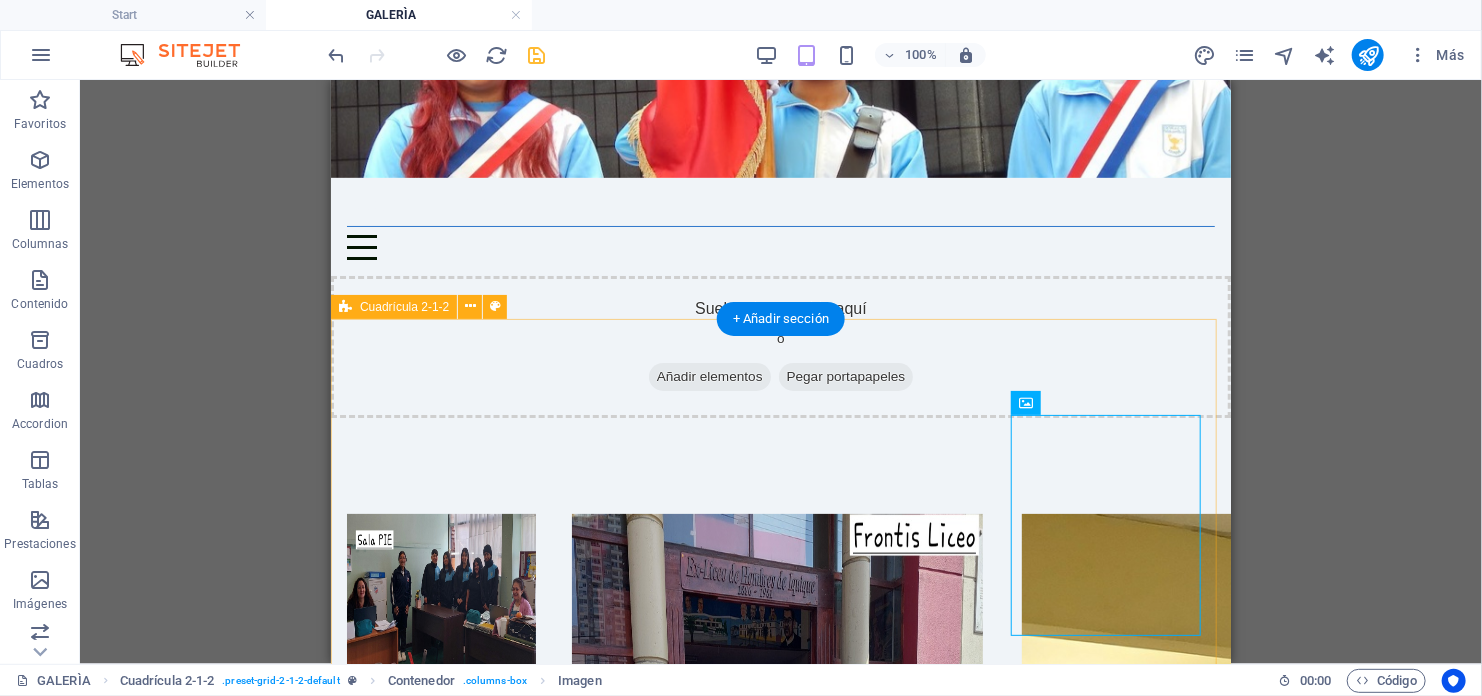 click at bounding box center [780, 1497] 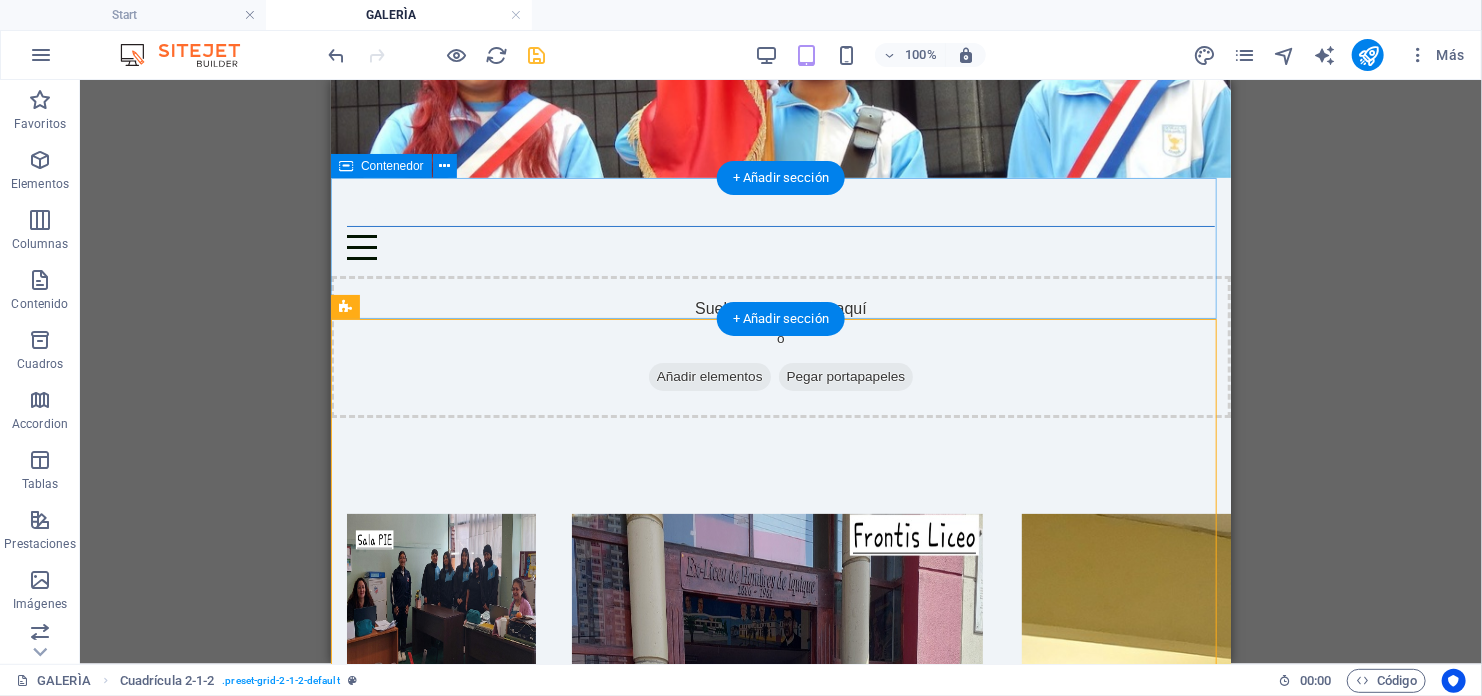 click on "Añadir elementos" at bounding box center (709, 376) 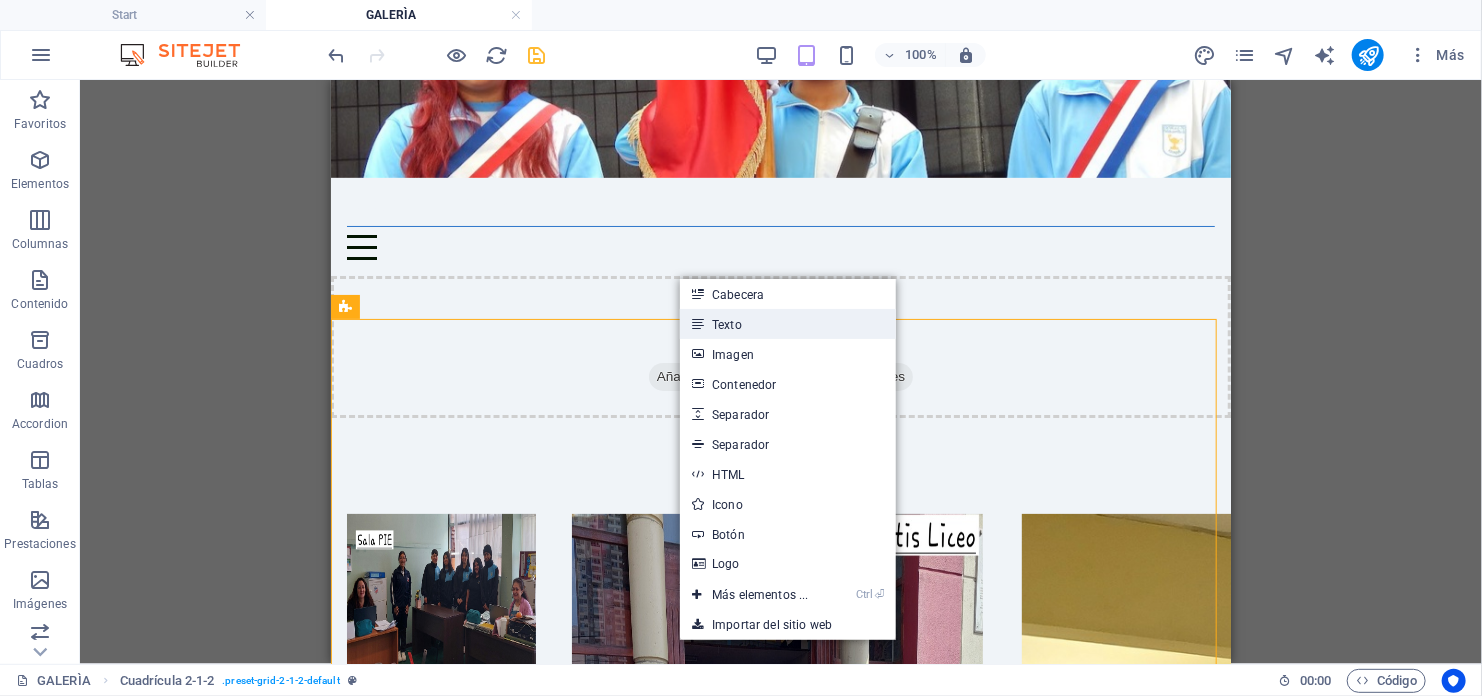 click on "Texto" at bounding box center [787, 324] 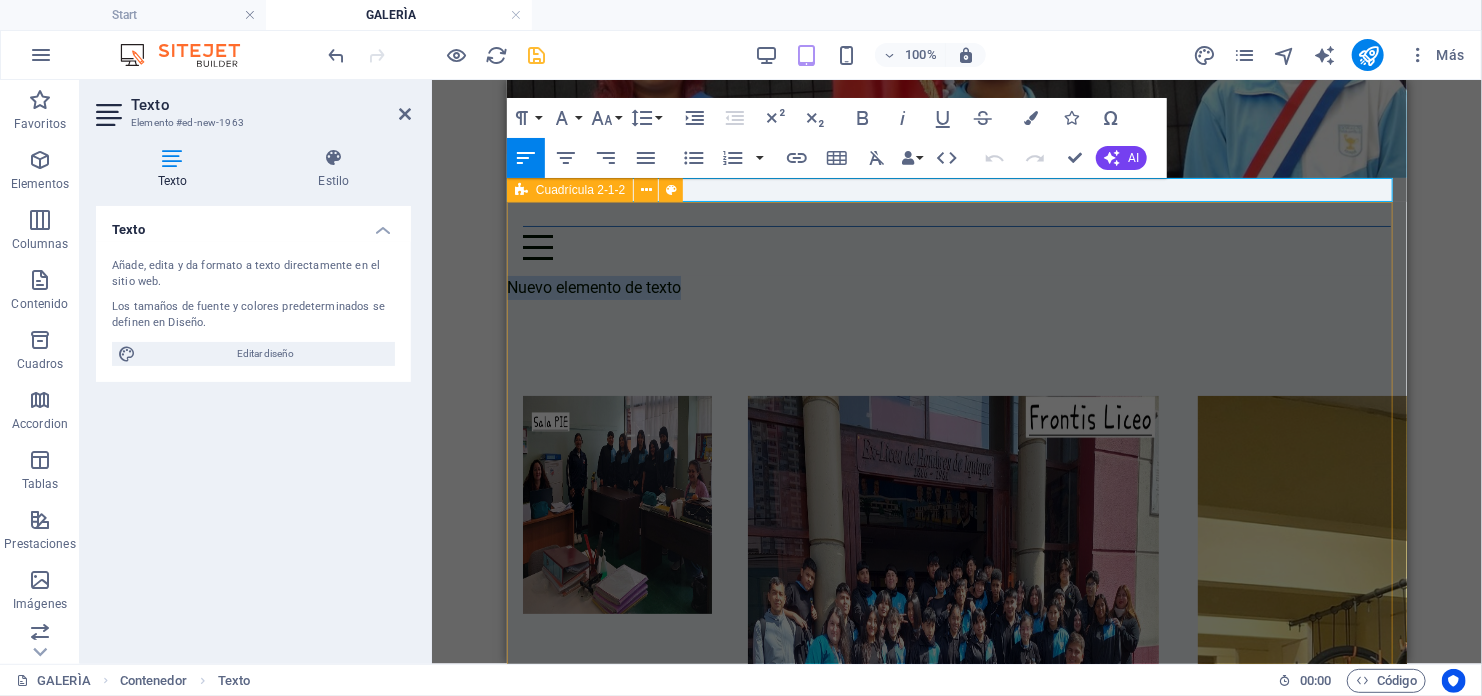 click at bounding box center [956, 1379] 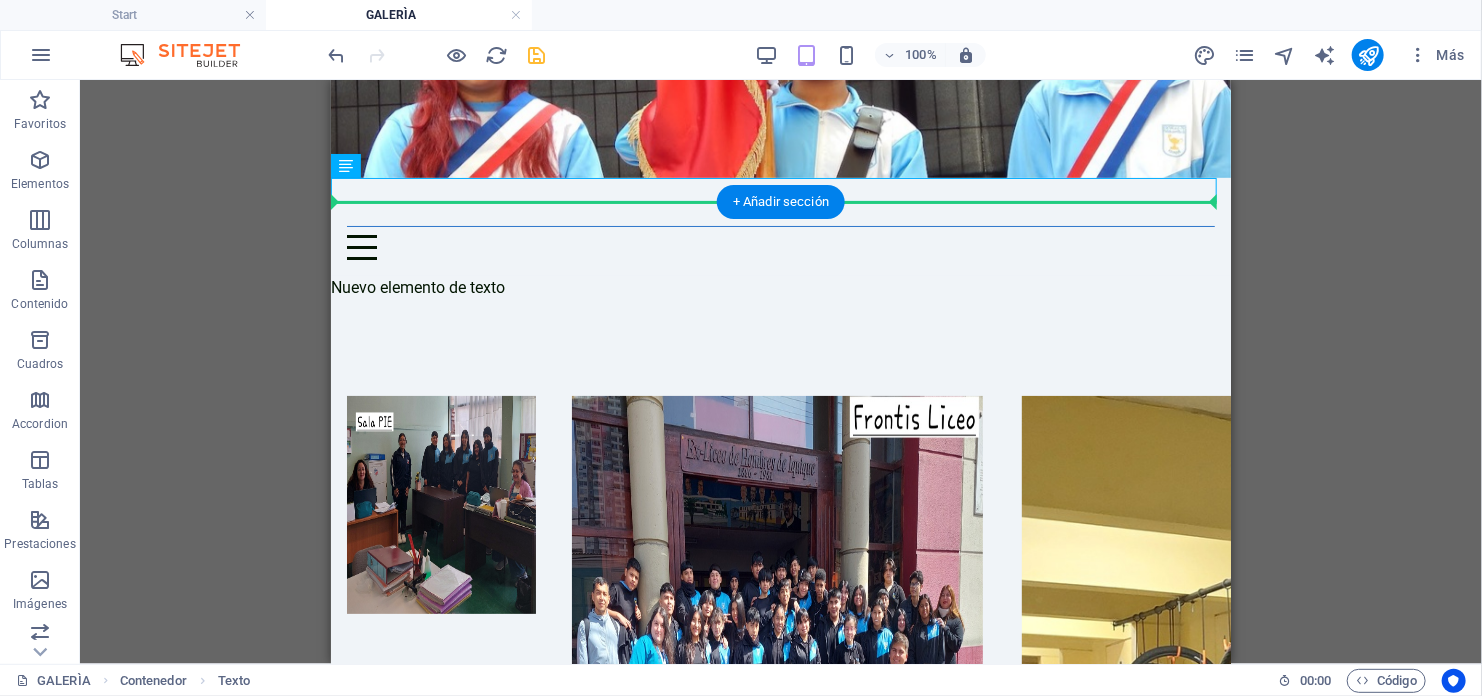 drag, startPoint x: 746, startPoint y: 191, endPoint x: 726, endPoint y: 236, distance: 49.24429 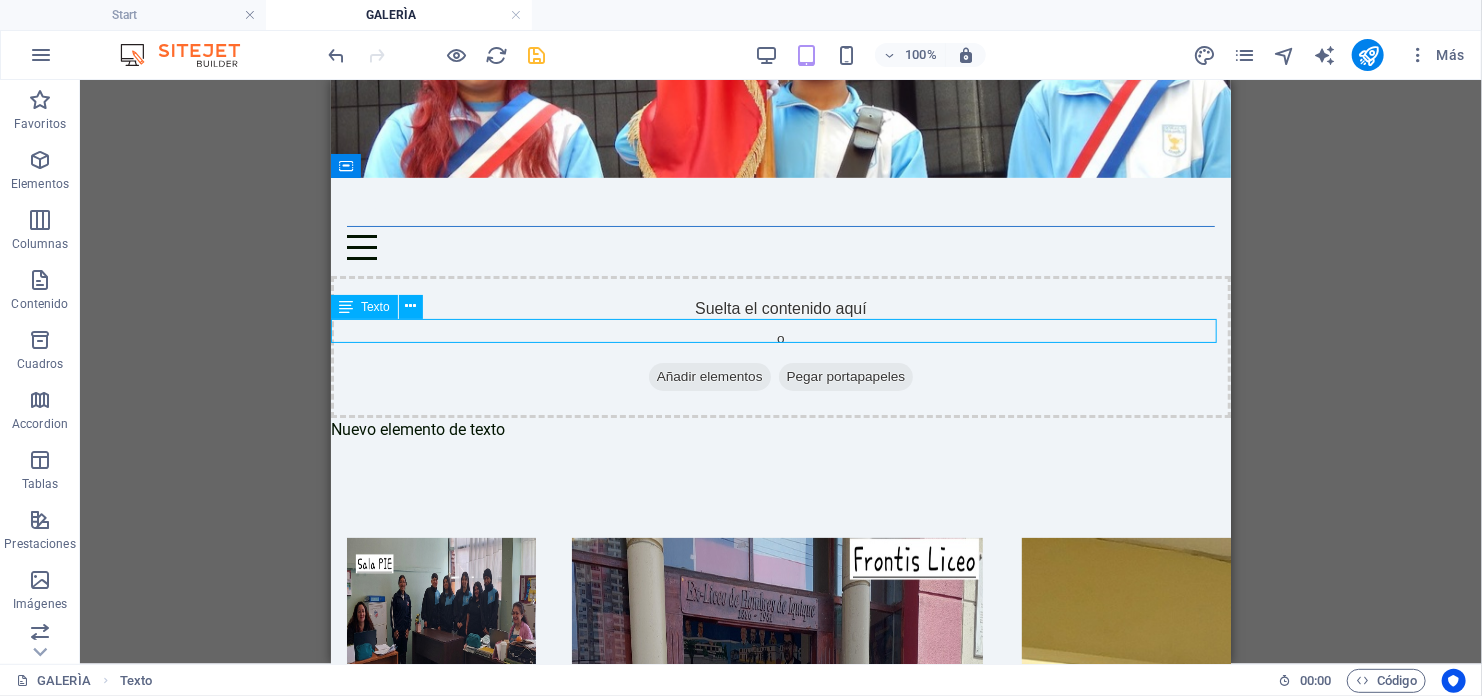 click on "Nuevo elemento de texto" at bounding box center (780, 429) 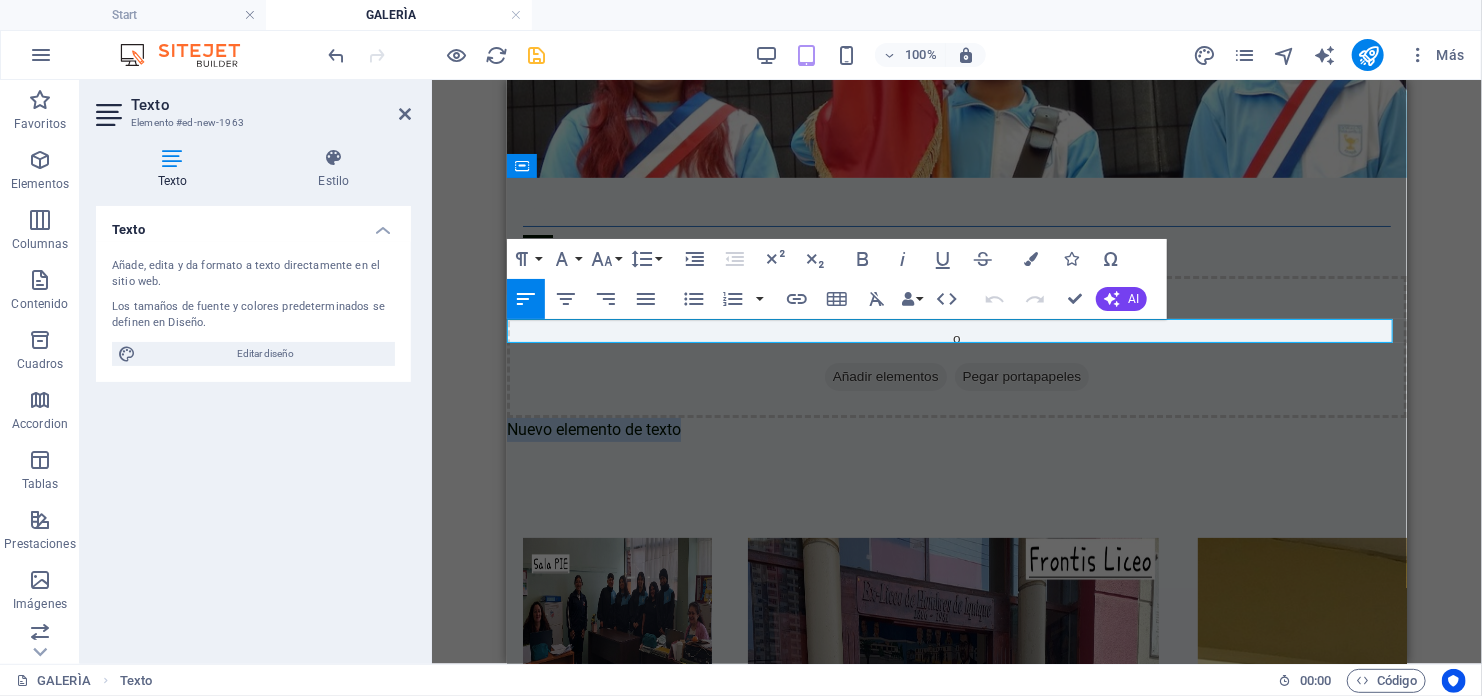 type 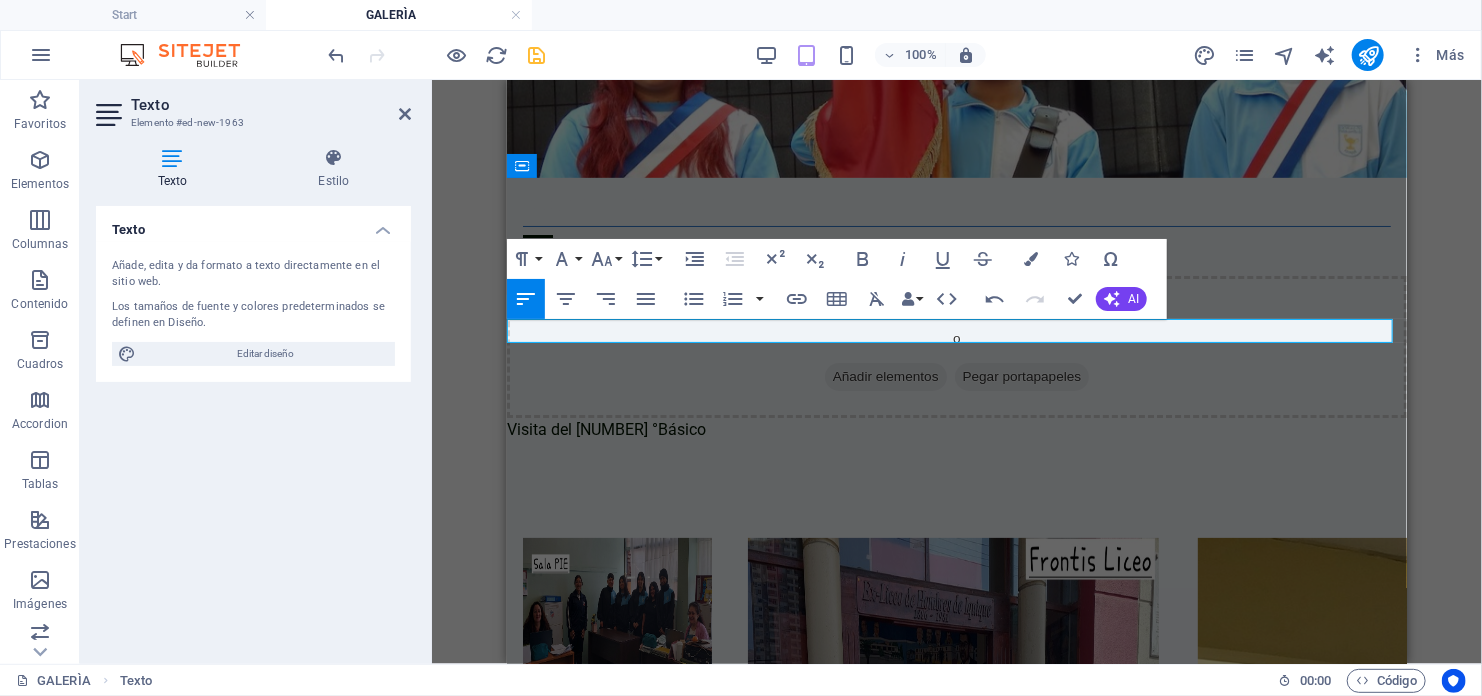 click on "​Visita del [NUMBER] °Básico" at bounding box center (956, 429) 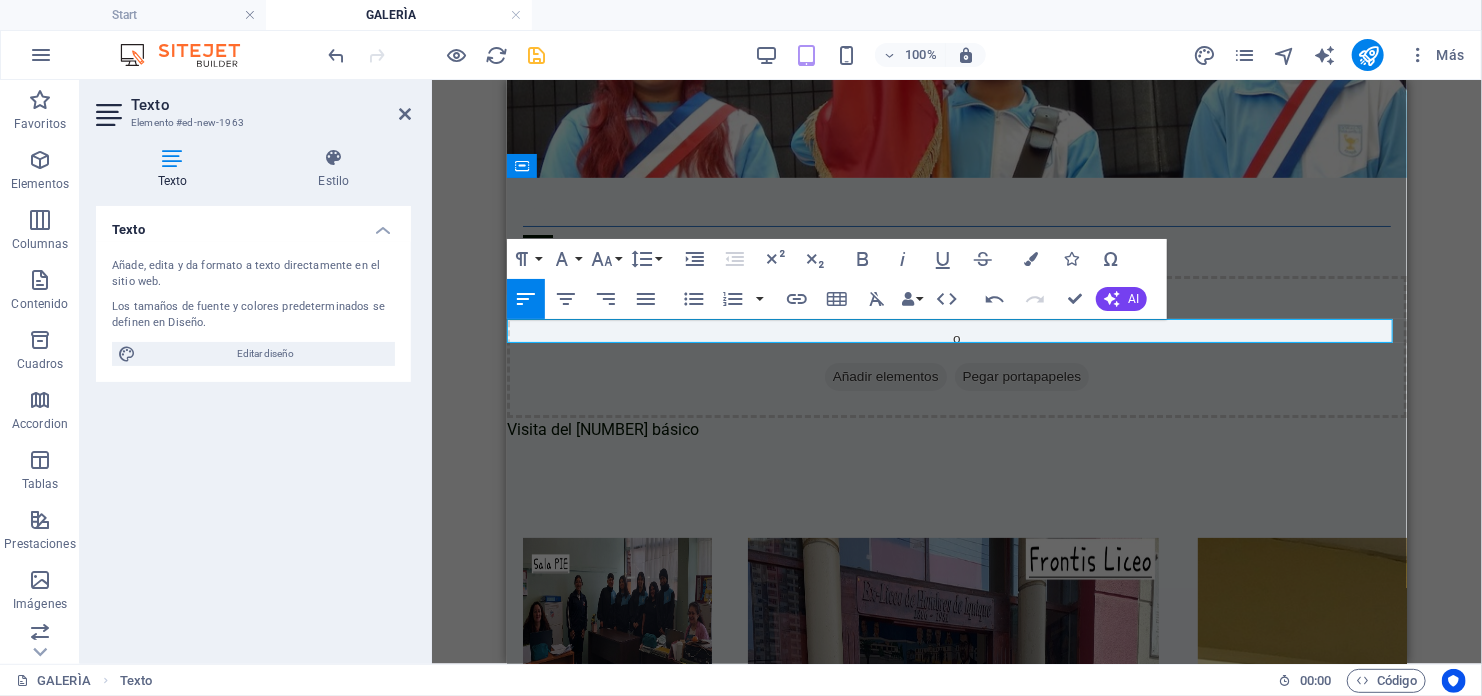 click on "​Visita del [NUMBER] básico" at bounding box center [956, 429] 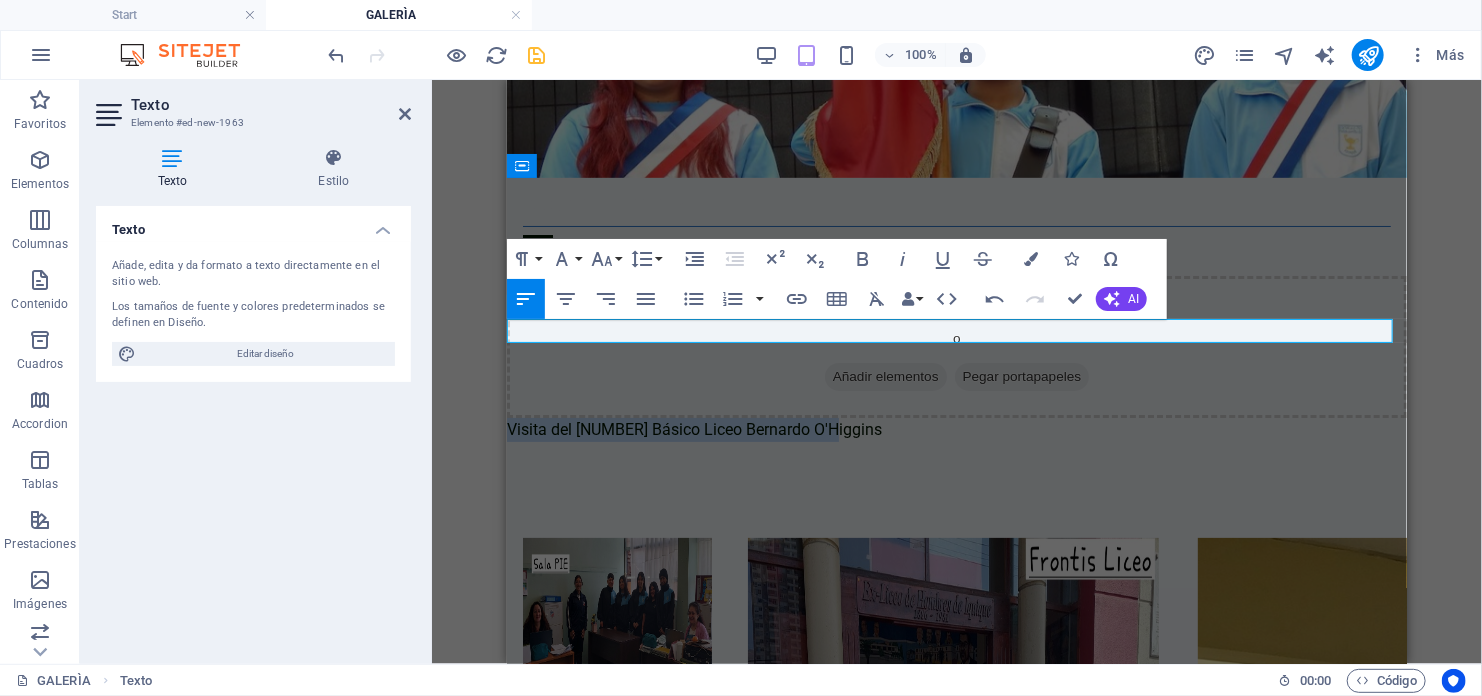 drag, startPoint x: 838, startPoint y: 333, endPoint x: 508, endPoint y: 339, distance: 330.05453 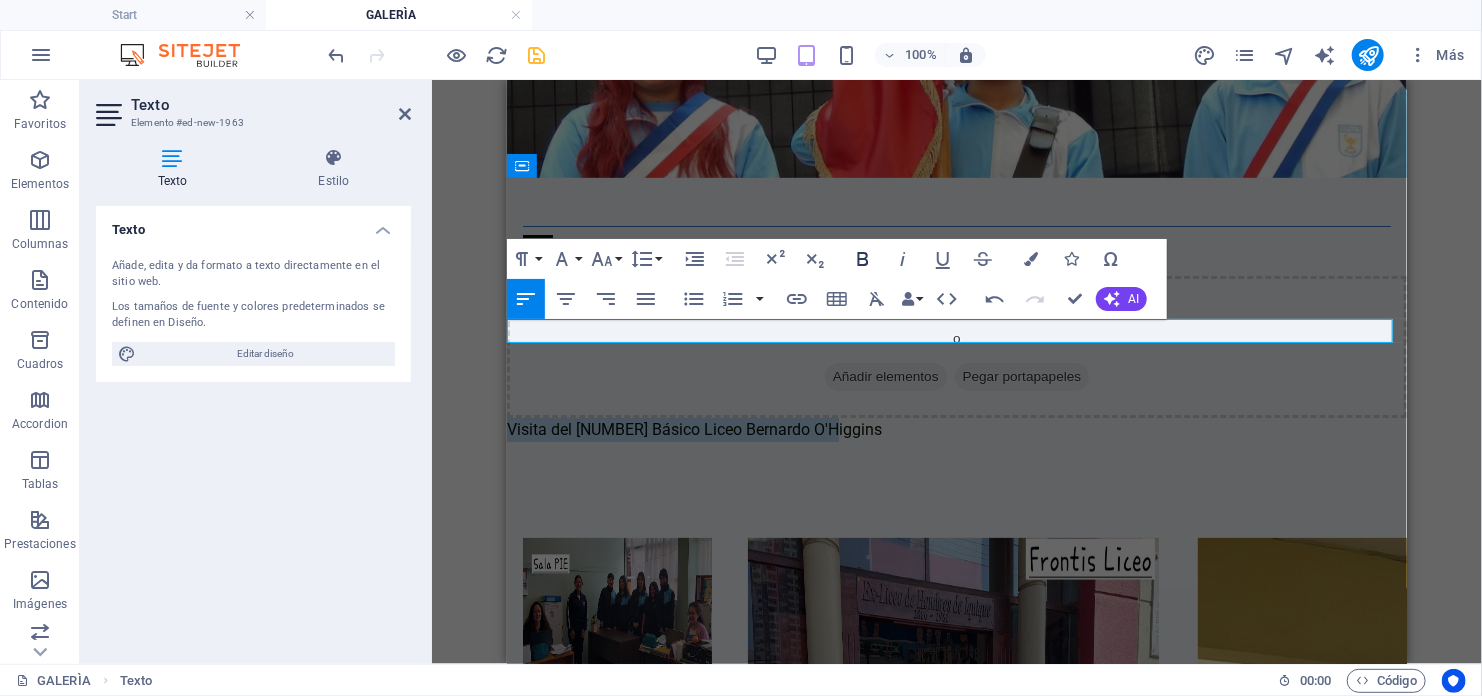 click 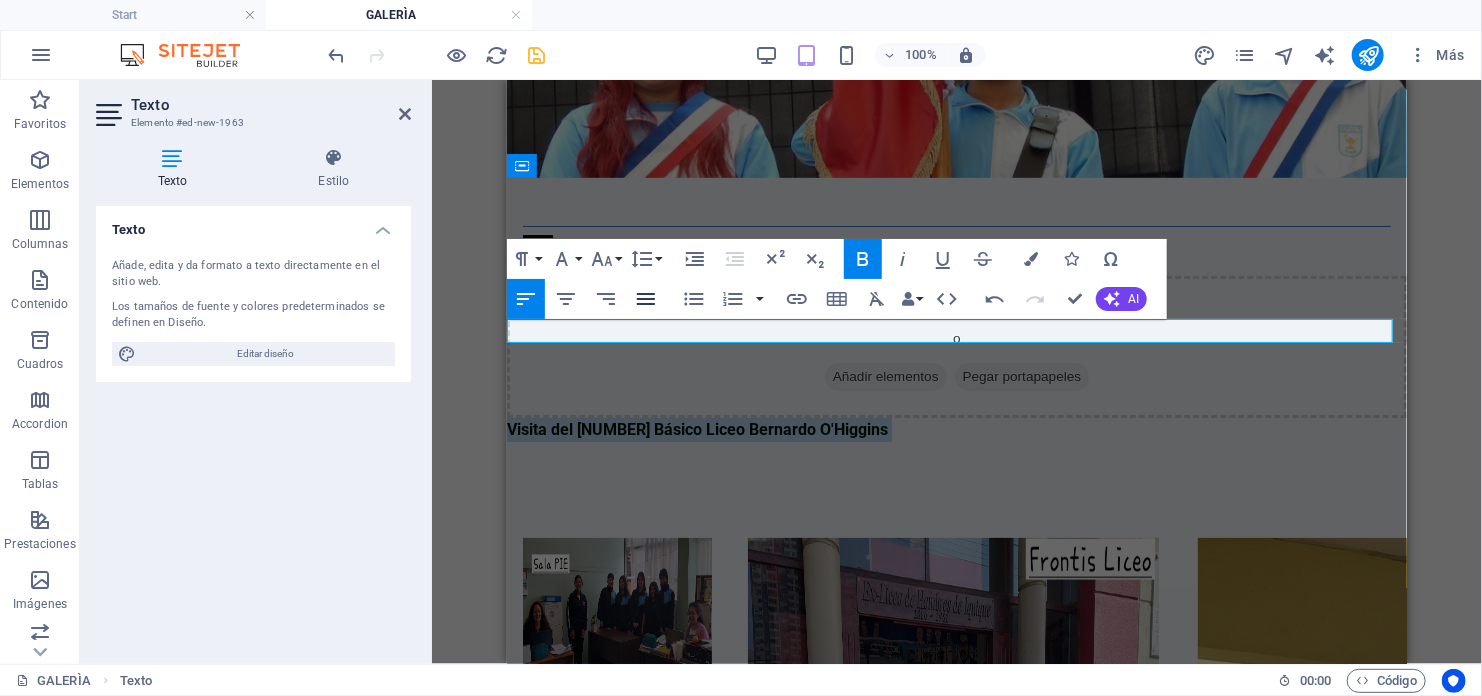 click 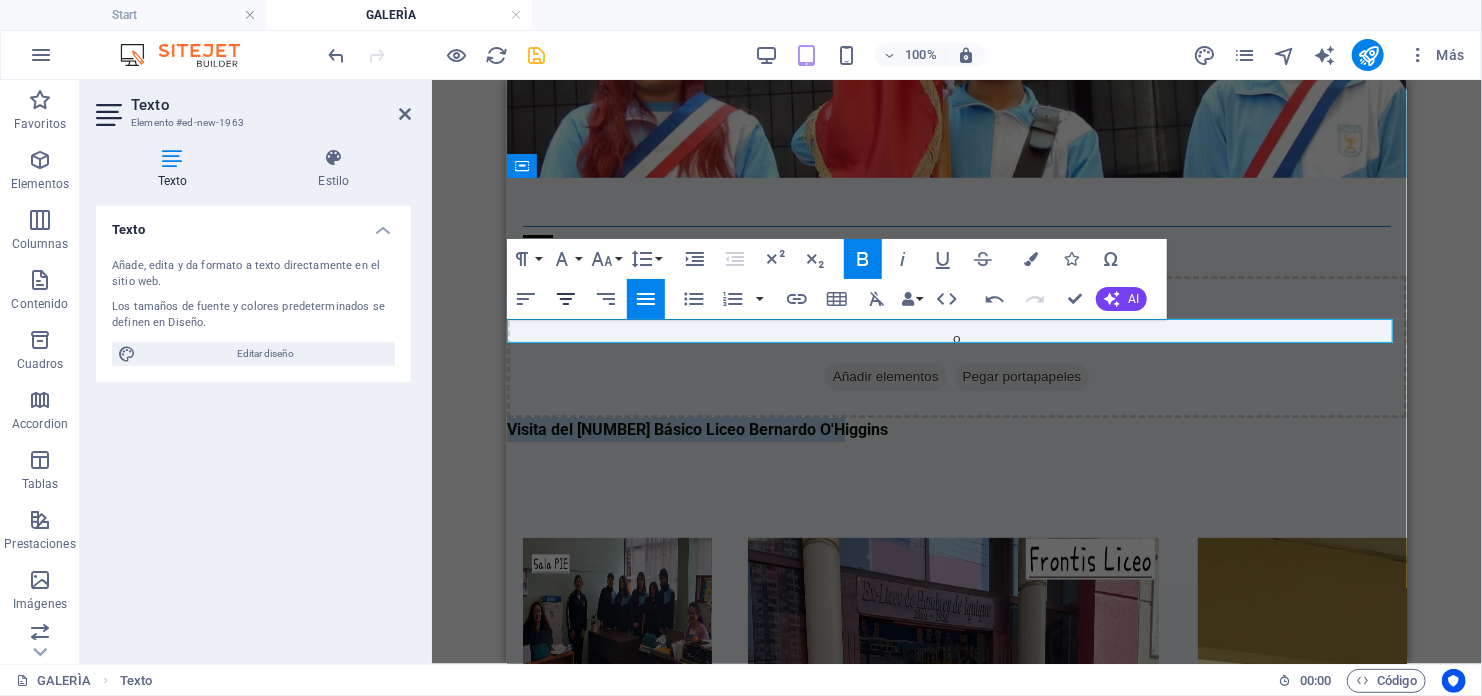 click 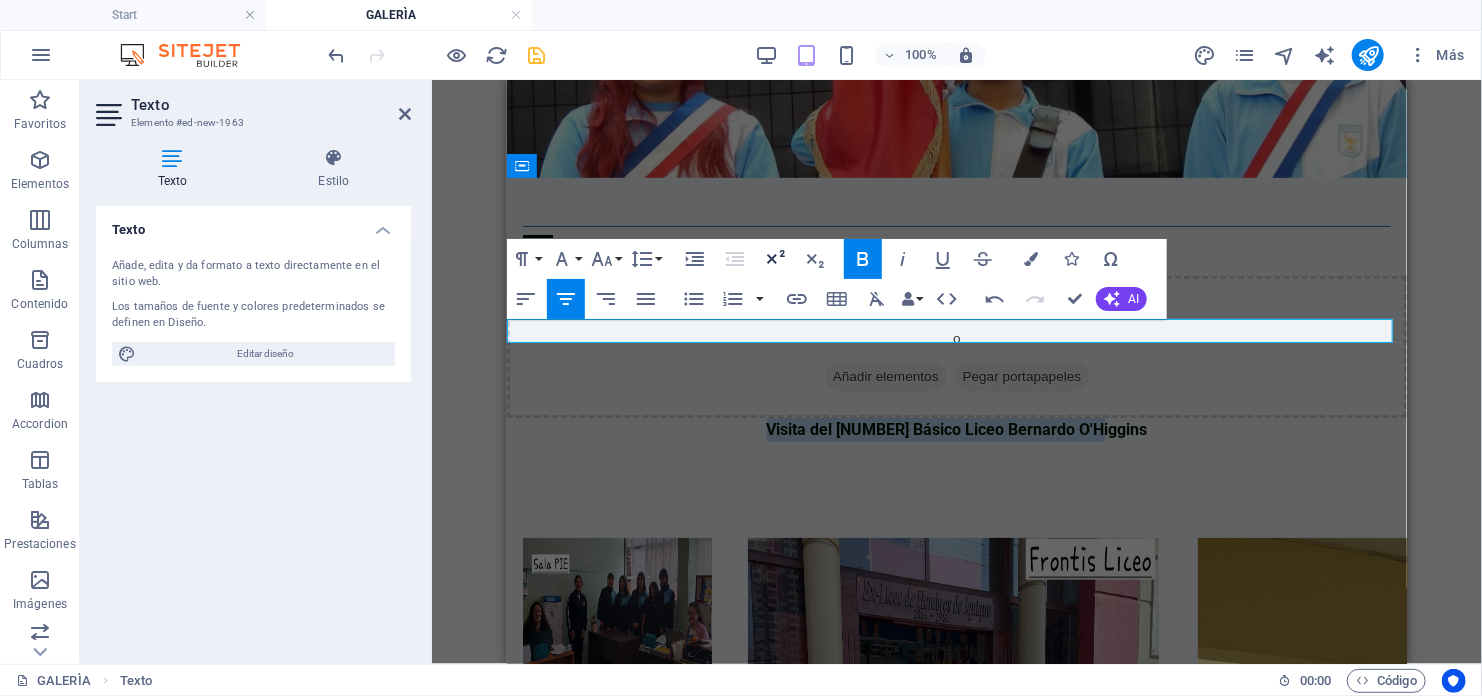 click 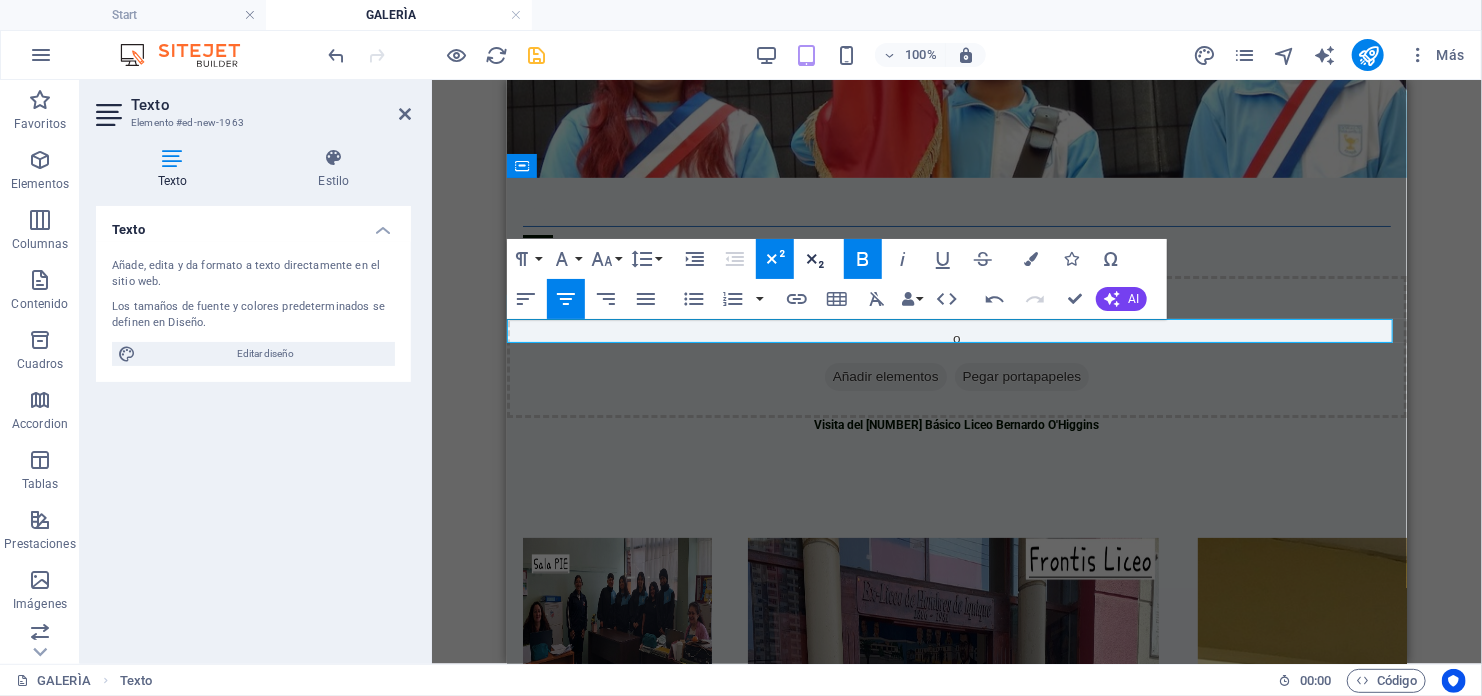 click 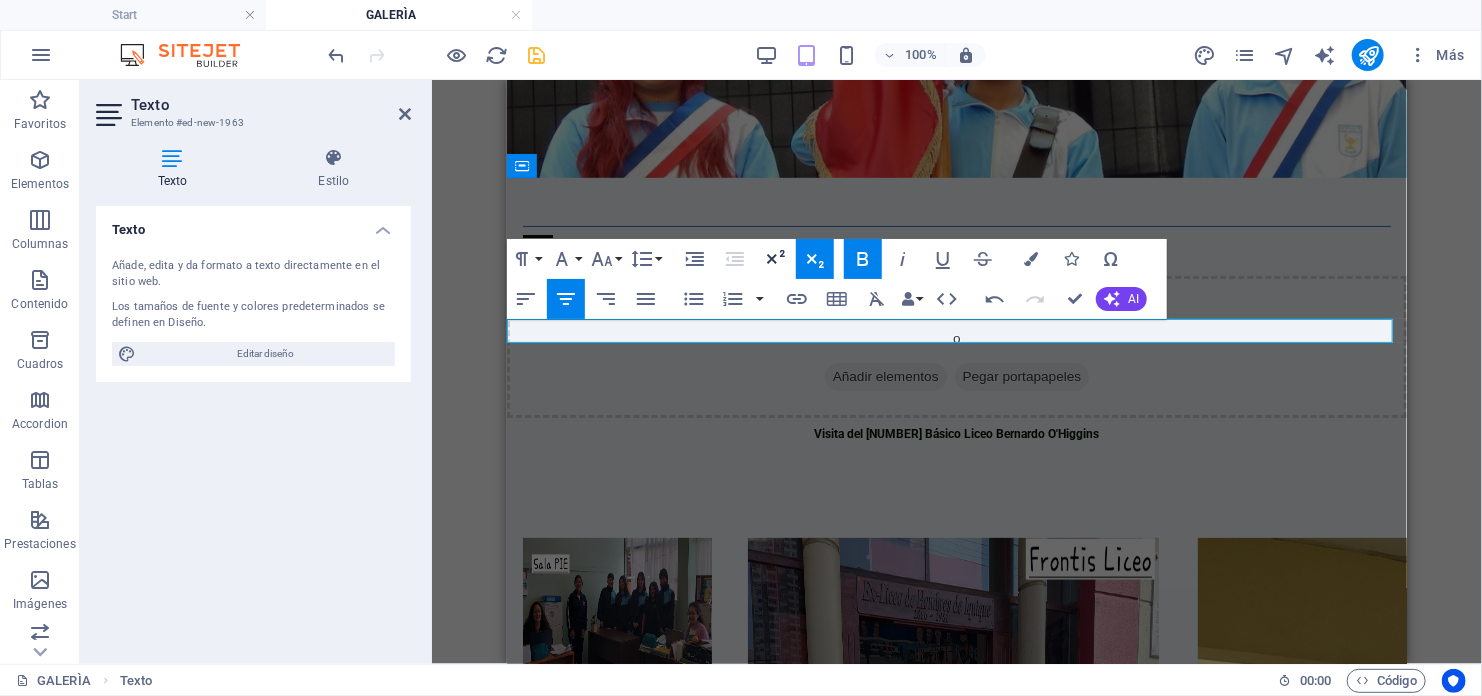 click 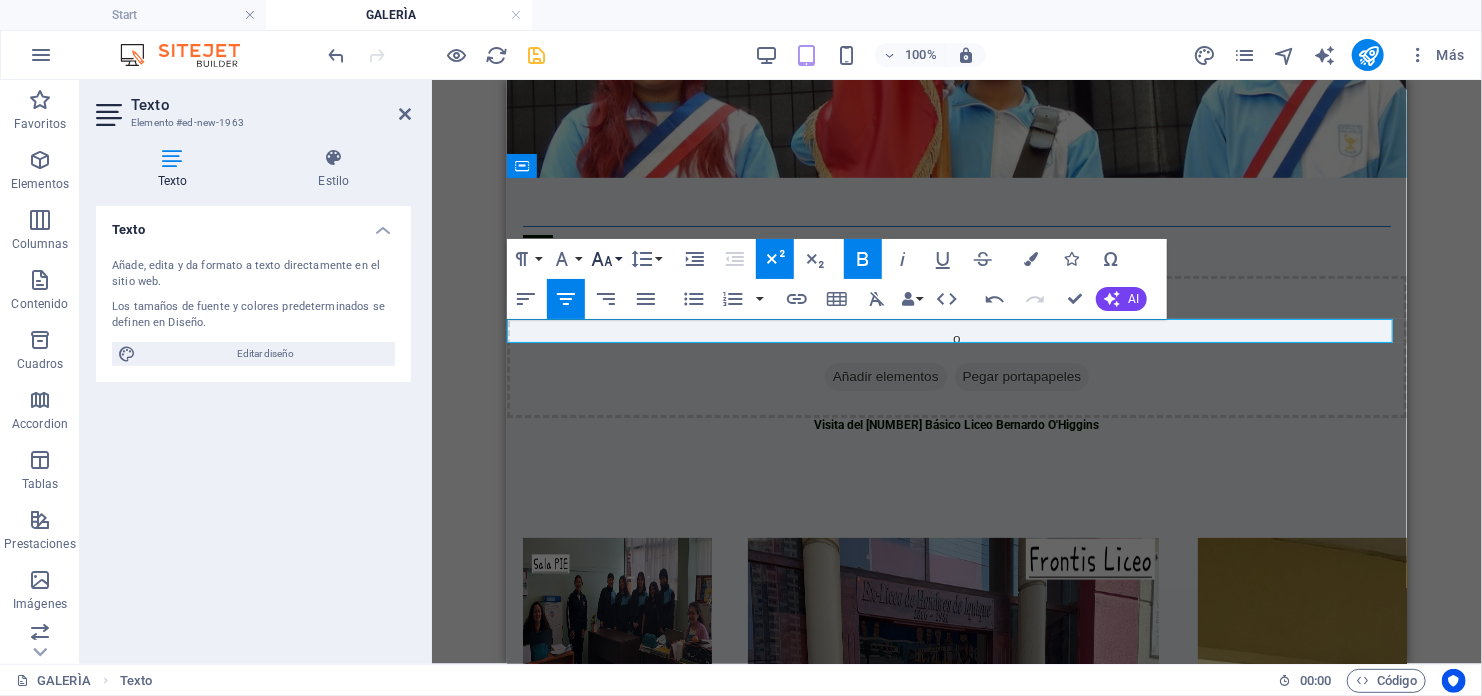 click 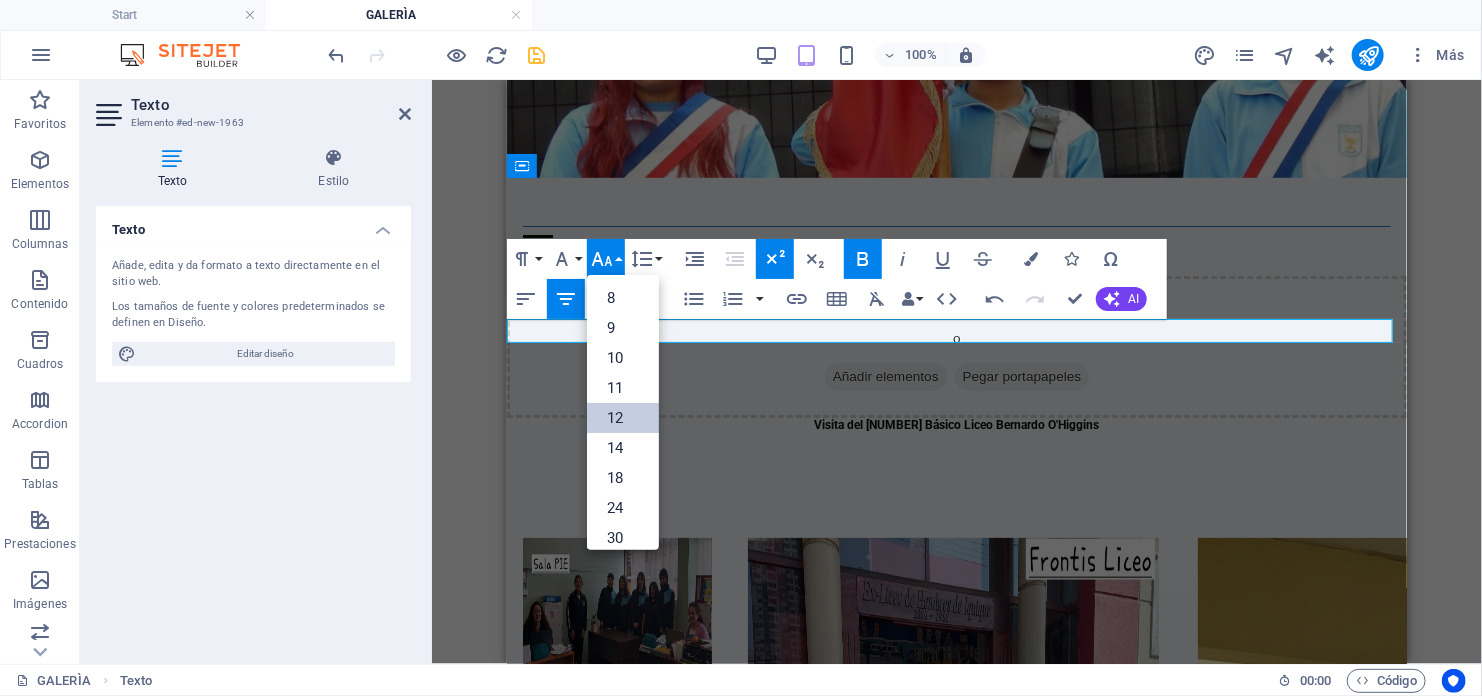 click on "12" at bounding box center (623, 418) 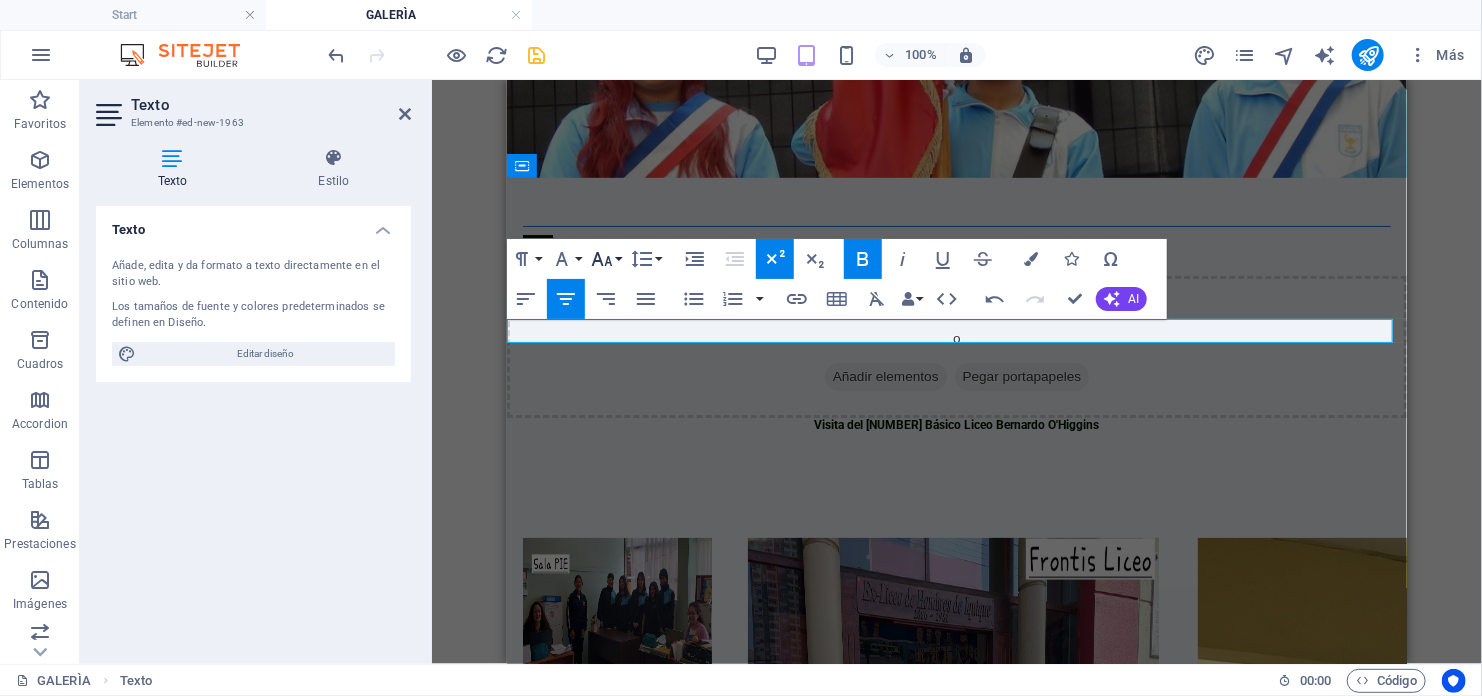click 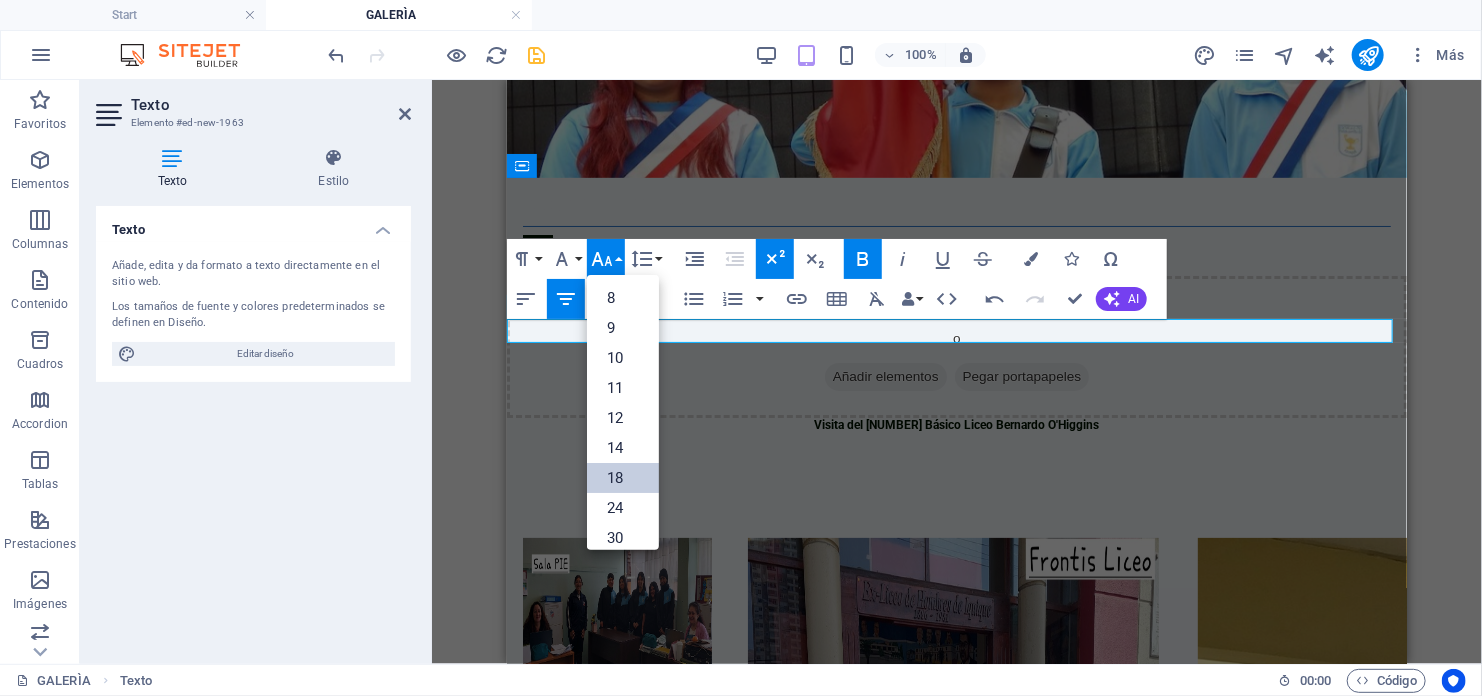 click on "18" at bounding box center [623, 478] 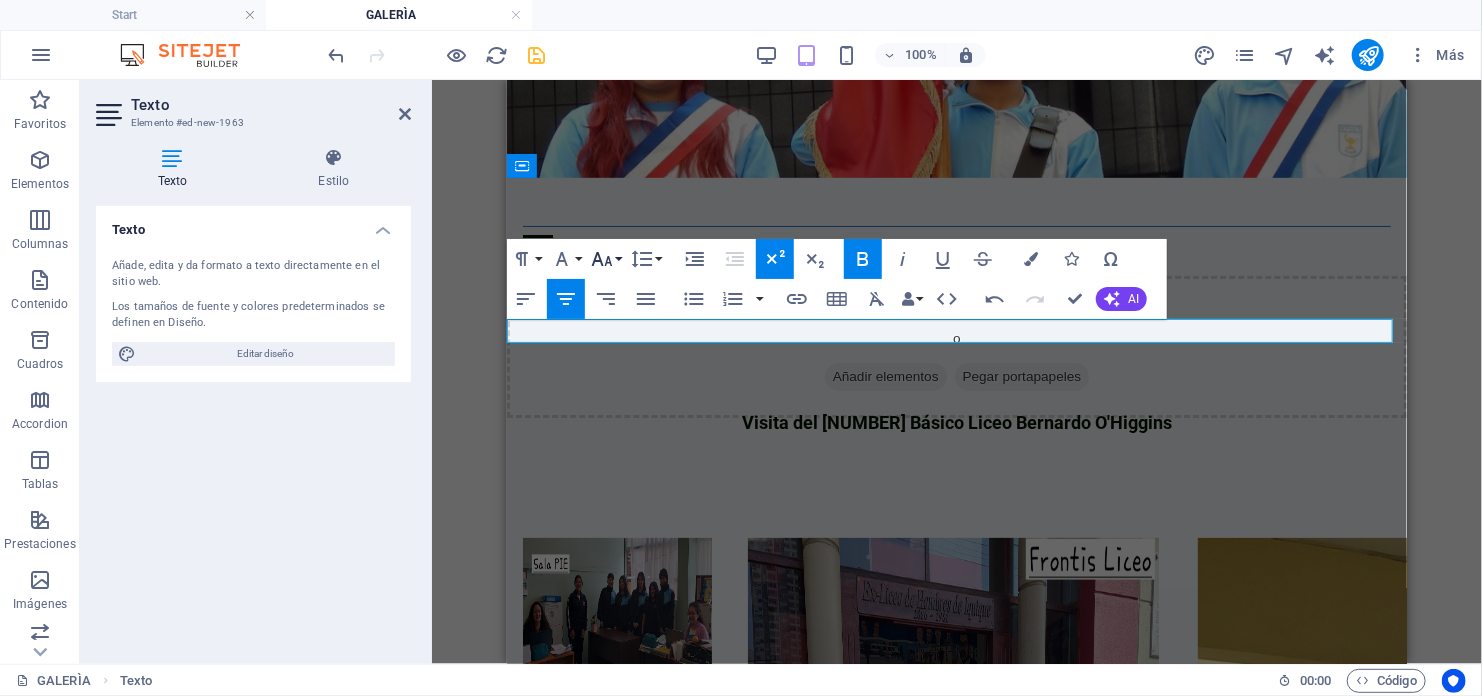 click 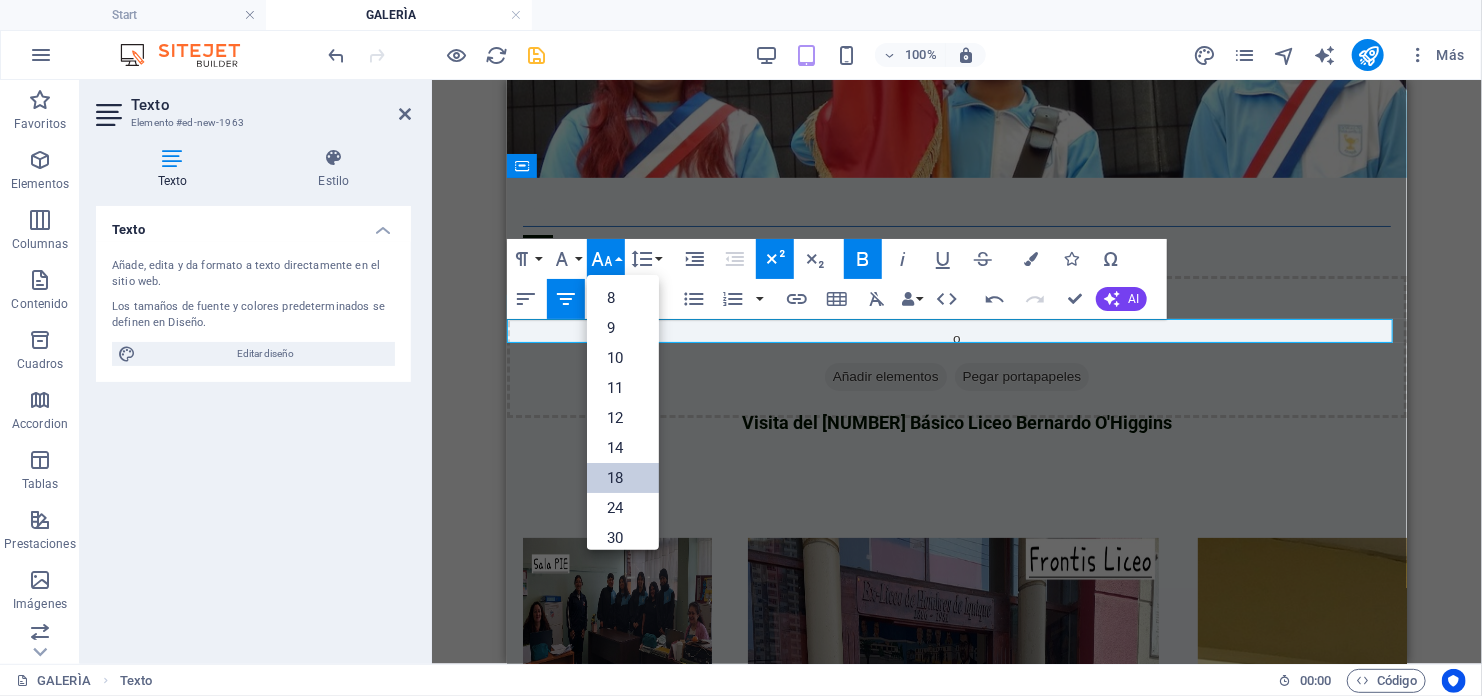 click on "18" at bounding box center [623, 478] 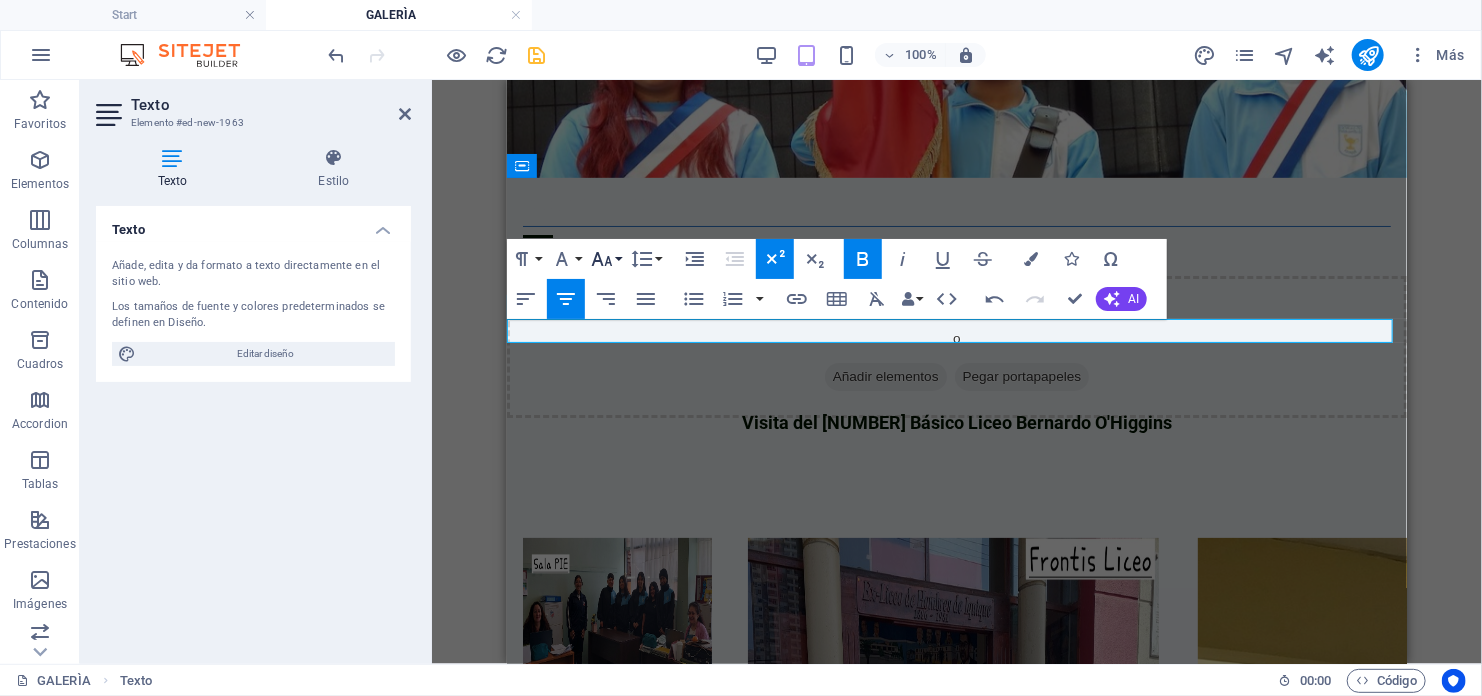 click 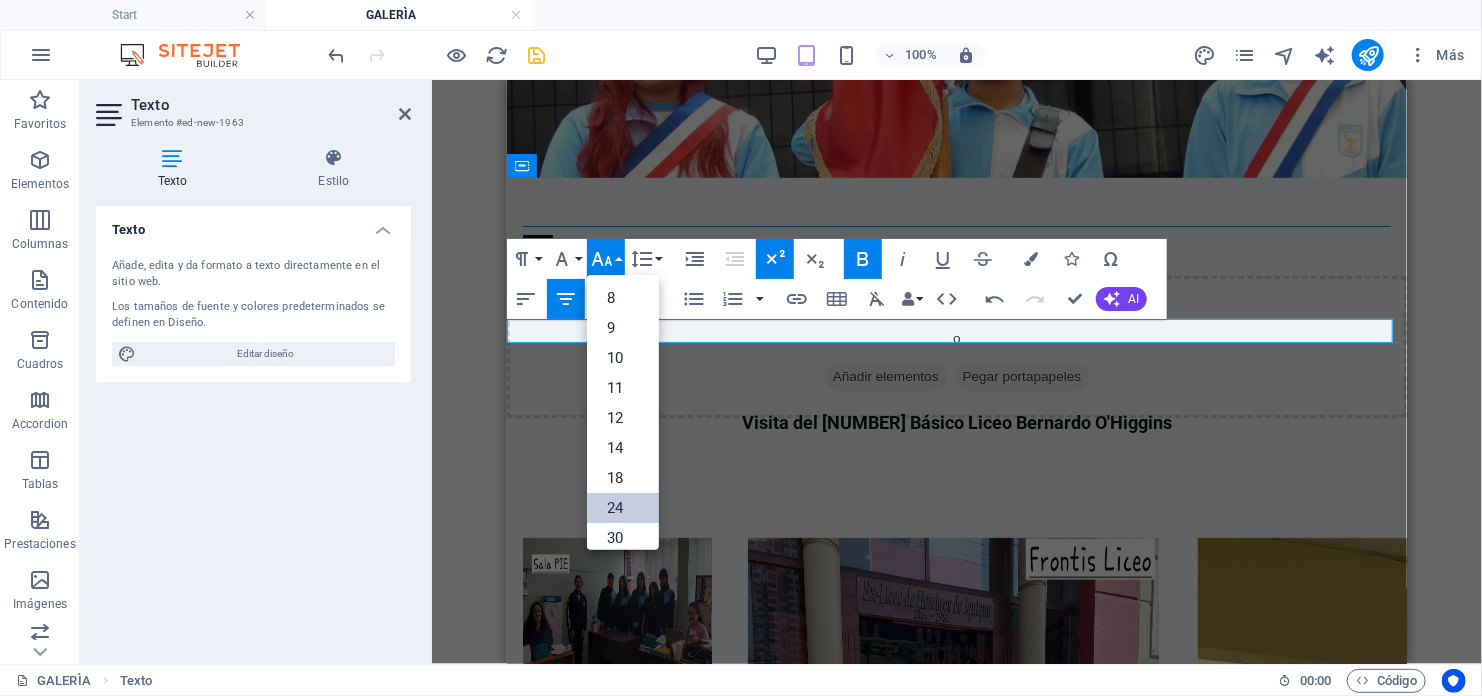 click on "24" at bounding box center [623, 508] 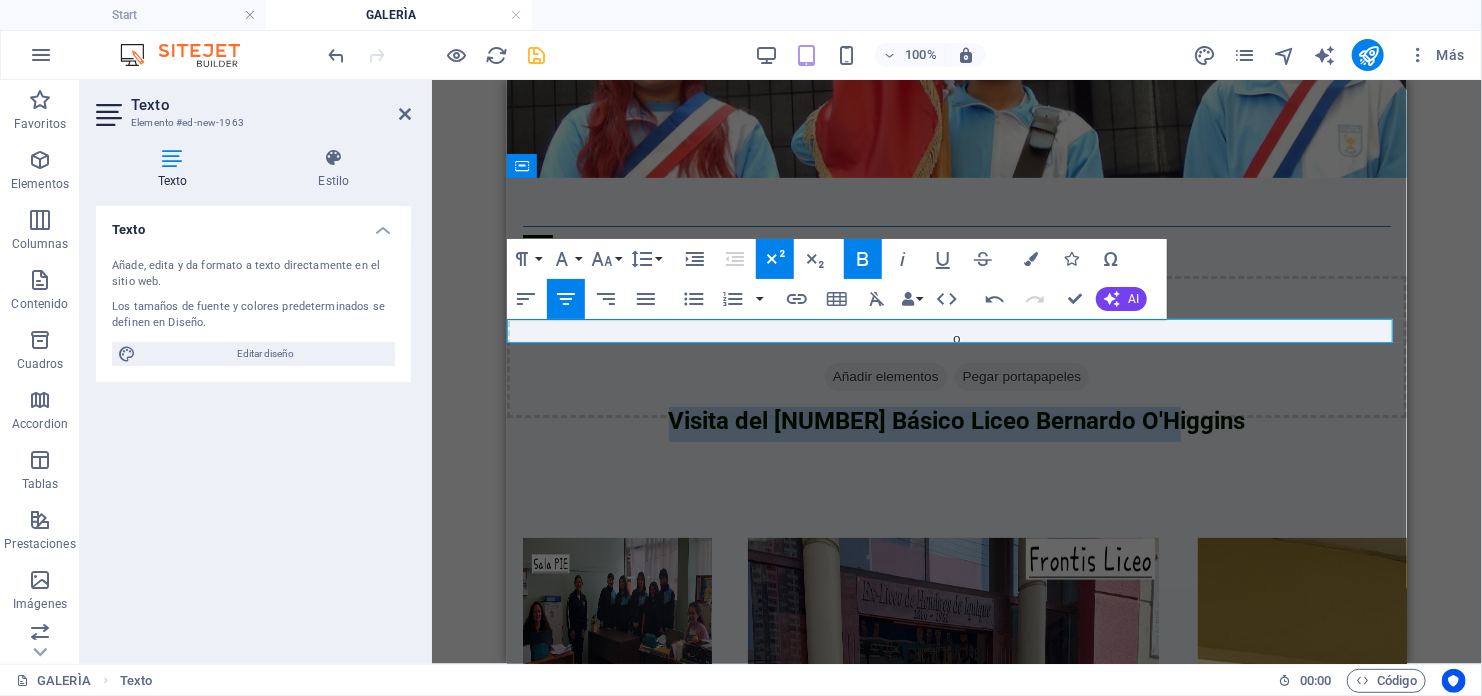click on "Visita del [NUMBER] Básico Liceo Bernardo O'Higgins" at bounding box center [956, 429] 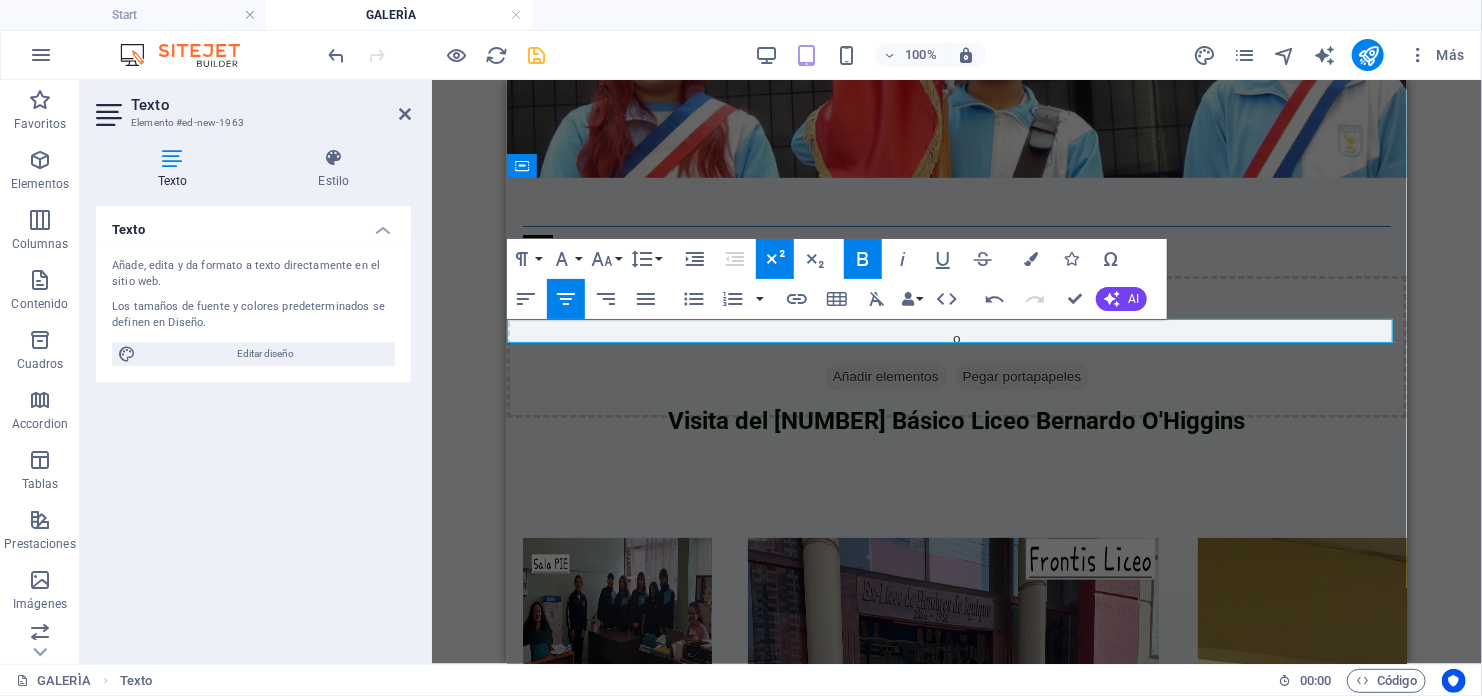 click on "H2   Texto   Referencia   Galería   Galería   Galería   Separador   Cuadrícula 2-1-2   Contenedor   Marcador   Contenedor   Contenedor   Marcador   Contenedor   Imagen   Contenedor   Imagen   Contenedor   Marcador   Contenedor   Contenedor   Imagen   Contenedor   Marcador   Contenedor   Contenedor   Marcador   Contenedor   Contenedor   Imagen   Contenedor   Imagen   Control deslizante de imágenes   Control deslizante de imágenes   Texto   Galería   Galería   Galería   Separador   Separador   HTML   Barra de cookies   Texto   Contenedor   Contenedor   Marcador   Texto Paragraph Format Normal Heading 1 Heading 2 Heading 3 Heading 4 Heading 5 Heading 6 Code Font Family Arial Georgia Impact Tahoma Times New Roman Verdana Playfair Display Roboto Font Size 8 9 10 11 12 14 18 24 30 36 48 60 72 96 Line Height Default Single 1.15 1.5 Double Increase Indent Decrease Indent Superscript Subscript Bold Italic Underline Strikethrough Colors Icons Special Characters Align Left Align Center" at bounding box center [957, 372] 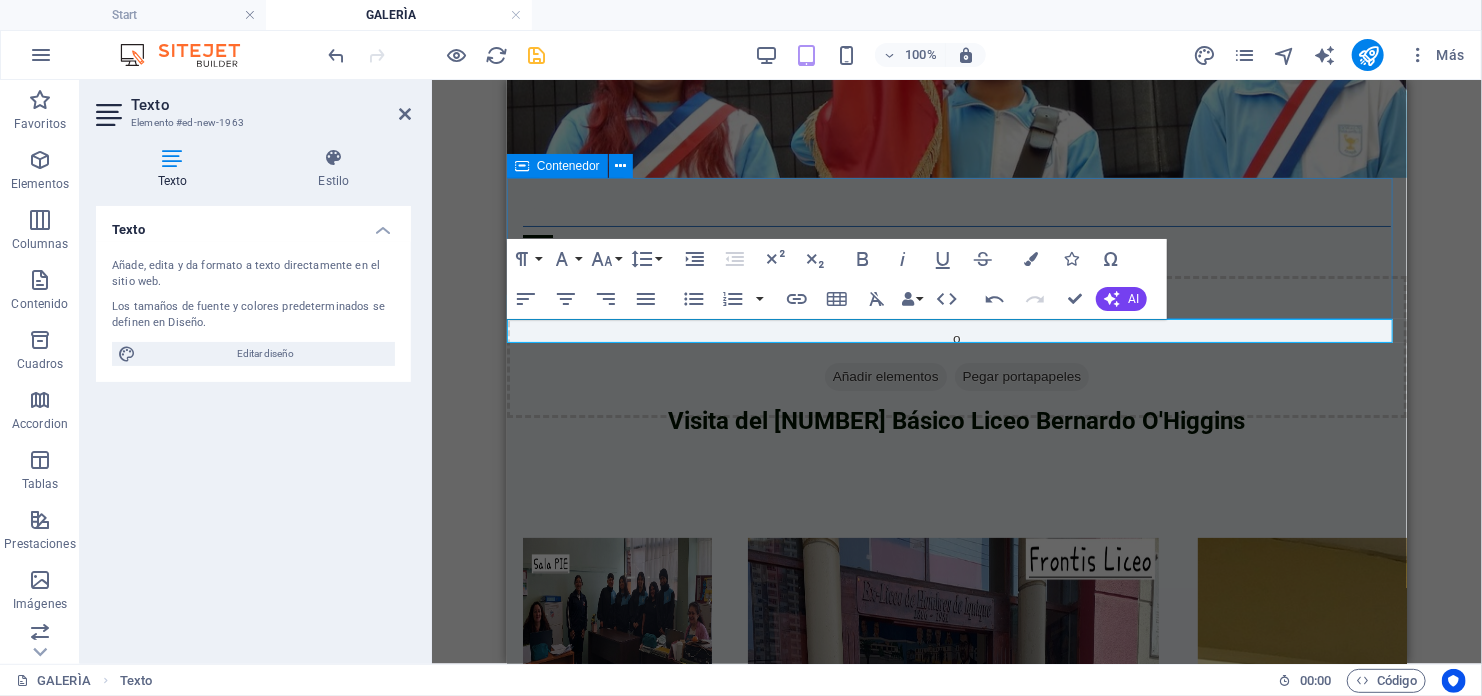drag, startPoint x: 1300, startPoint y: 324, endPoint x: 667, endPoint y: 190, distance: 647.02783 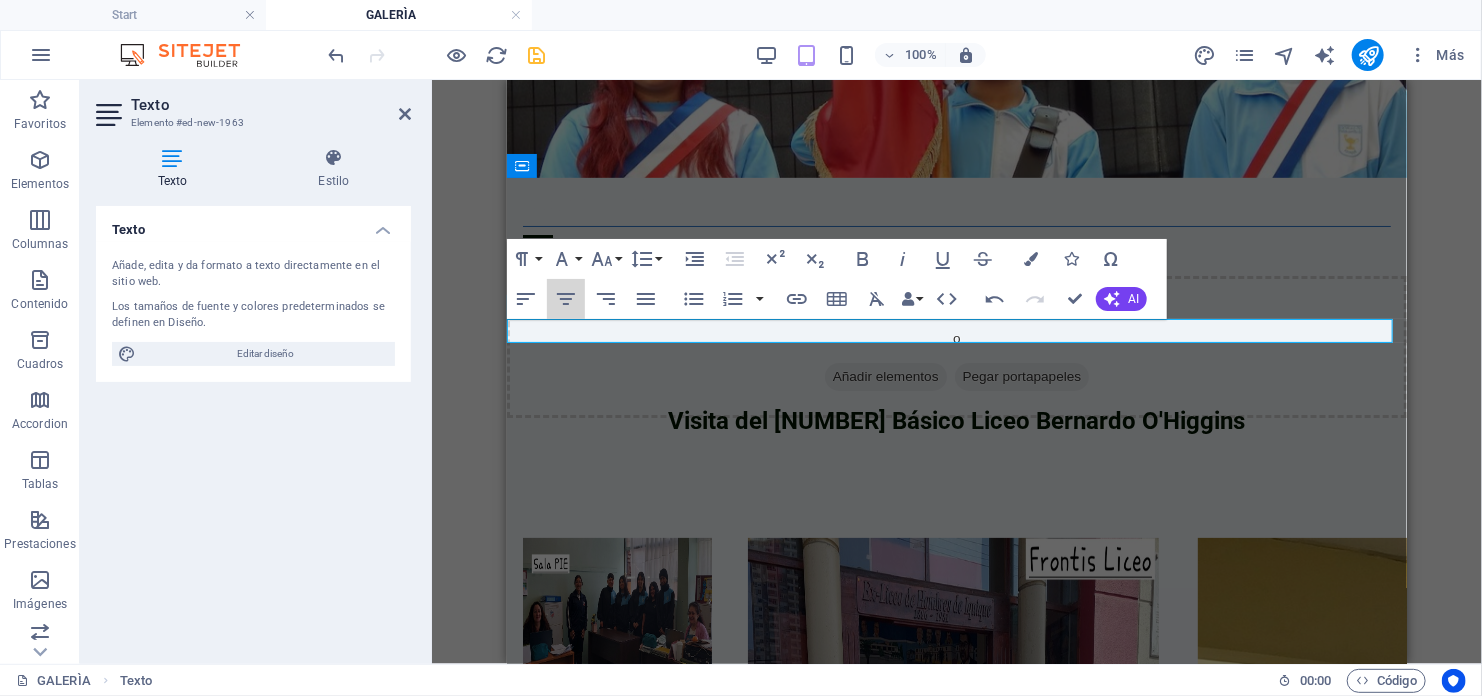 drag, startPoint x: 549, startPoint y: 314, endPoint x: 380, endPoint y: 311, distance: 169.02663 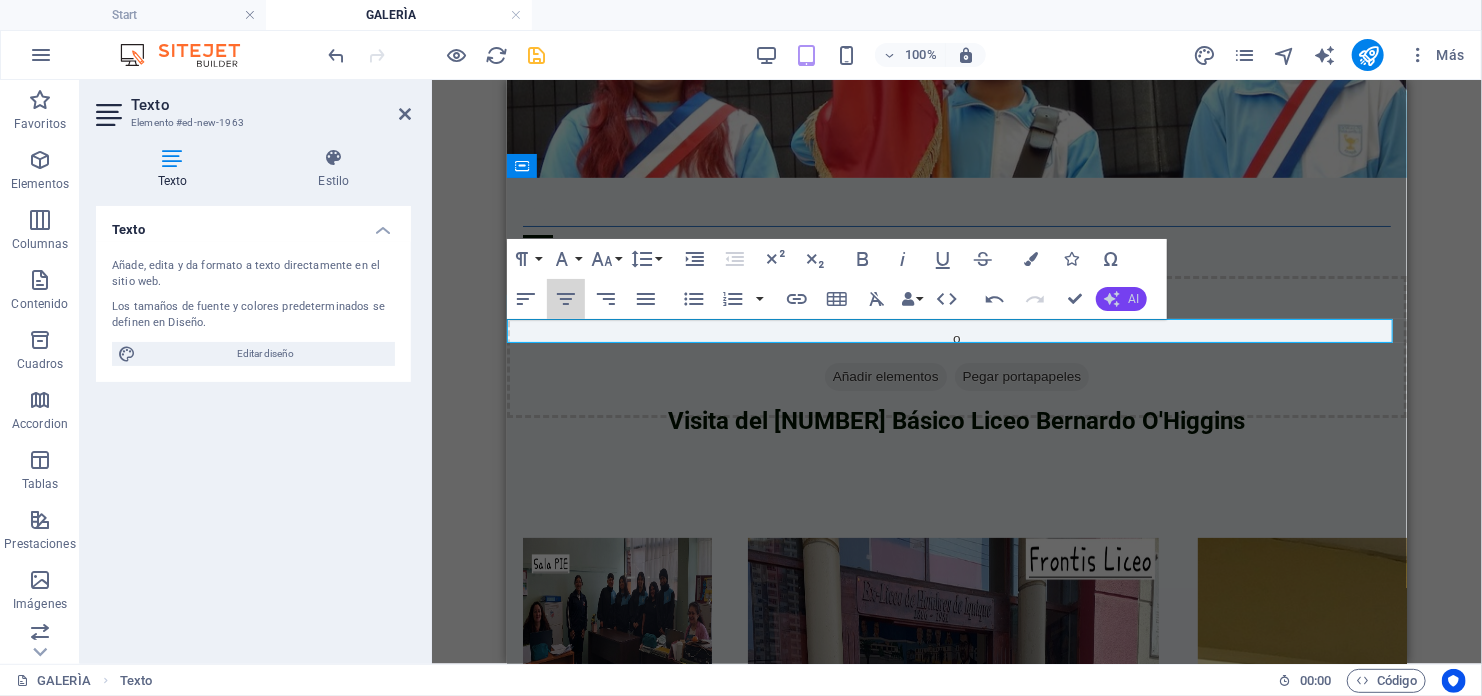 click on "AI" at bounding box center (1121, 299) 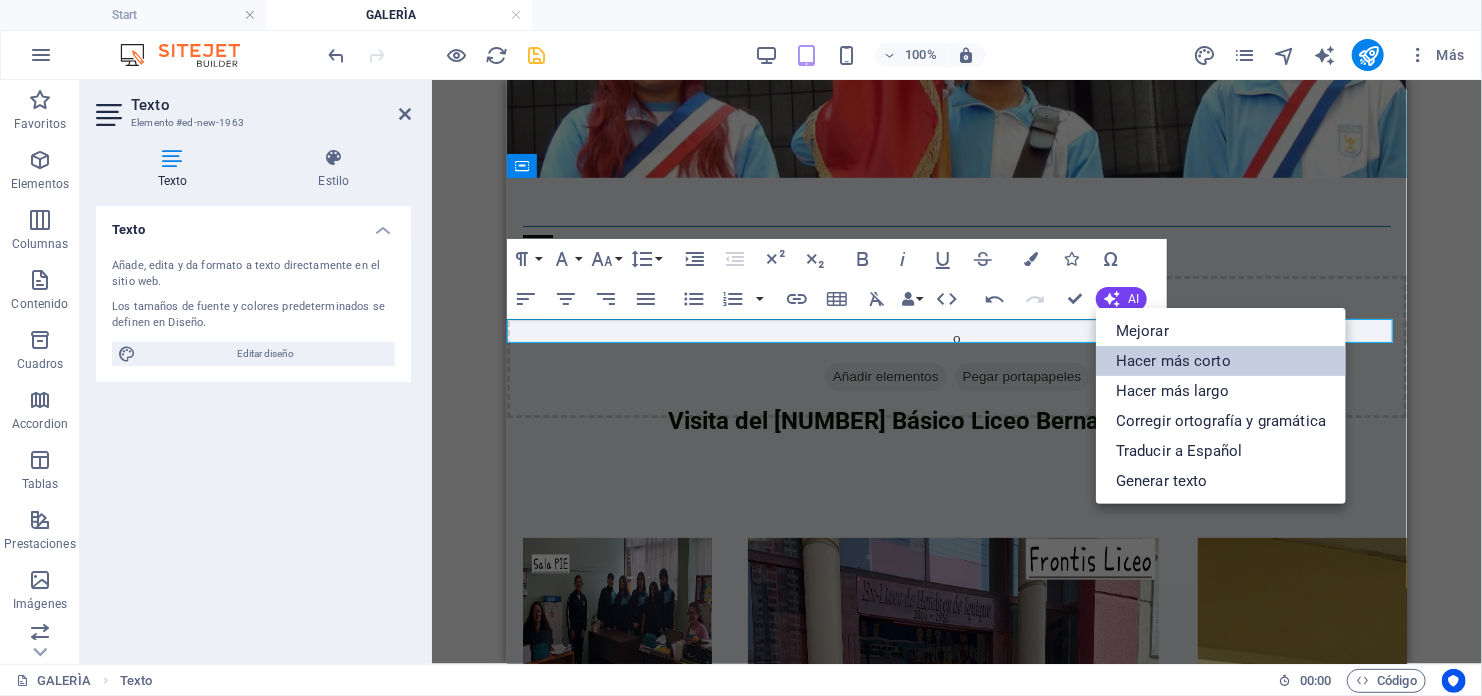 click on "Hacer más corto" at bounding box center (1221, 361) 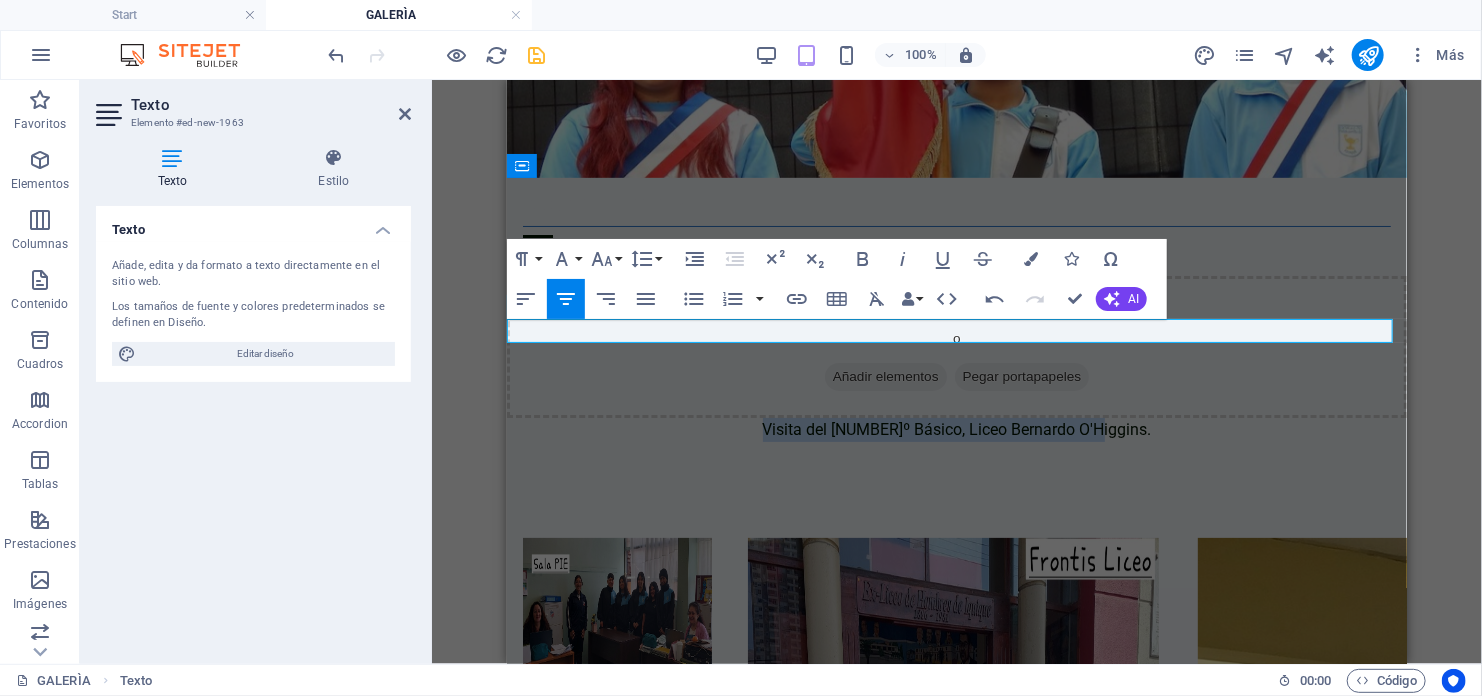 drag, startPoint x: 785, startPoint y: 328, endPoint x: 1165, endPoint y: 322, distance: 380.04736 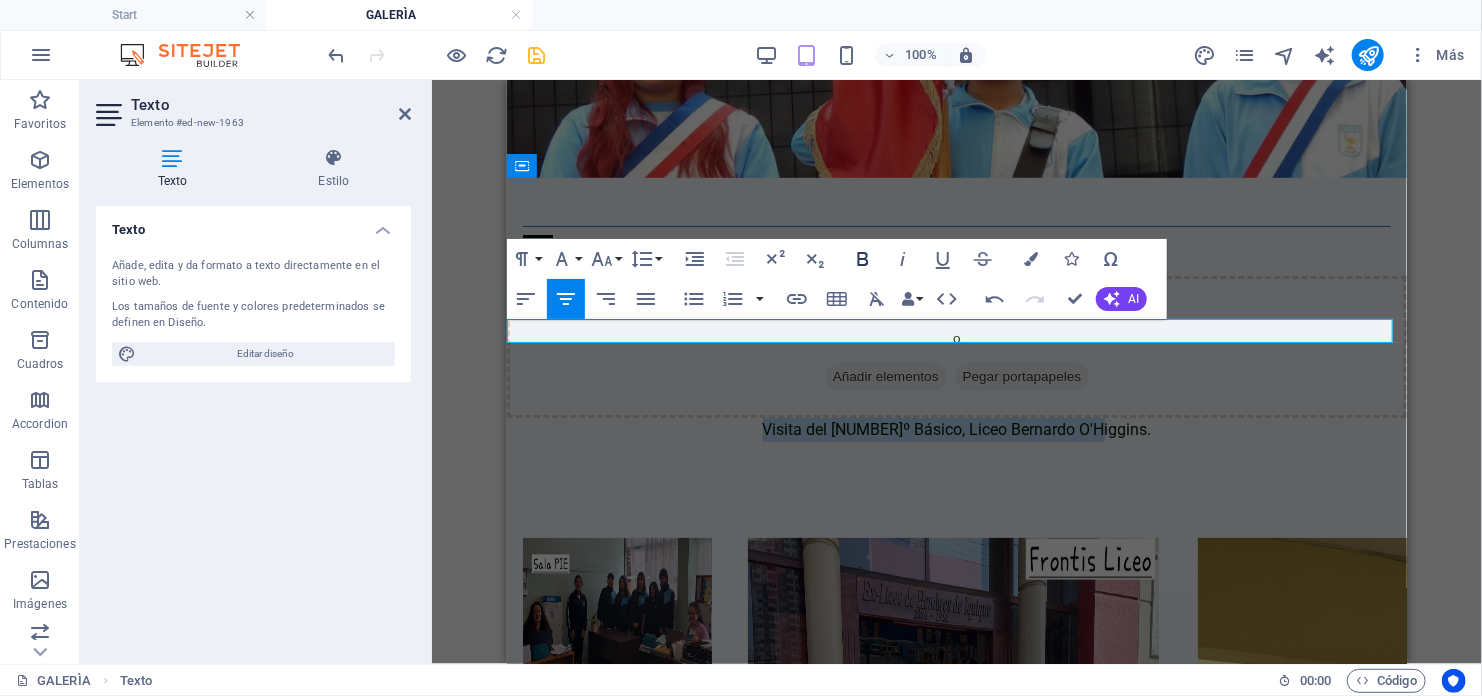 click 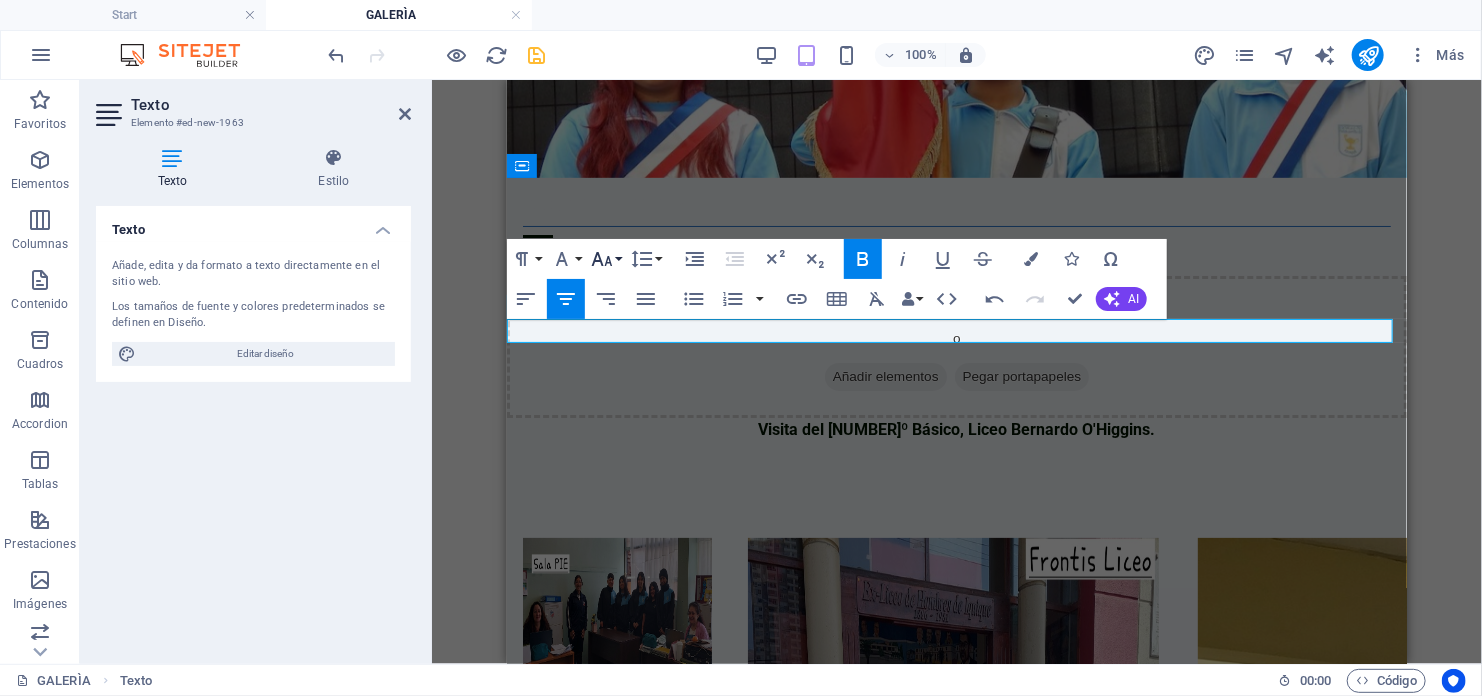 click on "Font Size" at bounding box center [606, 259] 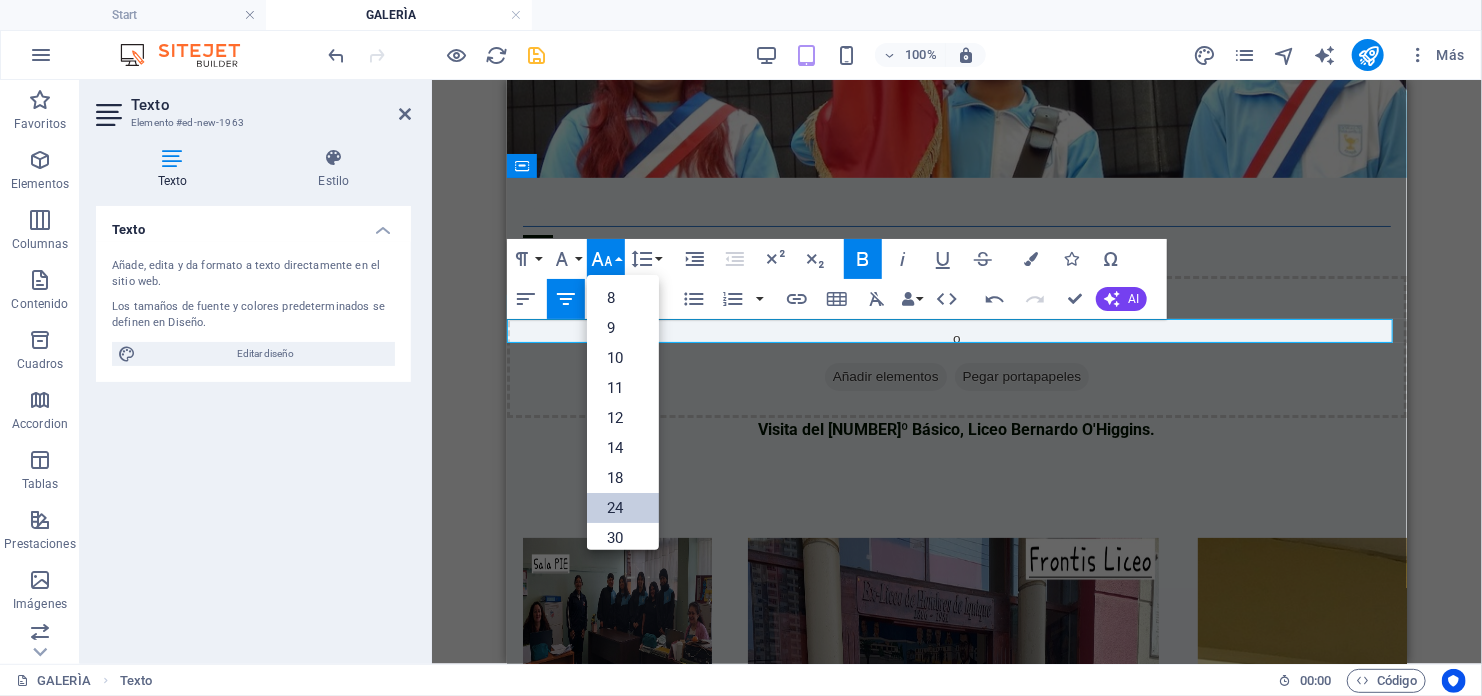 click on "24" at bounding box center (623, 508) 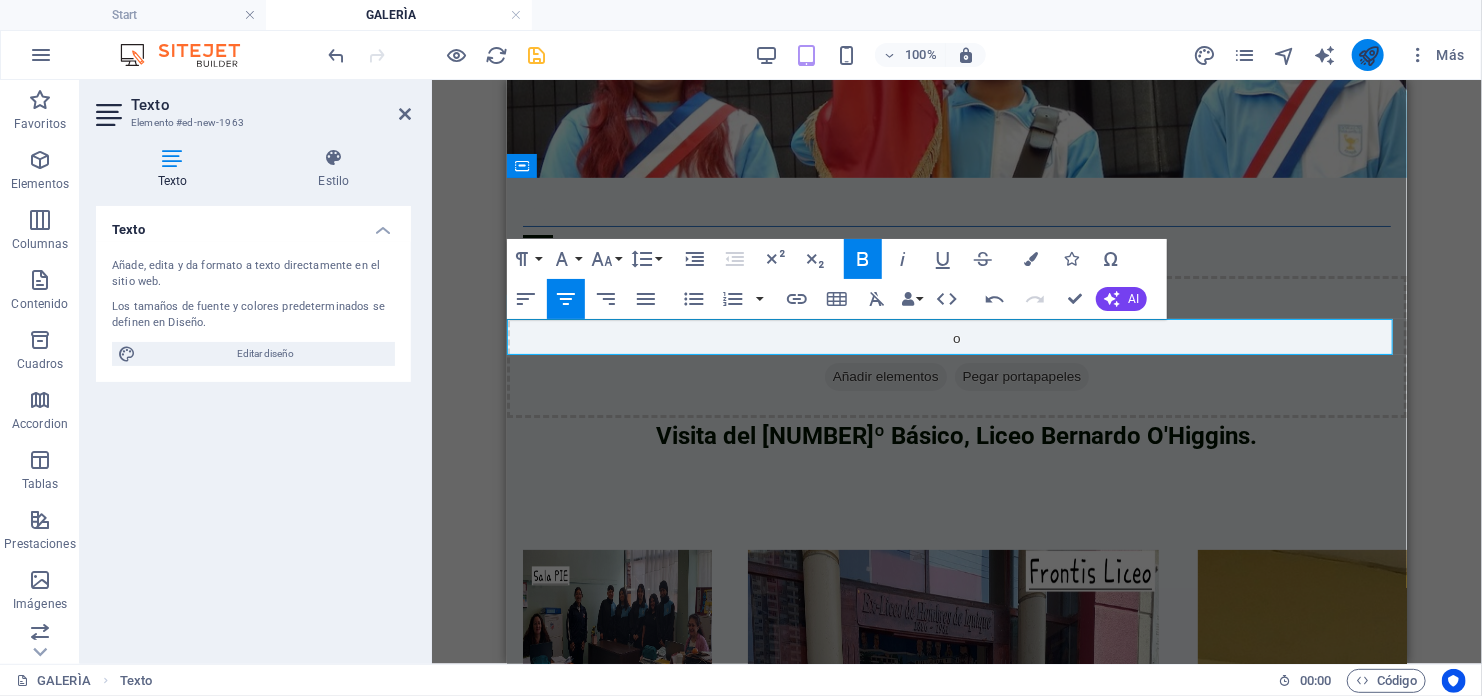 click at bounding box center [1368, 55] 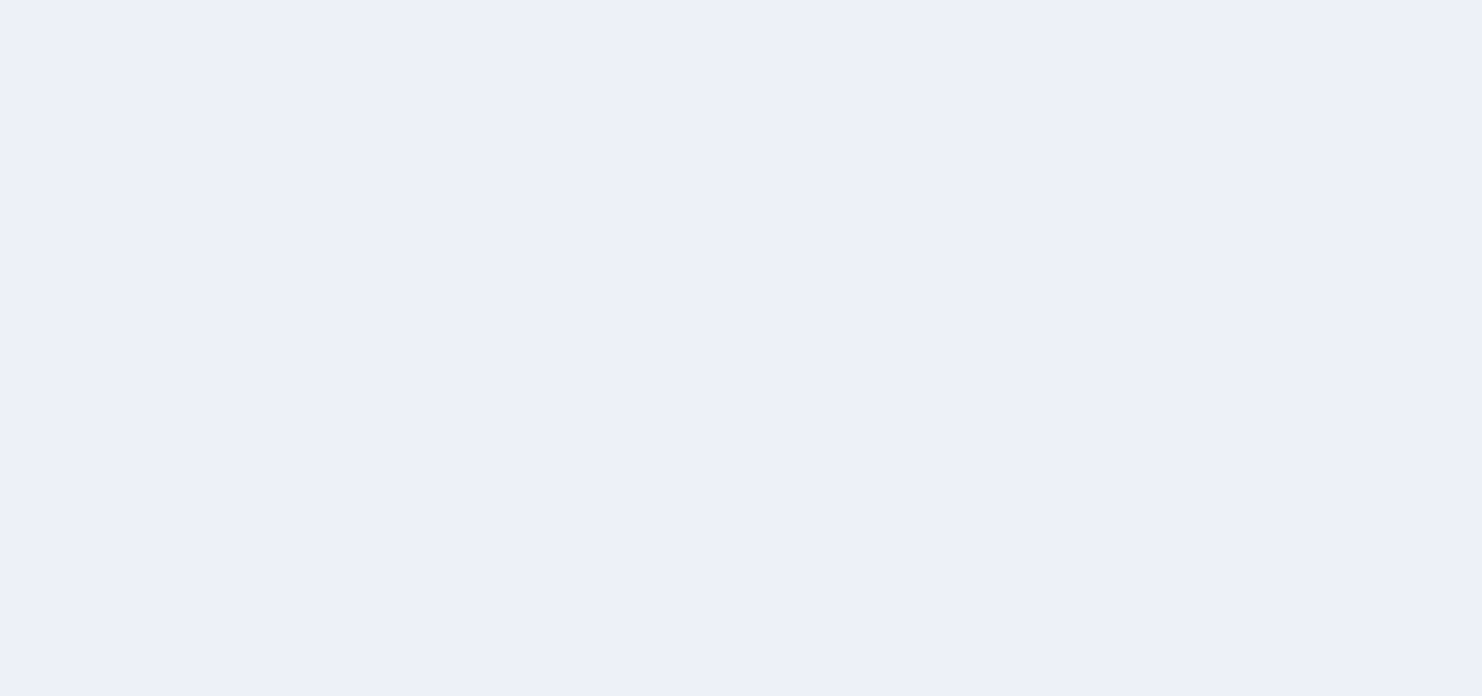scroll, scrollTop: 0, scrollLeft: 0, axis: both 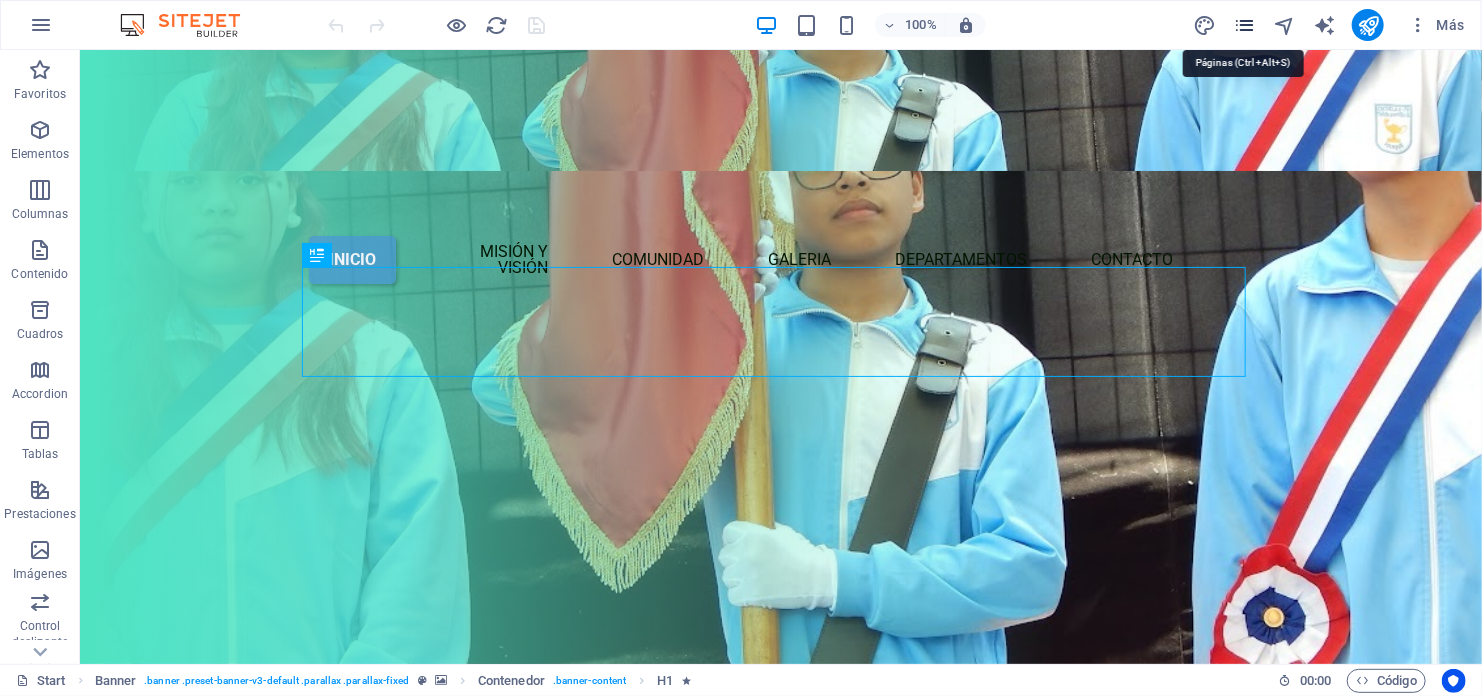 click at bounding box center (1244, 25) 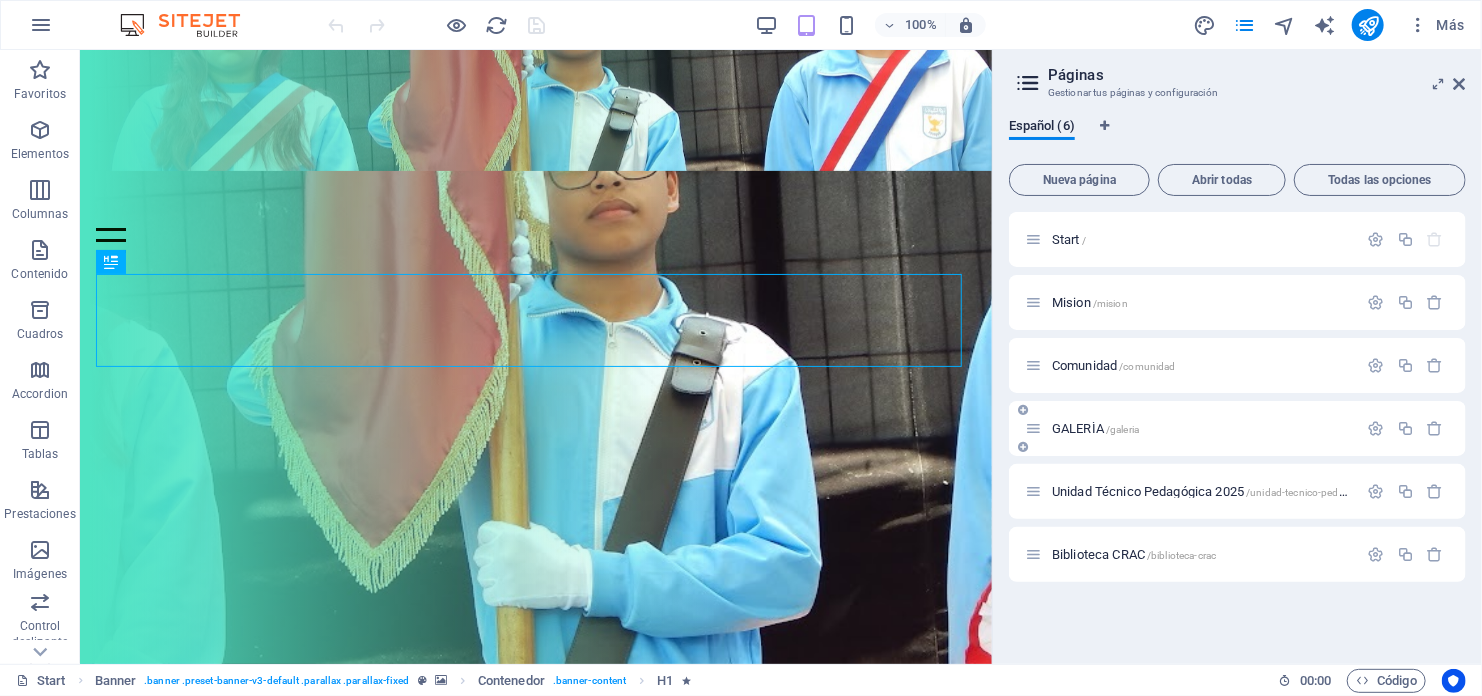 click on "GALERÌA /[PAGE]" at bounding box center [1191, 428] 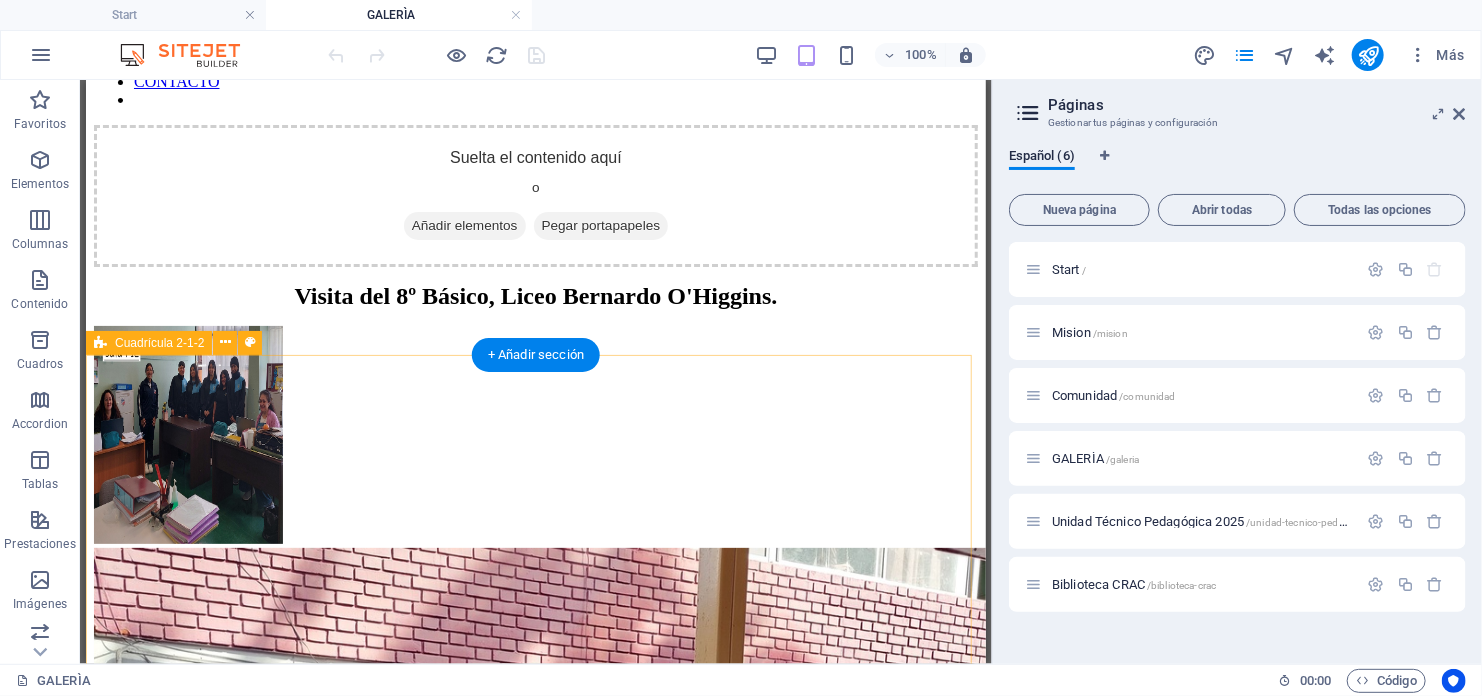 scroll, scrollTop: 0, scrollLeft: 0, axis: both 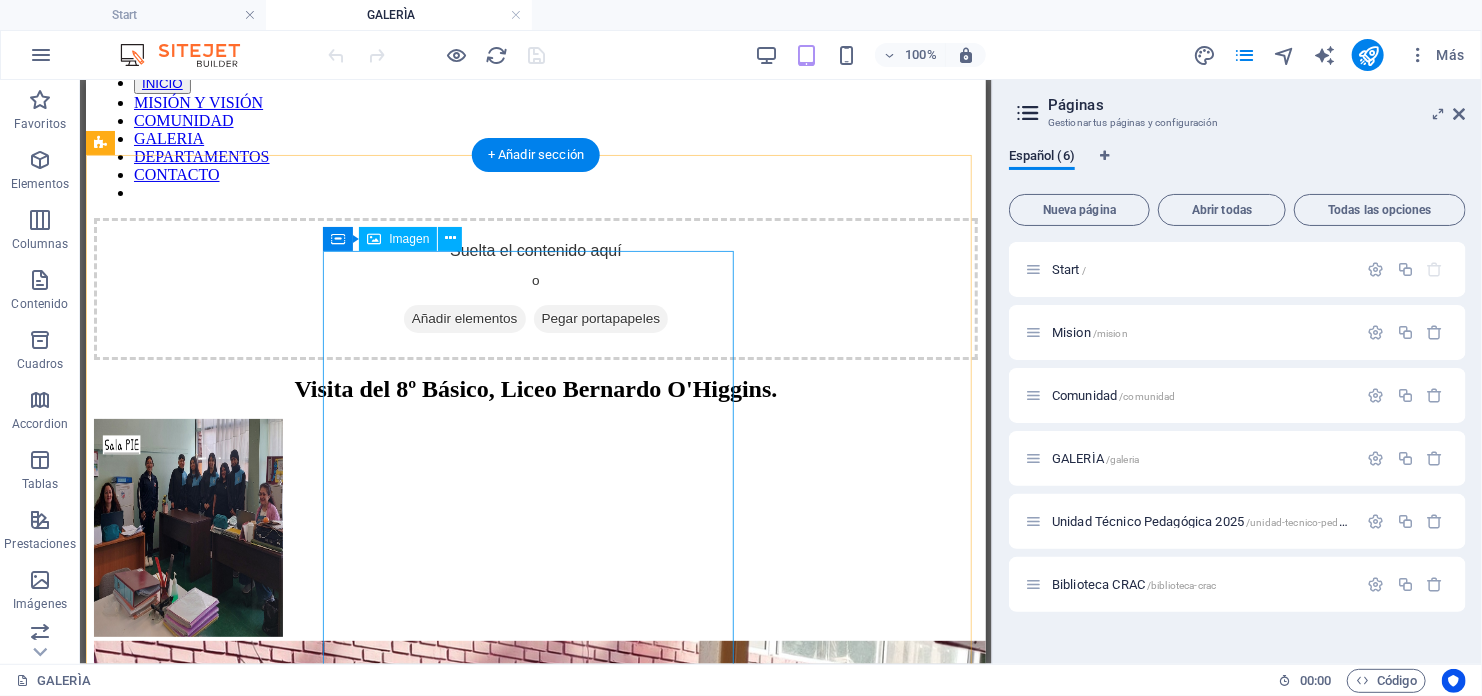 click at bounding box center (535, 1754) 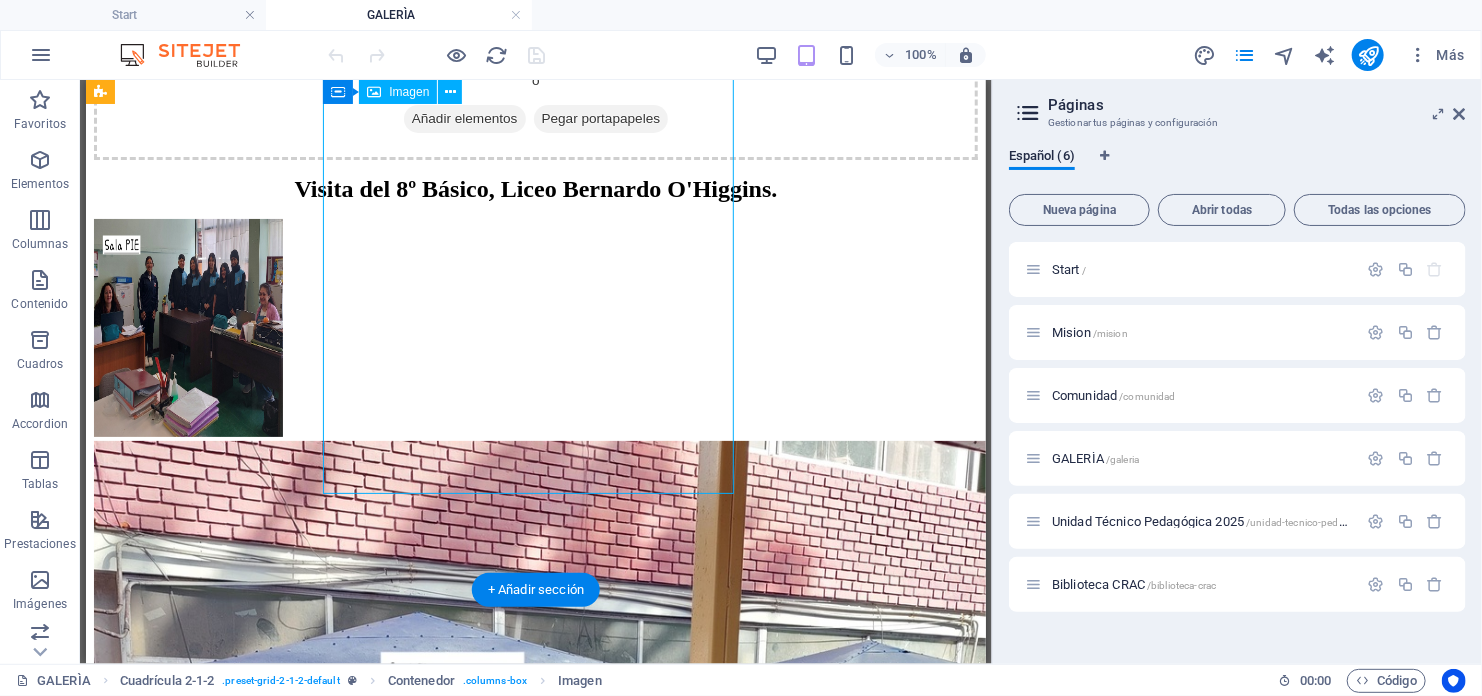 click at bounding box center (535, 1554) 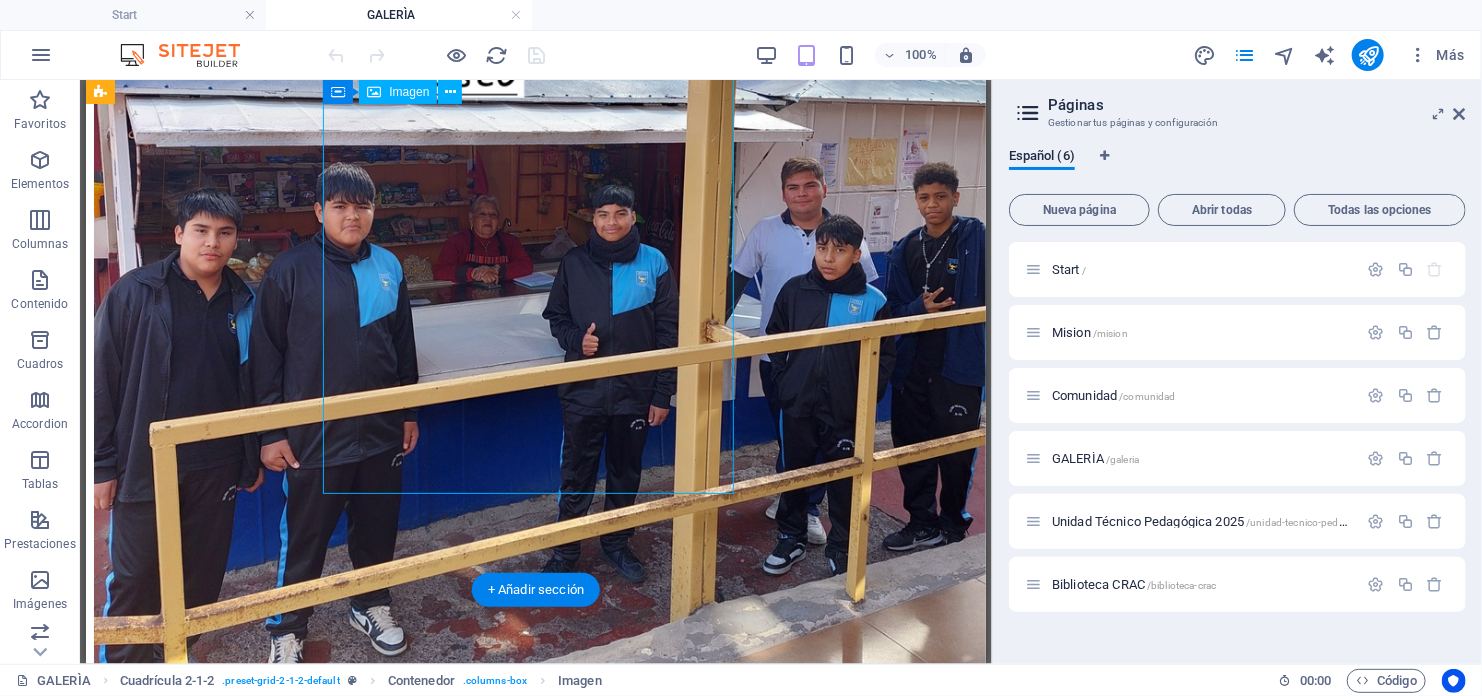 select on "px" 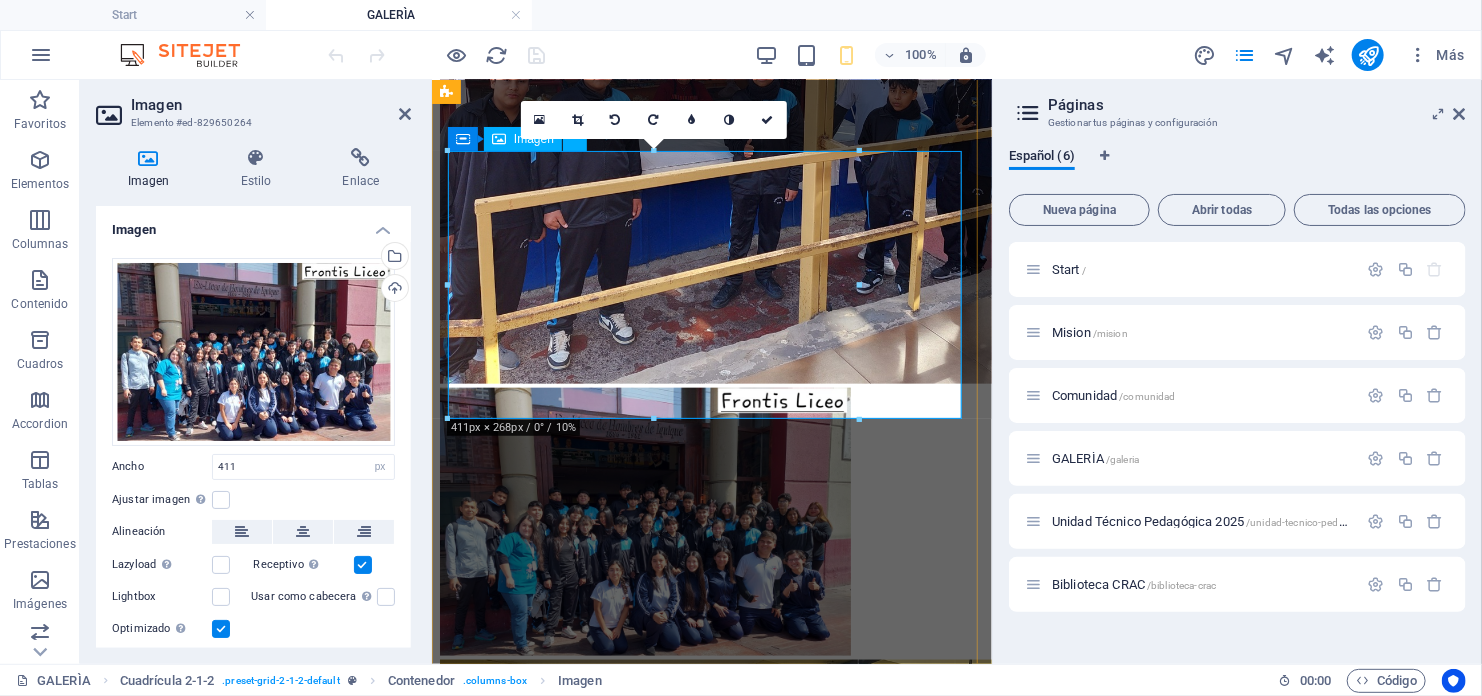 drag, startPoint x: 1293, startPoint y: 368, endPoint x: 946, endPoint y: 277, distance: 358.7339 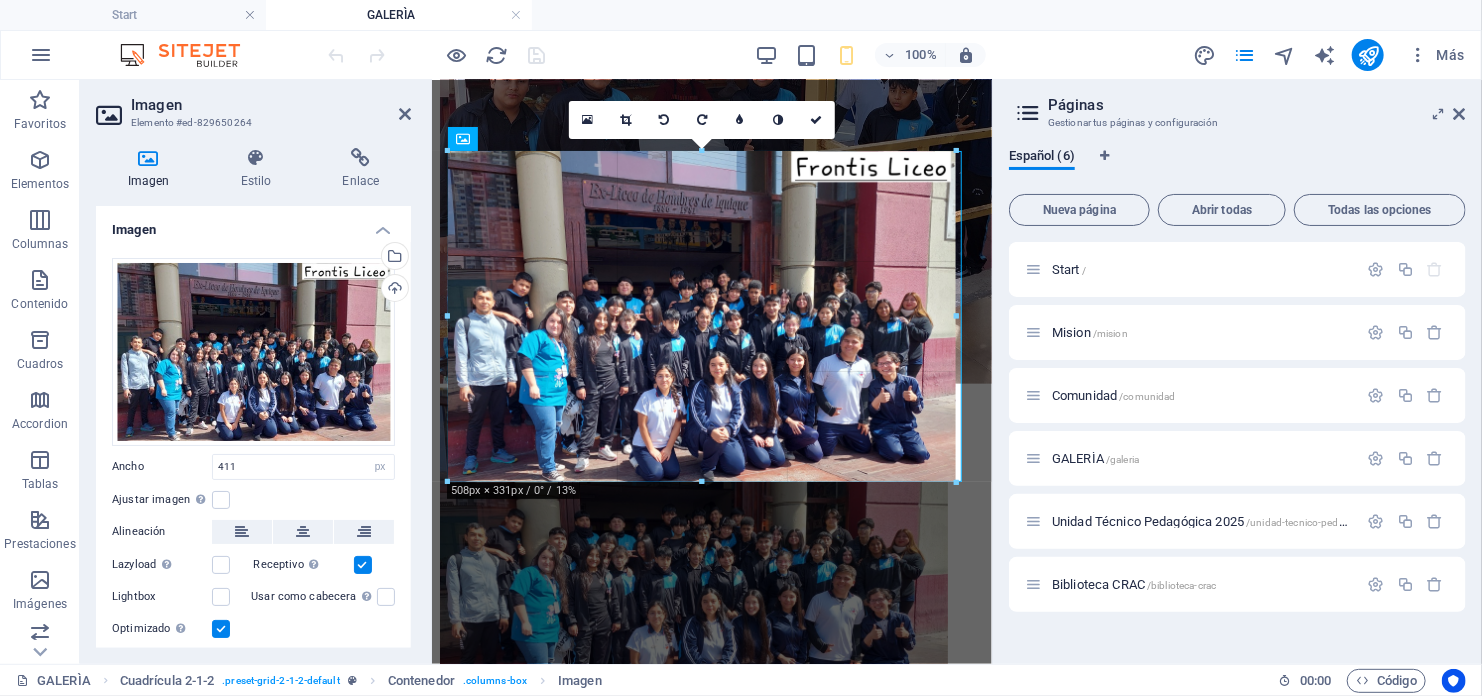 drag, startPoint x: 859, startPoint y: 284, endPoint x: 964, endPoint y: 281, distance: 105.04285 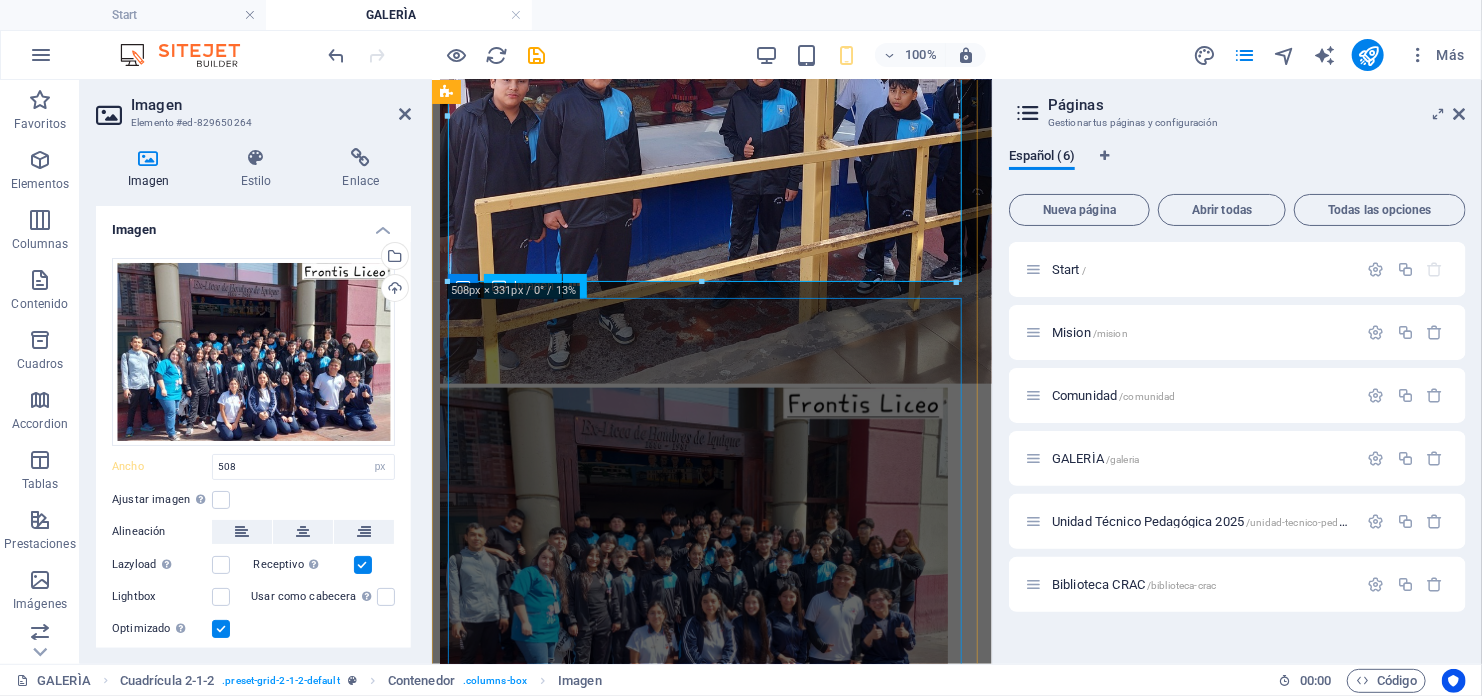 scroll, scrollTop: 1409, scrollLeft: 0, axis: vertical 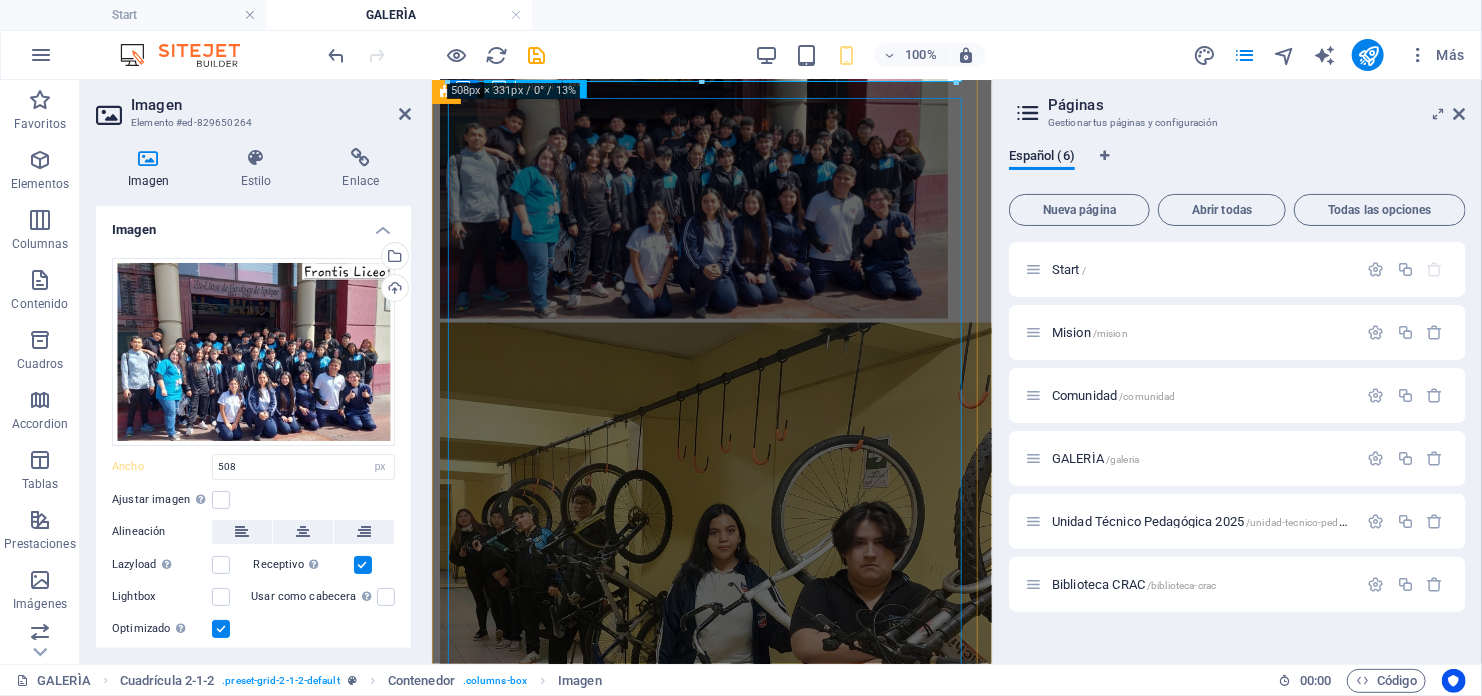 click at bounding box center [711, 650] 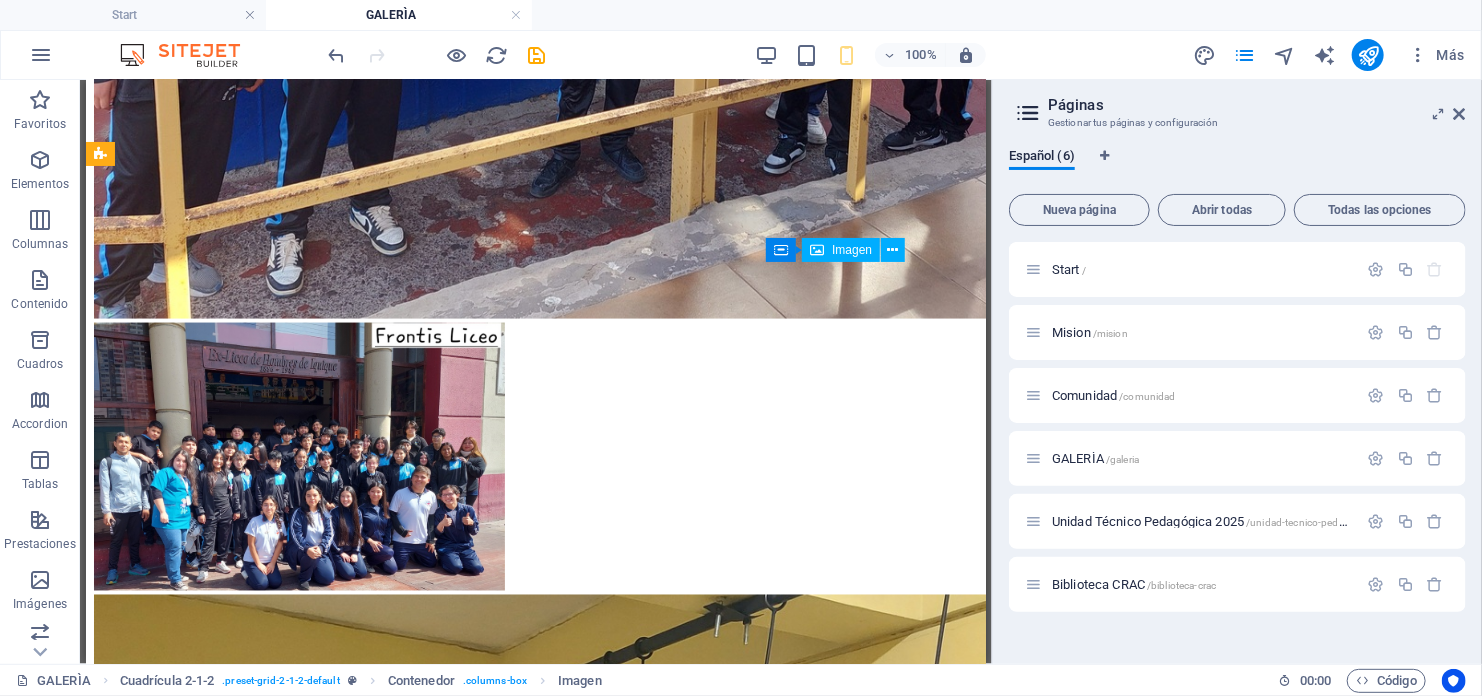 scroll, scrollTop: 188, scrollLeft: 0, axis: vertical 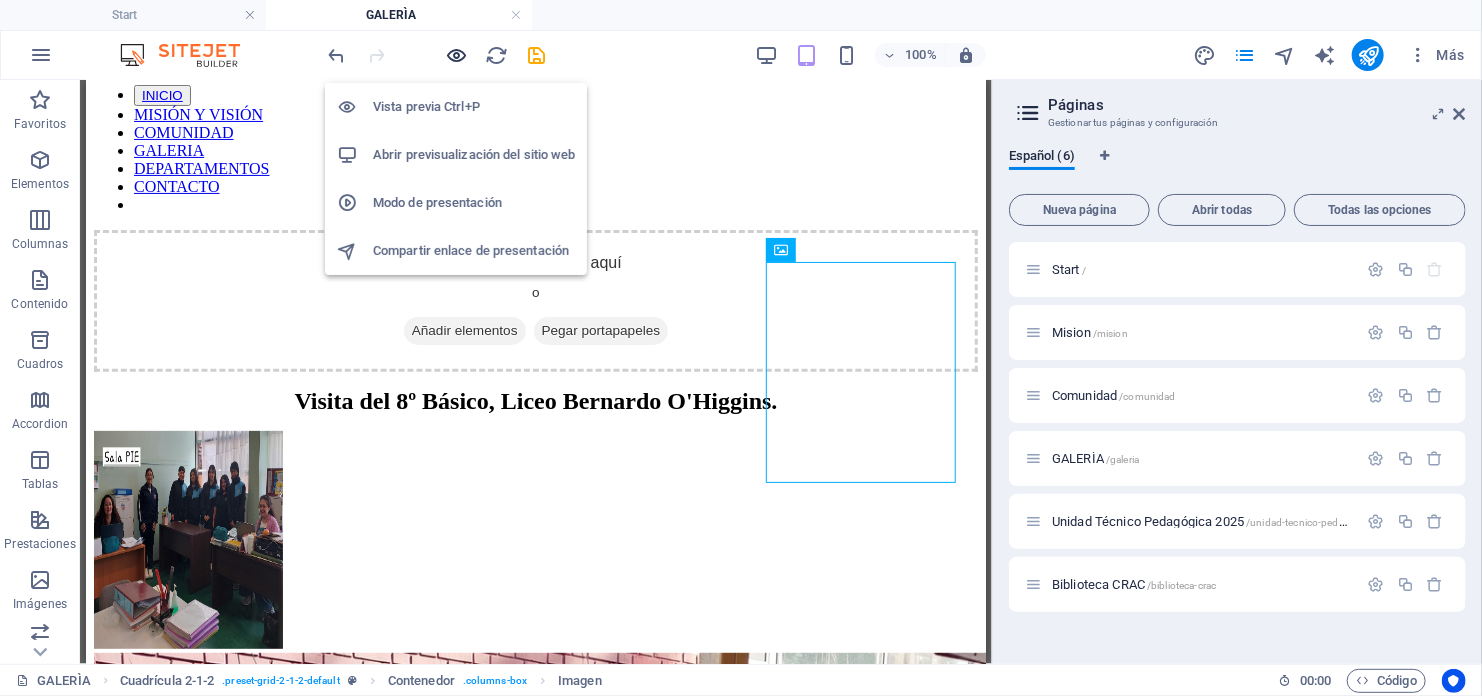 click at bounding box center (457, 55) 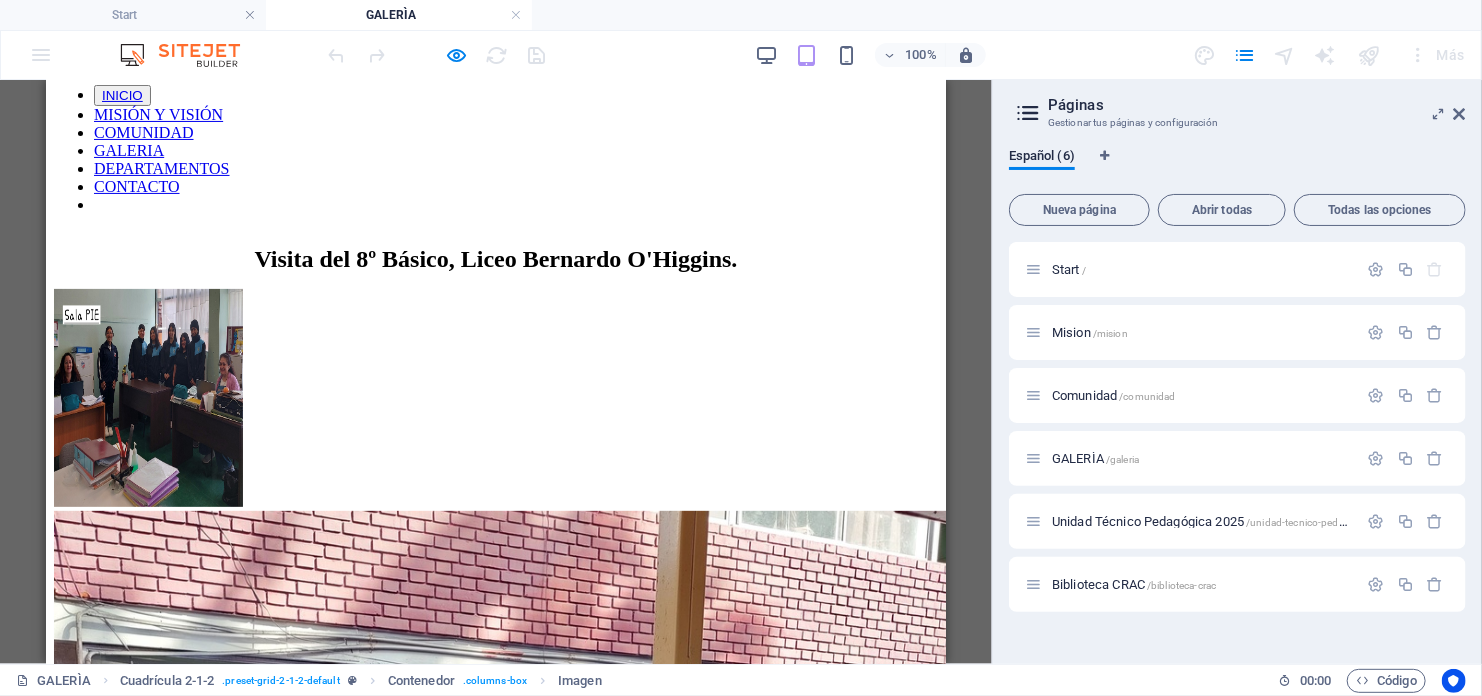 click at bounding box center [495, 1537] 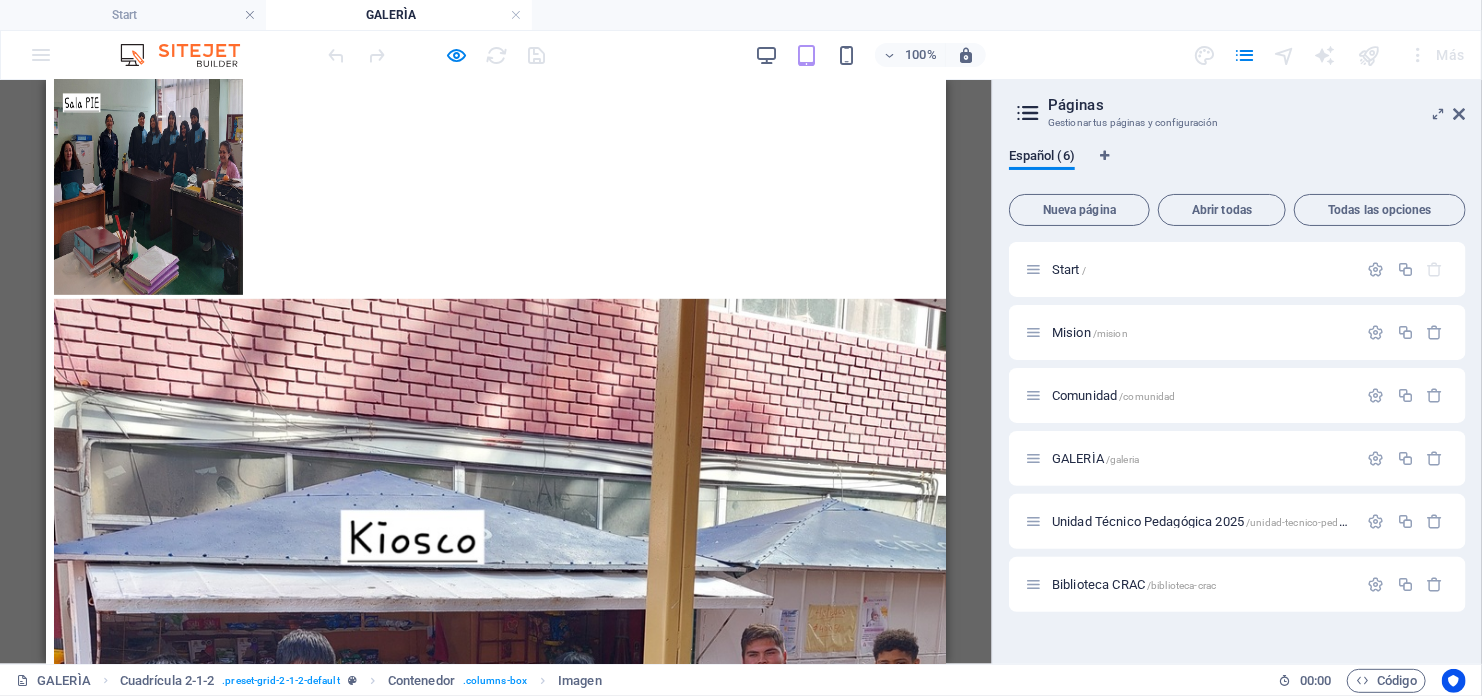 scroll, scrollTop: 100, scrollLeft: 0, axis: vertical 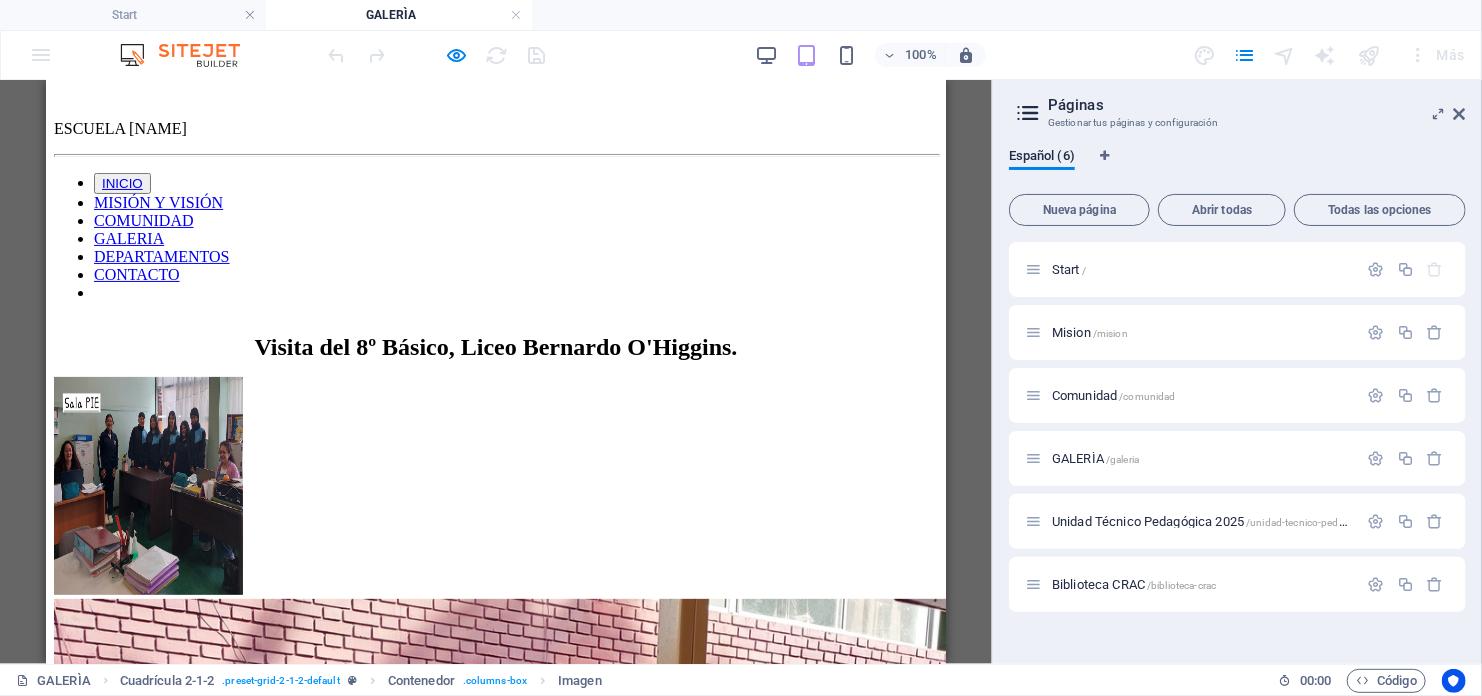 click at bounding box center [495, 1648] 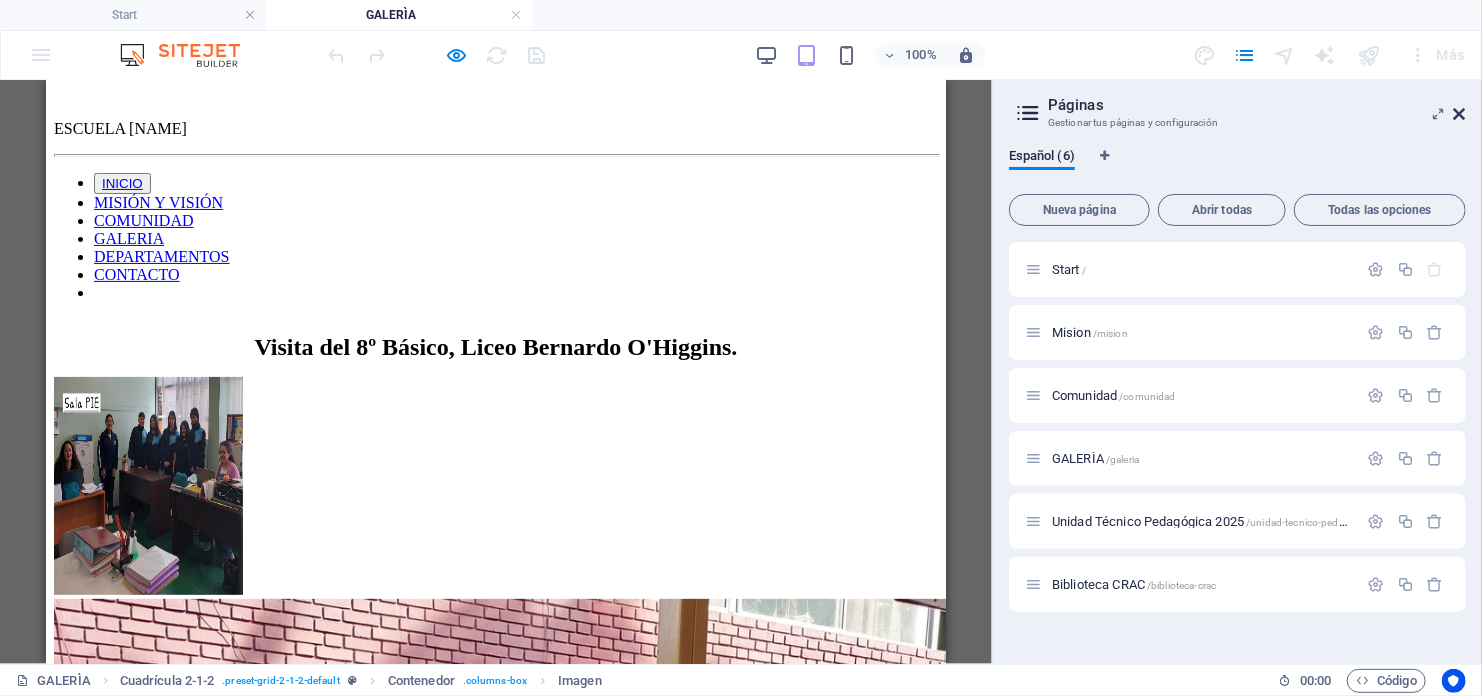 click at bounding box center [1460, 114] 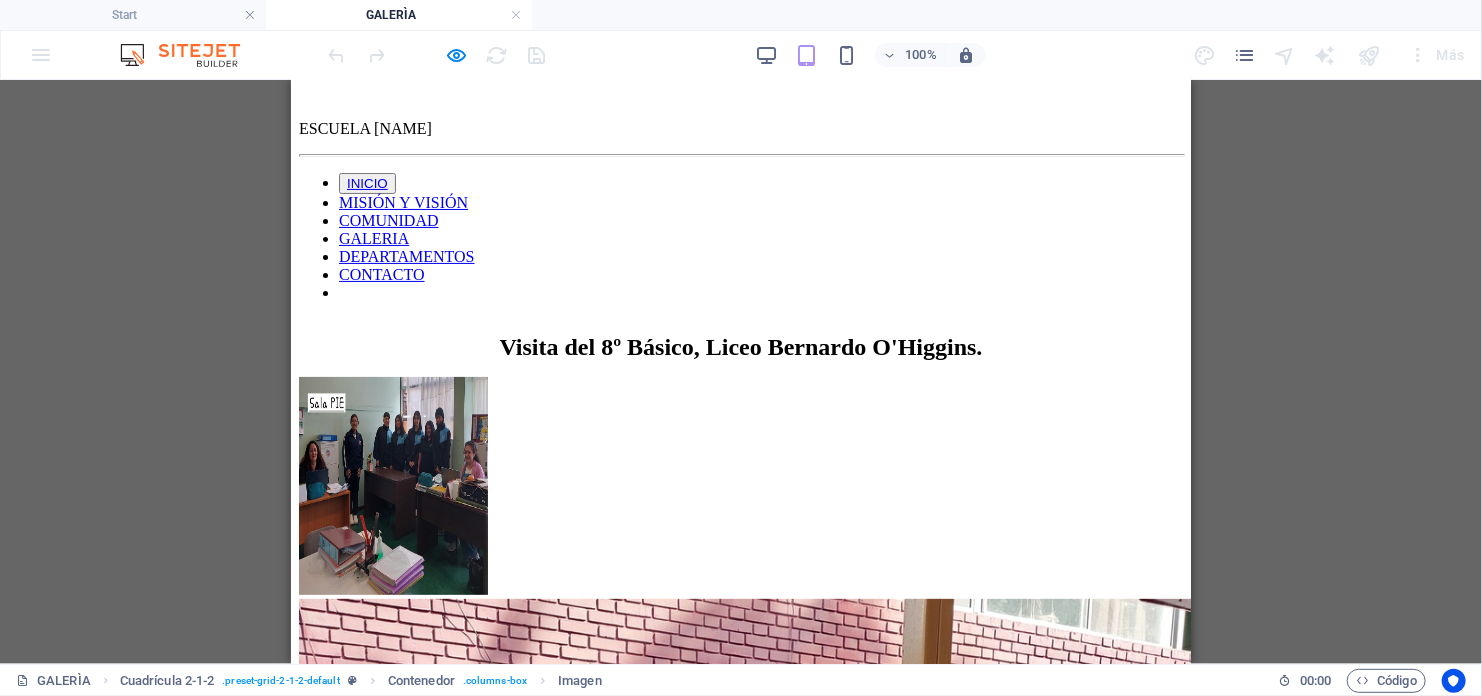 click at bounding box center (503, 1623) 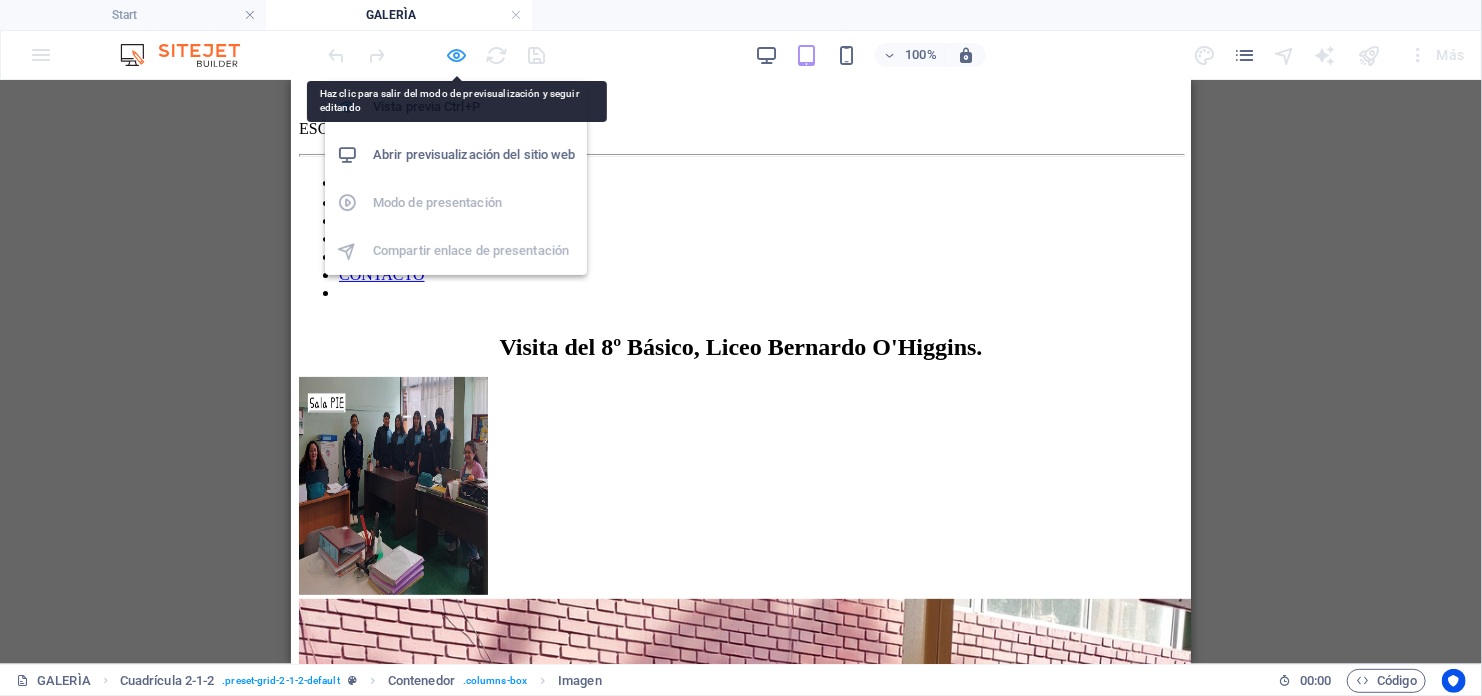 click at bounding box center (437, 55) 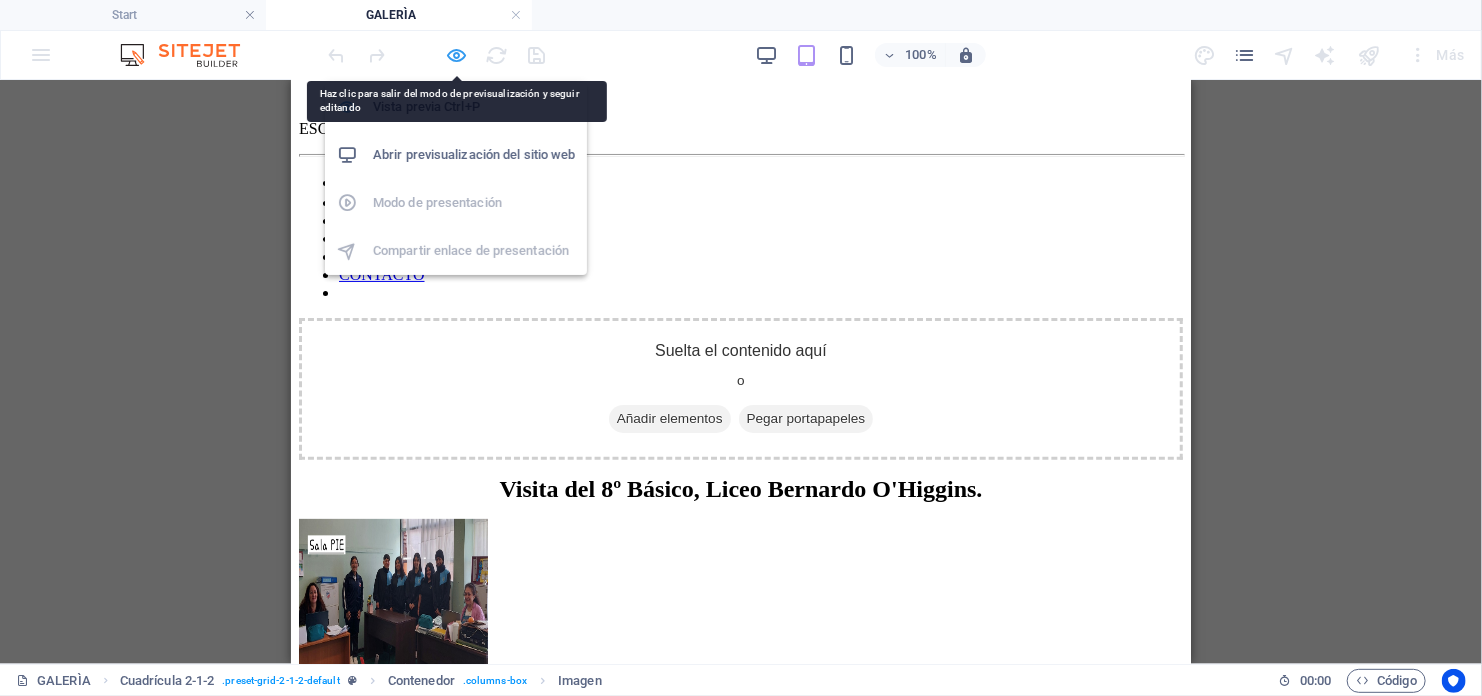 scroll, scrollTop: 240, scrollLeft: 0, axis: vertical 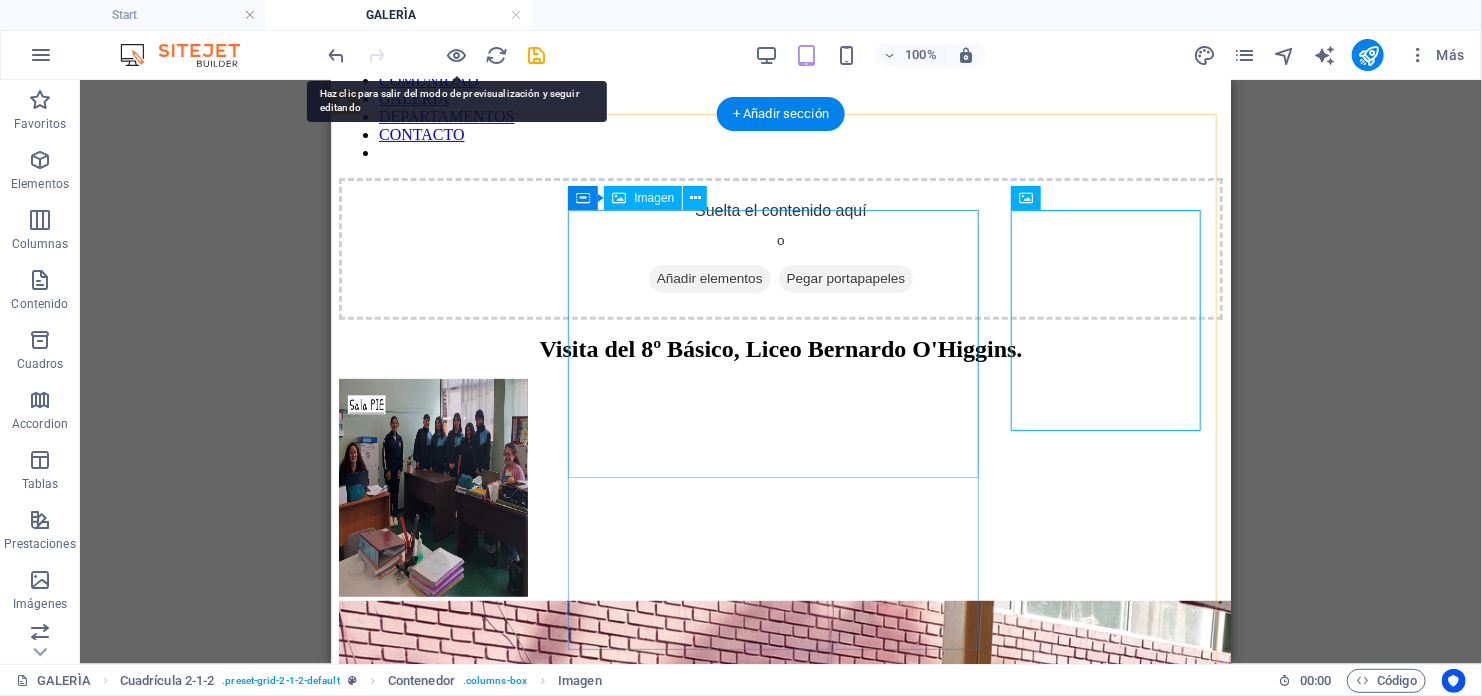 click at bounding box center (780, 1627) 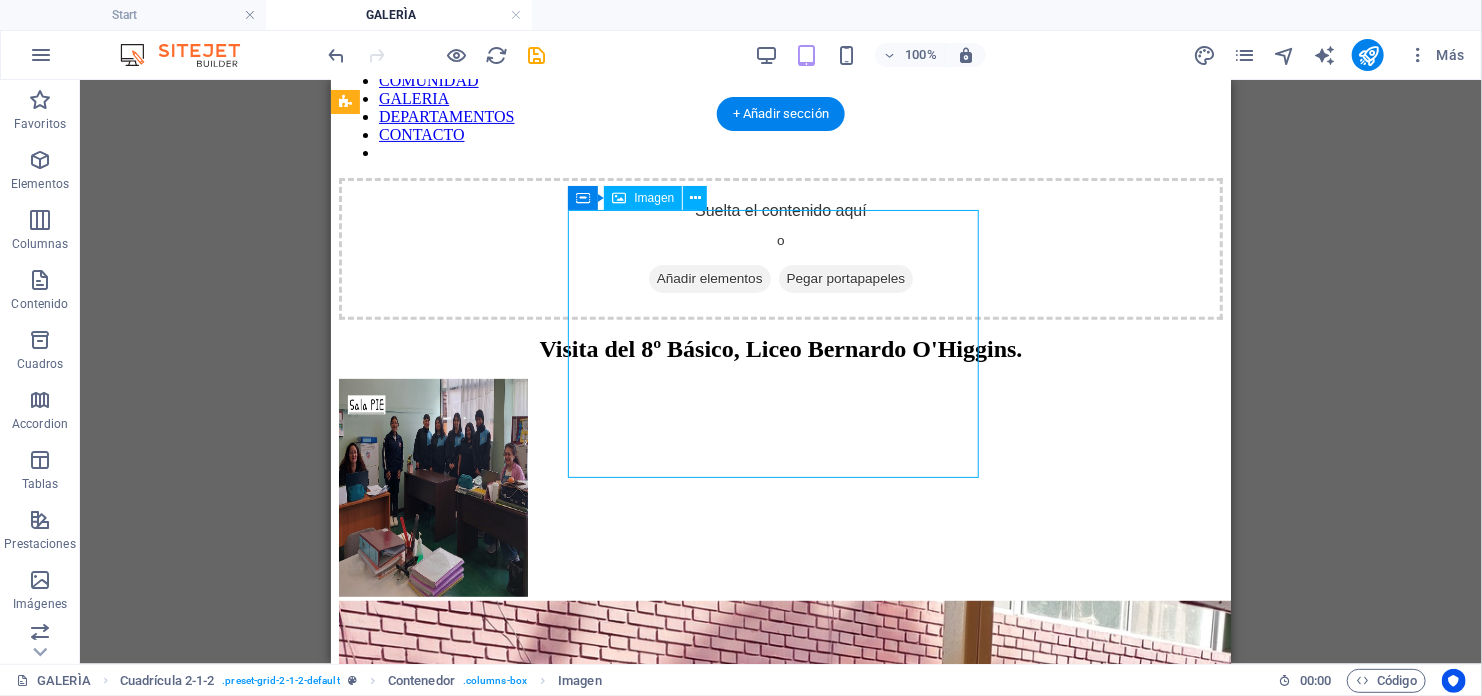 click at bounding box center (780, 1627) 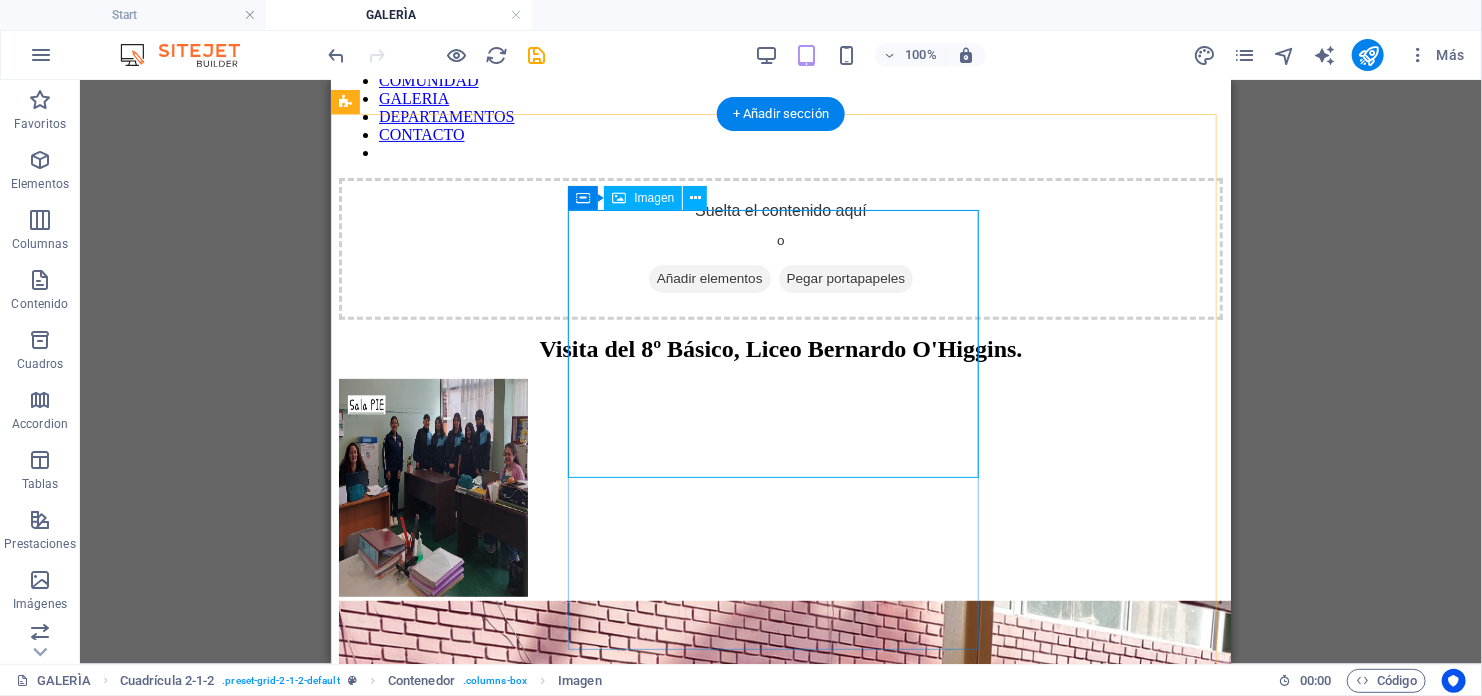 click at bounding box center (780, 1627) 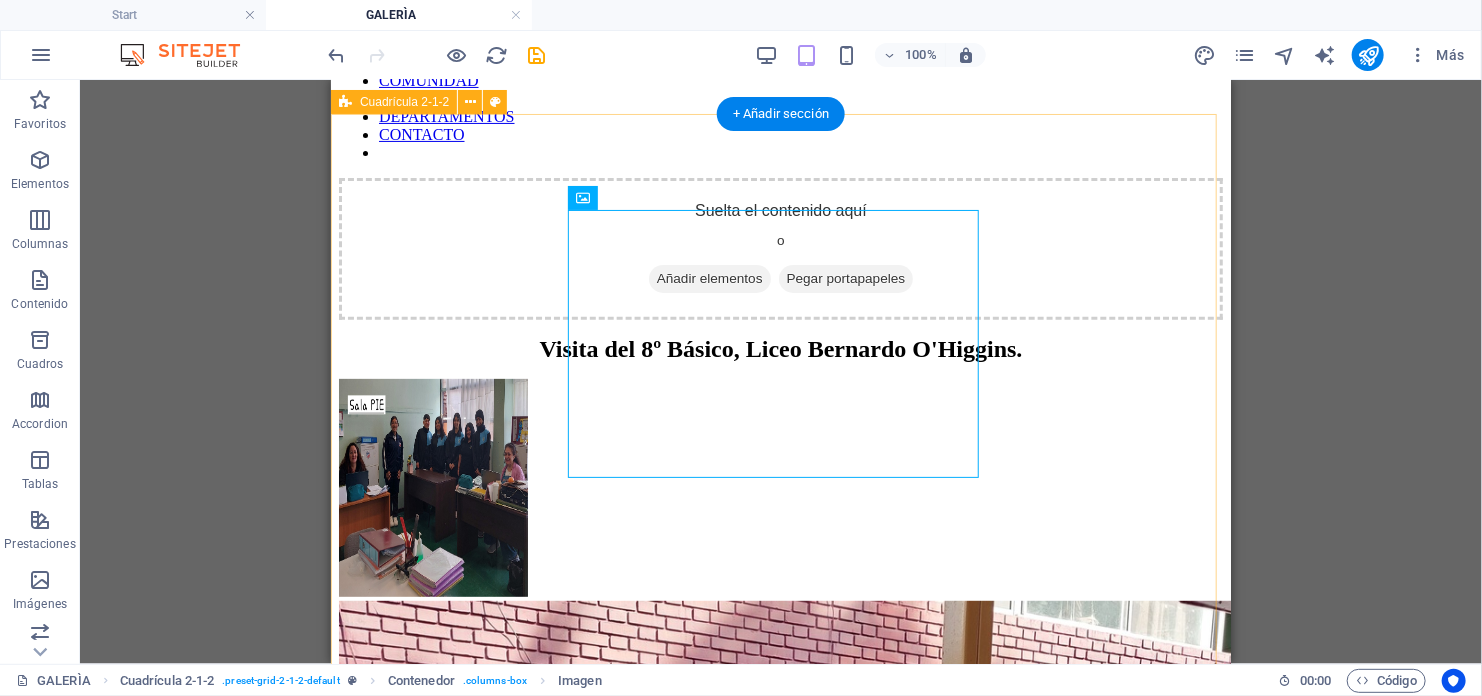 click at bounding box center [780, 1650] 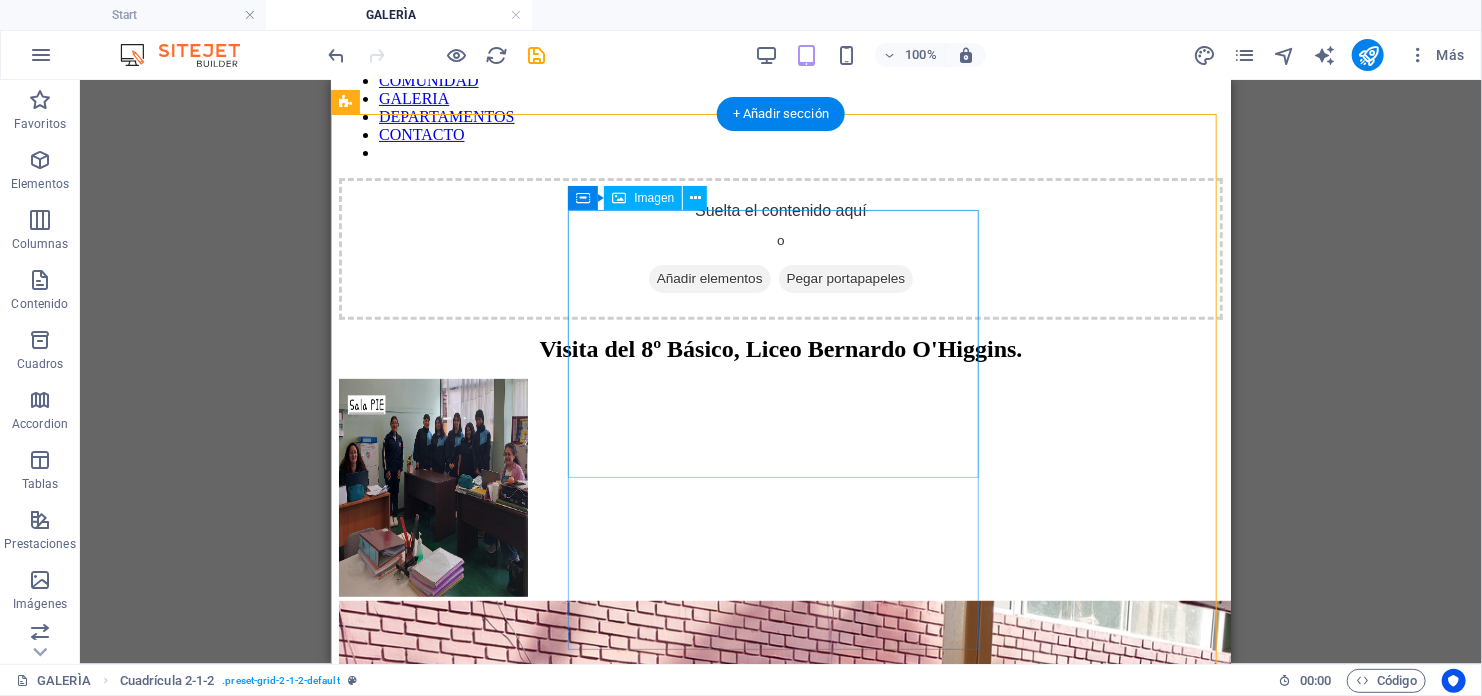 scroll, scrollTop: 0, scrollLeft: 0, axis: both 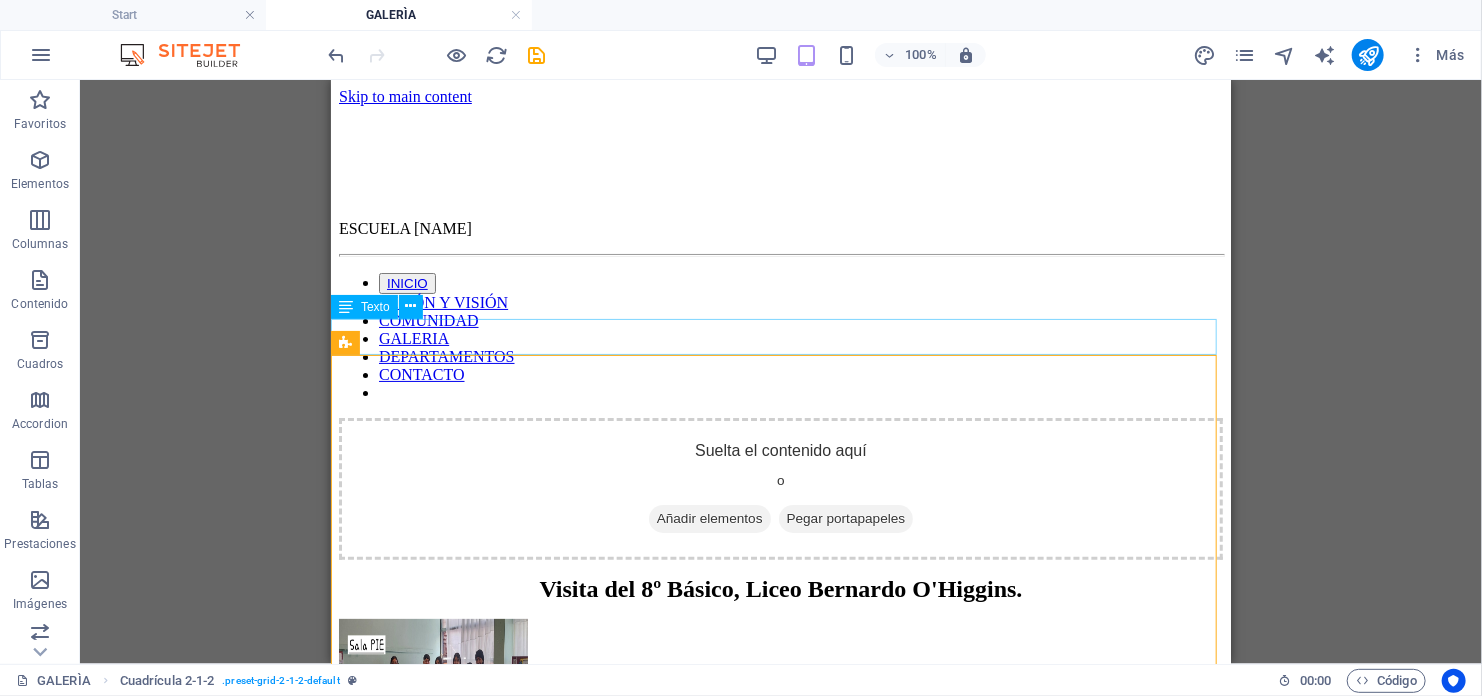 click on "Visita del [NUMBER]º Básico, Liceo Bernardo O'Higgins." at bounding box center [780, 588] 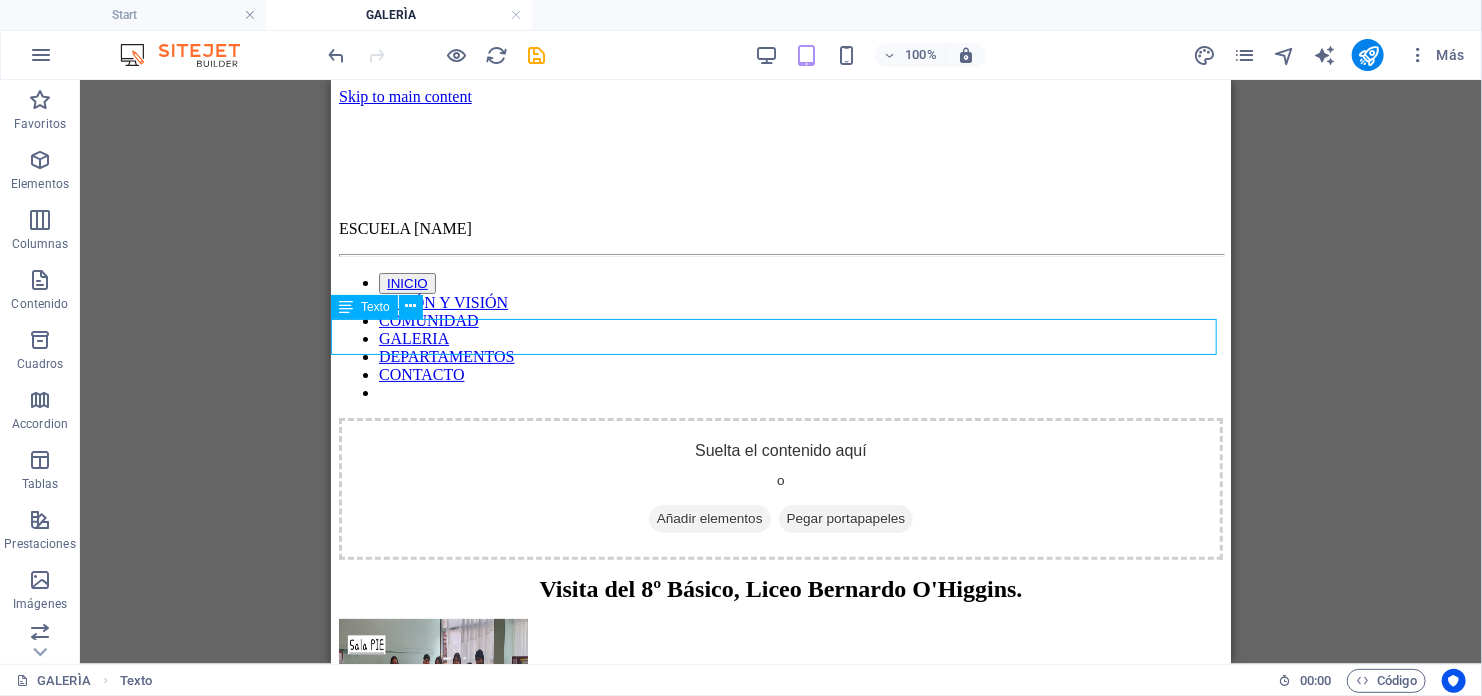 click on "Visita del [NUMBER]º Básico, Liceo Bernardo O'Higgins." at bounding box center [780, 588] 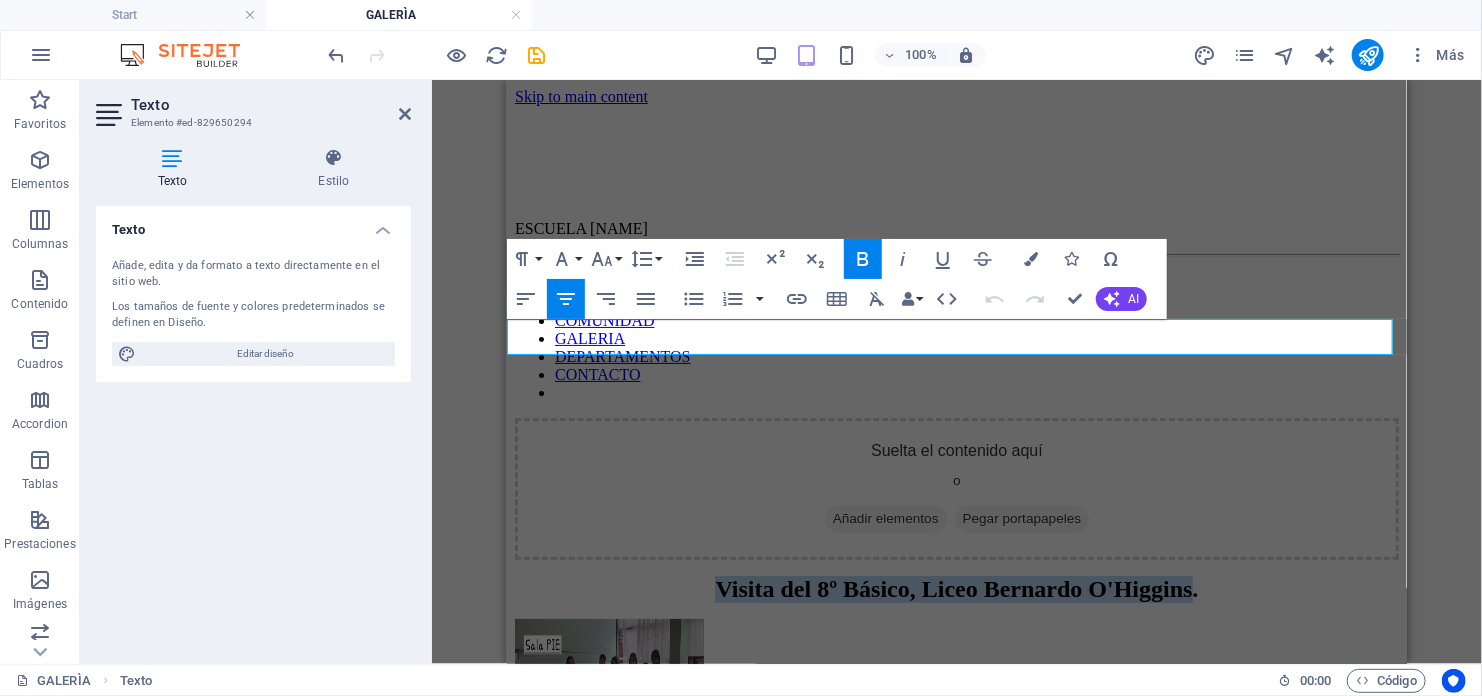 drag, startPoint x: 698, startPoint y: 338, endPoint x: 1188, endPoint y: 329, distance: 490.08264 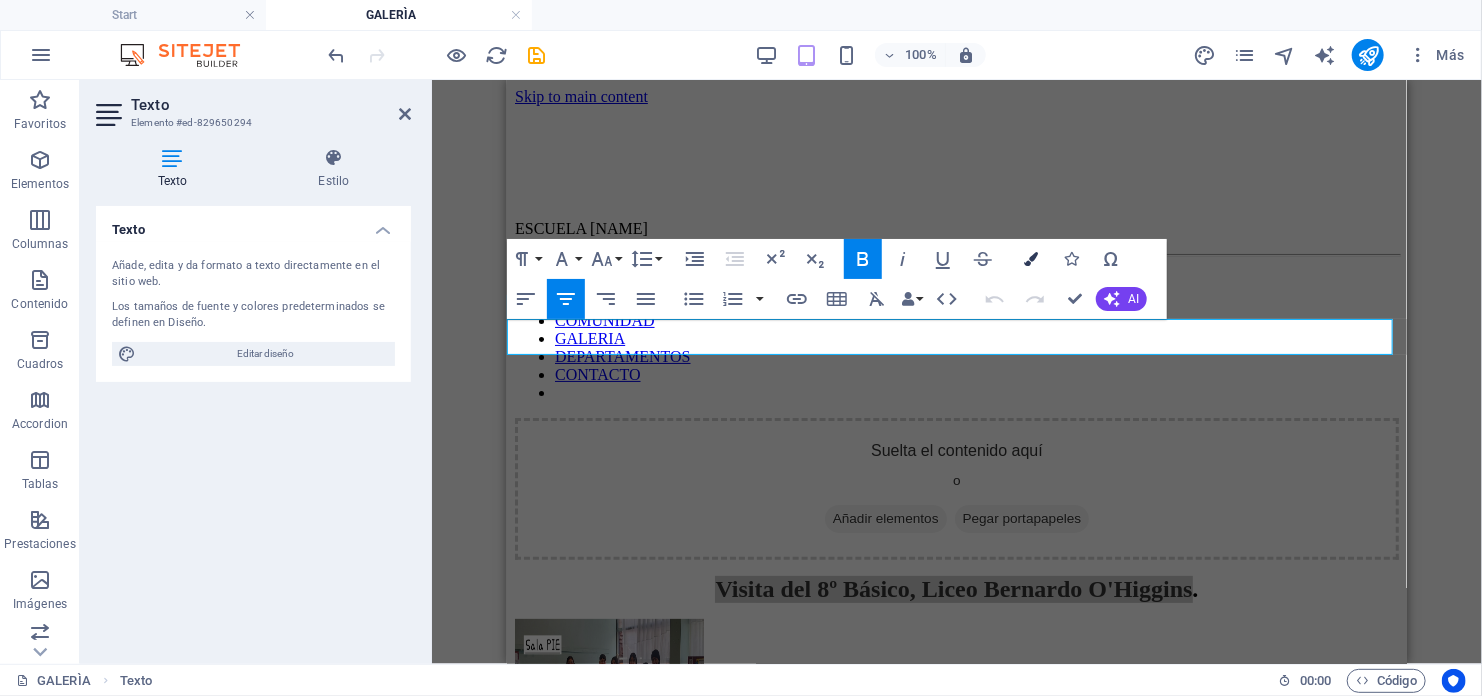 click at bounding box center [1031, 259] 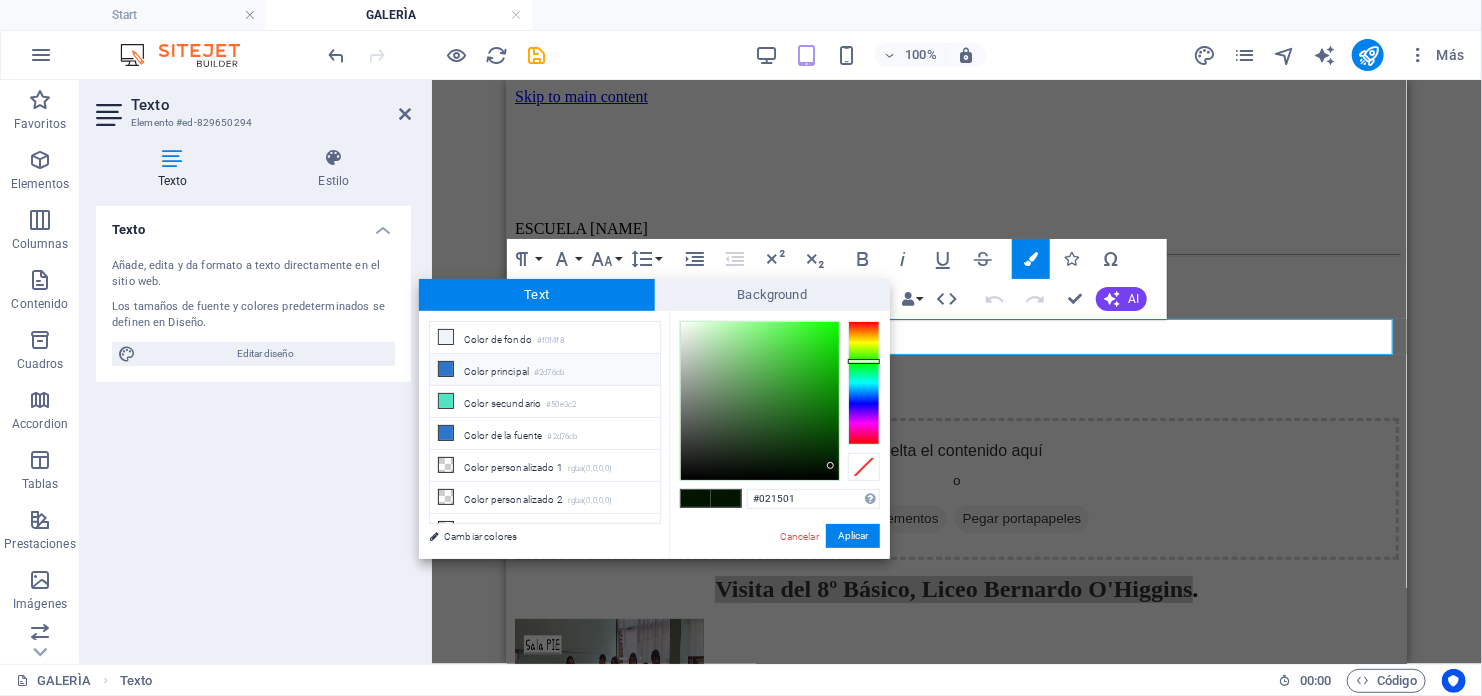 click on "[COLOR]" at bounding box center (549, 373) 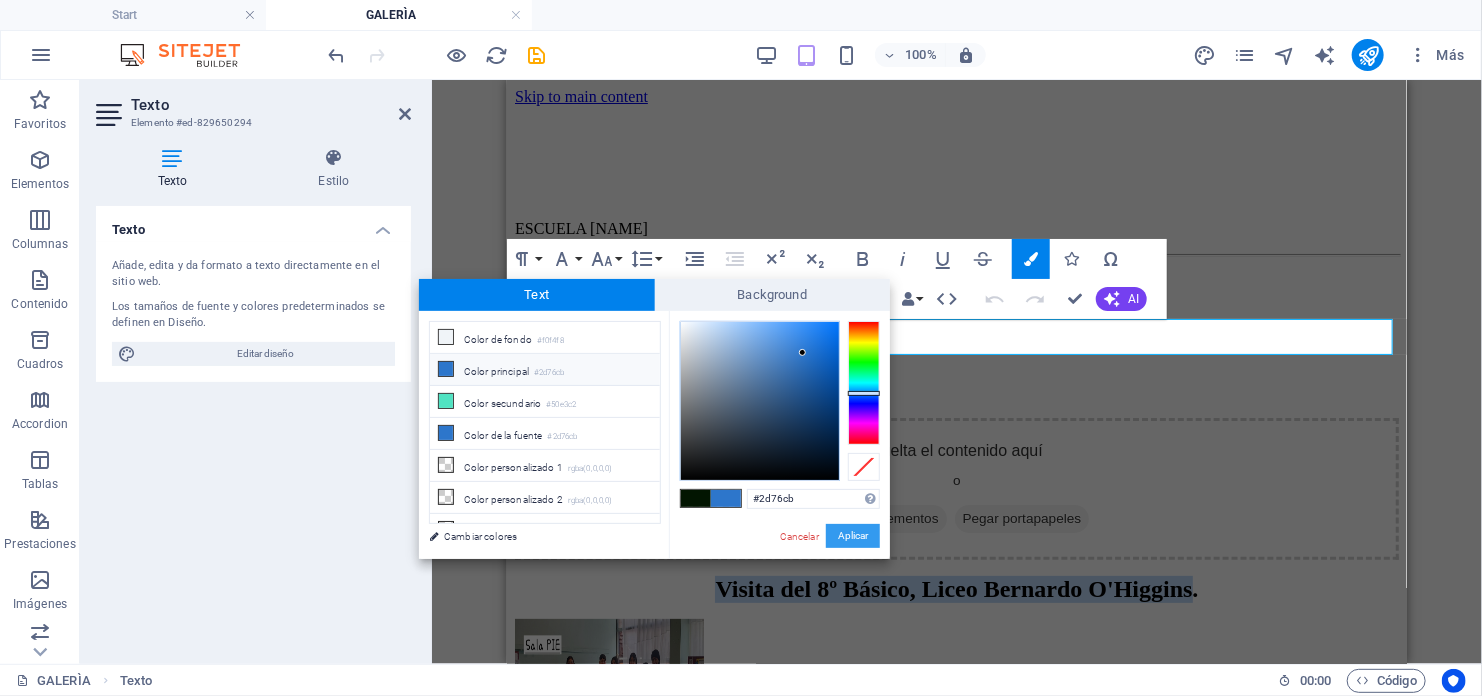 click on "Aplicar" at bounding box center (853, 536) 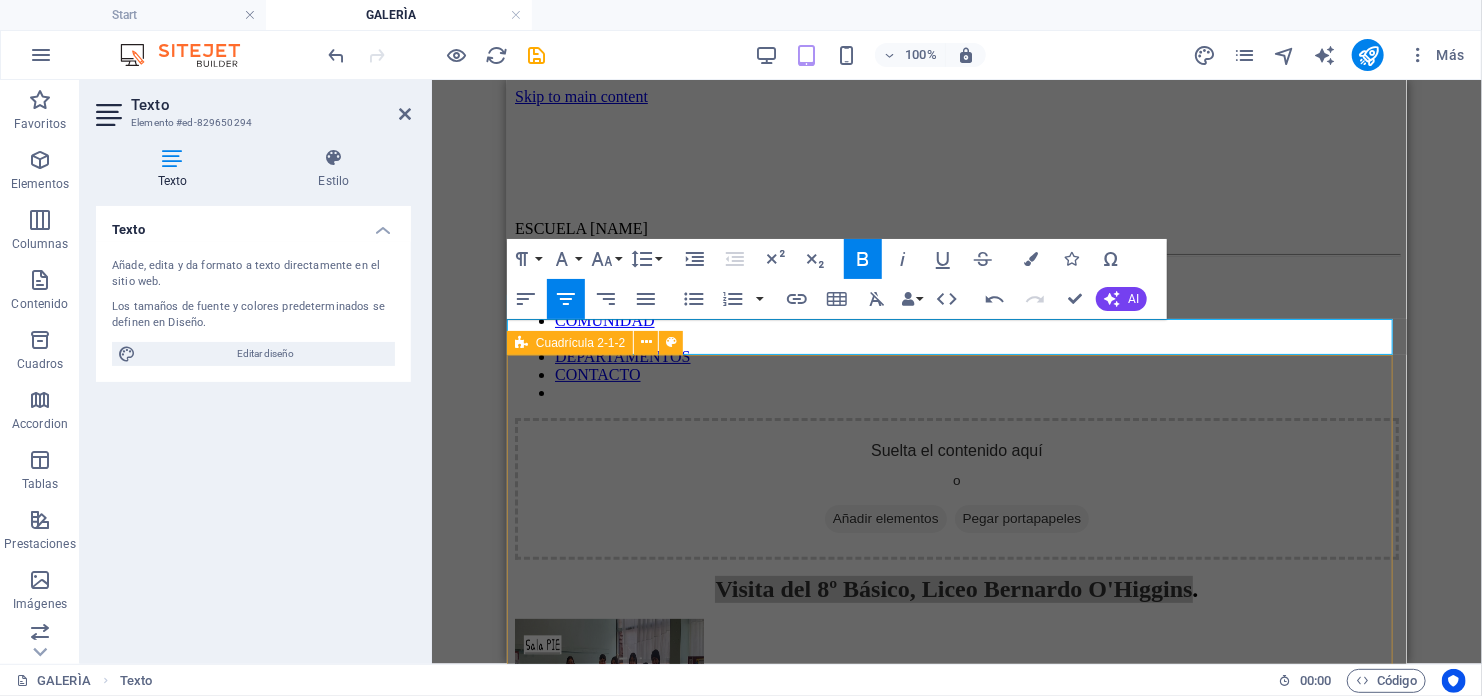 click on "Cuadrícula 2-1-2" at bounding box center [601, 343] 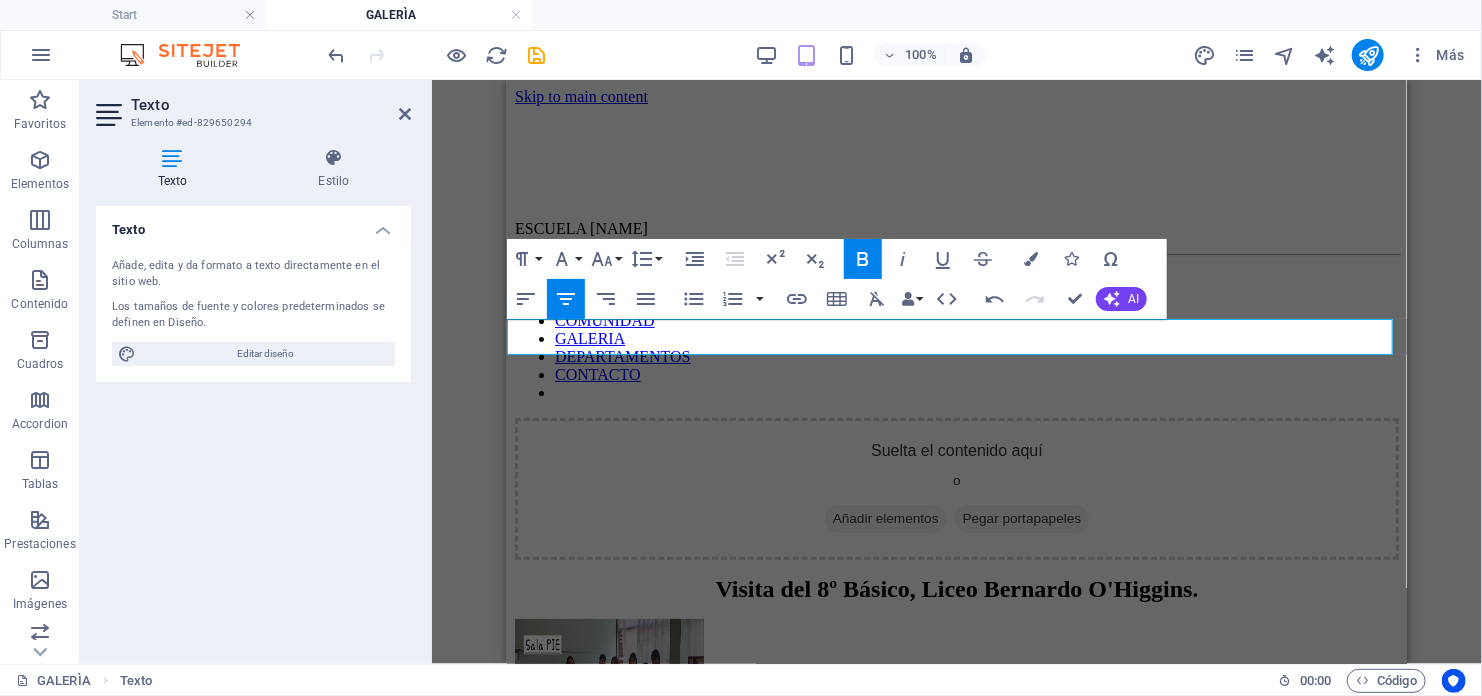 click on "Visita del 8º Básico, Liceo Bernardo O'Higgins ." at bounding box center [956, 588] 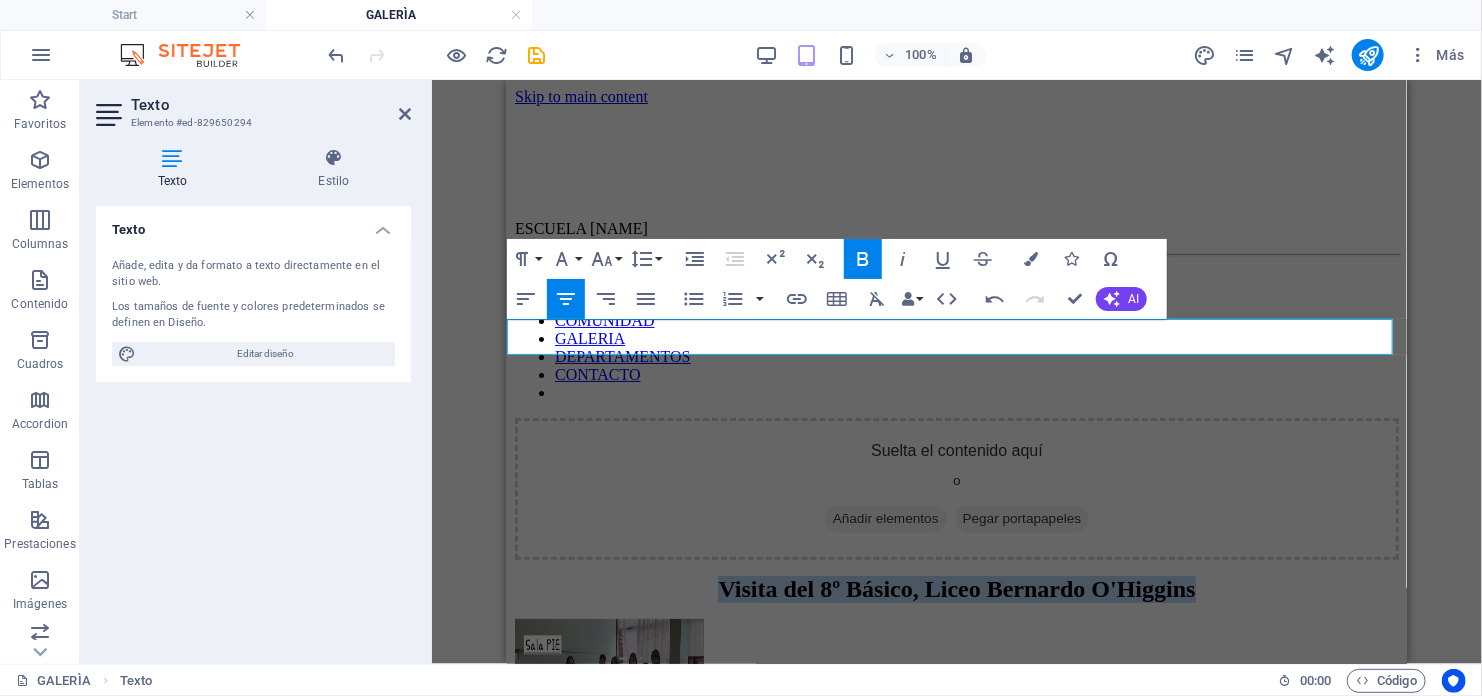 drag, startPoint x: 707, startPoint y: 337, endPoint x: 1205, endPoint y: 343, distance: 498.03613 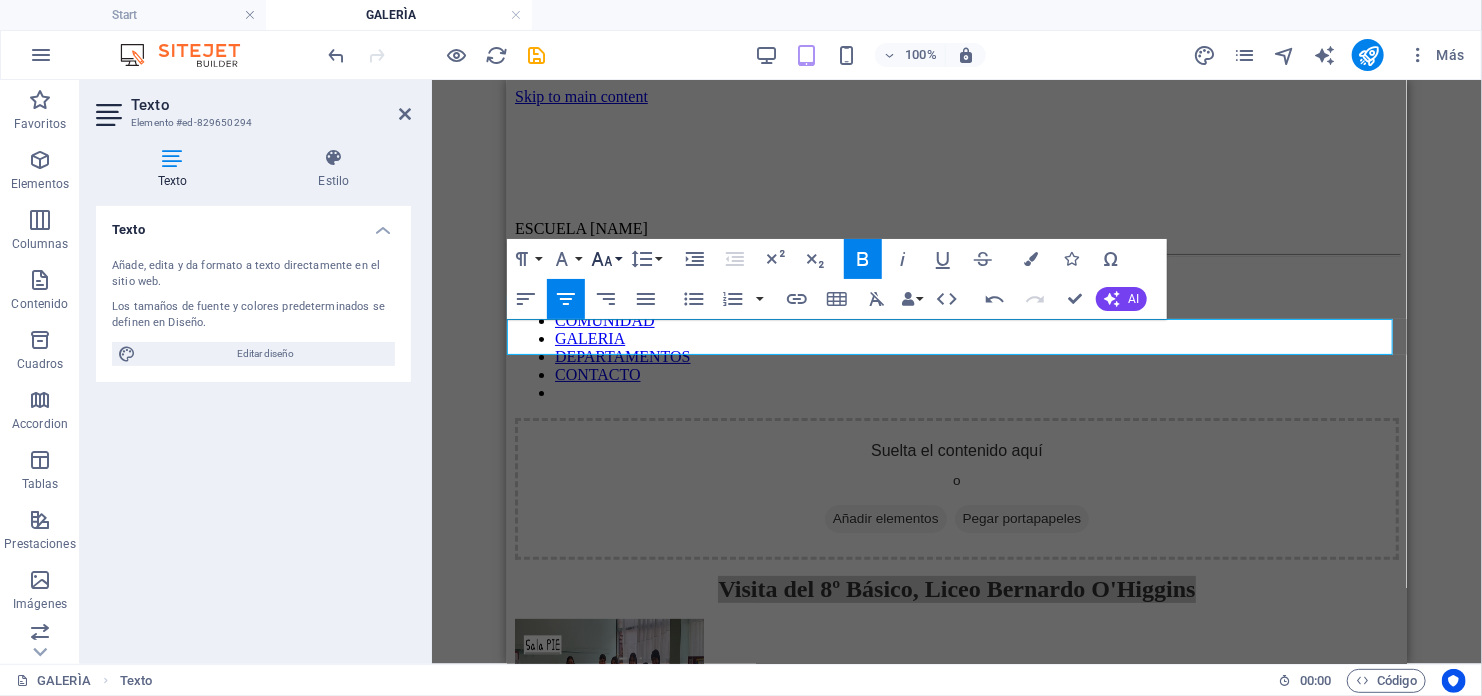 click on "Font Size" at bounding box center [606, 259] 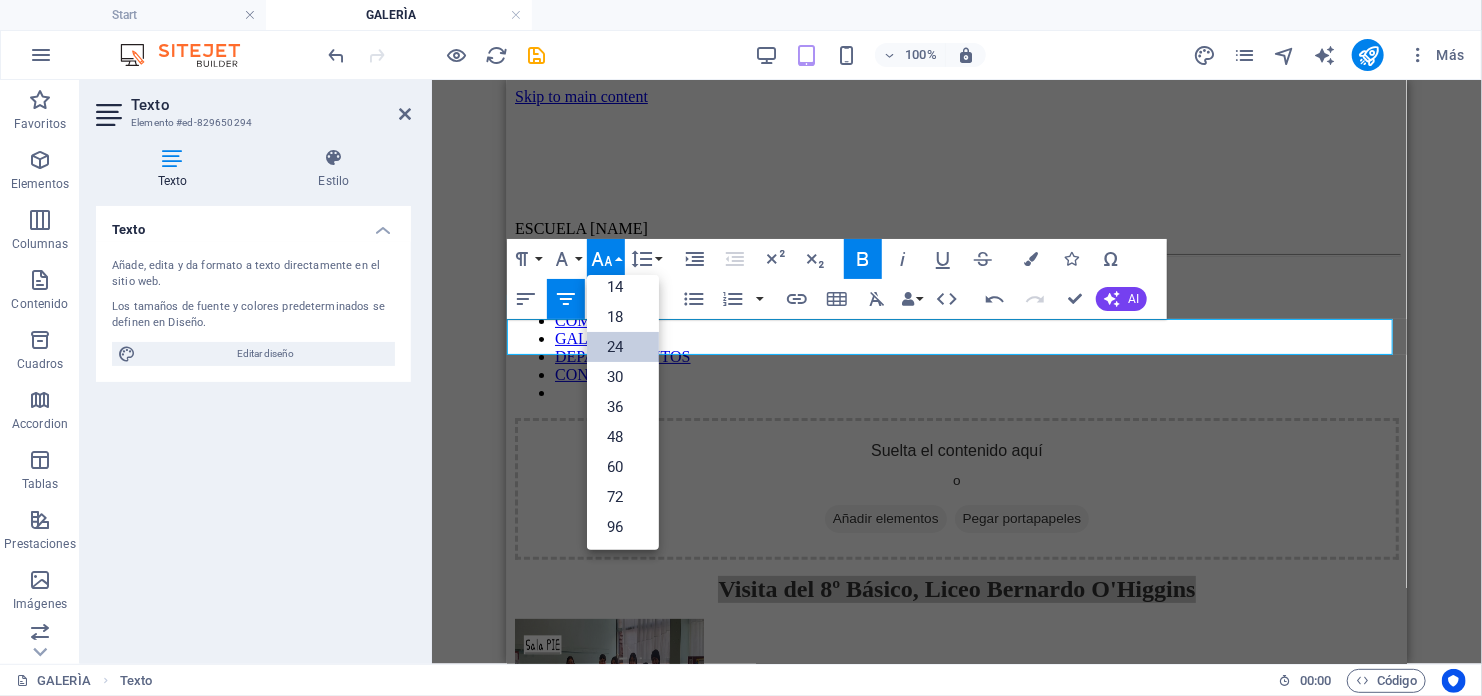 scroll, scrollTop: 160, scrollLeft: 0, axis: vertical 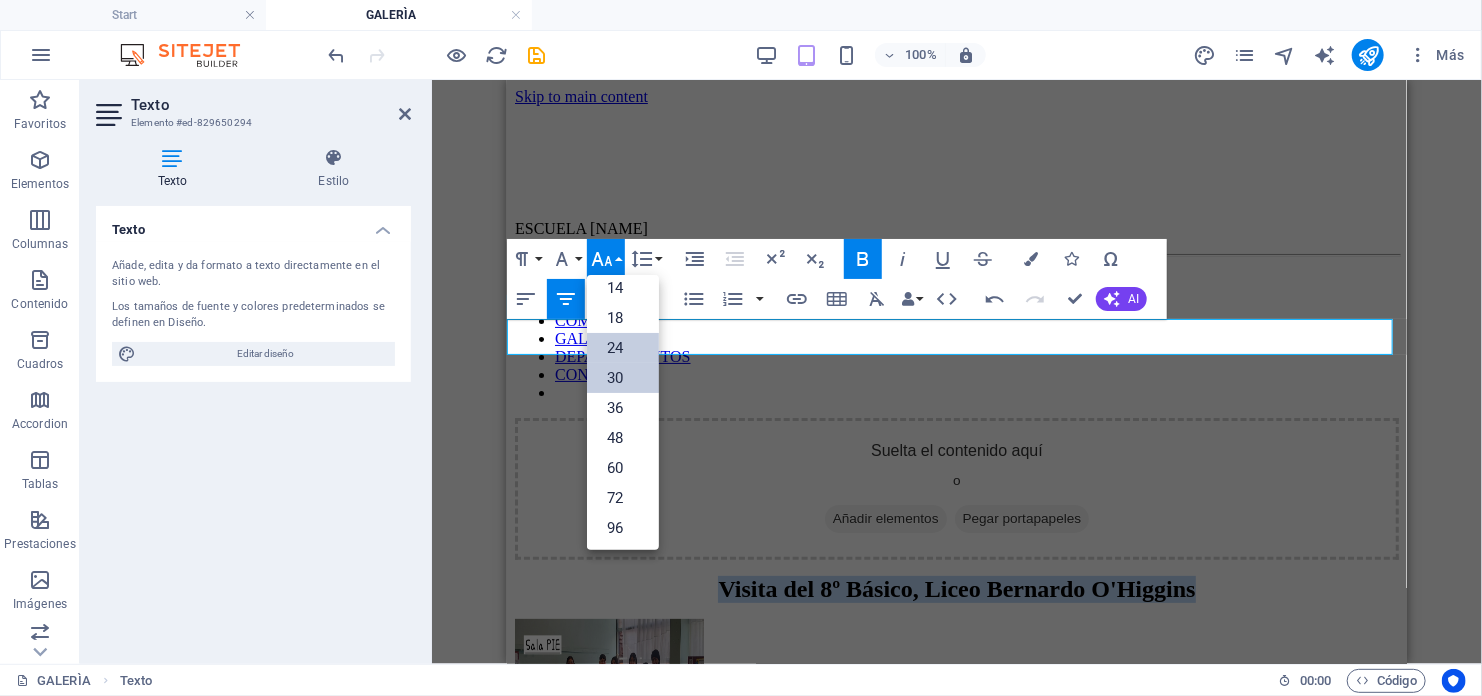 click on "30" at bounding box center [623, 378] 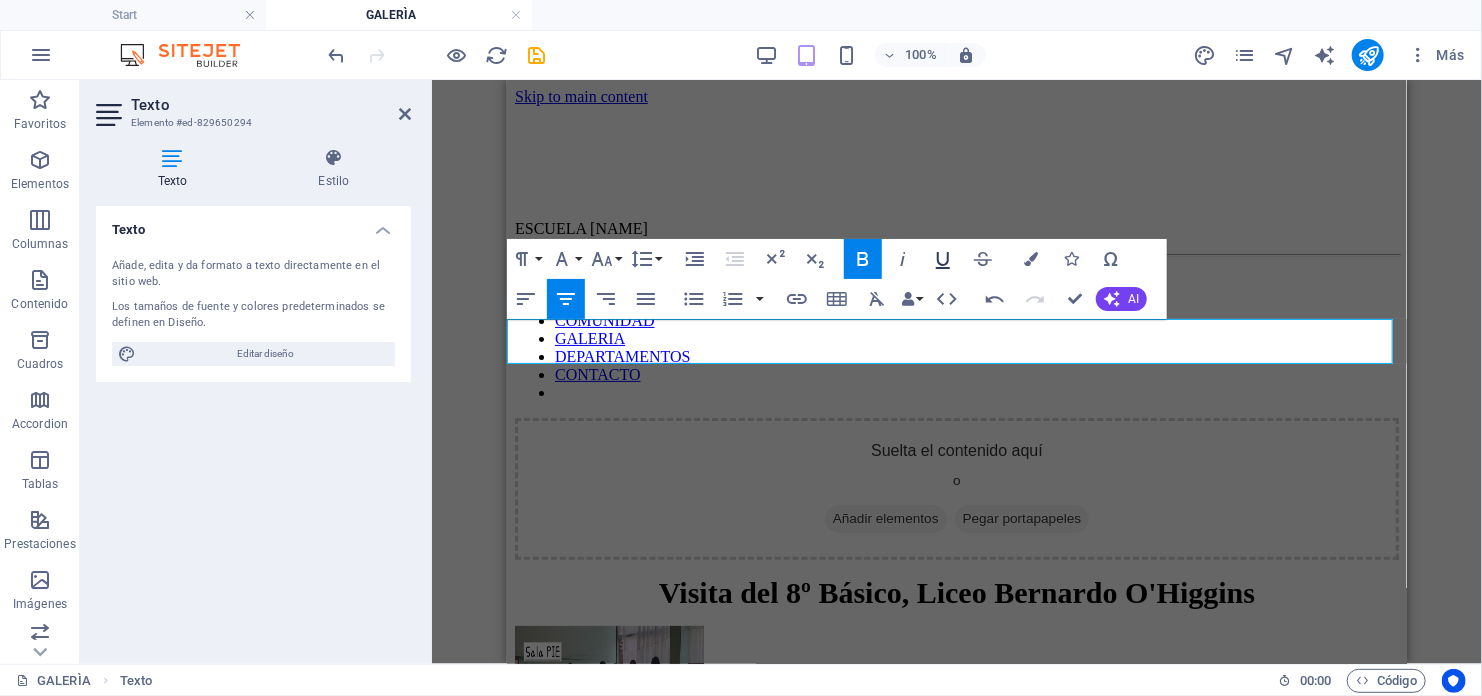 click 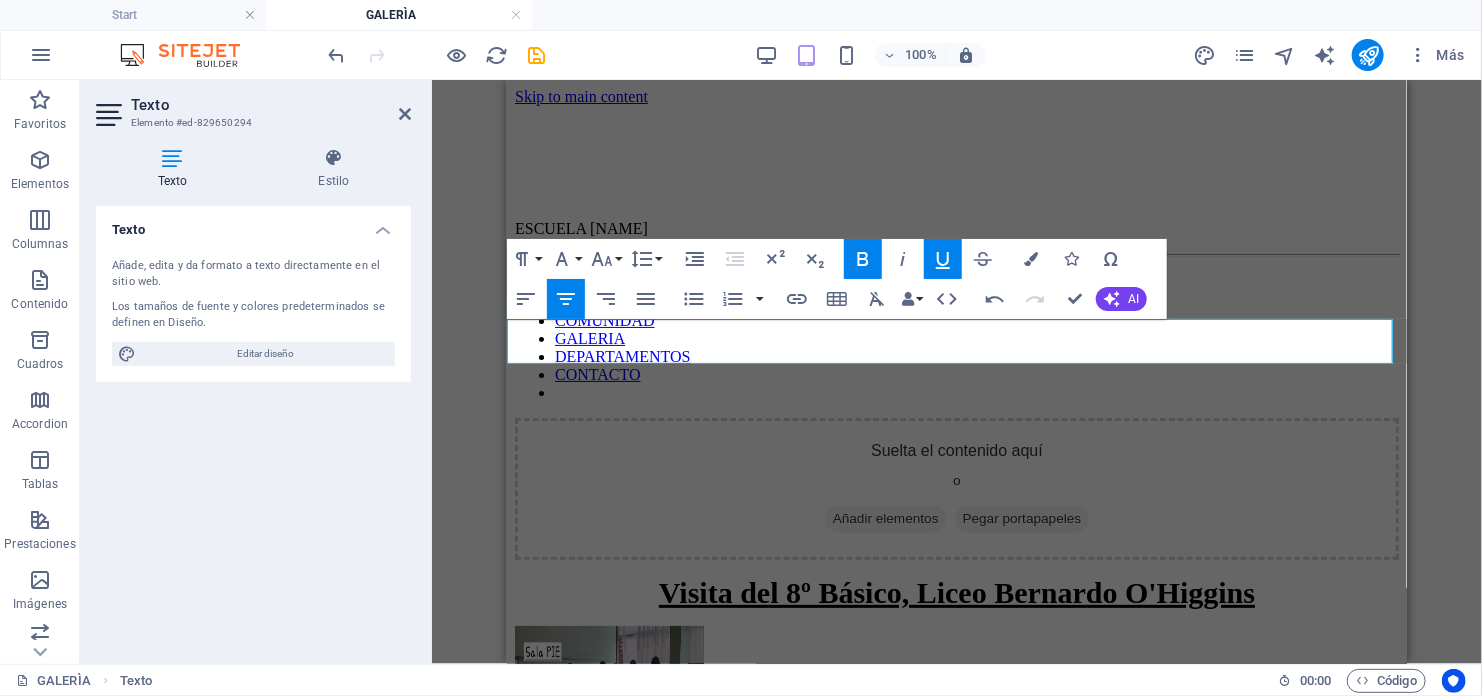 click on "Visita del 8º Básico, Liceo Bernardo O'Higgins" at bounding box center (956, 592) 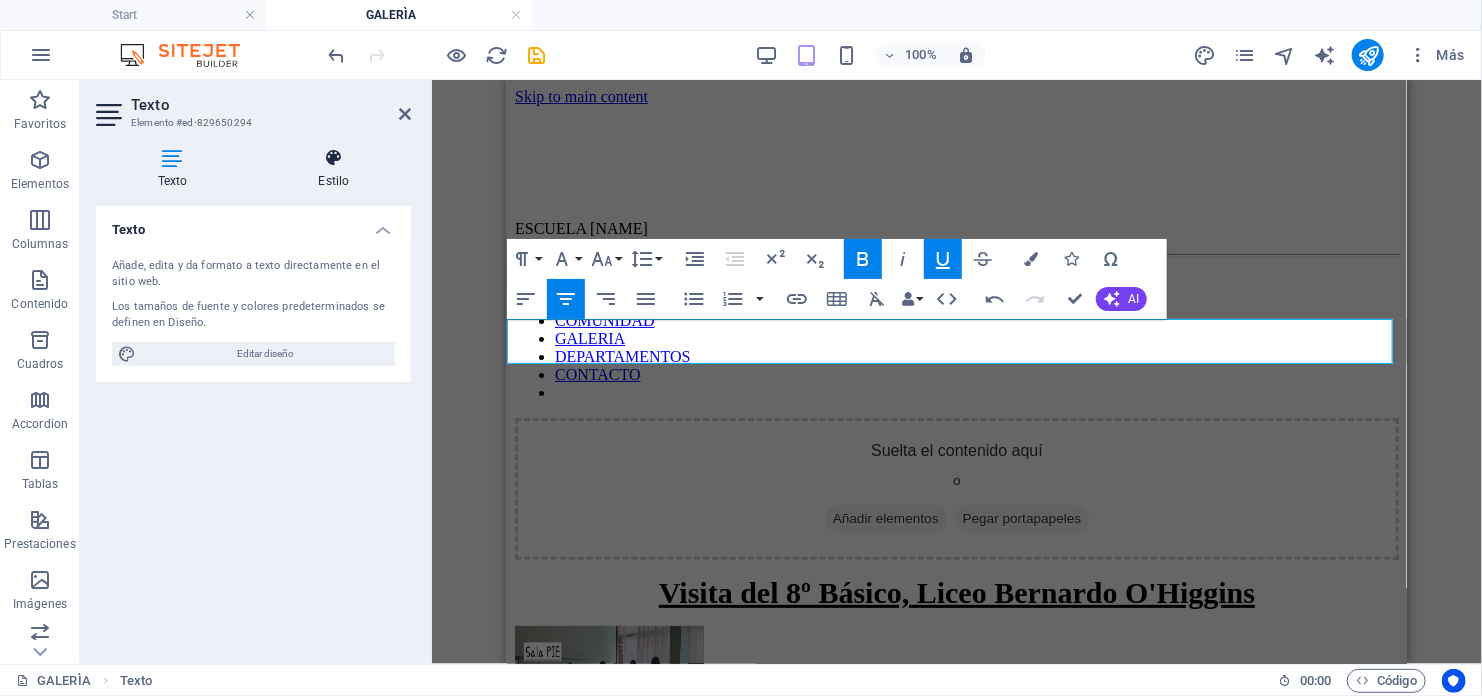 click on "Estilo" at bounding box center [334, 169] 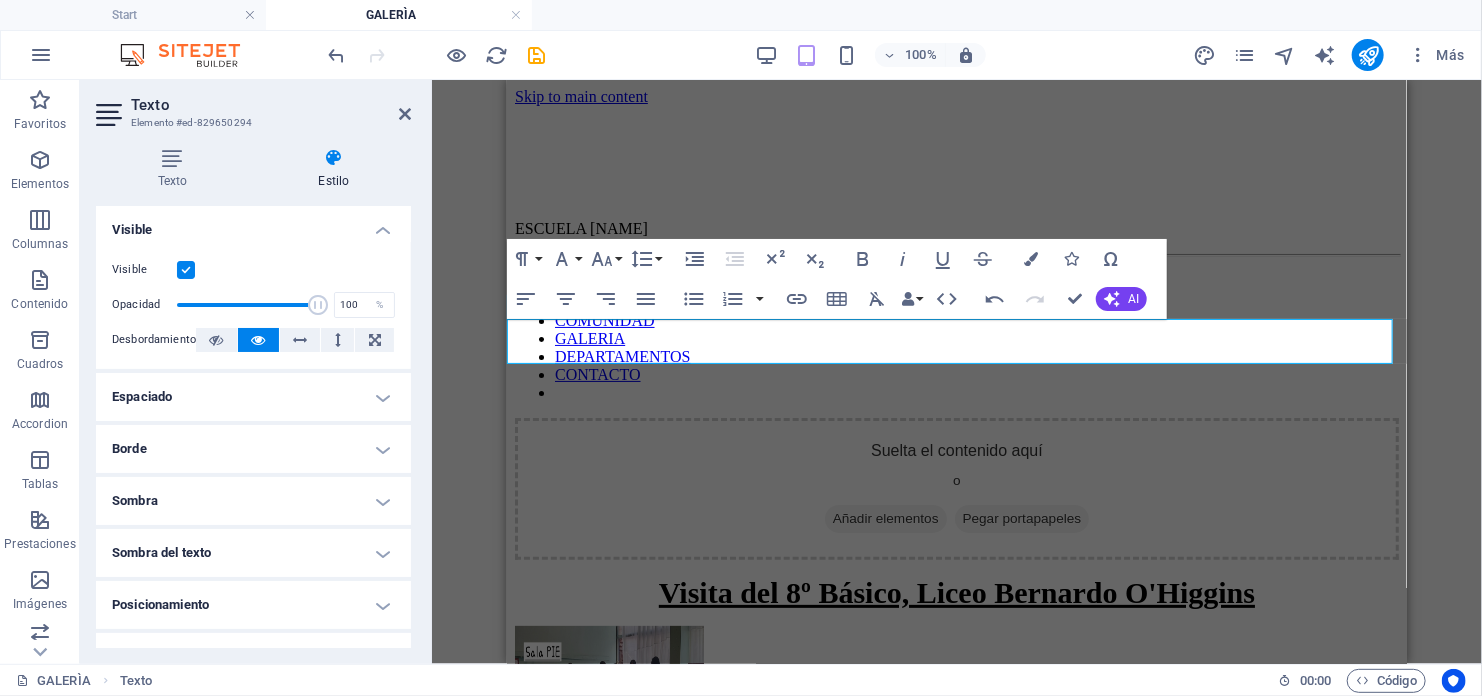 click on "Borde" at bounding box center (253, 449) 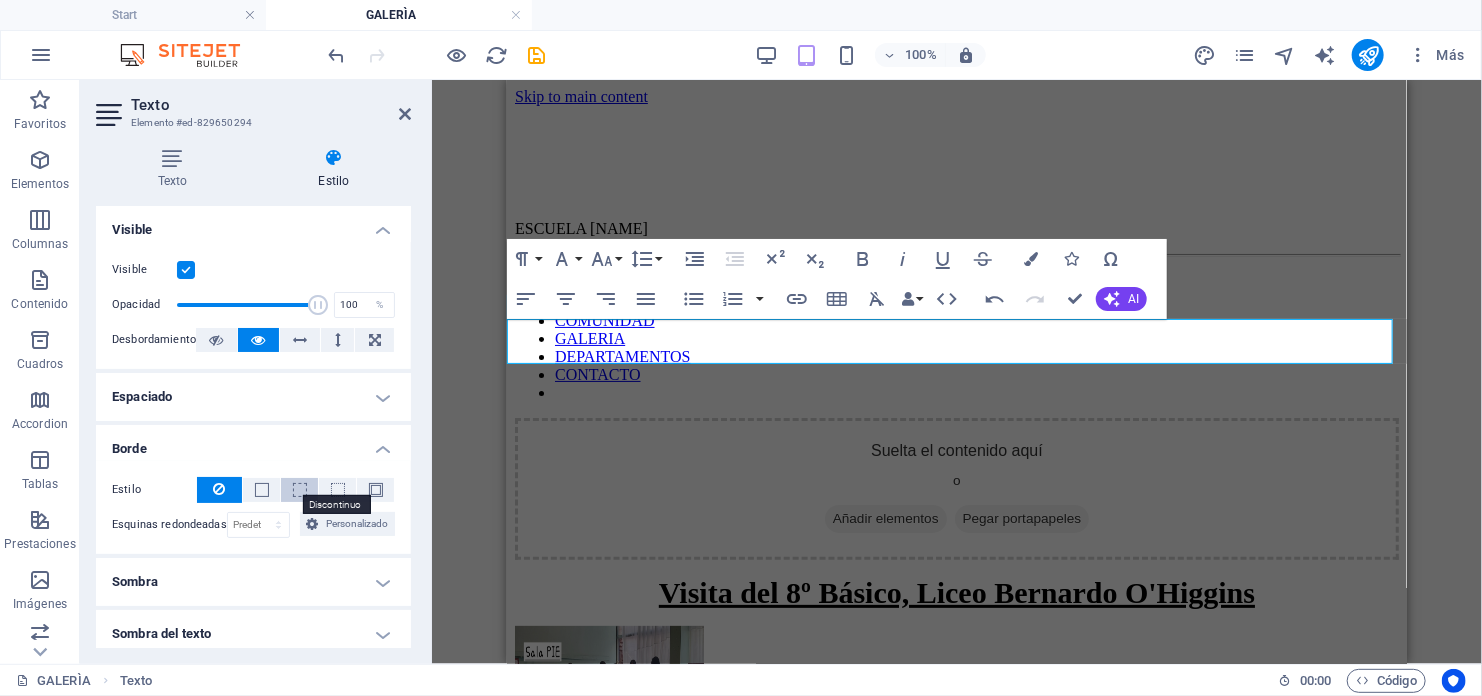 click at bounding box center (300, 490) 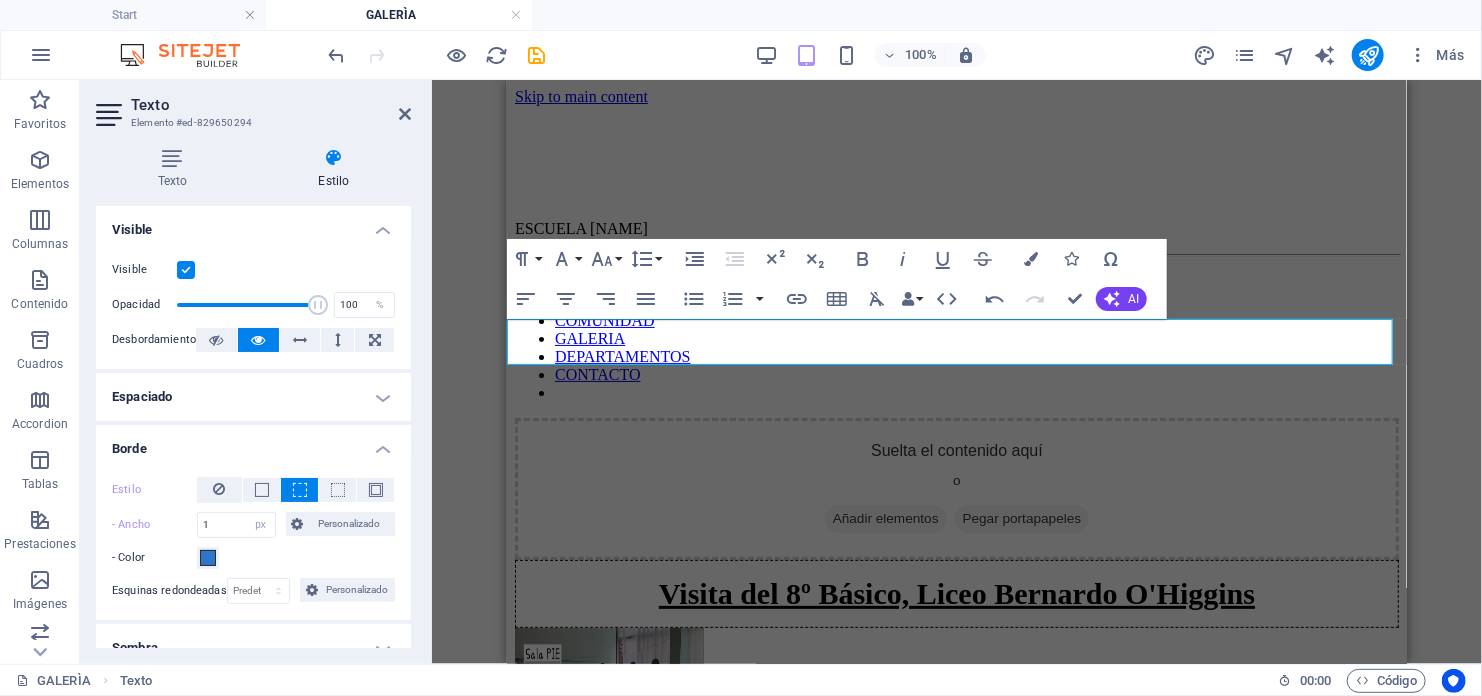 click on "Visita del 8º Básico, Liceo Bernardo O'Higgins" at bounding box center (956, 593) 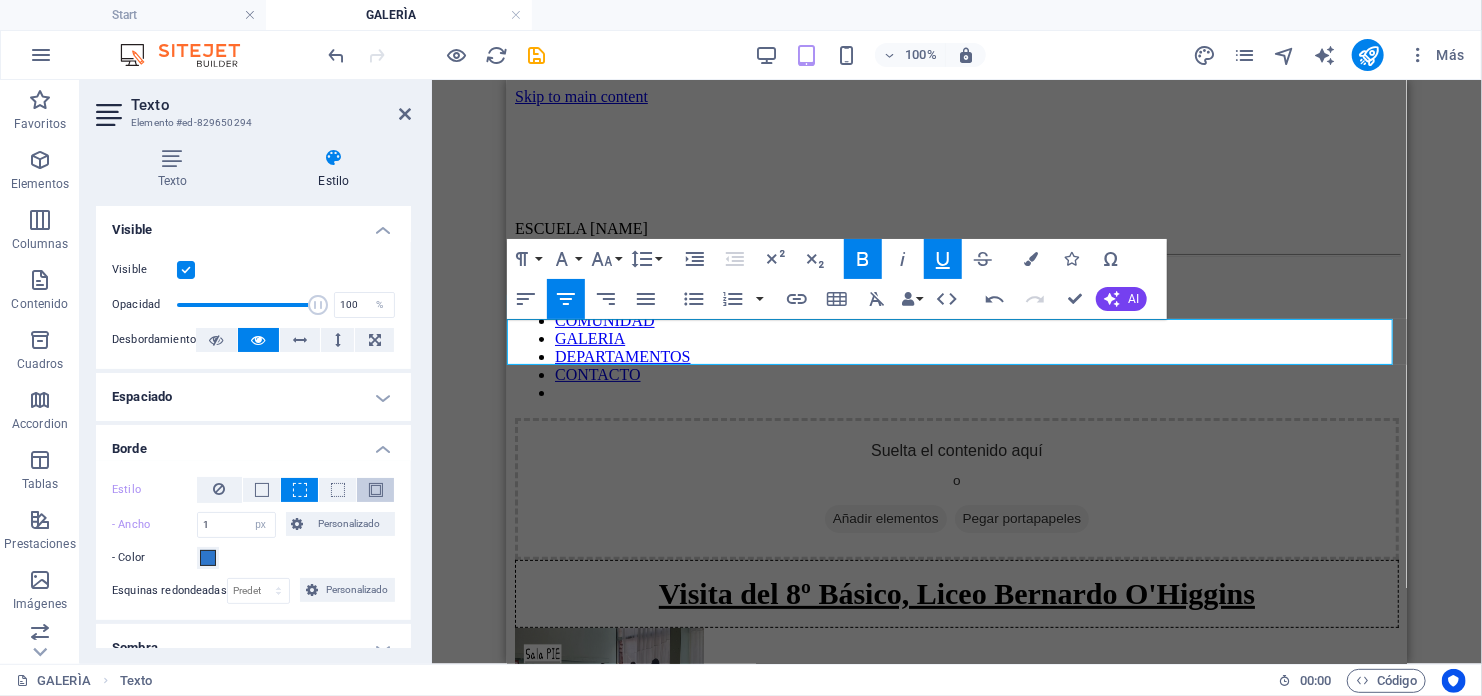 click at bounding box center (375, 490) 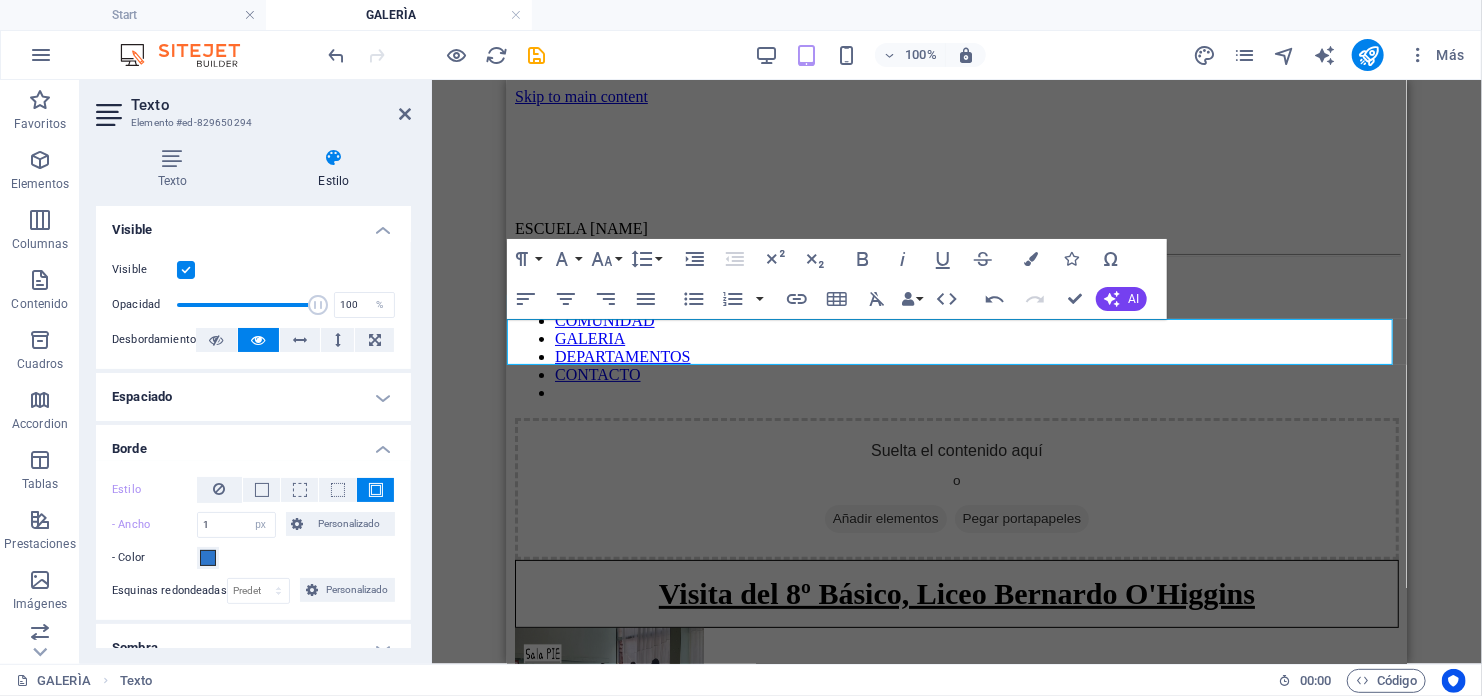click on "H2   Texto   Texto   Imagen   Cuadrícula 2-1-2   Contenedor   Contenedor   Imagen   Contenedor   Contenedor   Imagen   Contenedor   Referencia Paragraph Format Normal Heading 1 Heading 2 Heading 3 Heading 4 Heading 5 Heading 6 Code Font Family Arial Georgia Impact Tahoma Times New Roman Verdana Playfair Display Roboto Font Size 8 9 10 11 12 14 18 24 30 36 48 60 72 96 Line Height Default Single 1.15 1.5 Double Increase Indent Decrease Indent Superscript Subscript Bold Italic Underline Strikethrough Colors Icons Special Characters Align Left Align Center Align Right Align Justify Unordered List   Default Circle Disc Square    Ordered List   Default Lower Alpha Lower Greek Lower Roman Upper Alpha Upper Roman    Insert Link Insert Table Clear Formatting Data Bindings Empresa Nombre Apellidos Calle Código postal Ciudad Email Teléfono Móvil Fax Campo personalizado 1 Campo personalizado 2 Campo personalizado 3 Campo personalizado 4 Campo personalizado 5 Campo personalizado 6 HTML Undo Redo AI" at bounding box center [957, 372] 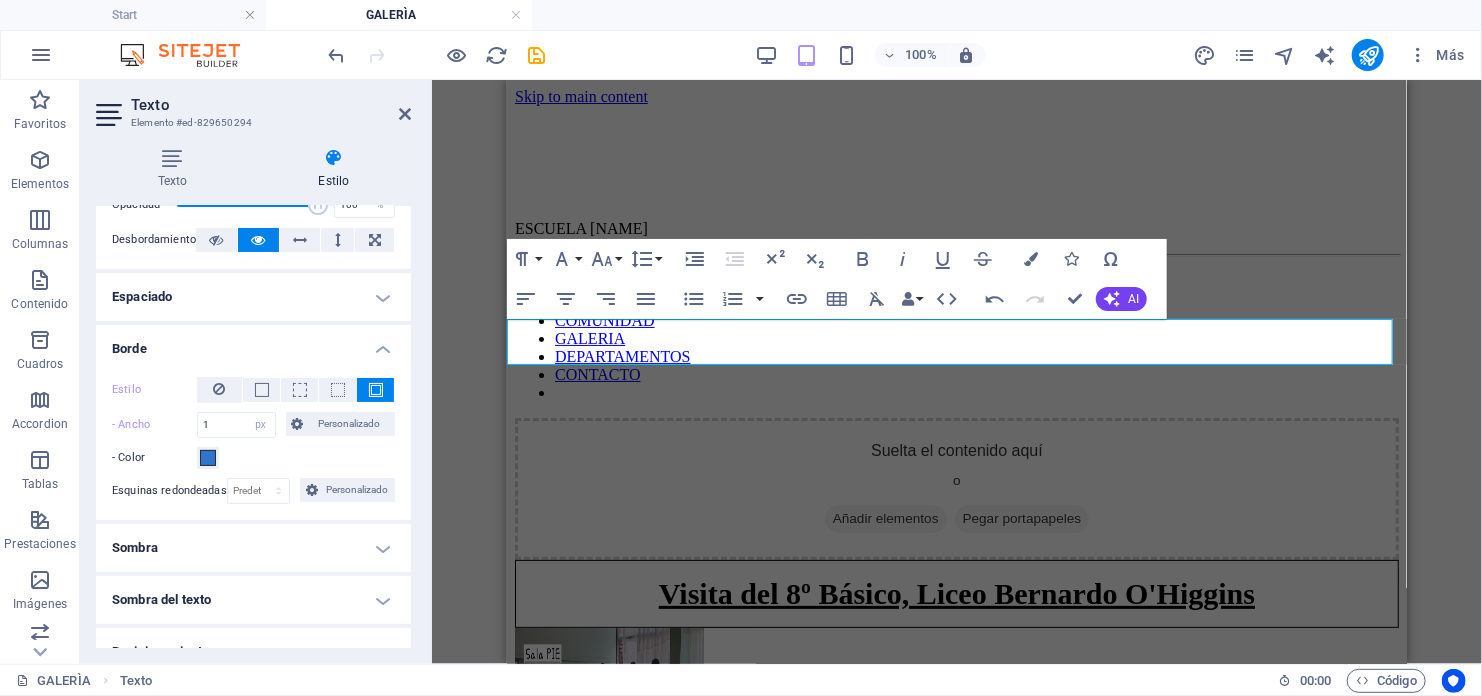 scroll, scrollTop: 300, scrollLeft: 0, axis: vertical 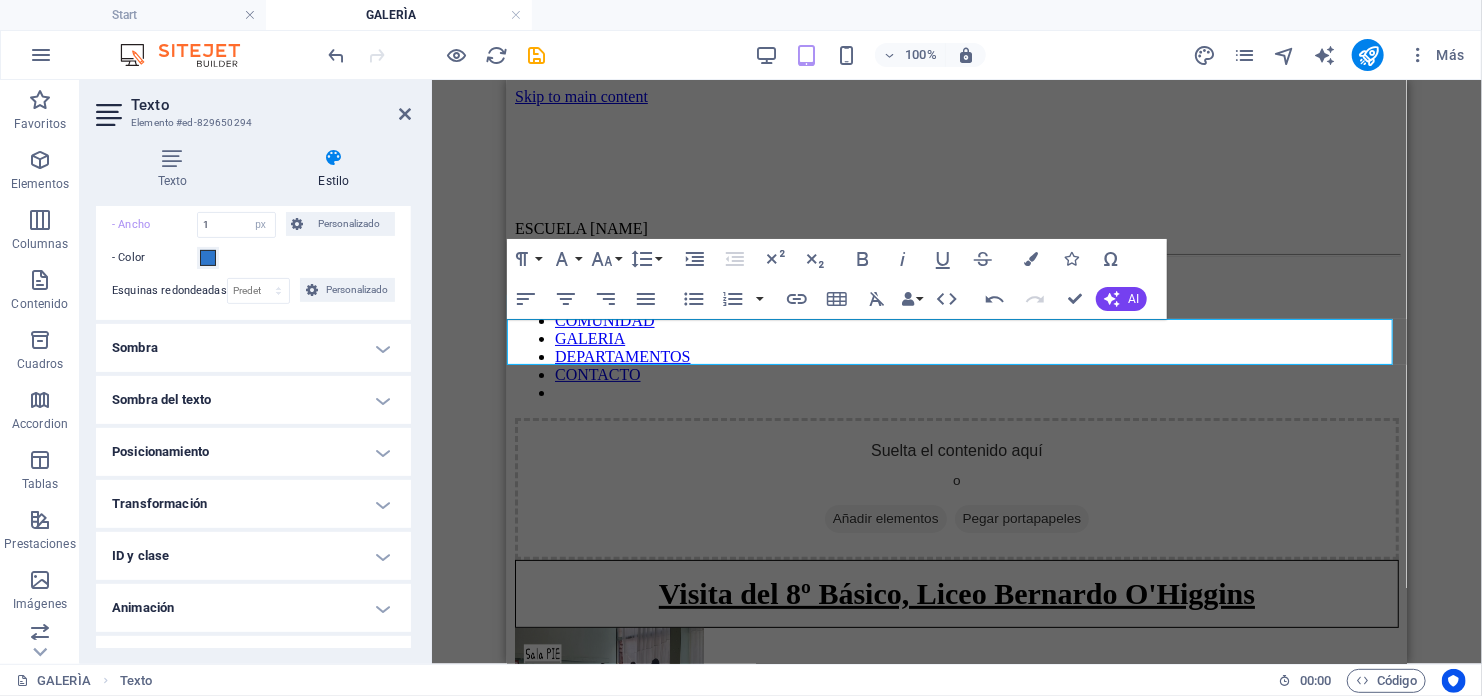 click on "Sombra" at bounding box center (253, 348) 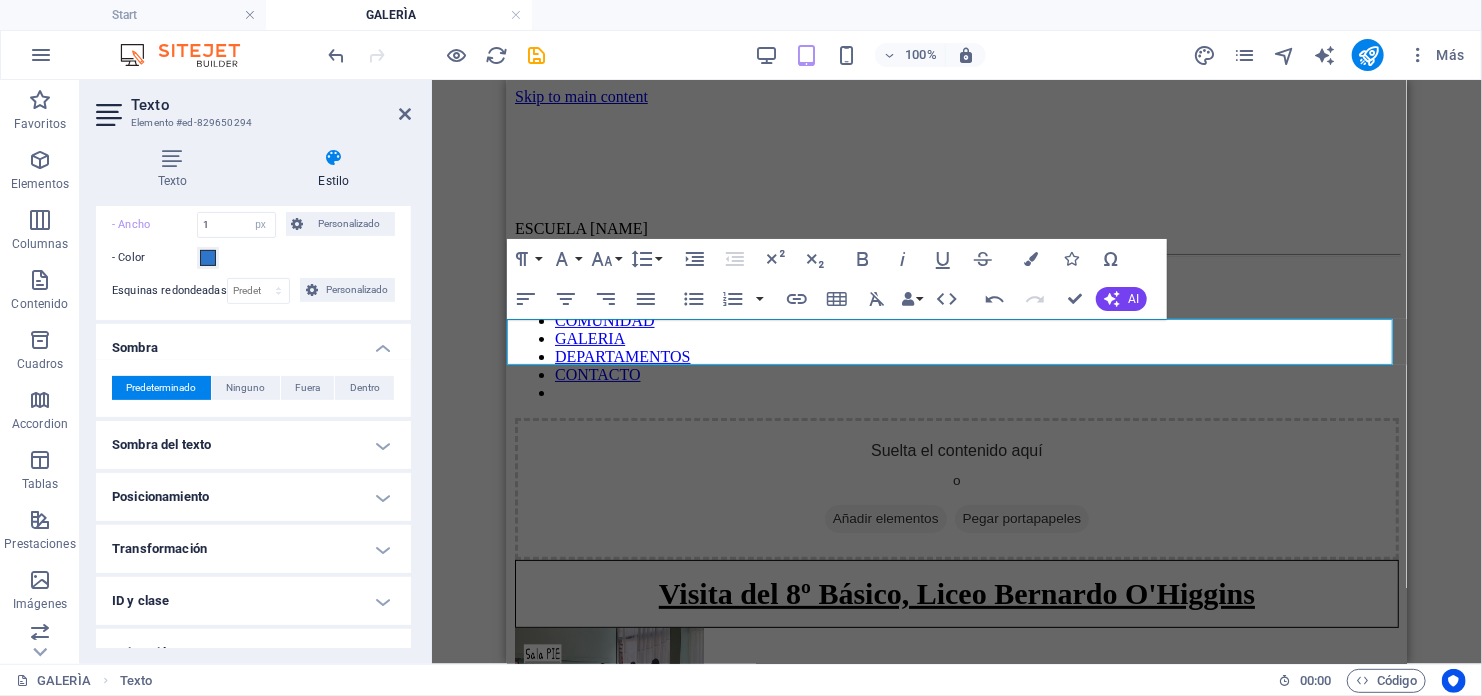 click on "Sombra del texto" at bounding box center [253, 445] 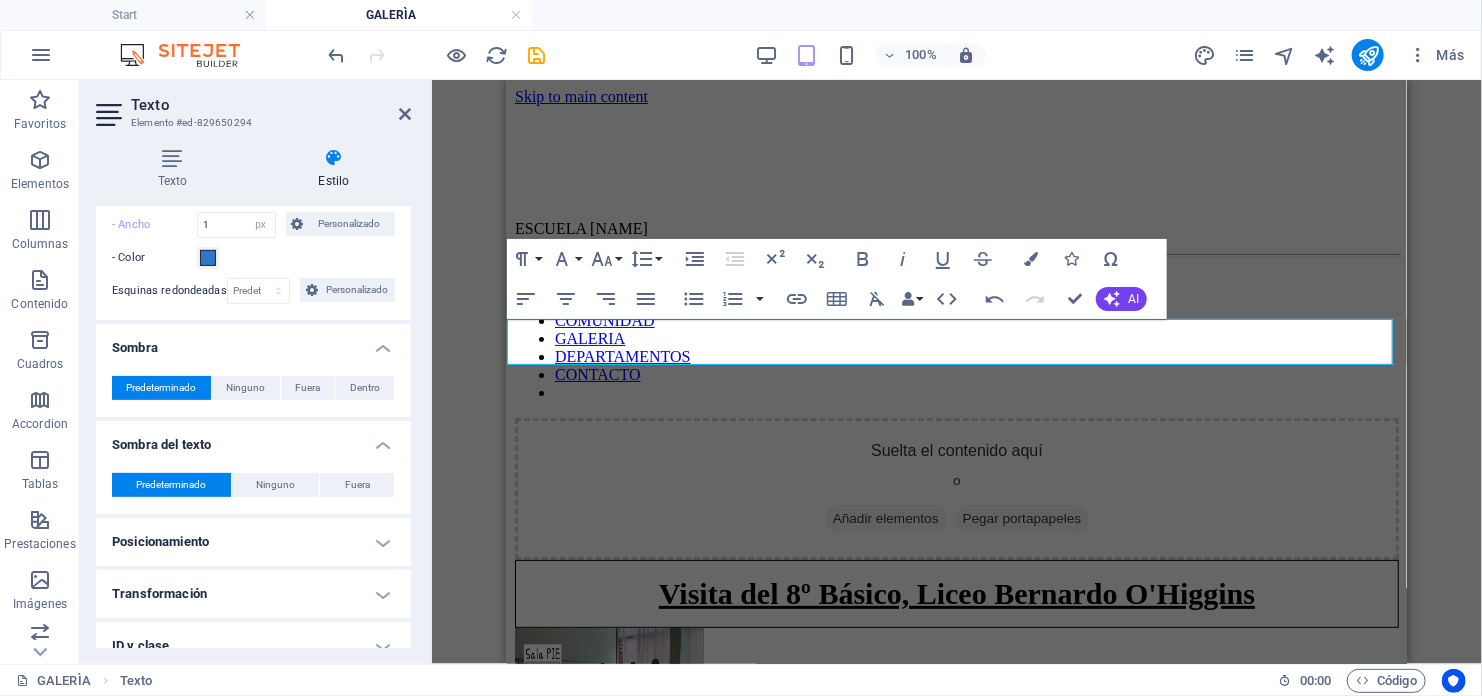 click on "Predeterminado" at bounding box center (171, 485) 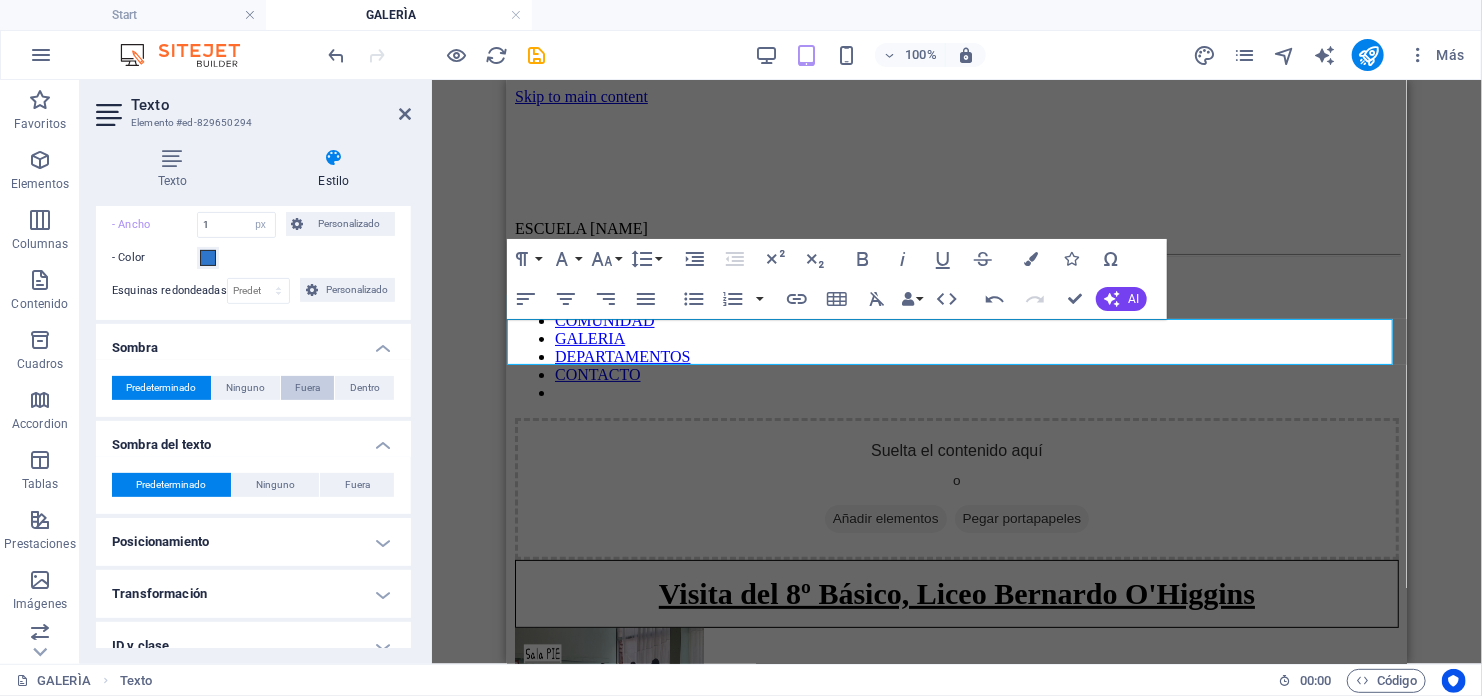 click on "Fuera" at bounding box center (307, 388) 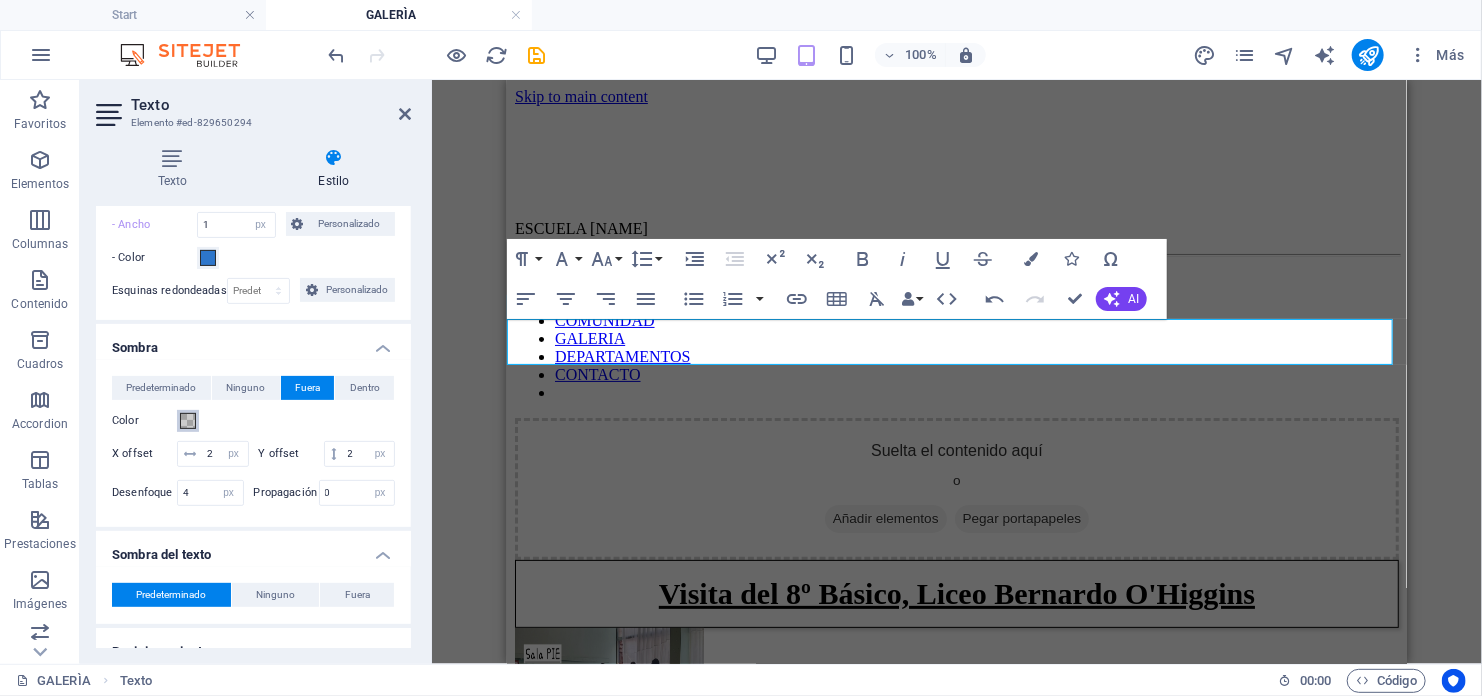 click on "Color" at bounding box center (253, 421) 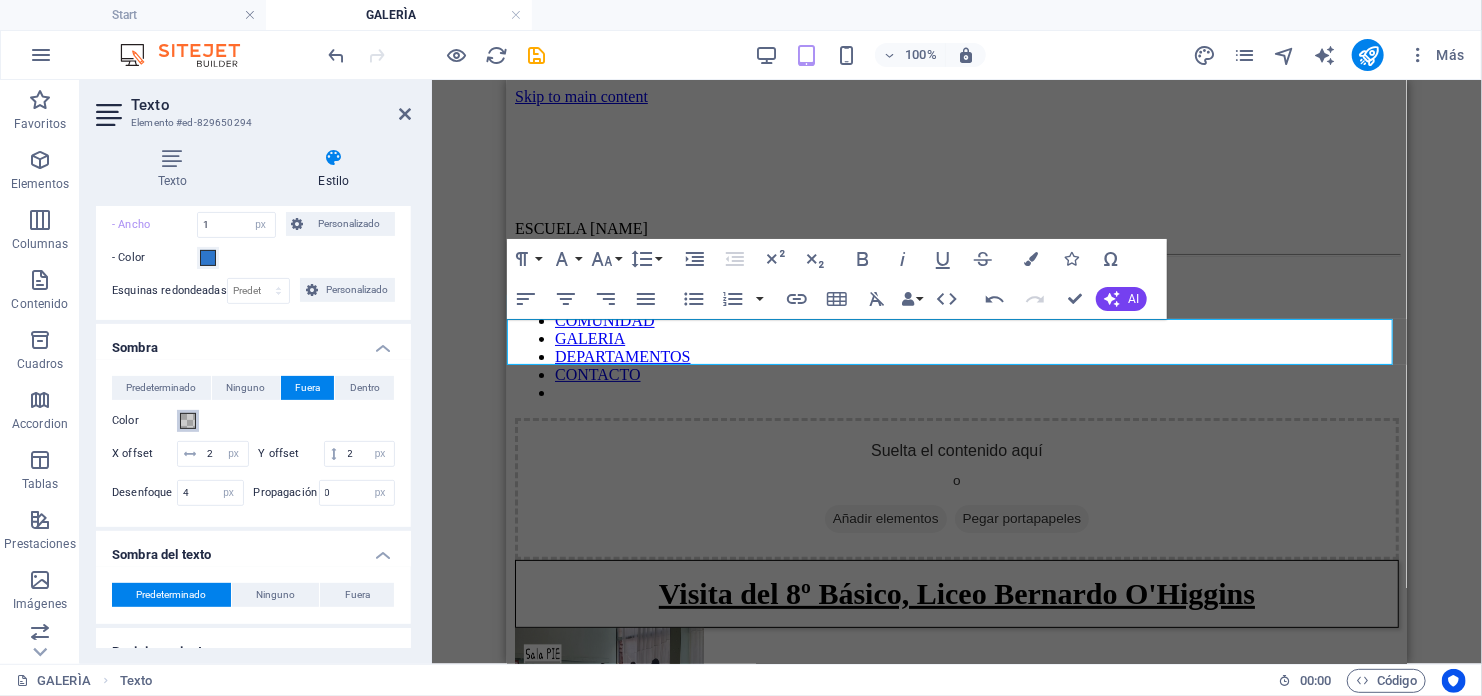 click at bounding box center [188, 421] 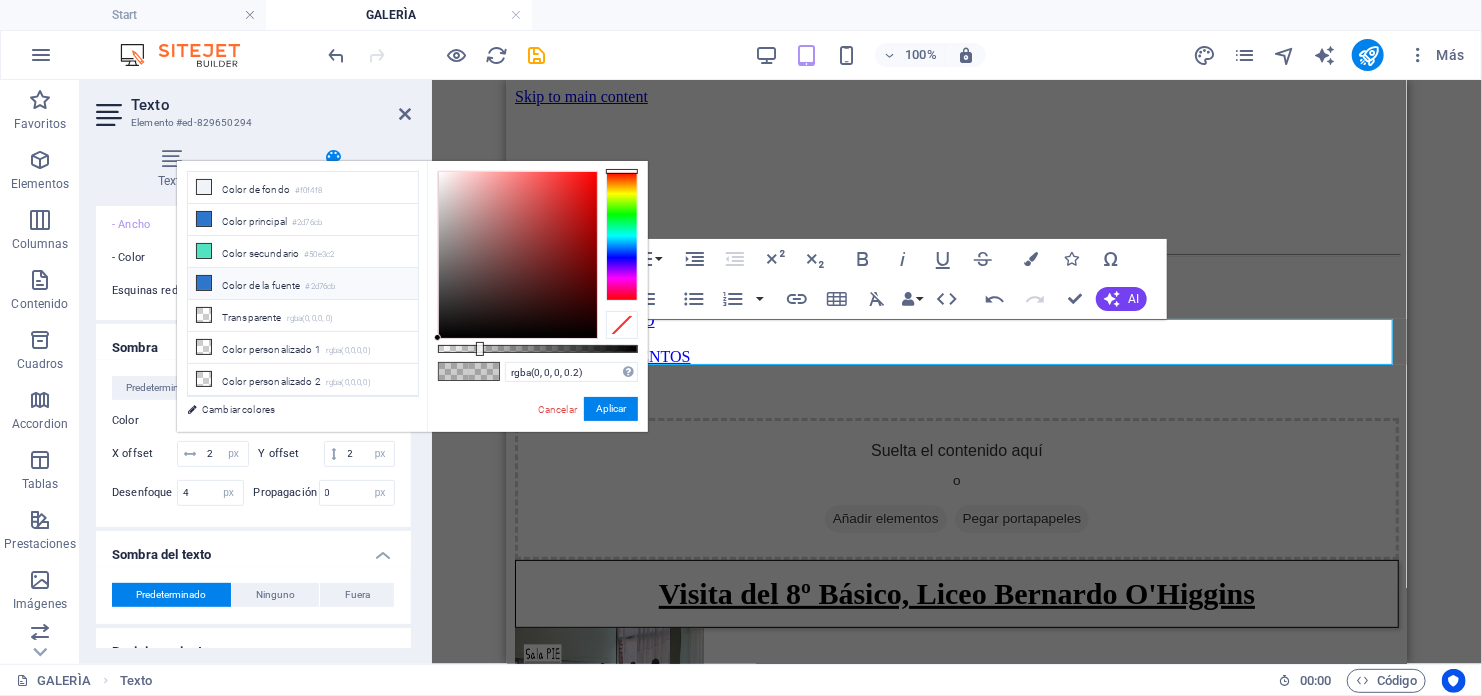 click at bounding box center [204, 283] 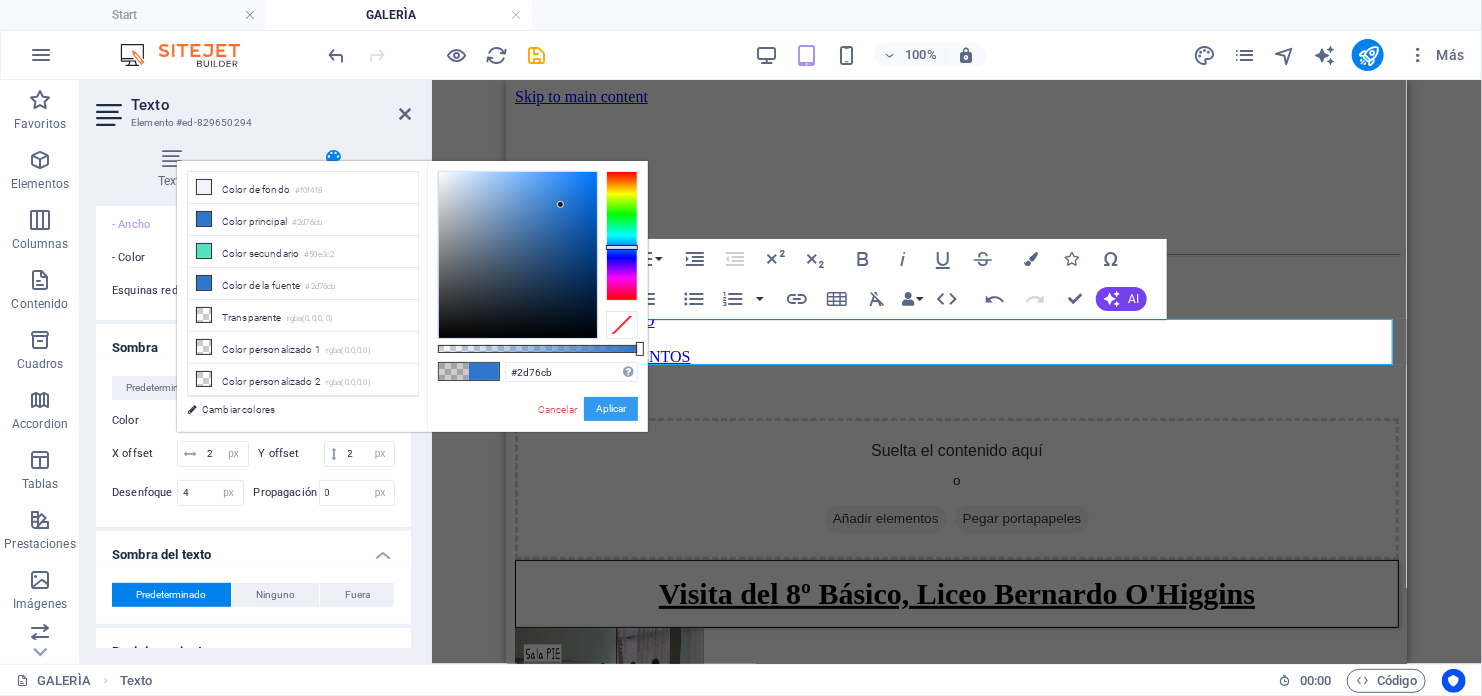 click on "Aplicar" at bounding box center (611, 409) 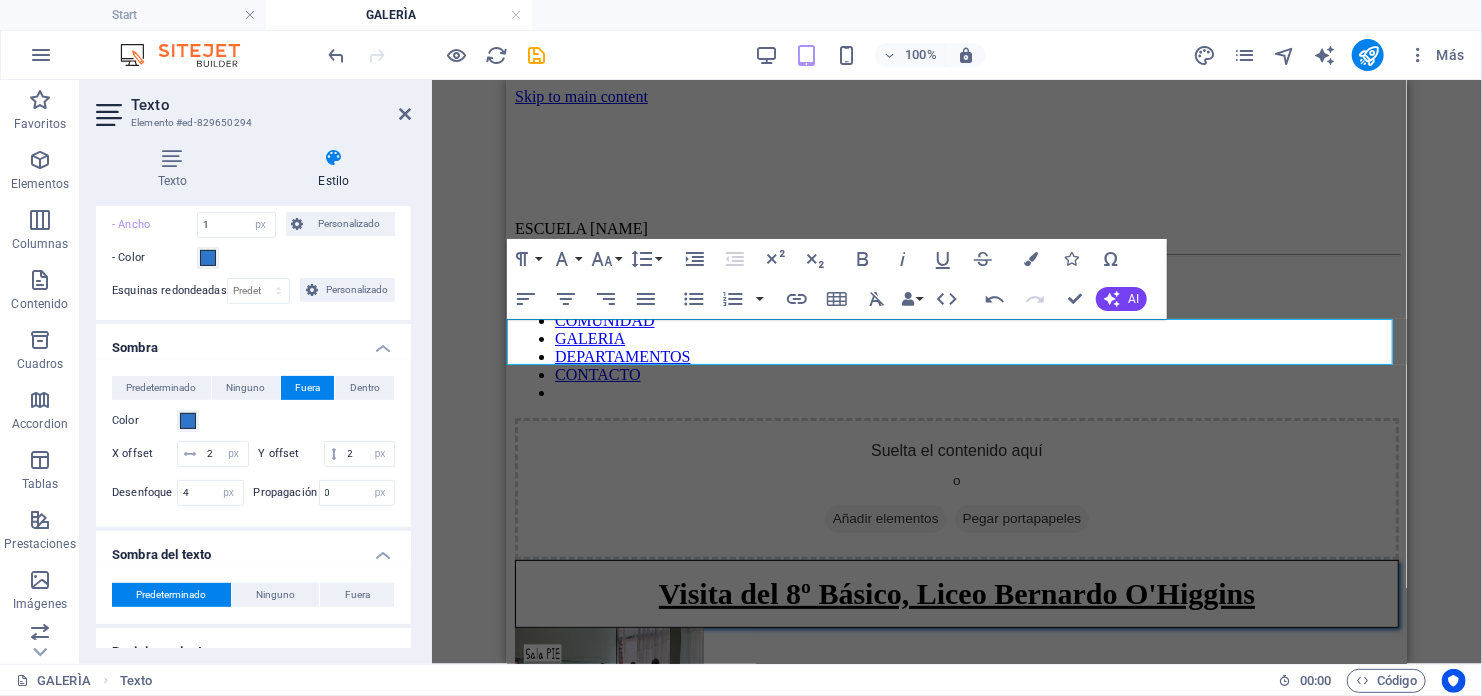 click on "Visita del 8º Básico, Liceo Bernardo O'Higgins" at bounding box center [956, 593] 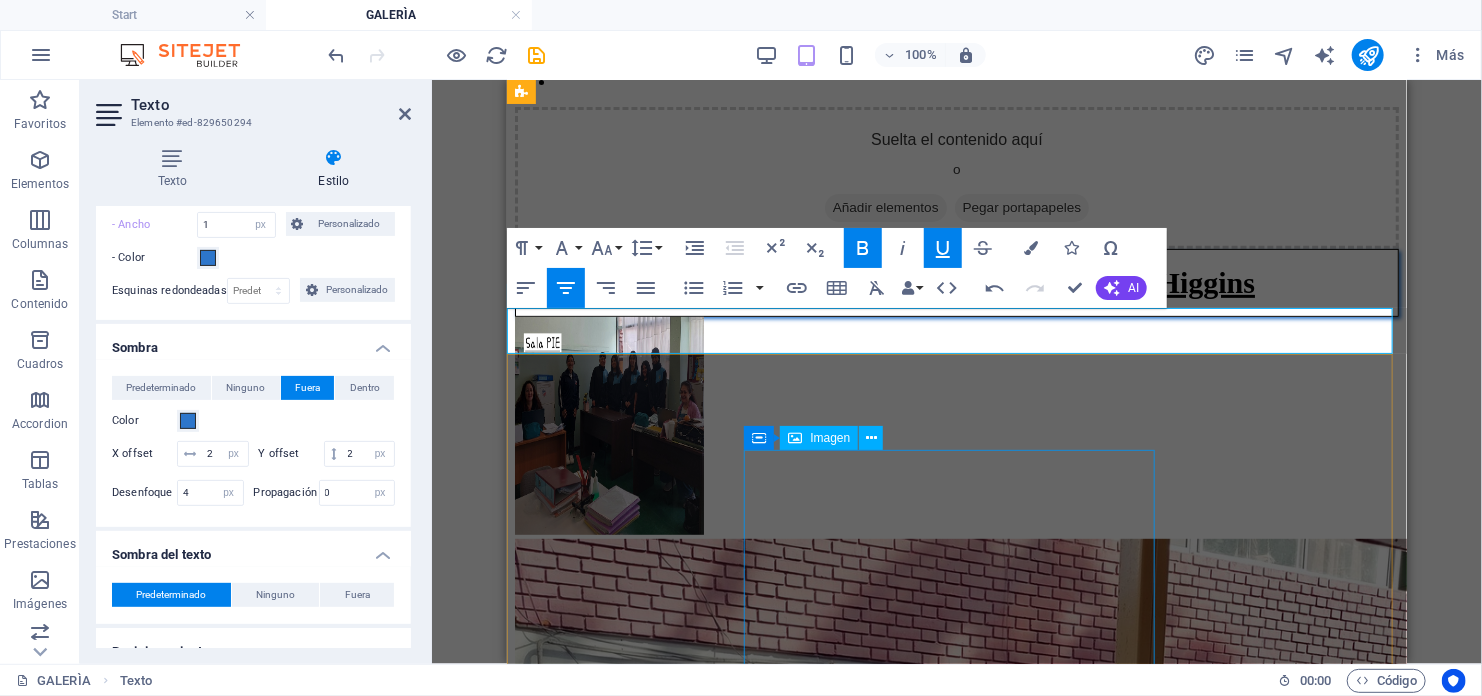 scroll, scrollTop: 11, scrollLeft: 0, axis: vertical 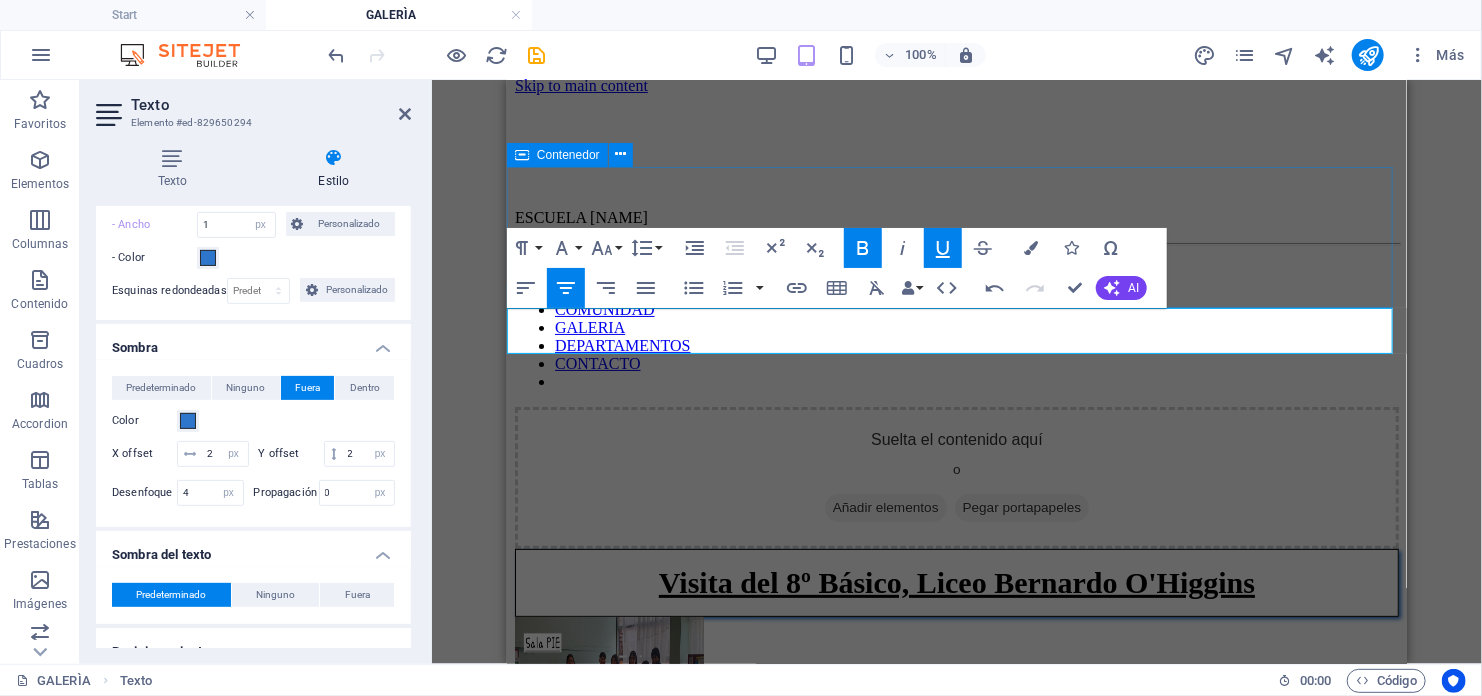 click on "Suelta el contenido aquí o  Añadir elementos  Pegar portapapeles" at bounding box center [956, 477] 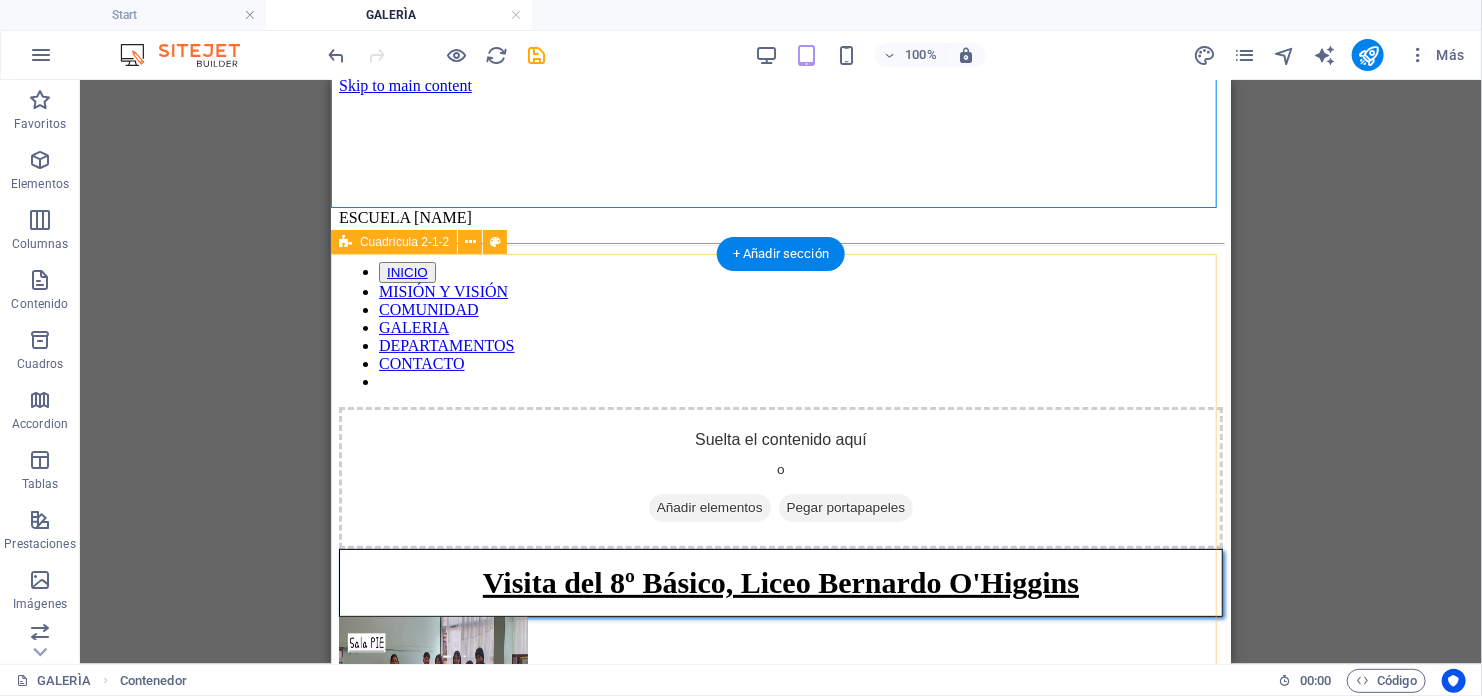 scroll, scrollTop: 311, scrollLeft: 0, axis: vertical 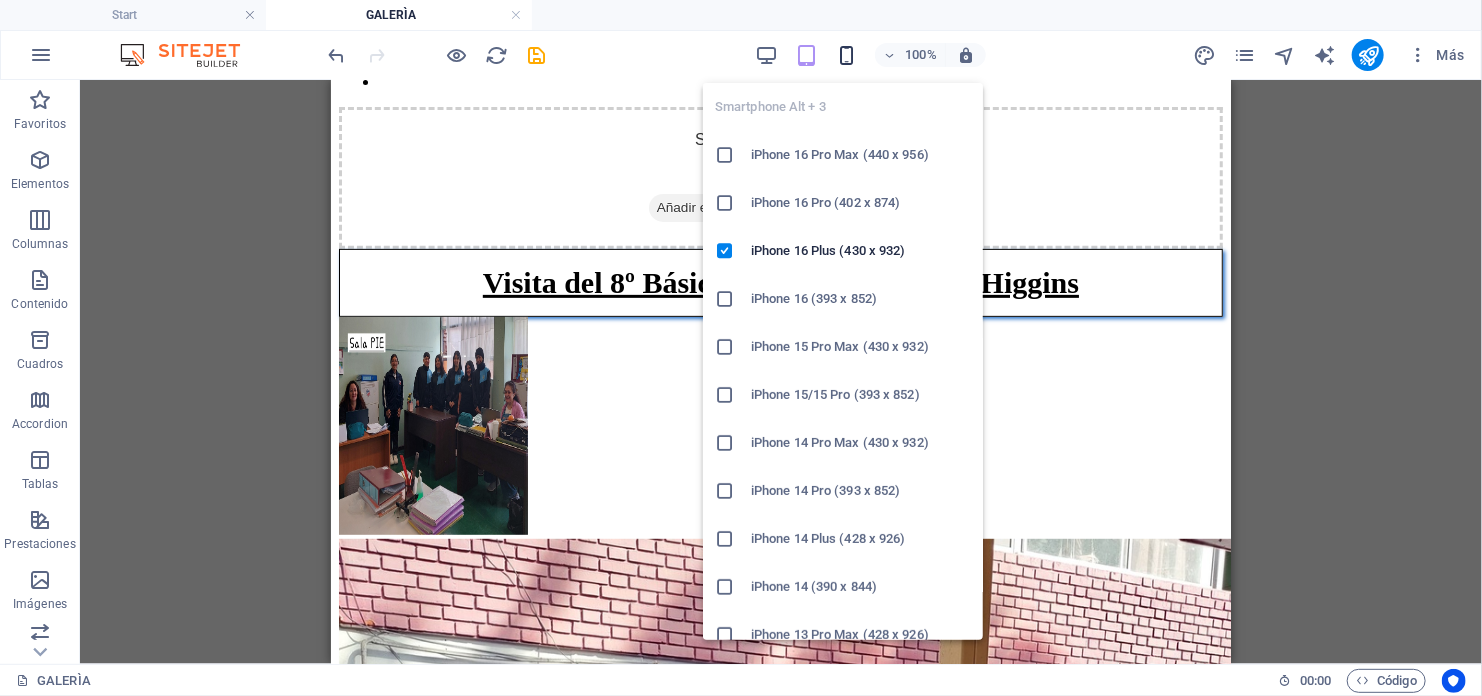 click at bounding box center [847, 55] 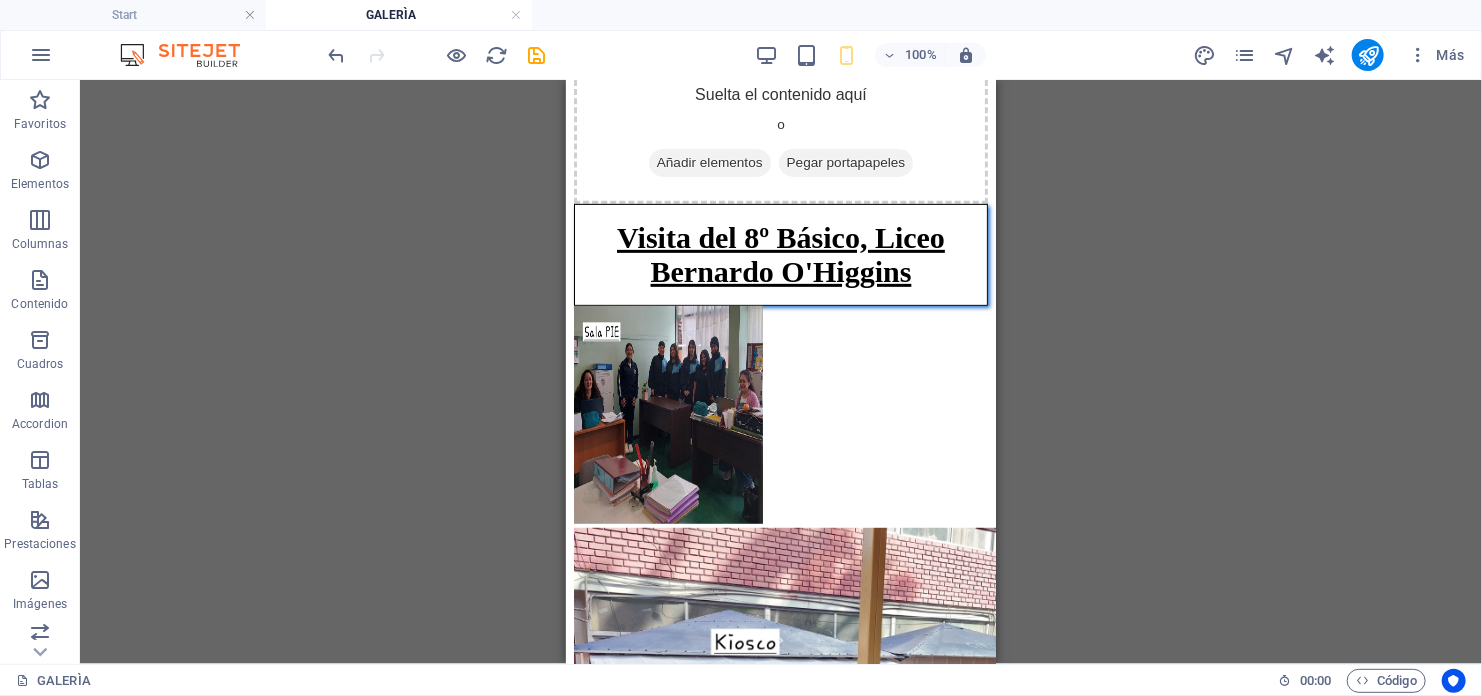 click on "H2   Texto   Texto   Contenedor   Imagen   Cuadrícula 2-1-2   Contenedor   Contenedor   Imagen   Contenedor   Contenedor   Imagen   Contenedor   Referencia   Marcador   Contenedor   Contenedor" at bounding box center (781, 372) 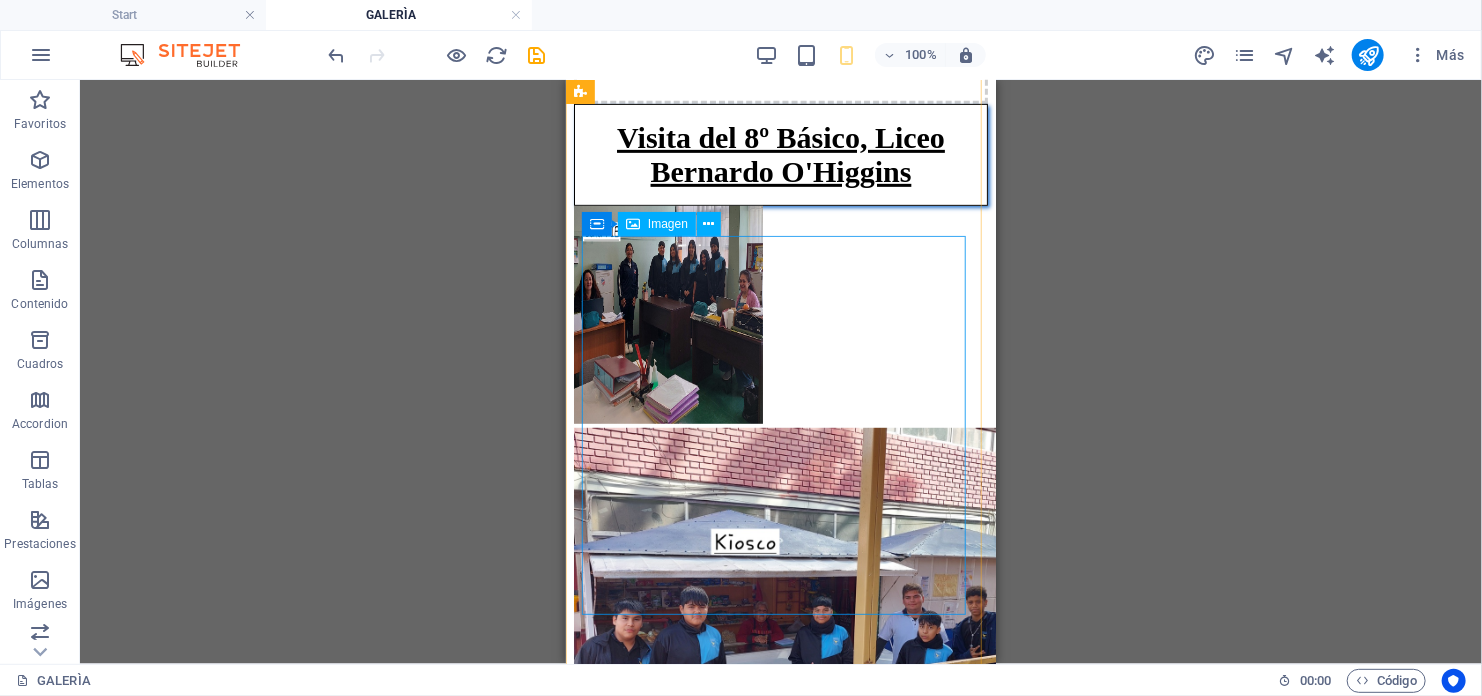 scroll, scrollTop: 156, scrollLeft: 0, axis: vertical 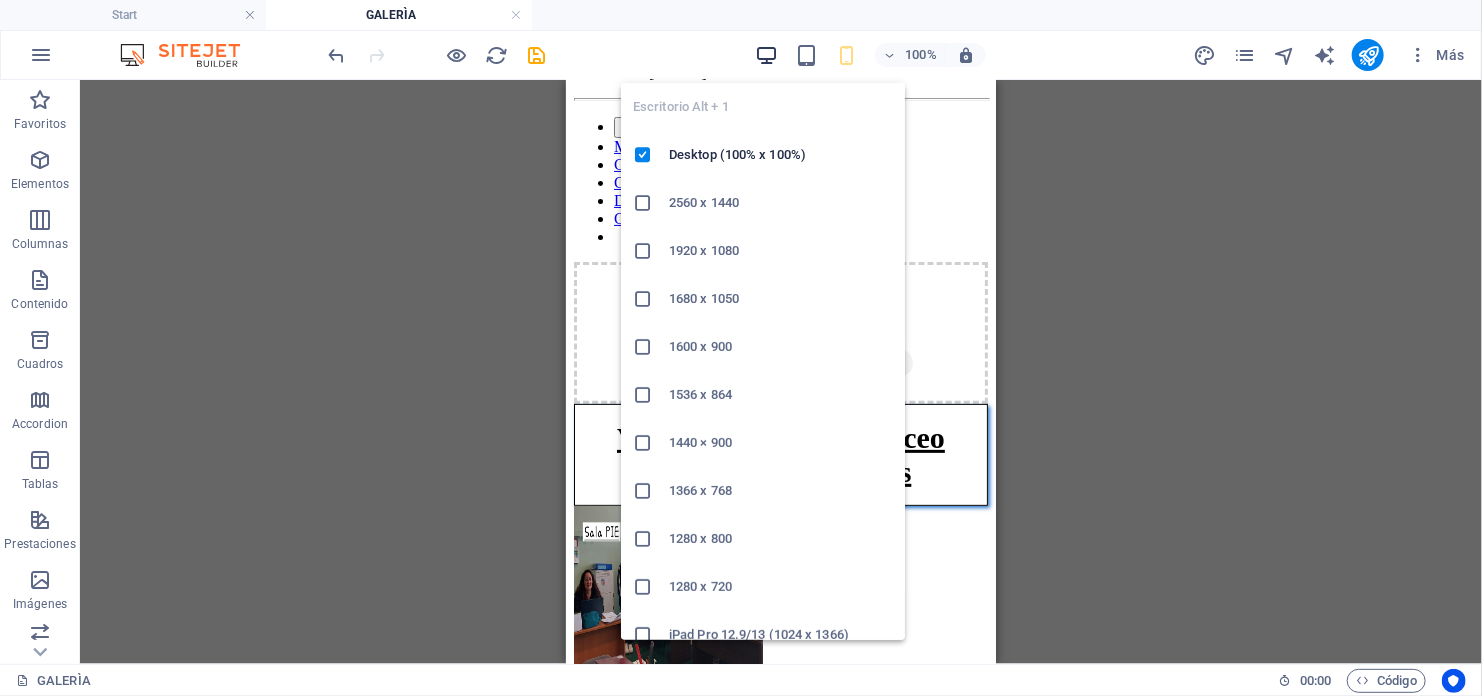 click at bounding box center (767, 55) 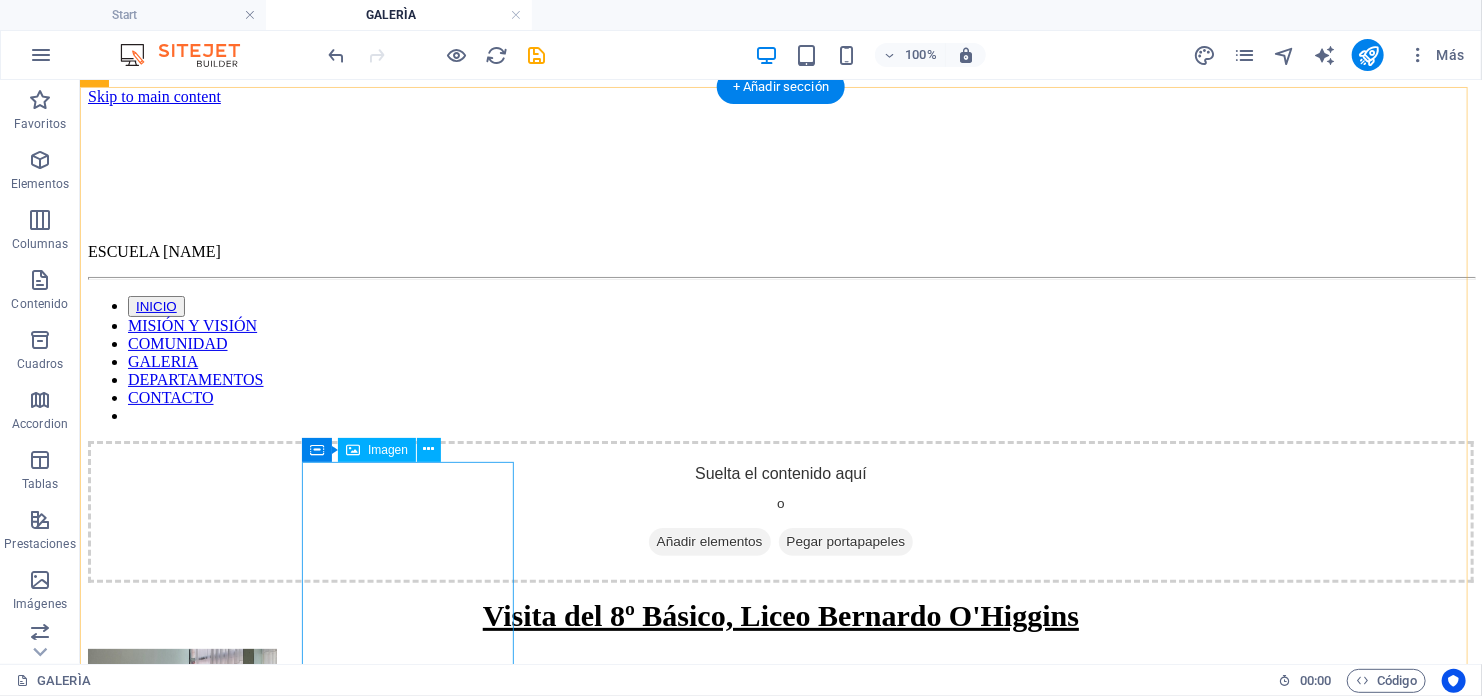 scroll, scrollTop: 300, scrollLeft: 0, axis: vertical 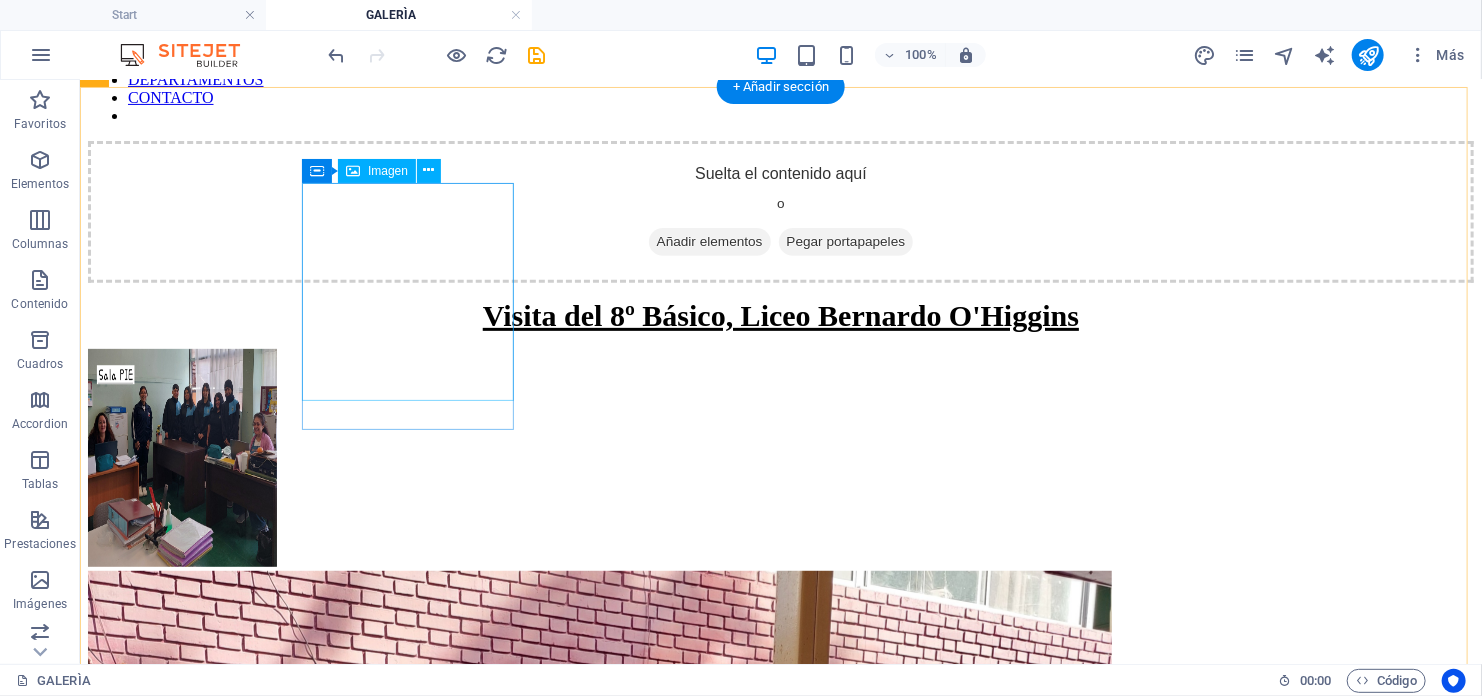 click at bounding box center [780, 459] 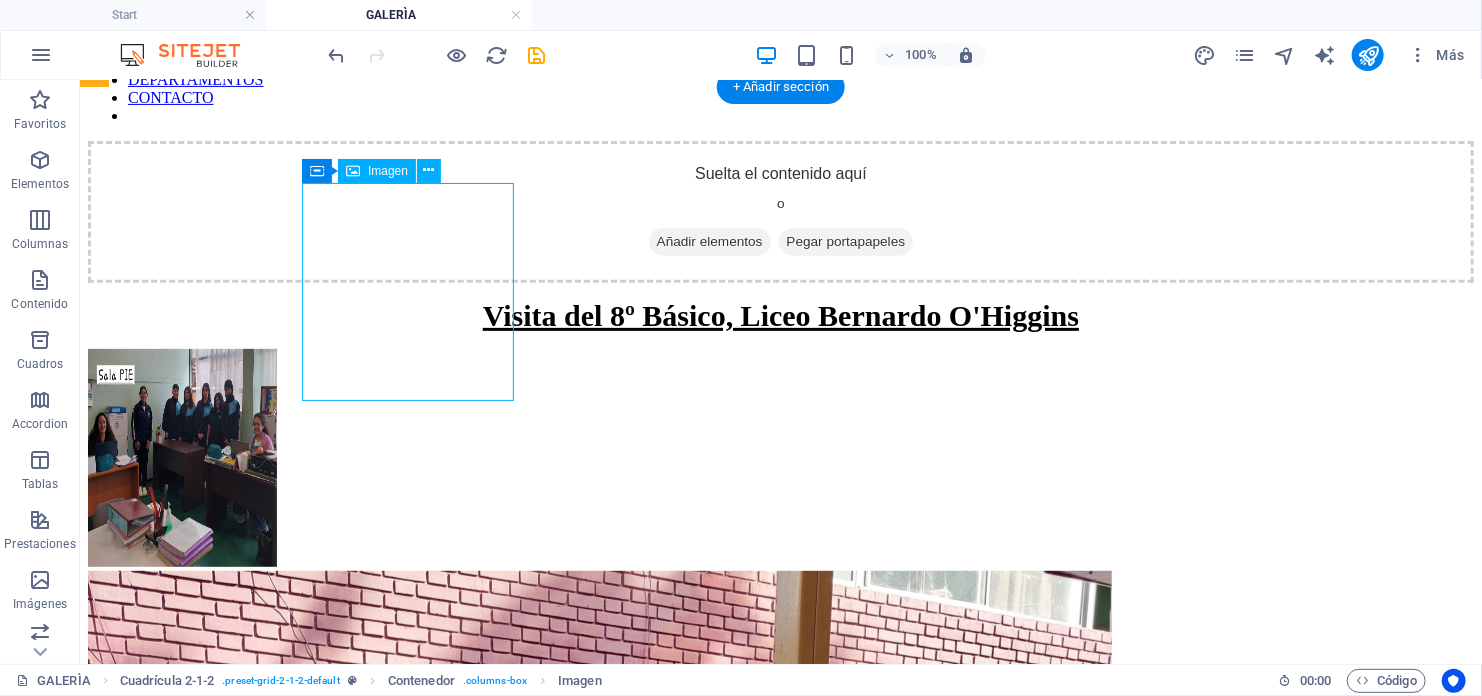 click at bounding box center (780, 459) 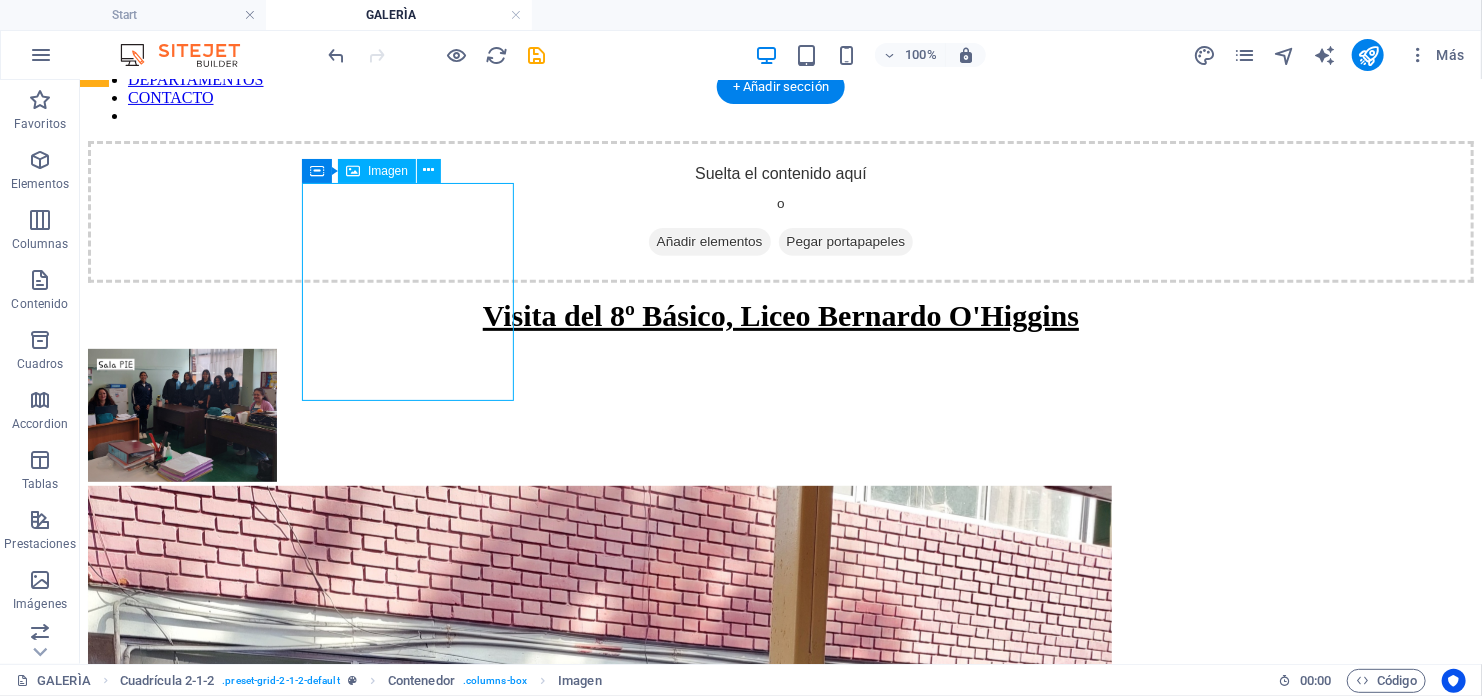 select on "px" 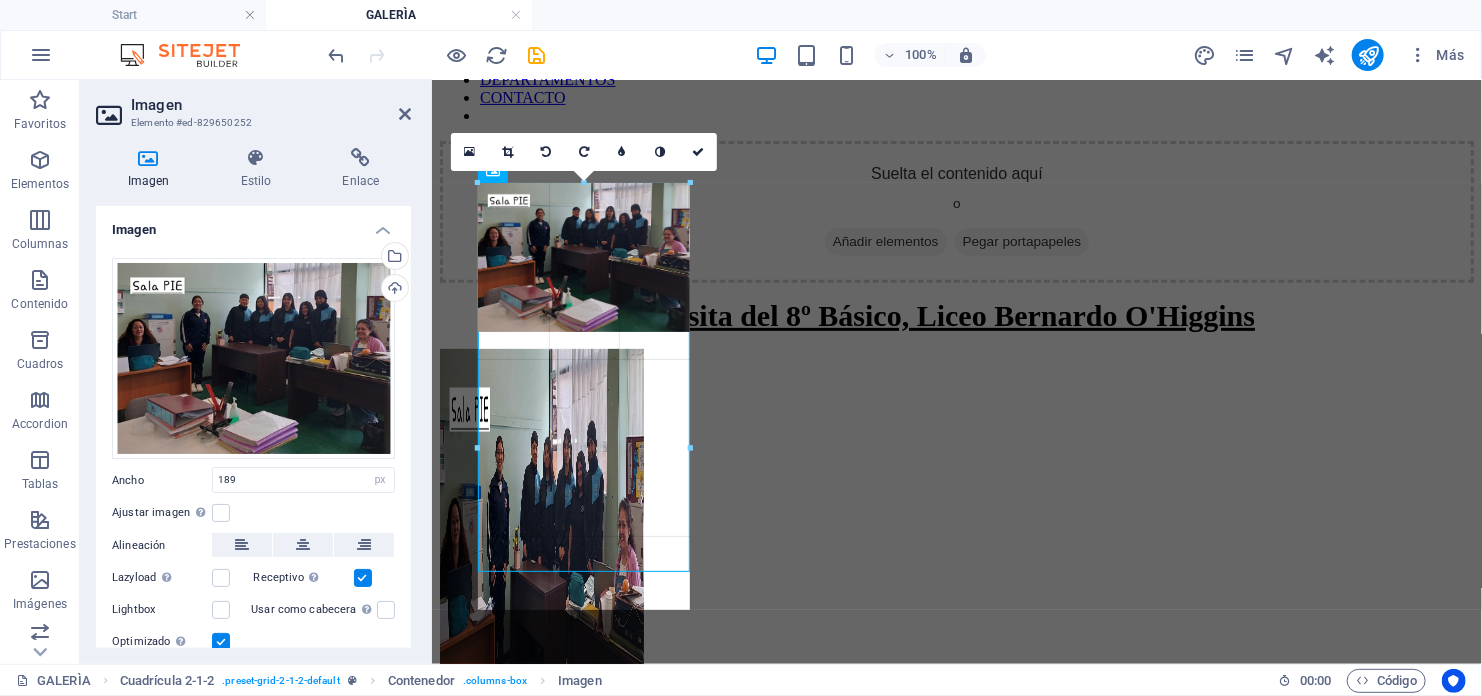 drag, startPoint x: 669, startPoint y: 317, endPoint x: 681, endPoint y: 385, distance: 69.050705 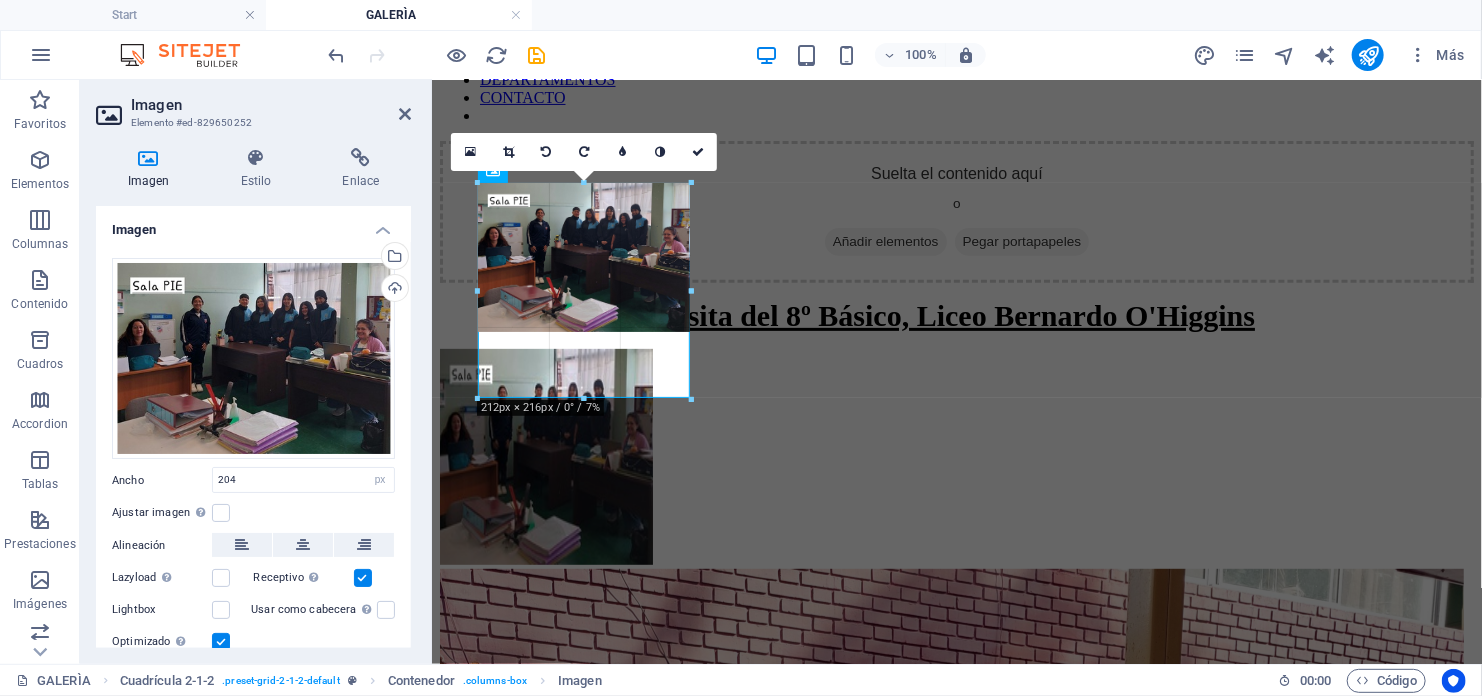 drag, startPoint x: 578, startPoint y: 325, endPoint x: 597, endPoint y: 398, distance: 75.43209 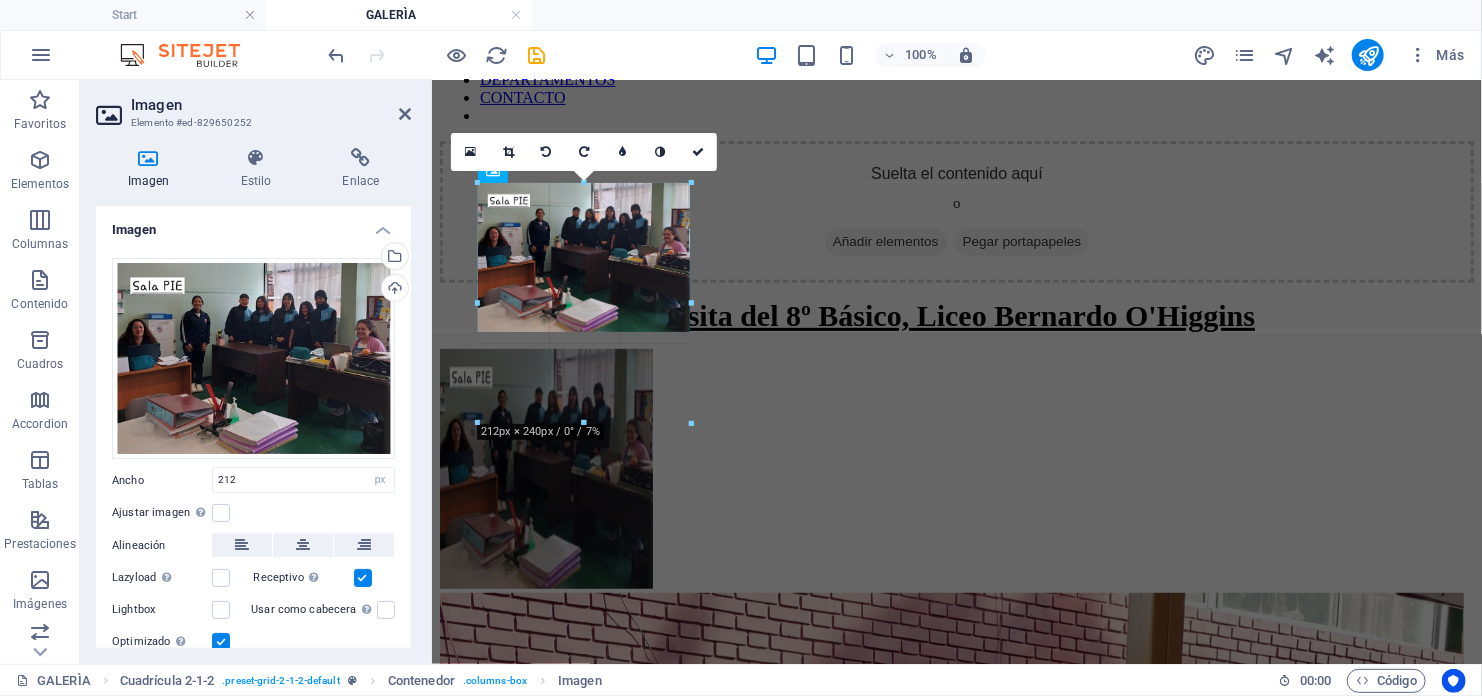 drag, startPoint x: 582, startPoint y: 329, endPoint x: 613, endPoint y: 420, distance: 96.13532 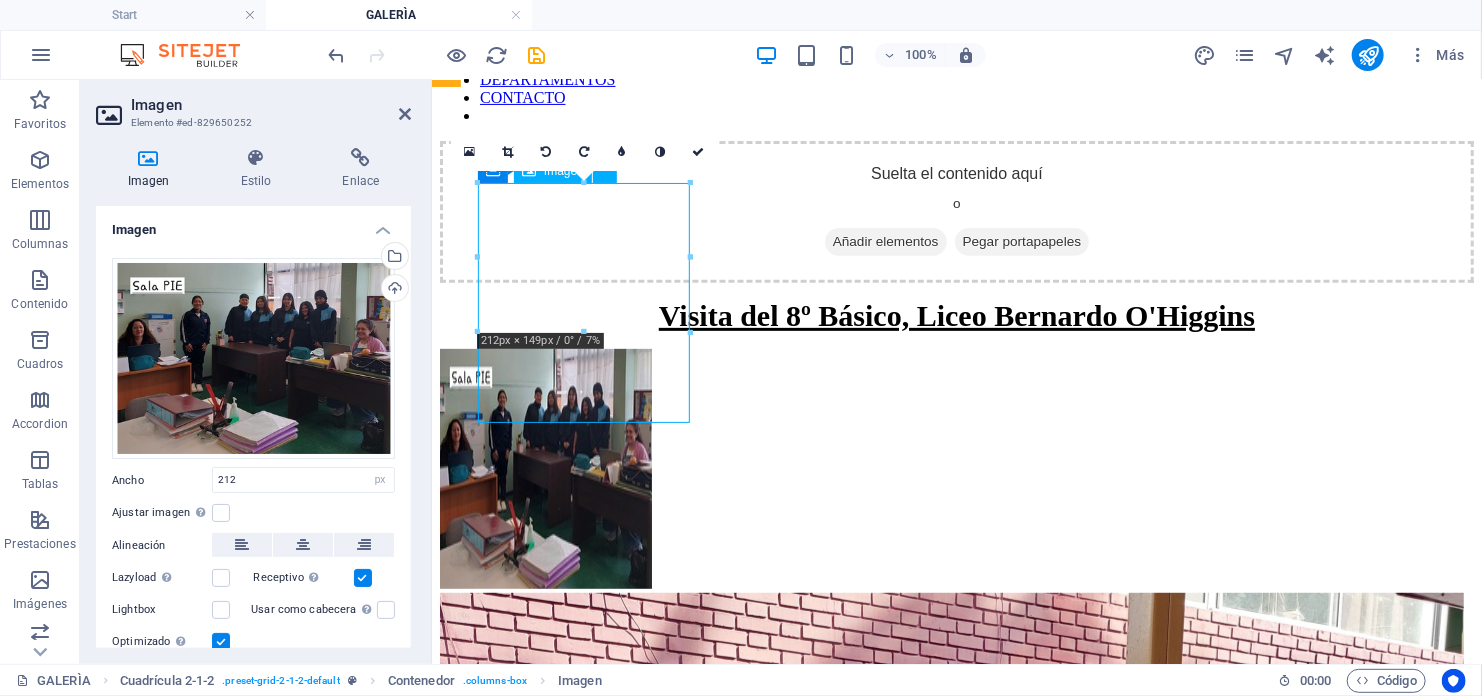 drag, startPoint x: 622, startPoint y: 363, endPoint x: 626, endPoint y: 378, distance: 15.524175 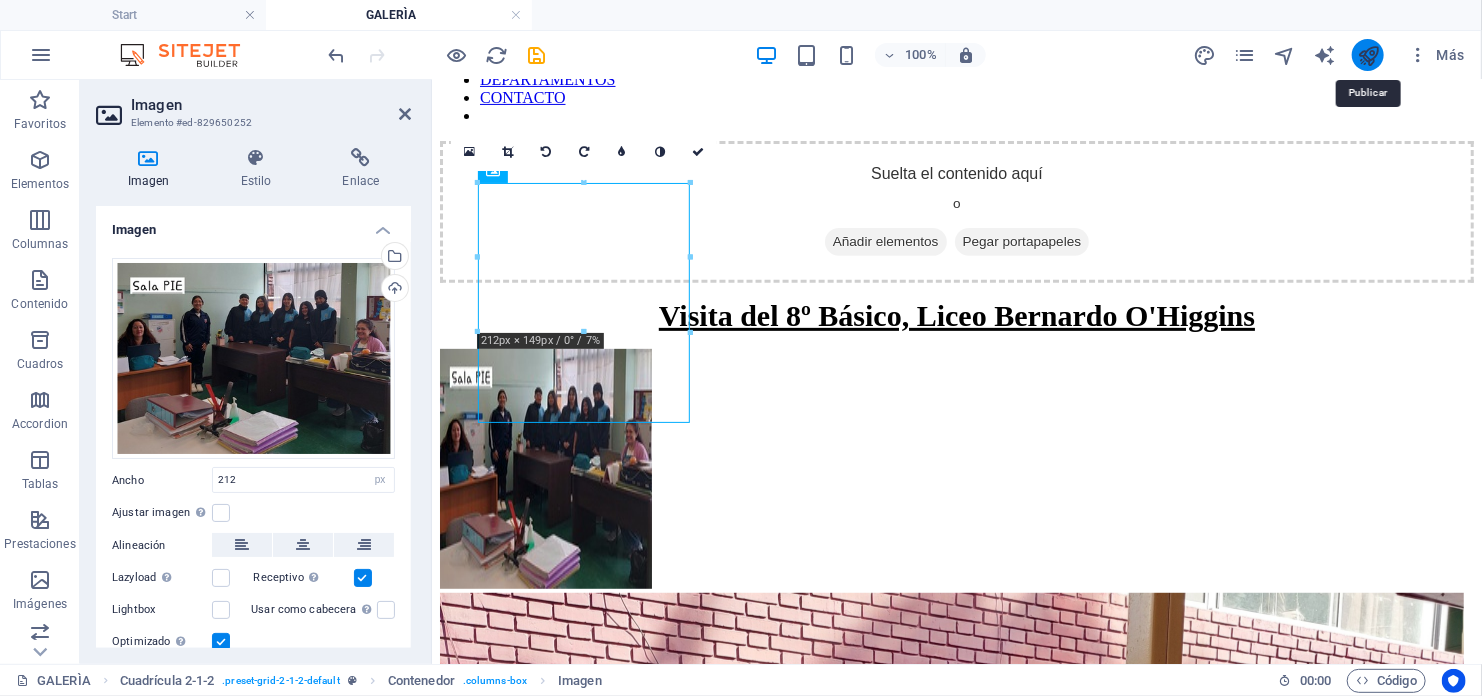 click at bounding box center (1368, 55) 